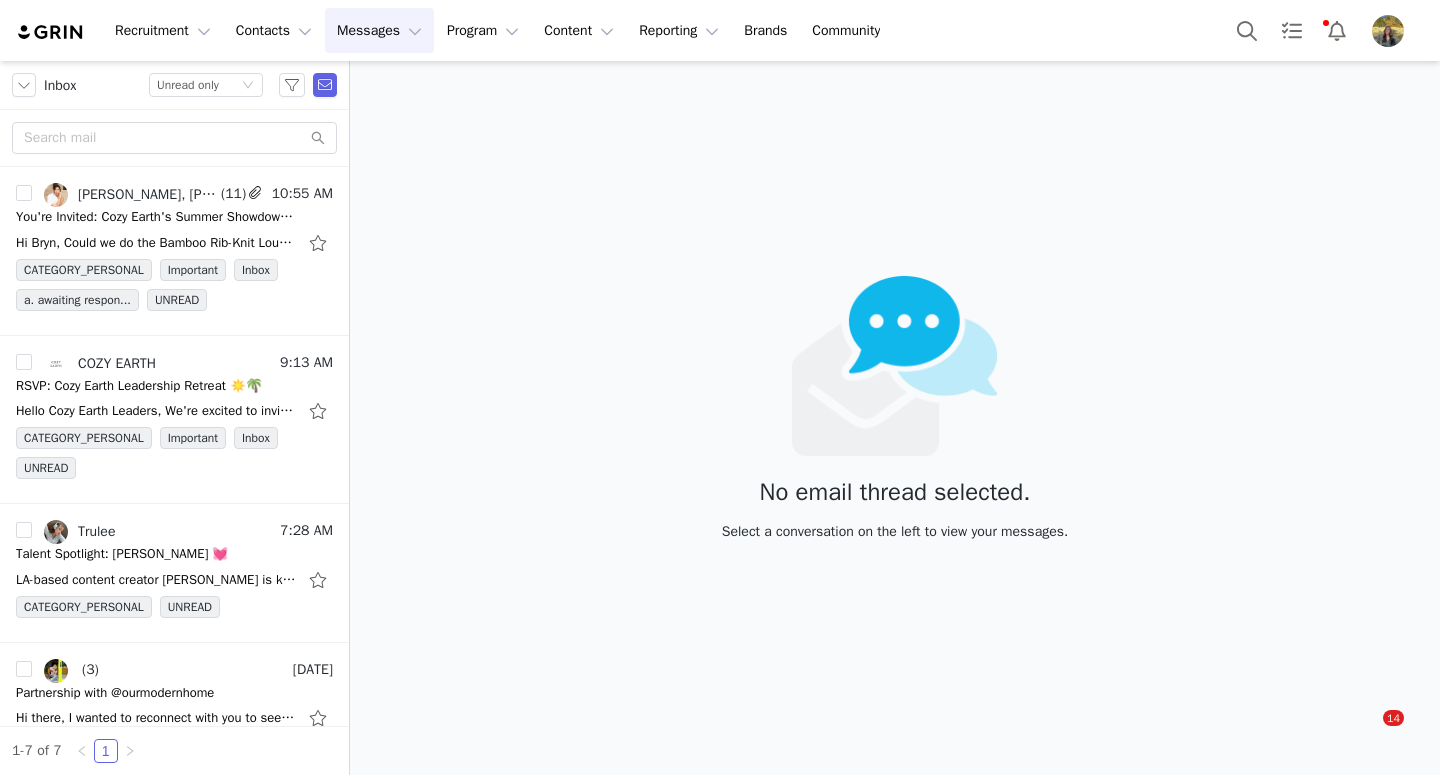 scroll, scrollTop: 0, scrollLeft: 0, axis: both 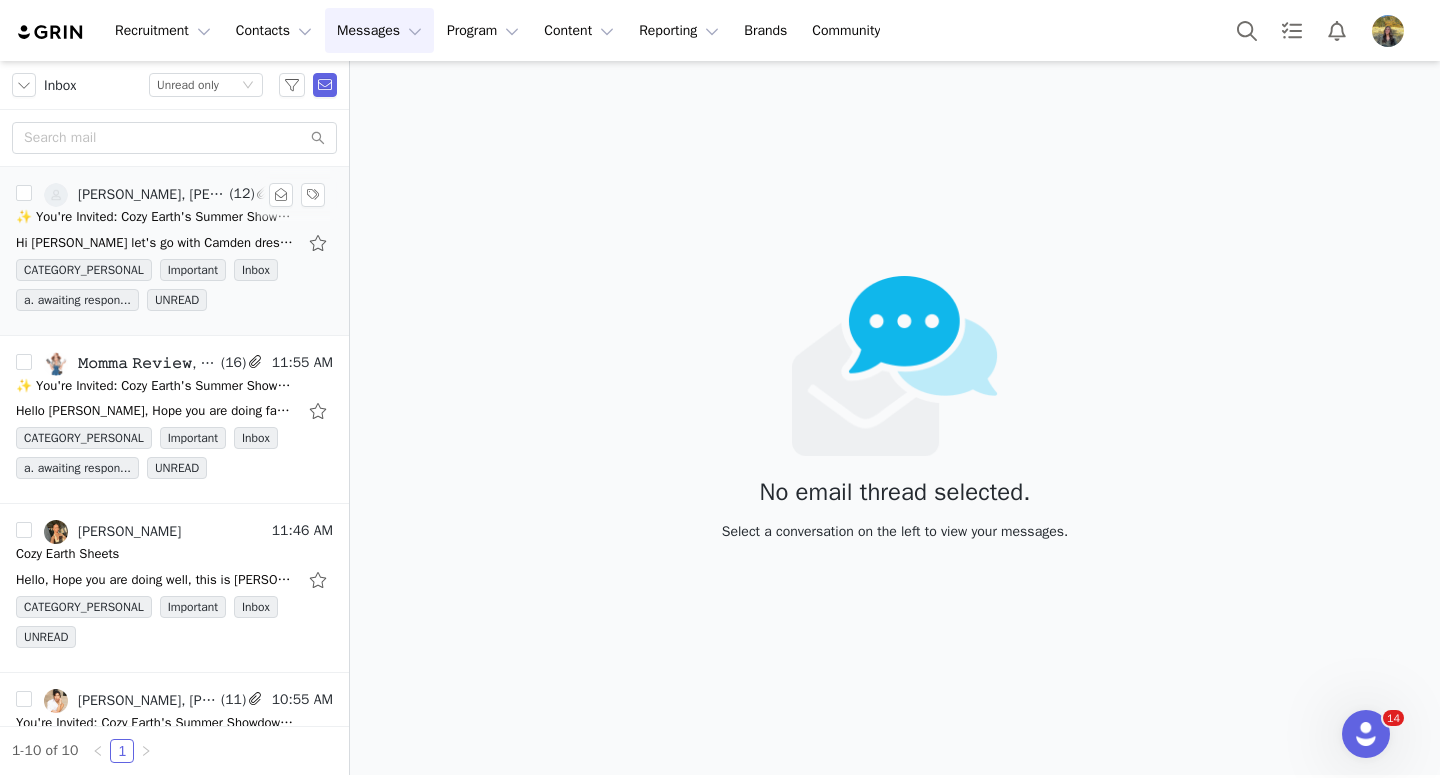 click on "✨ You're Invited: Cozy Earth's  Summer Showdown ✨" at bounding box center [156, 217] 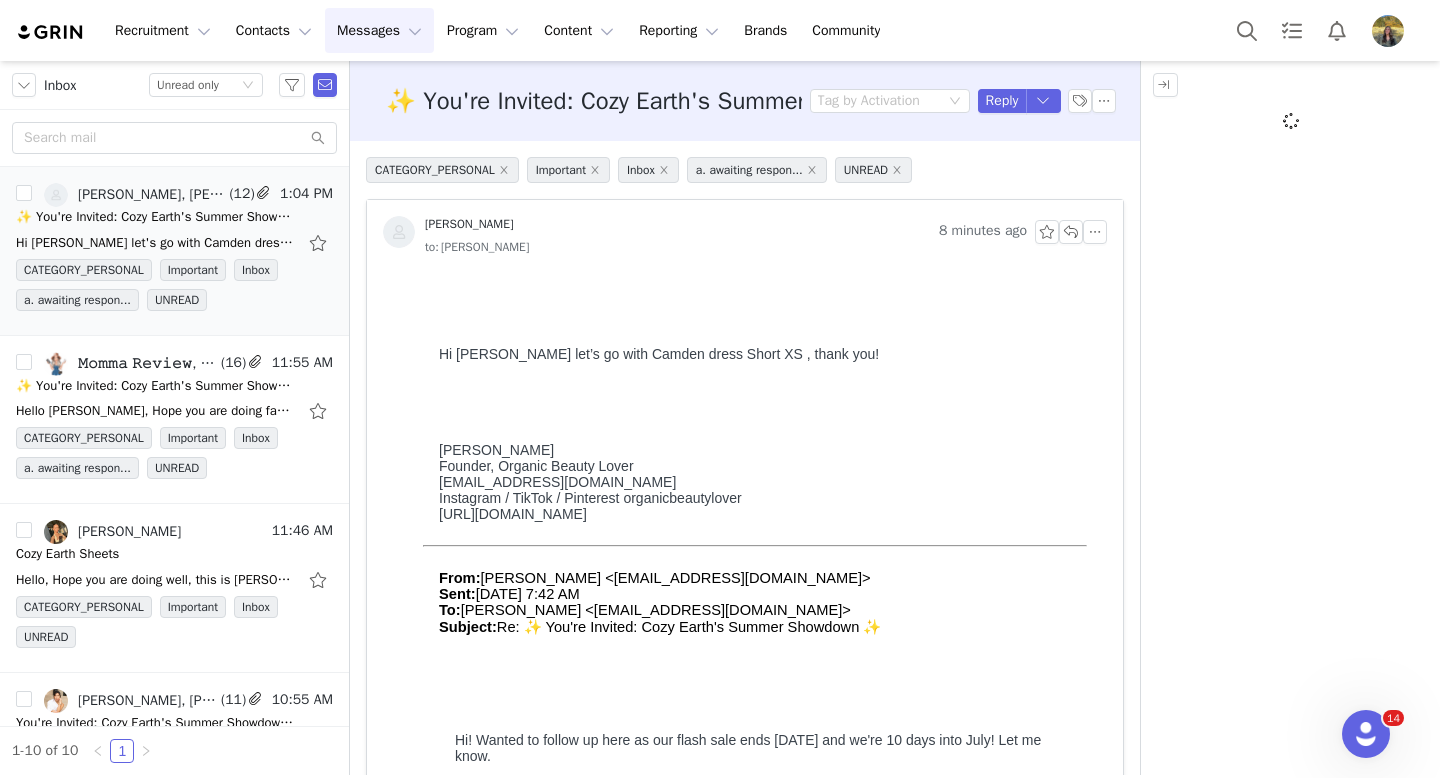 scroll, scrollTop: 0, scrollLeft: 0, axis: both 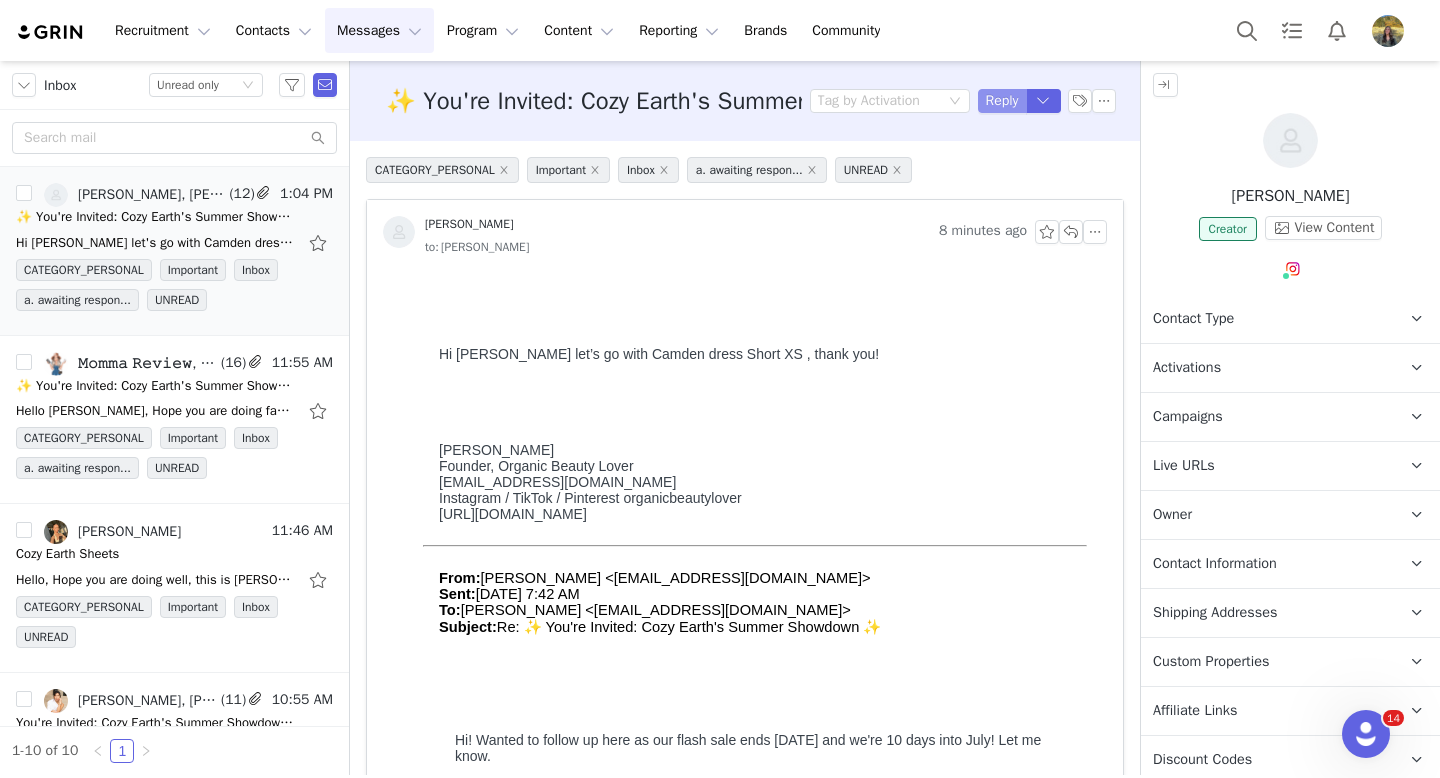 click on "Reply" at bounding box center (1002, 101) 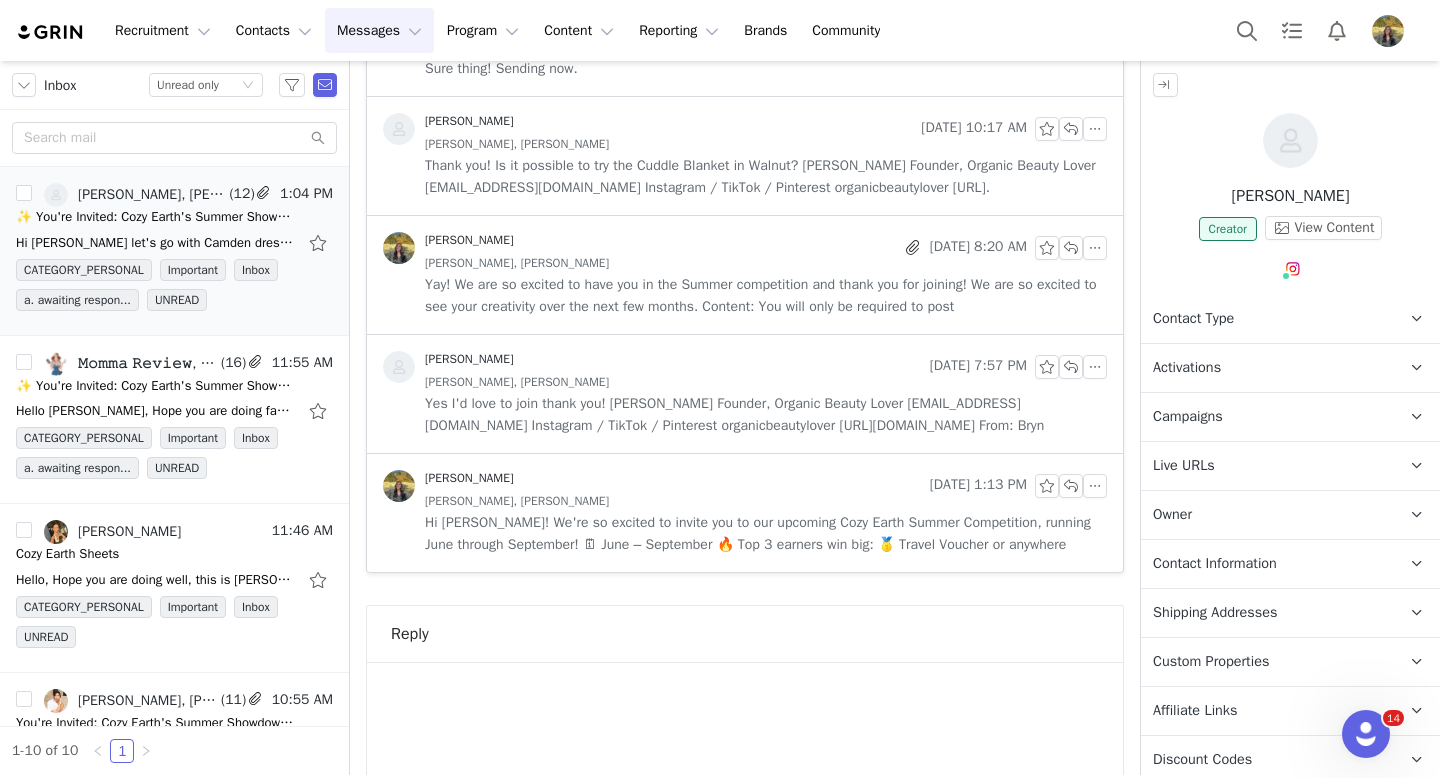 scroll, scrollTop: 5712, scrollLeft: 0, axis: vertical 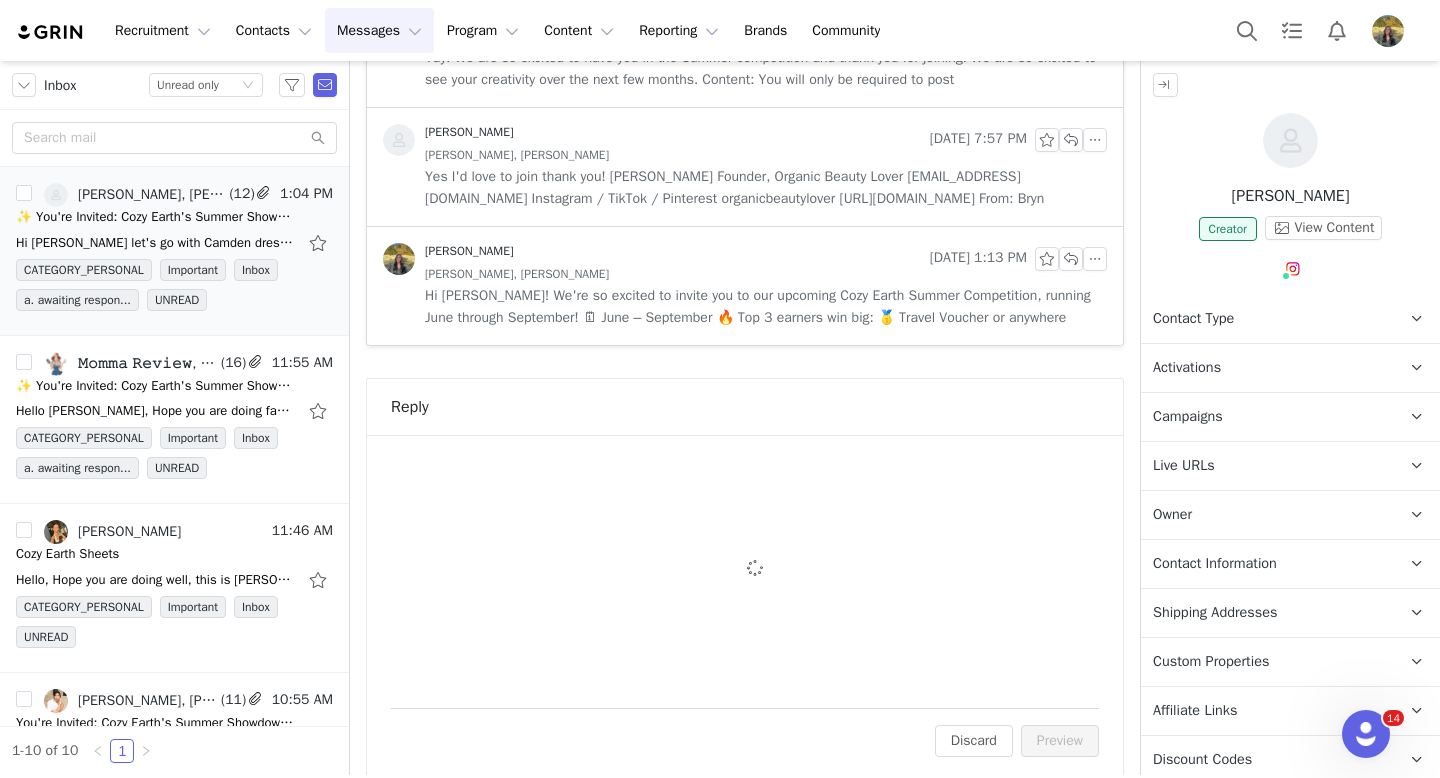 click on "To: Andrea Lee (info@organicbeautylover.com)     Cc  Cc:       Attach a file Sending Options  Send now       This will be sent outside of your set  email hours .       Tag by Activation  Optional       Edit     Discard Preview" at bounding box center (745, 608) 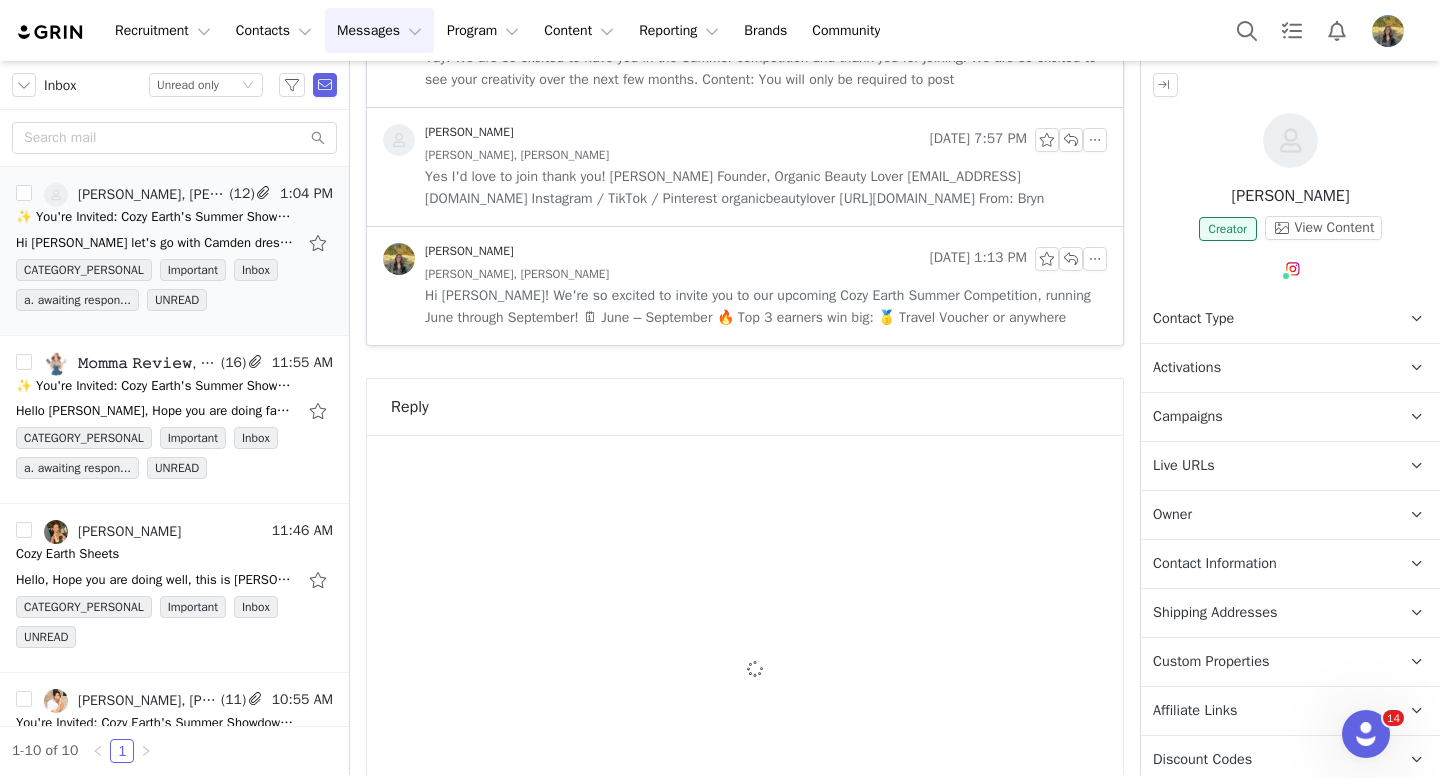 scroll, scrollTop: 0, scrollLeft: 0, axis: both 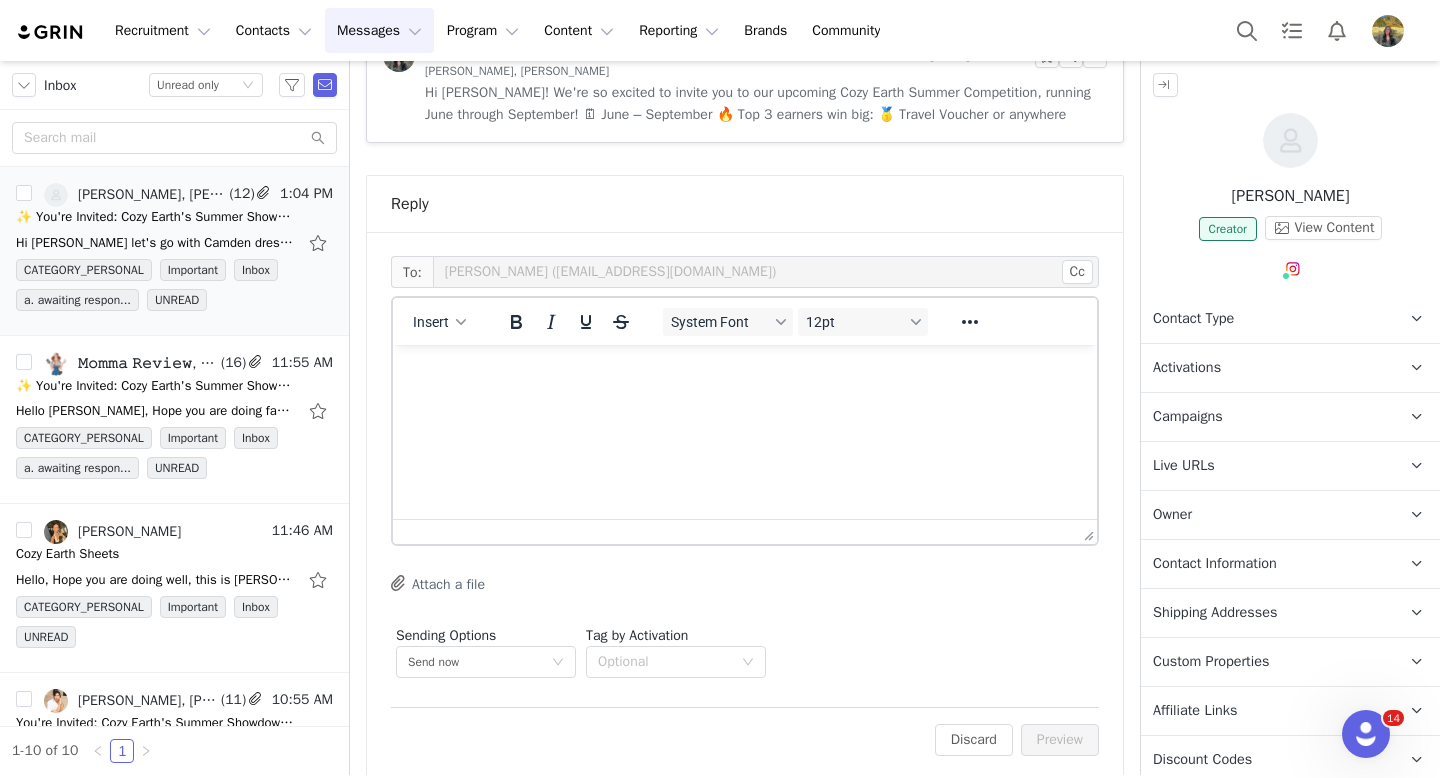 click at bounding box center (745, 372) 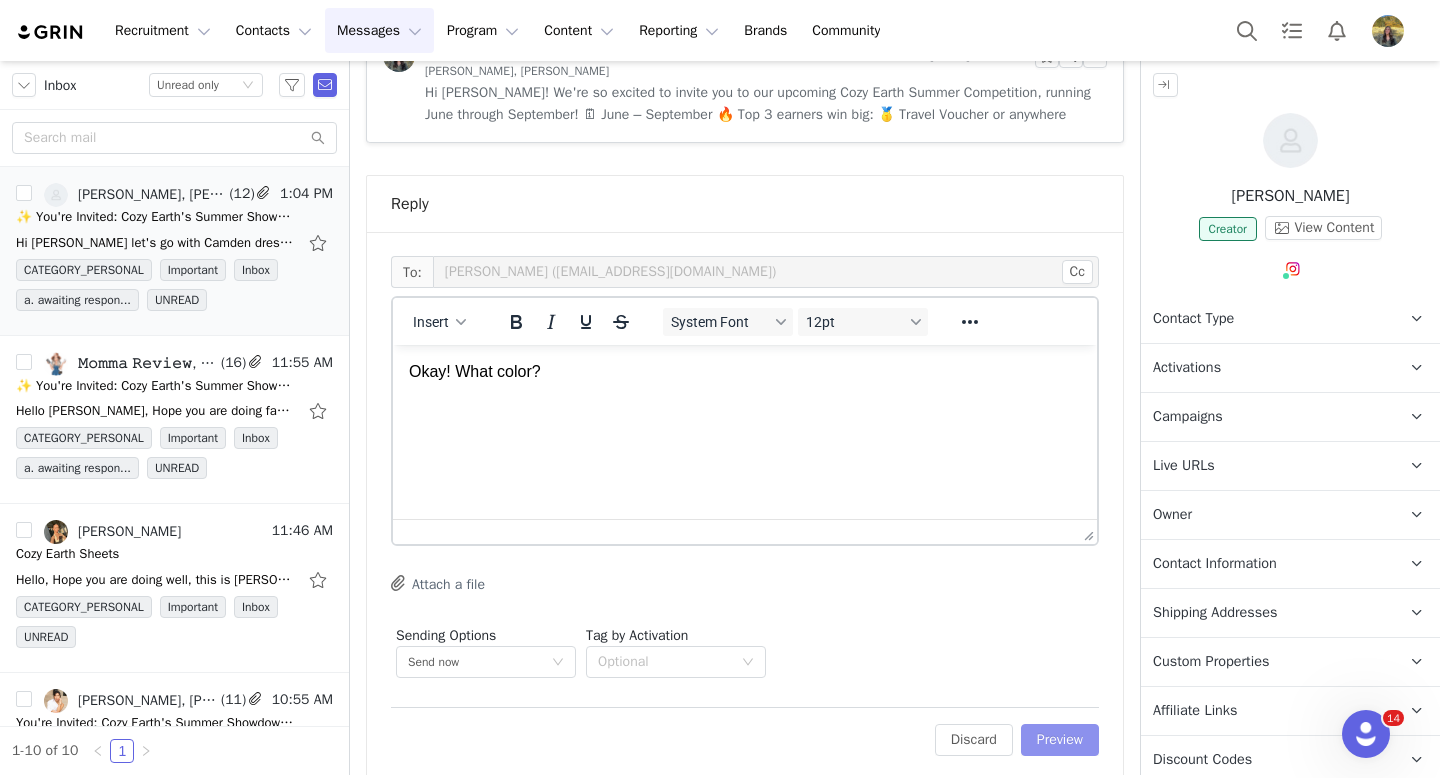 click on "Preview" at bounding box center [1060, 740] 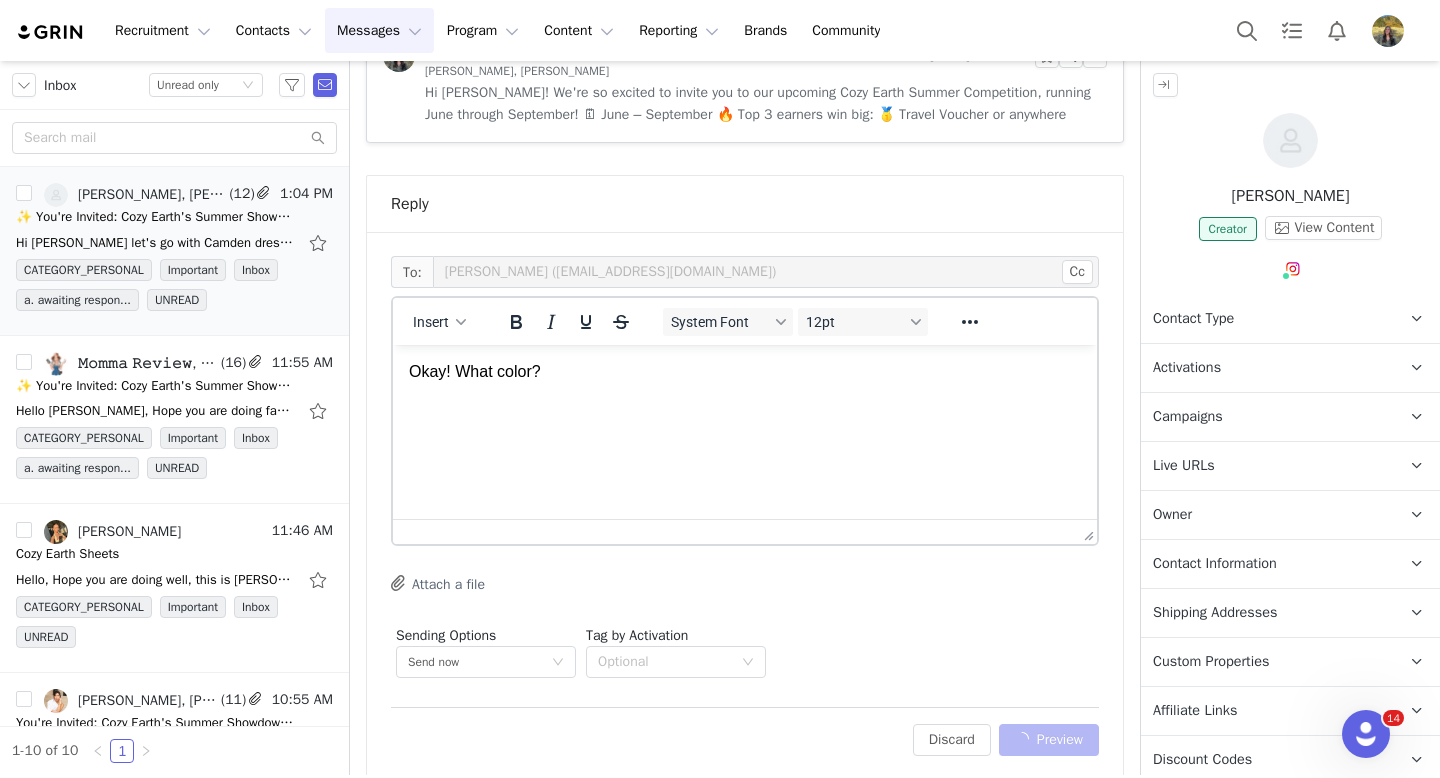 scroll, scrollTop: 5839, scrollLeft: 0, axis: vertical 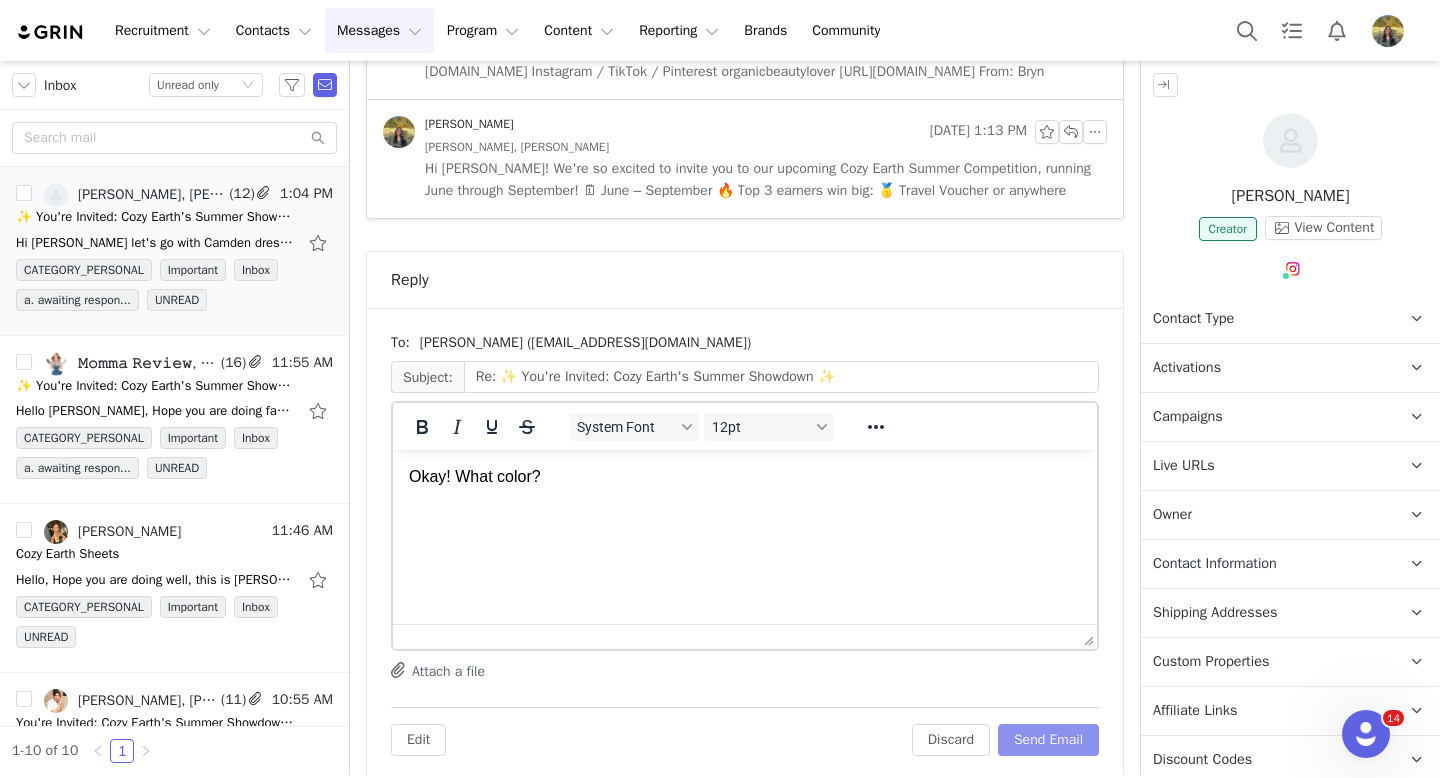 click on "Send Email" at bounding box center (1048, 740) 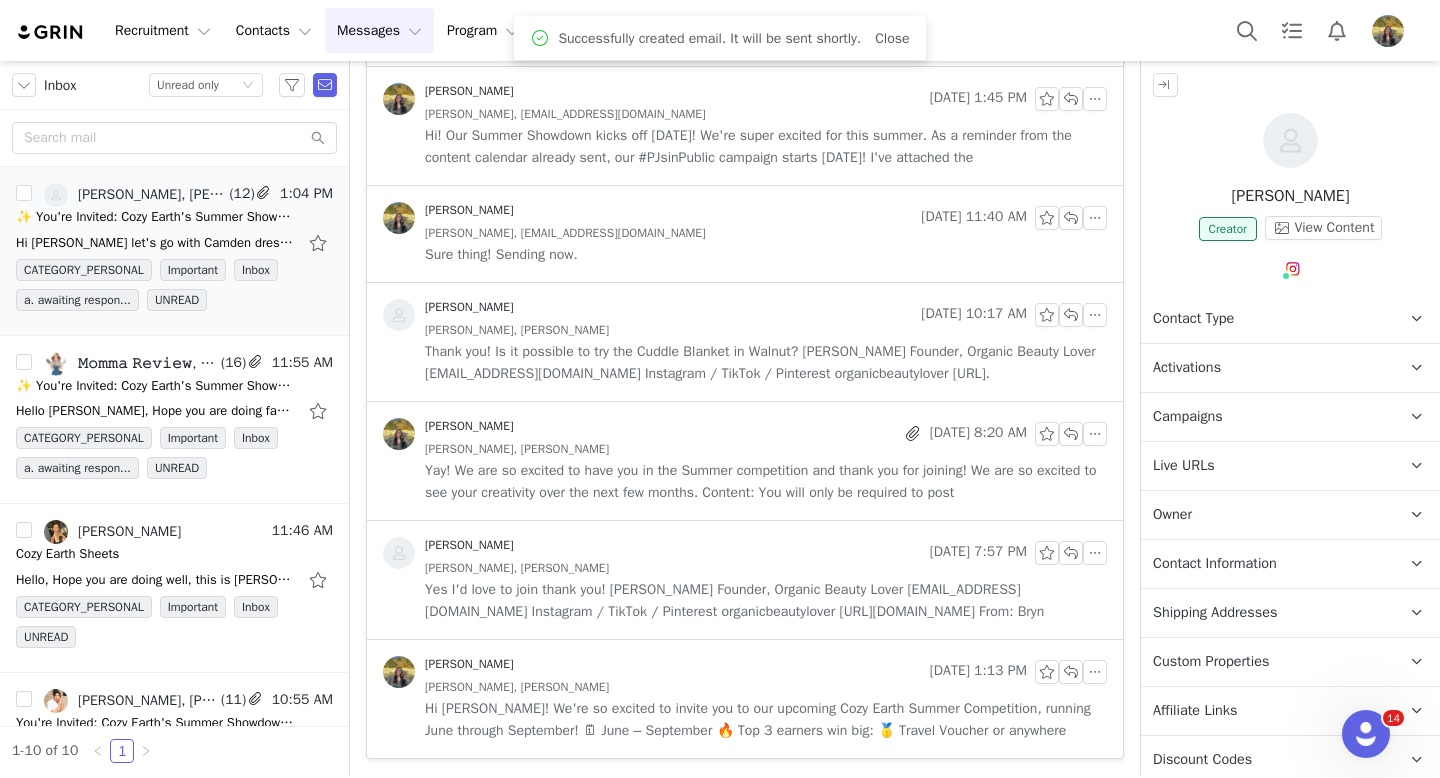 scroll, scrollTop: 5277, scrollLeft: 0, axis: vertical 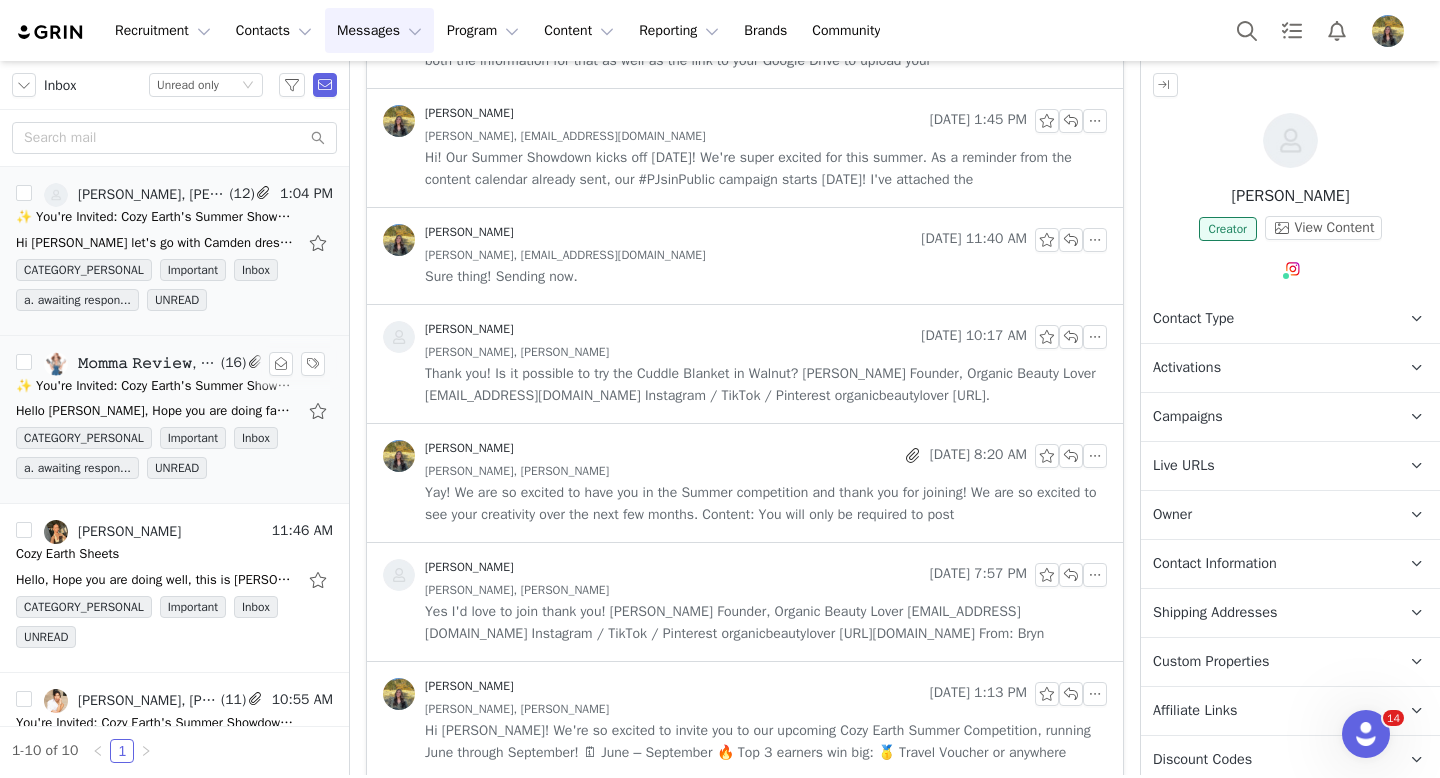 click on "✨ You're Invited: Cozy Earth's  Summer Showdown ✨" at bounding box center (156, 386) 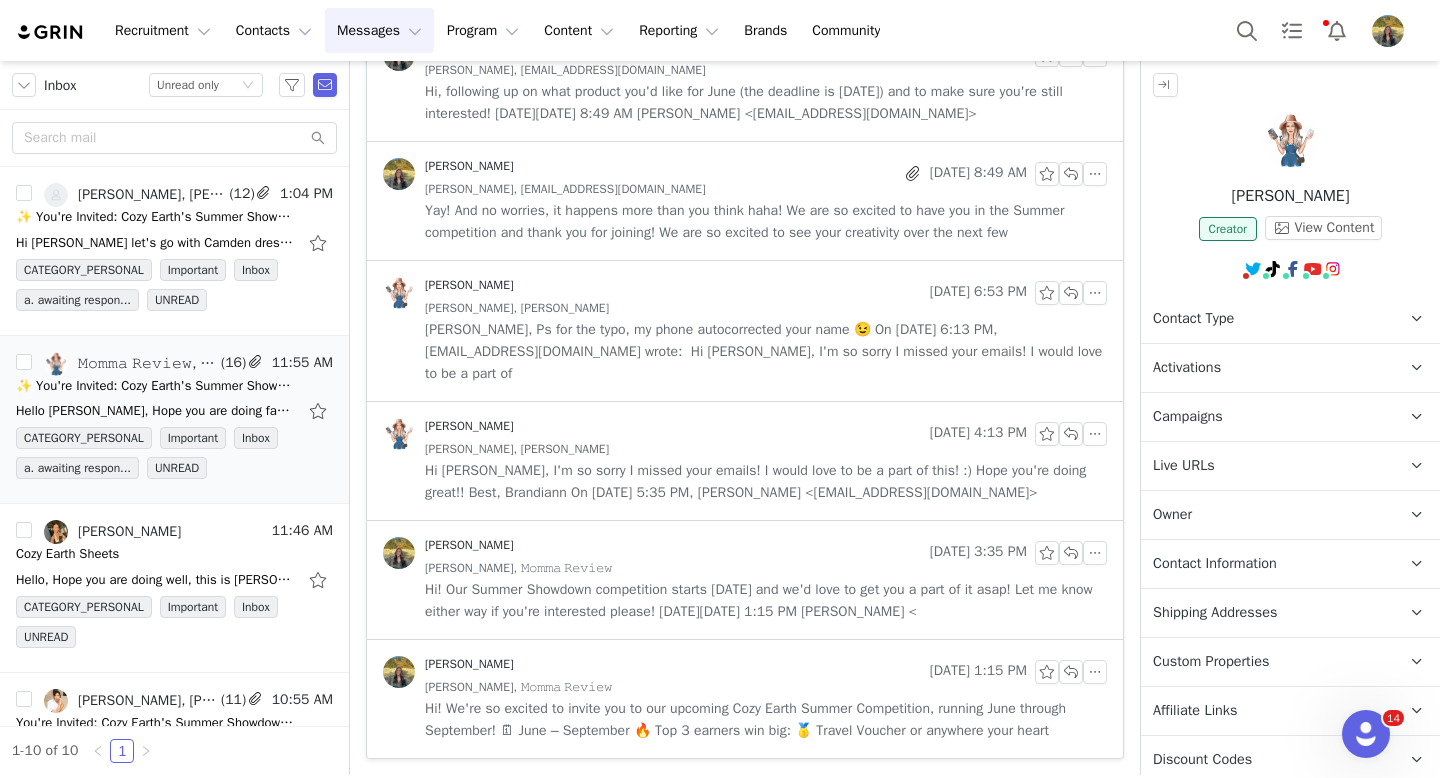 scroll, scrollTop: 1990, scrollLeft: 0, axis: vertical 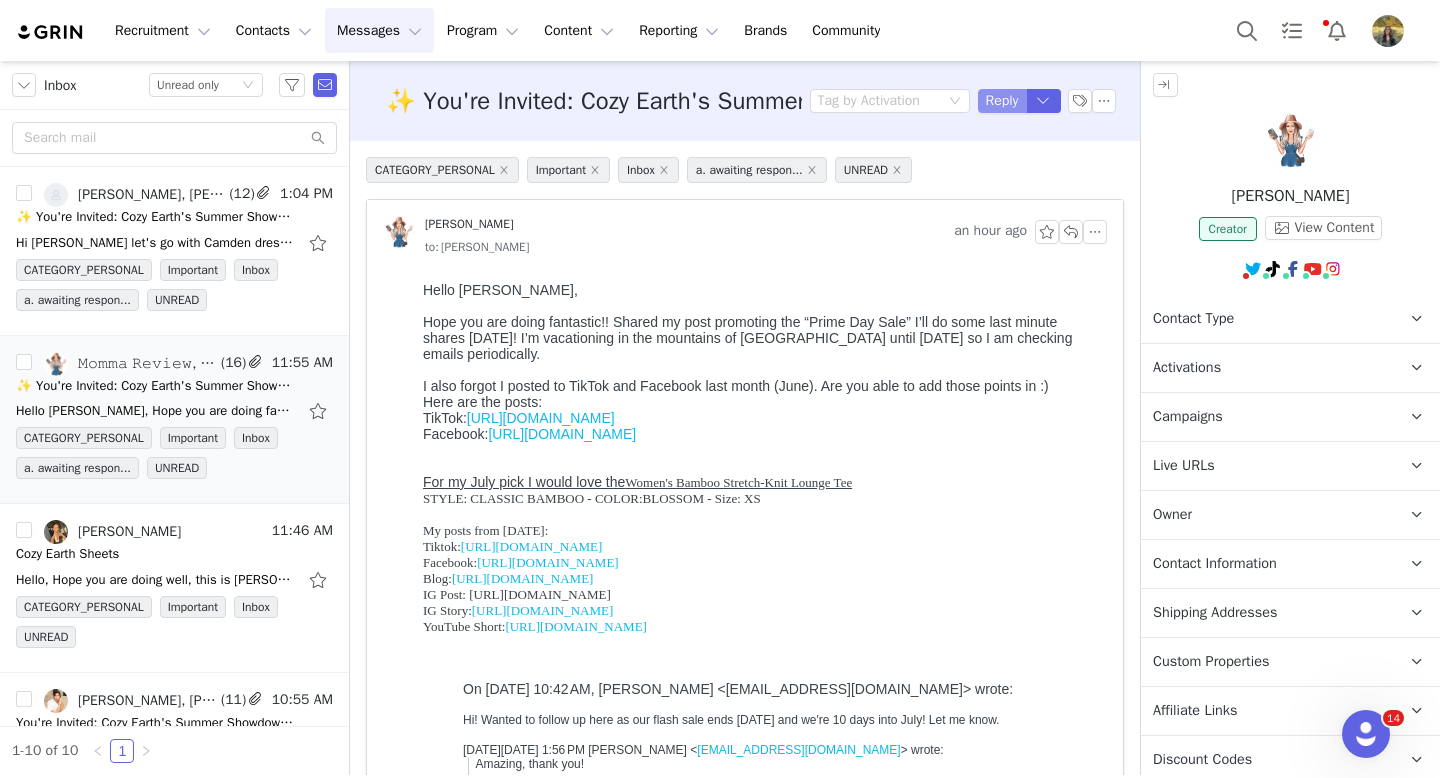 click on "Reply" at bounding box center [1002, 101] 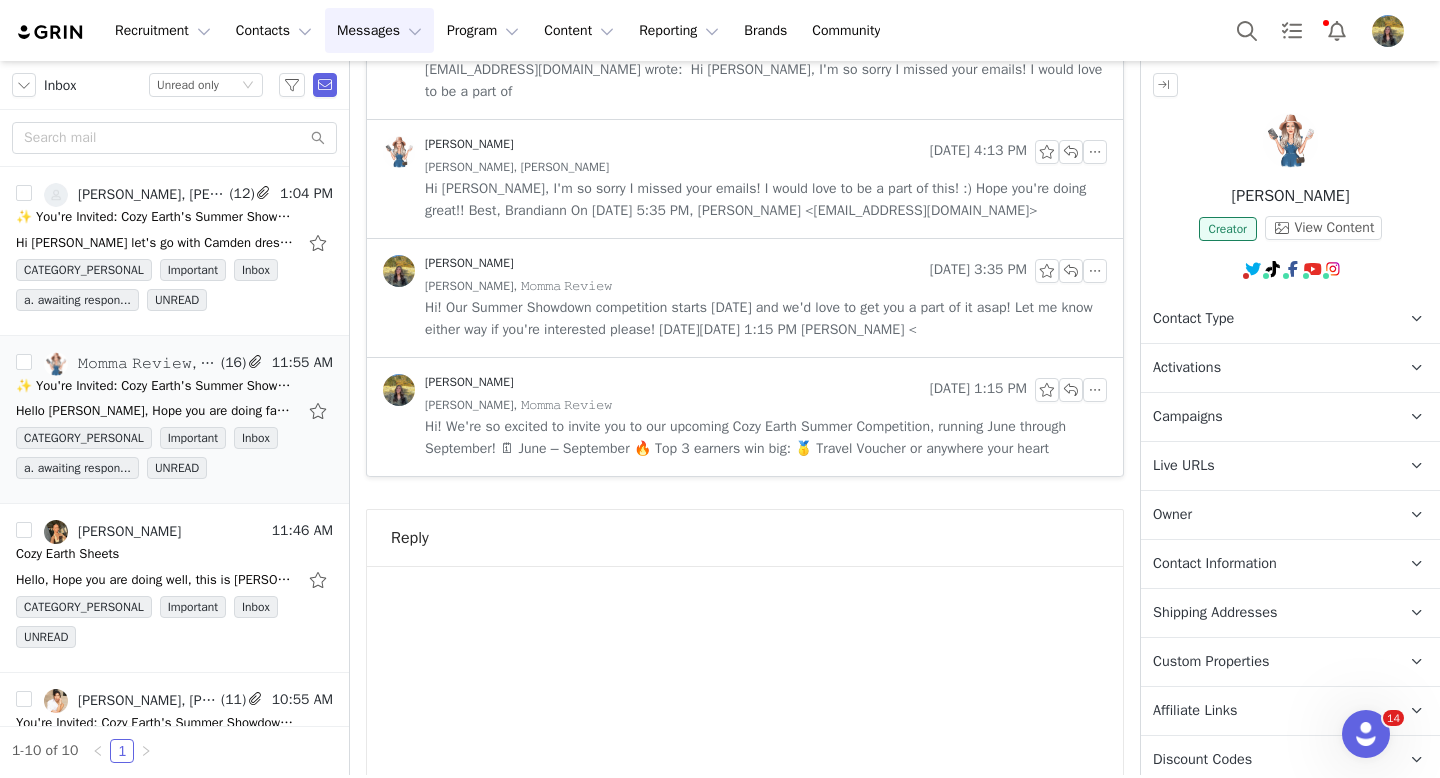 scroll, scrollTop: 3105, scrollLeft: 0, axis: vertical 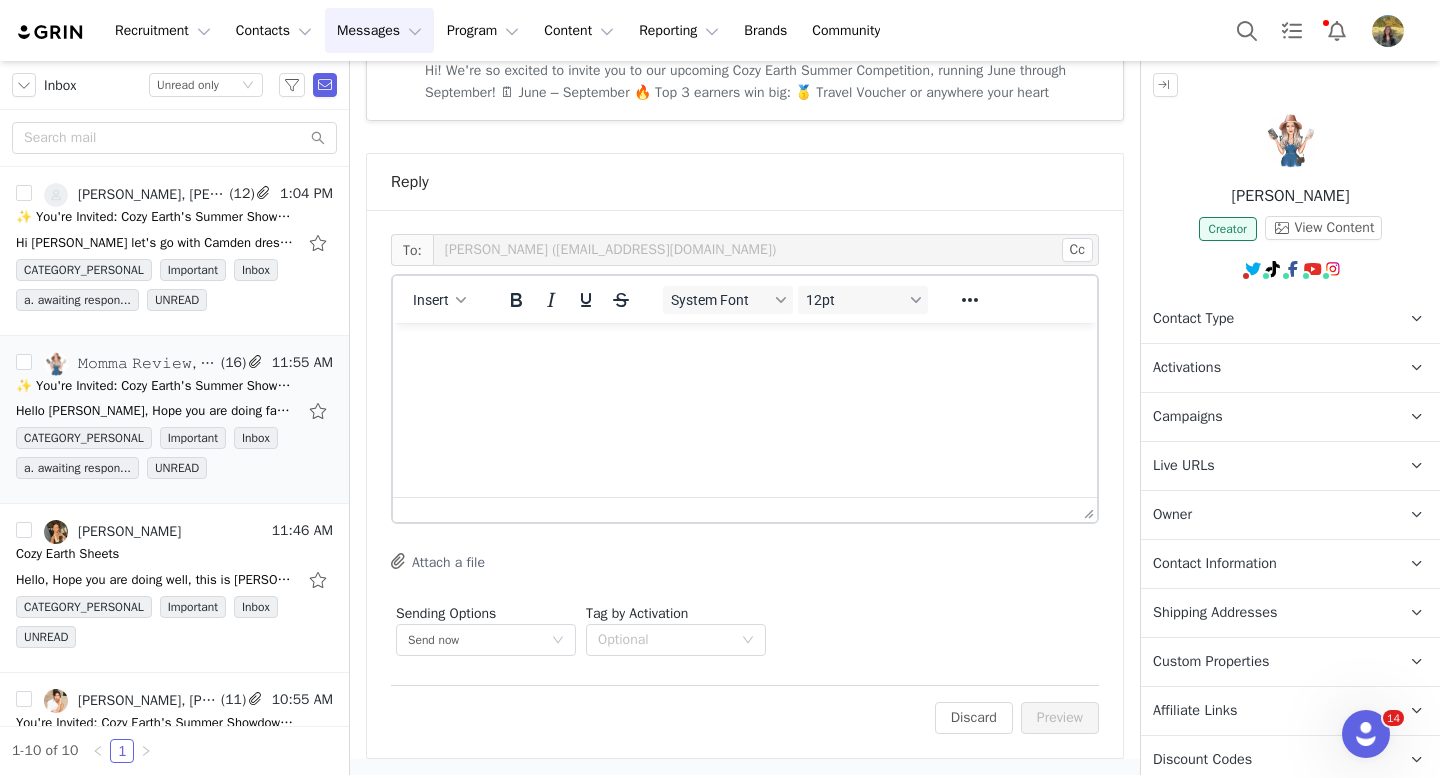 click at bounding box center (745, 350) 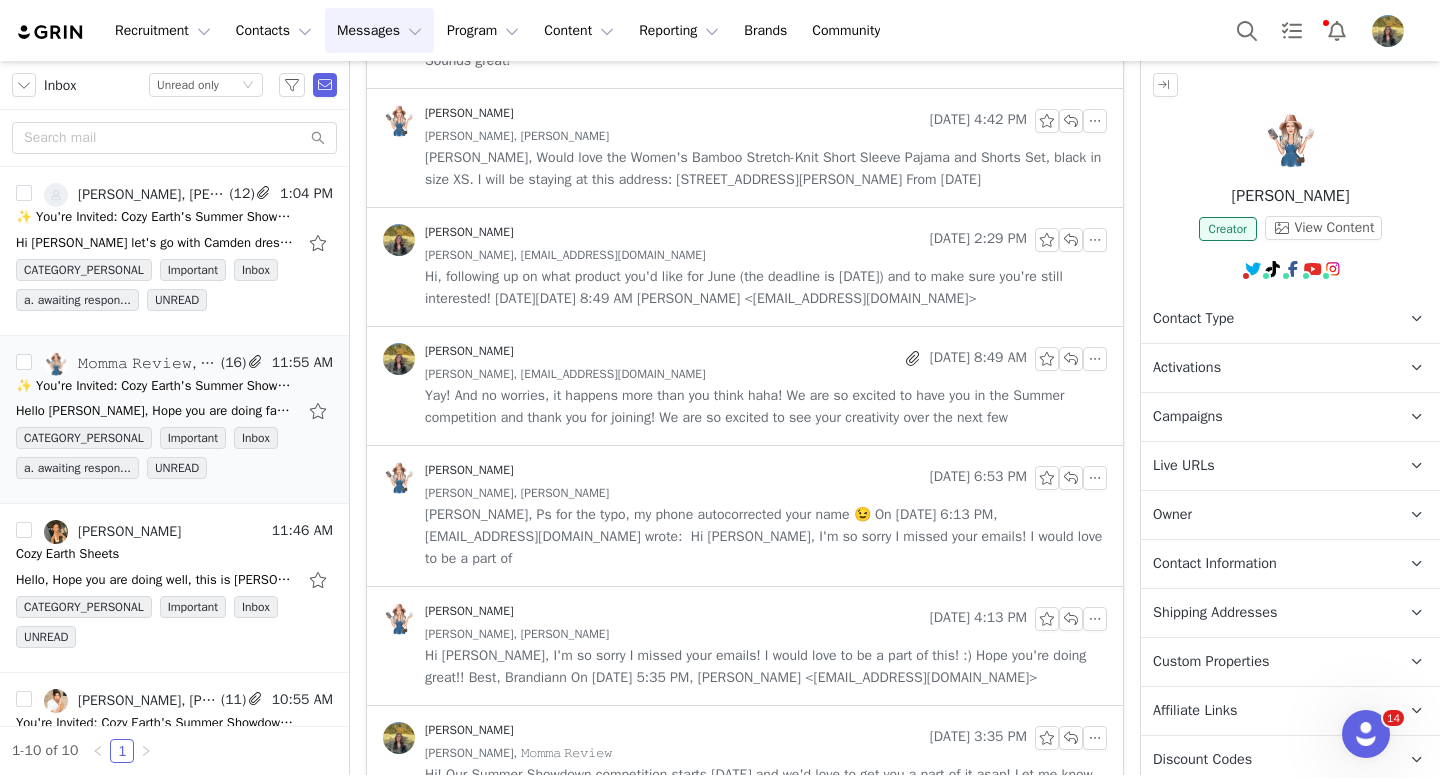 scroll, scrollTop: 3105, scrollLeft: 0, axis: vertical 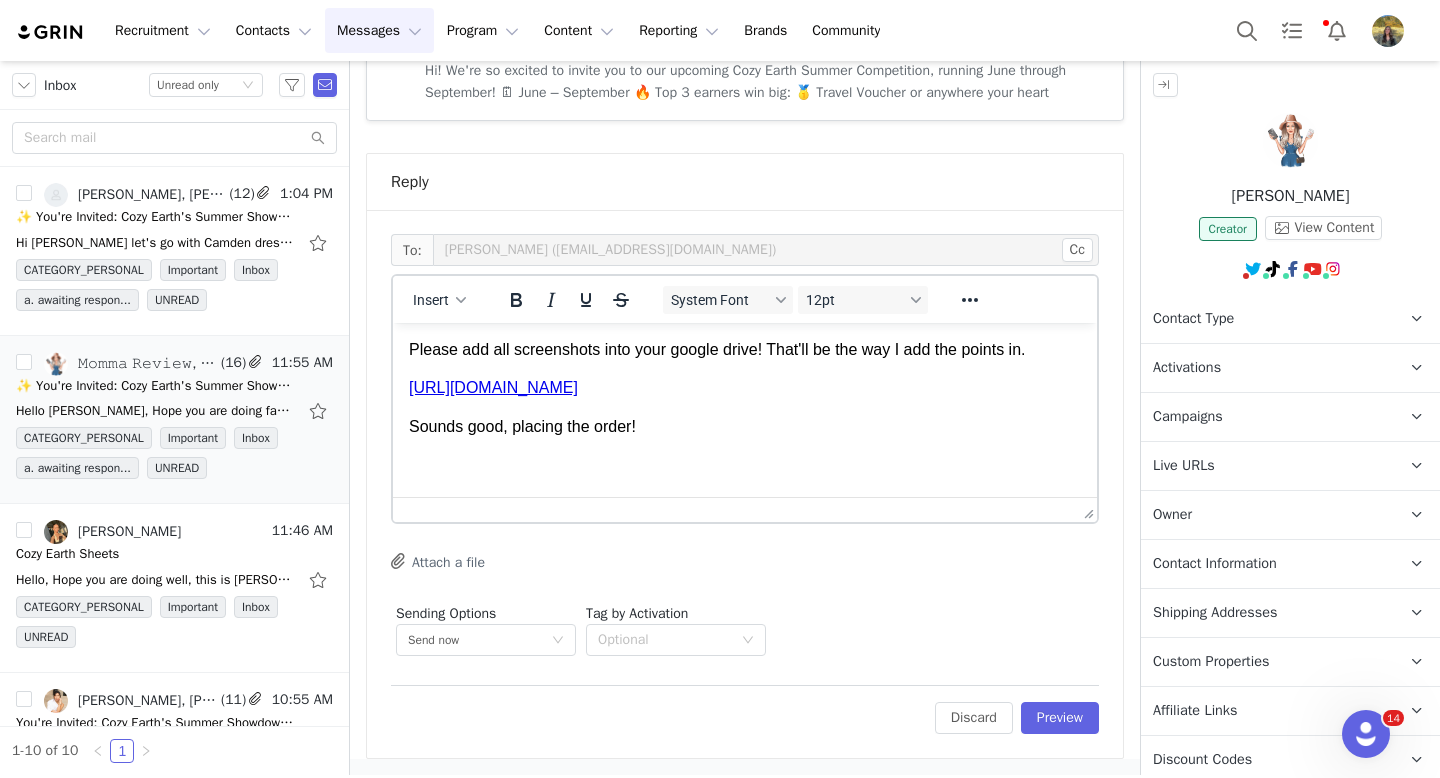 click on "Campaigns" at bounding box center [1188, 417] 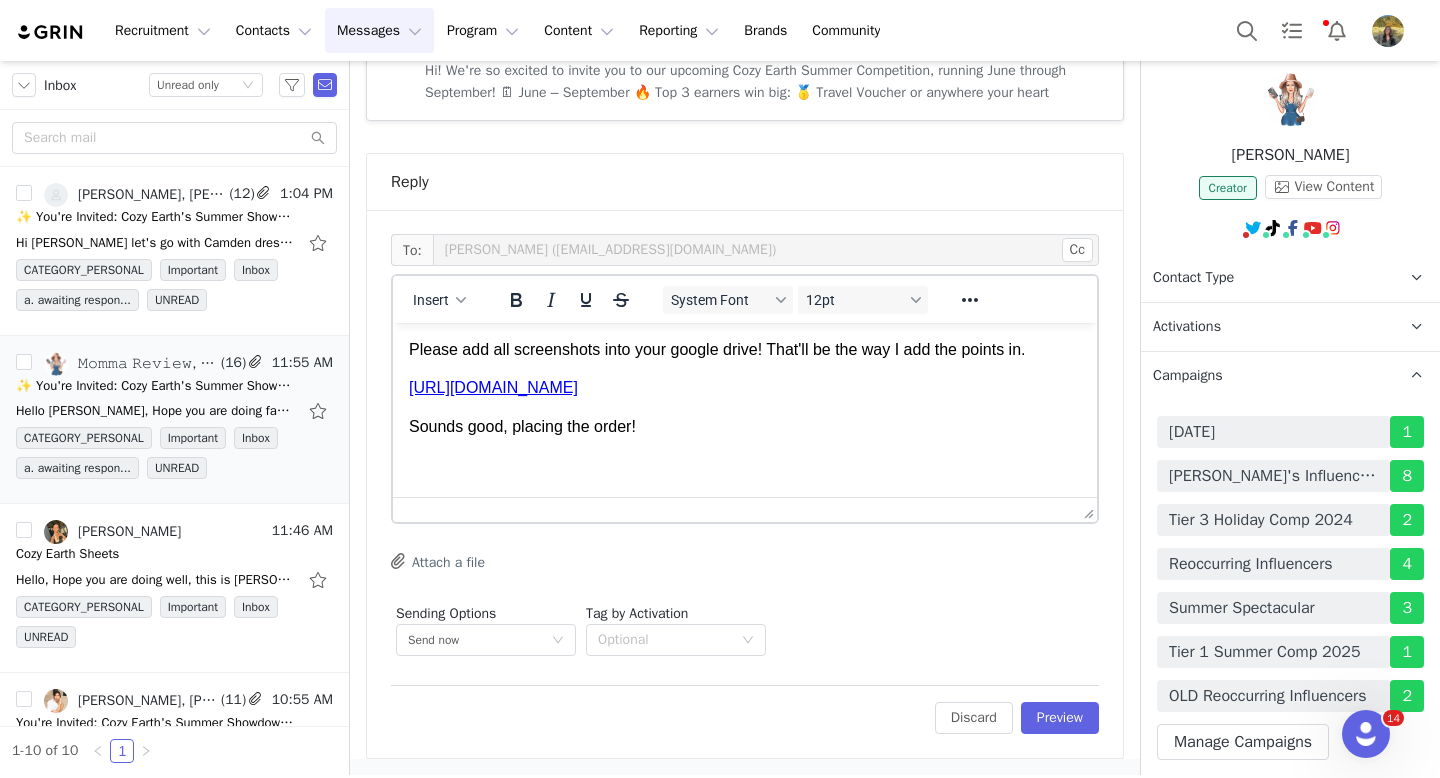 scroll, scrollTop: 43, scrollLeft: 0, axis: vertical 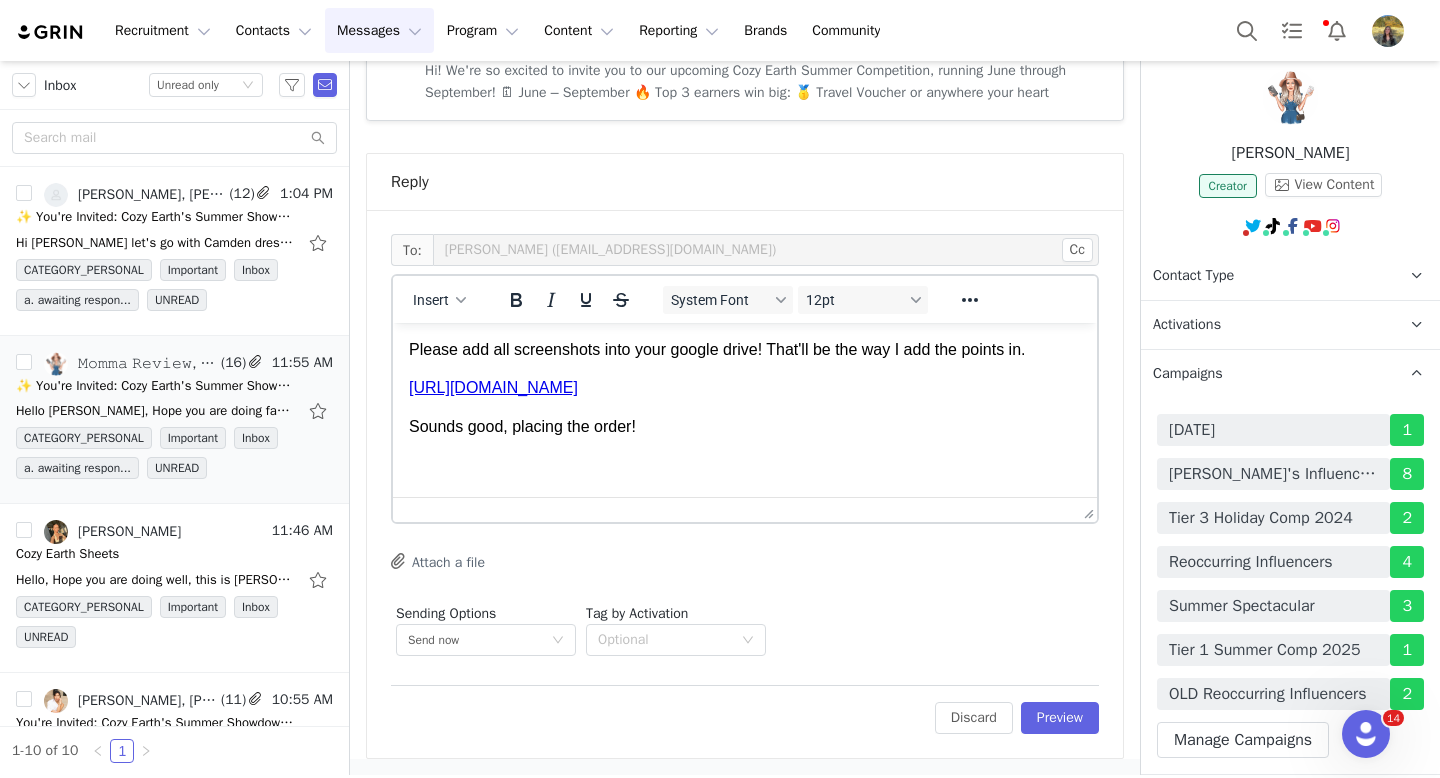 click on "Campaigns" at bounding box center (1188, 374) 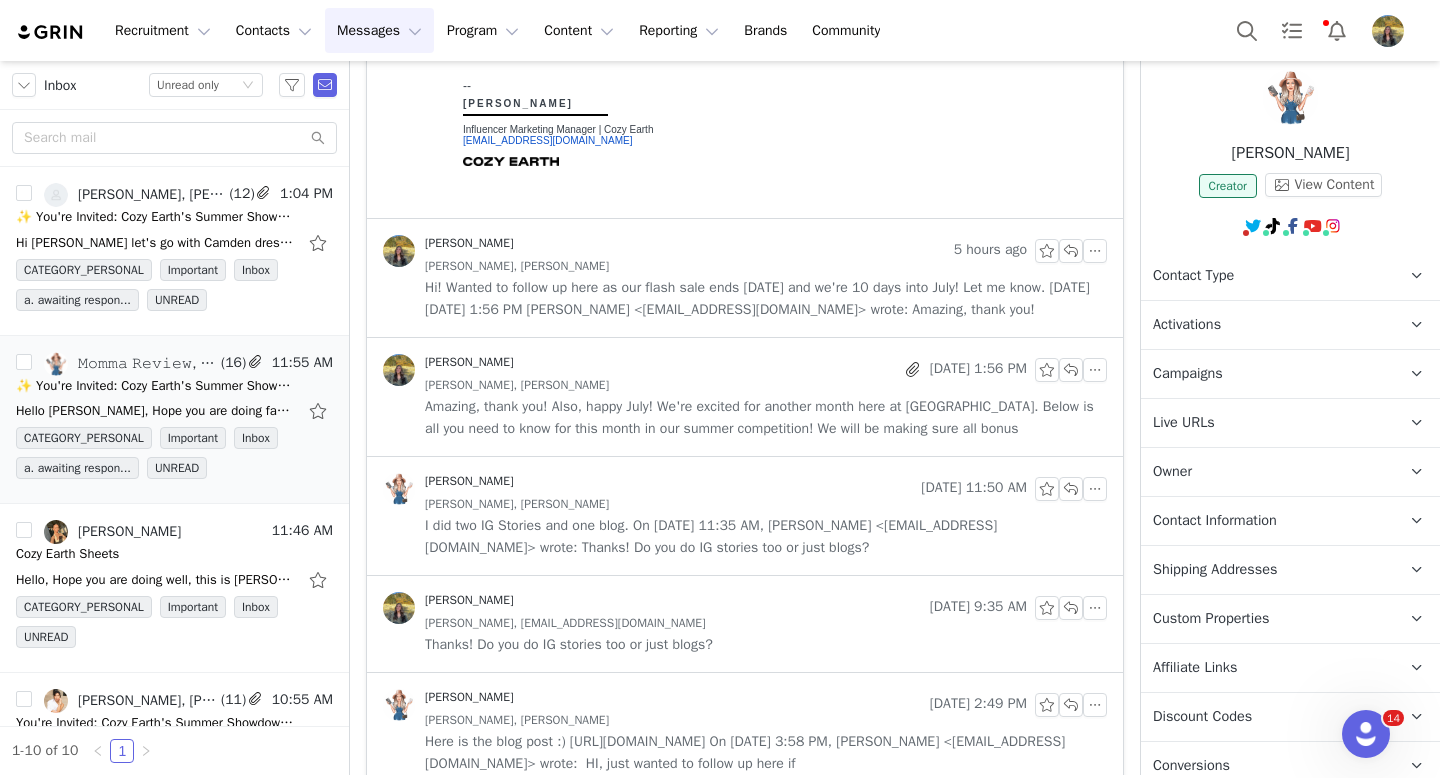 scroll, scrollTop: 0, scrollLeft: 0, axis: both 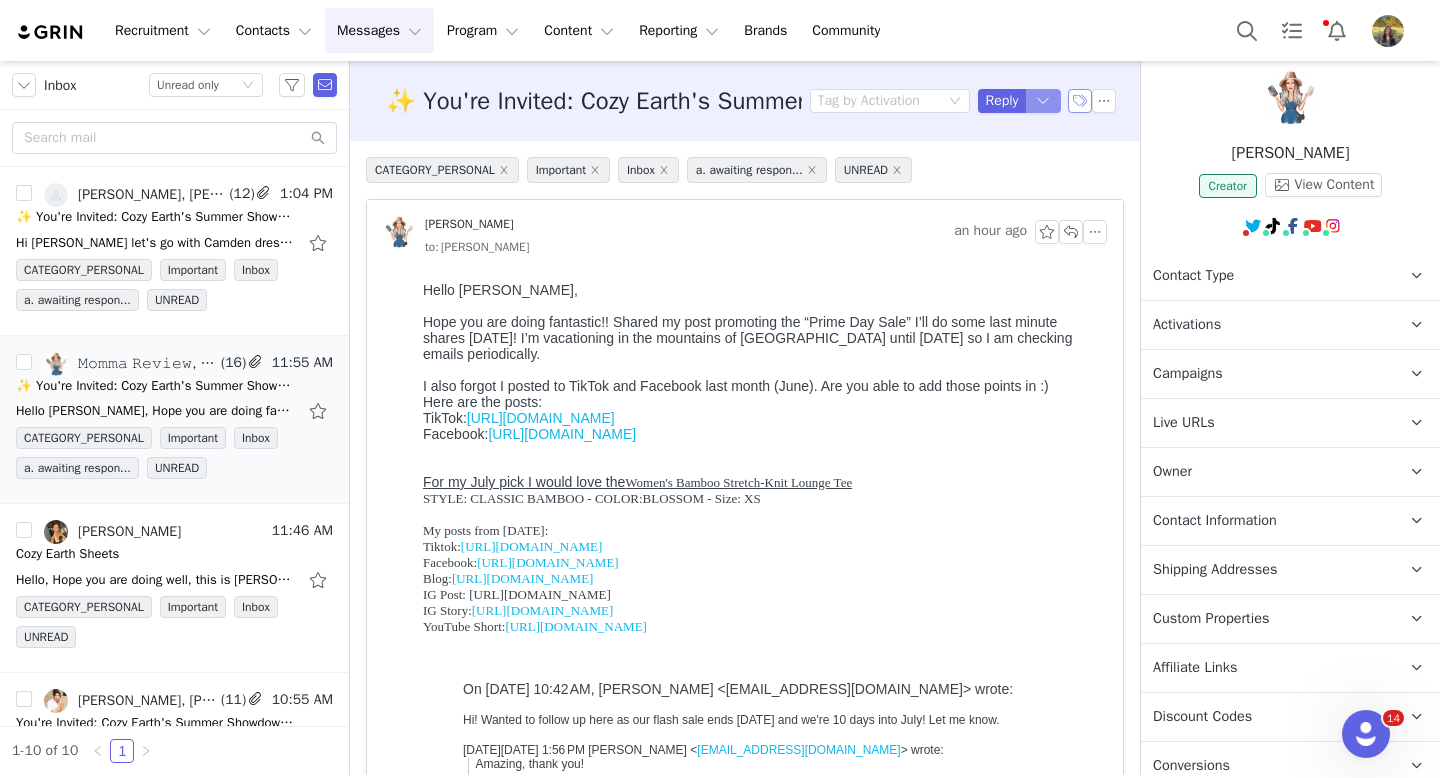 drag, startPoint x: 1082, startPoint y: 101, endPoint x: 1034, endPoint y: 112, distance: 49.24429 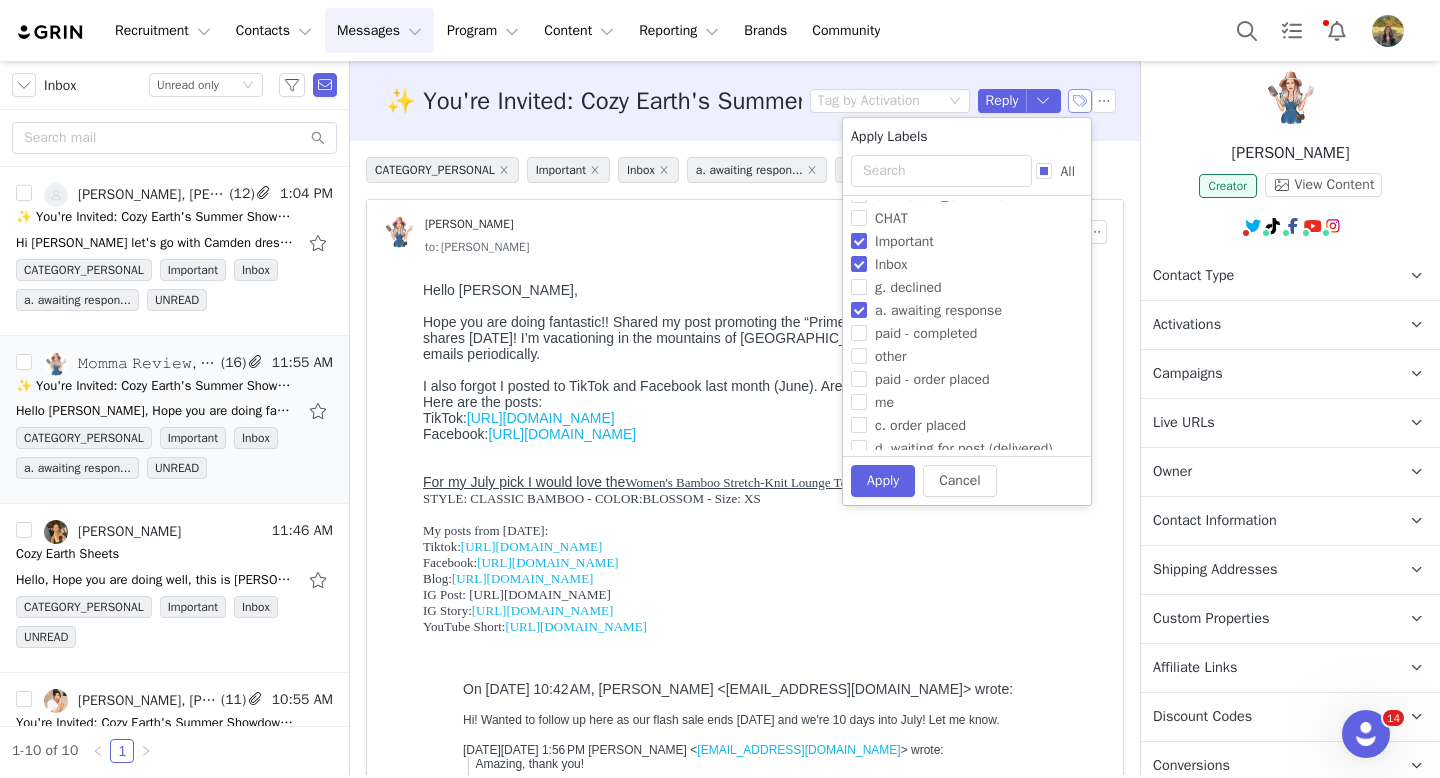 scroll, scrollTop: 119, scrollLeft: 0, axis: vertical 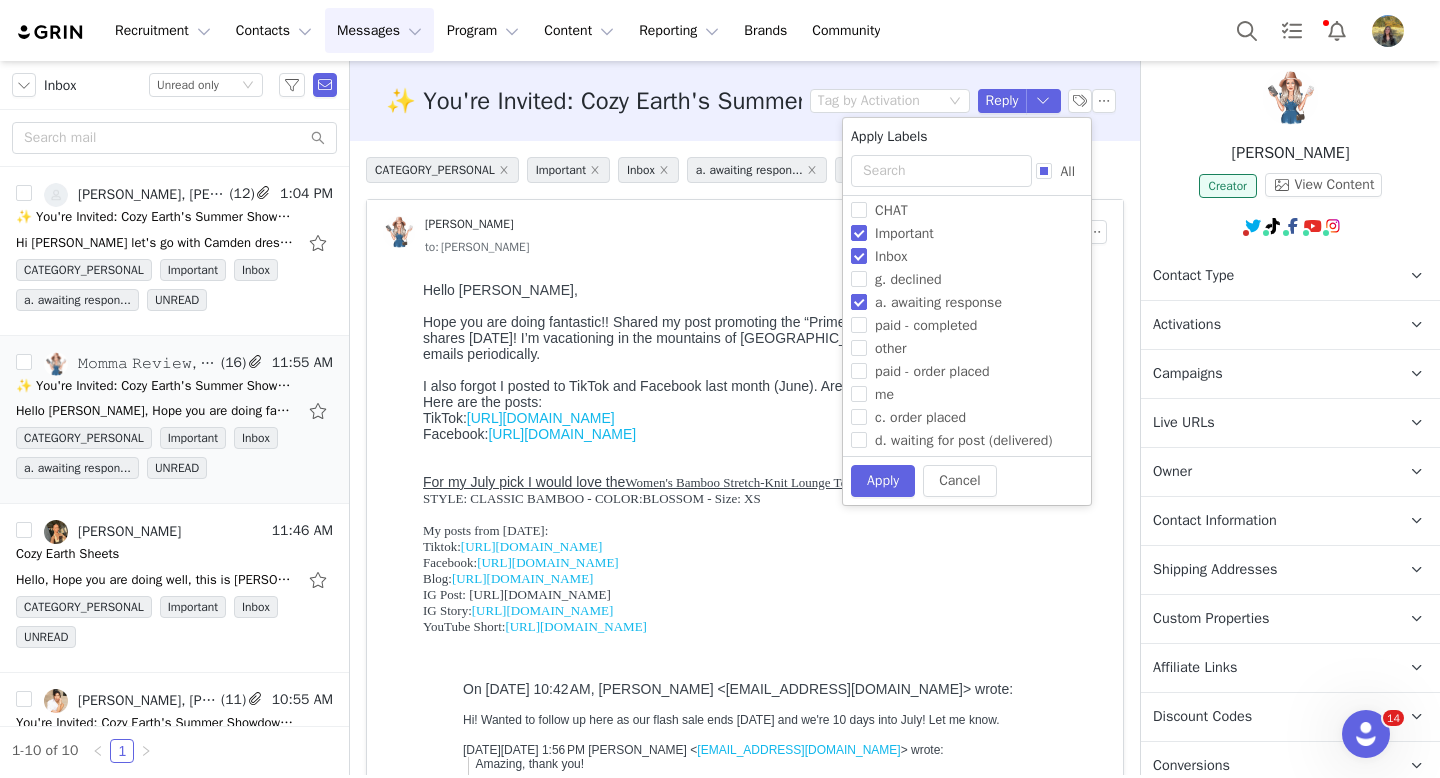 click on "a. awaiting response" at bounding box center [938, 302] 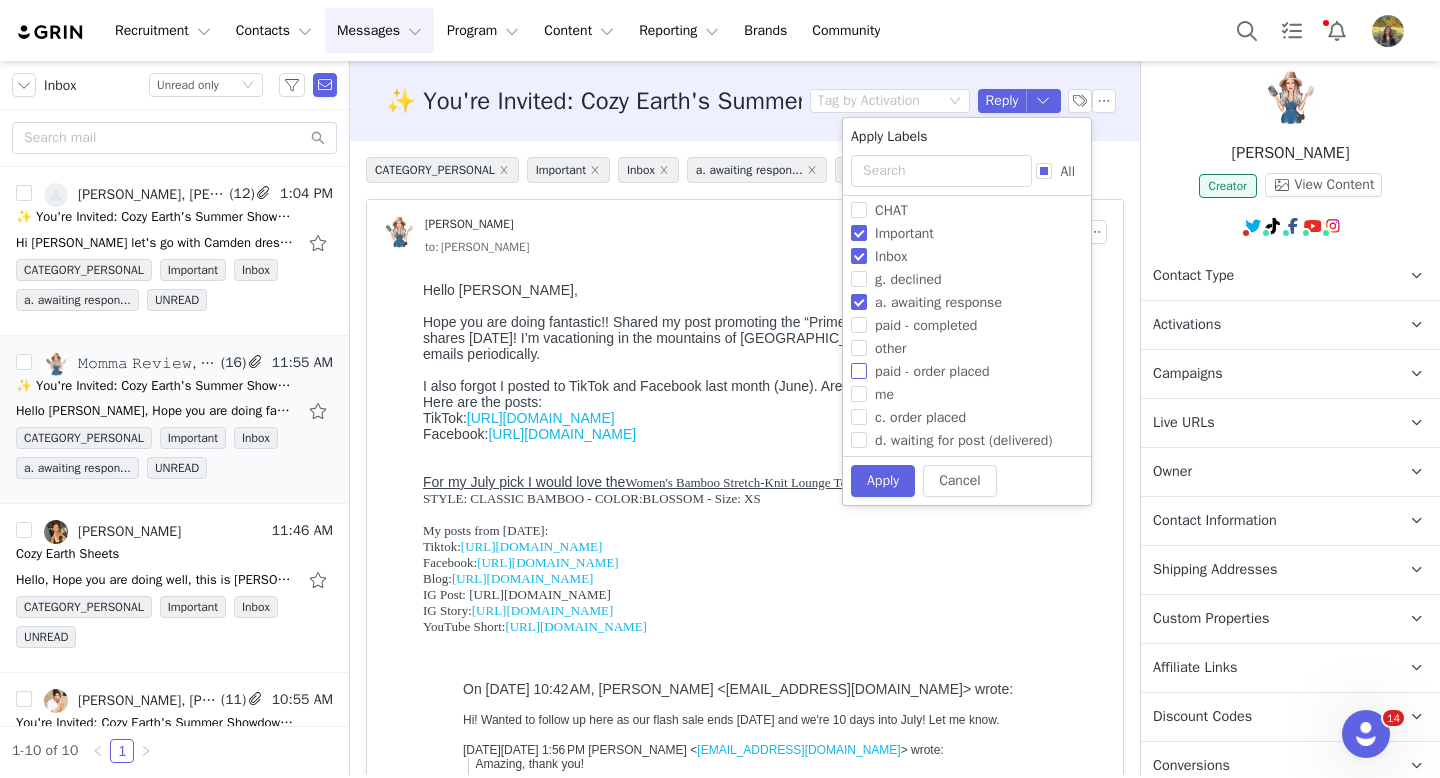 checkbox on "false" 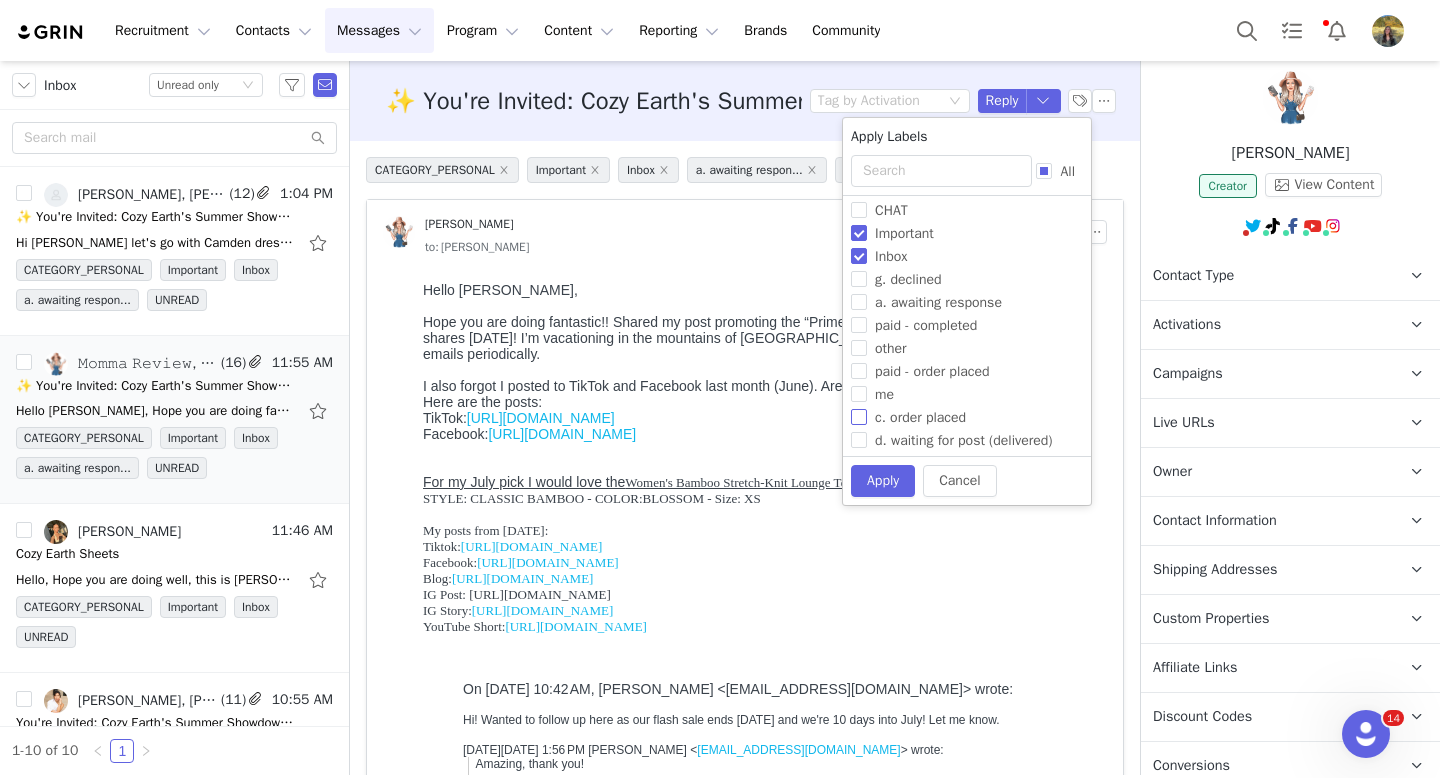 click on "c. order placed" at bounding box center [963, 416] 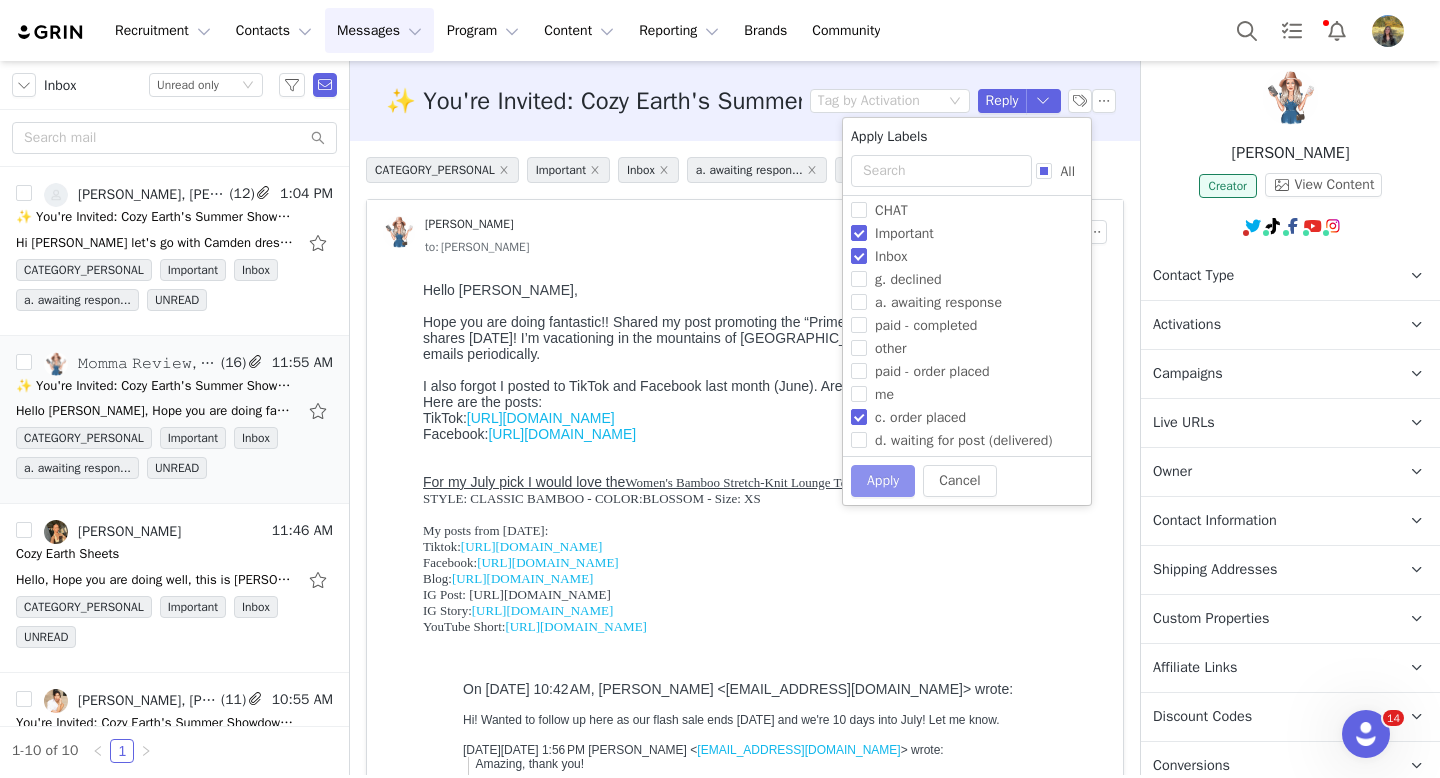 click on "Apply" at bounding box center (883, 481) 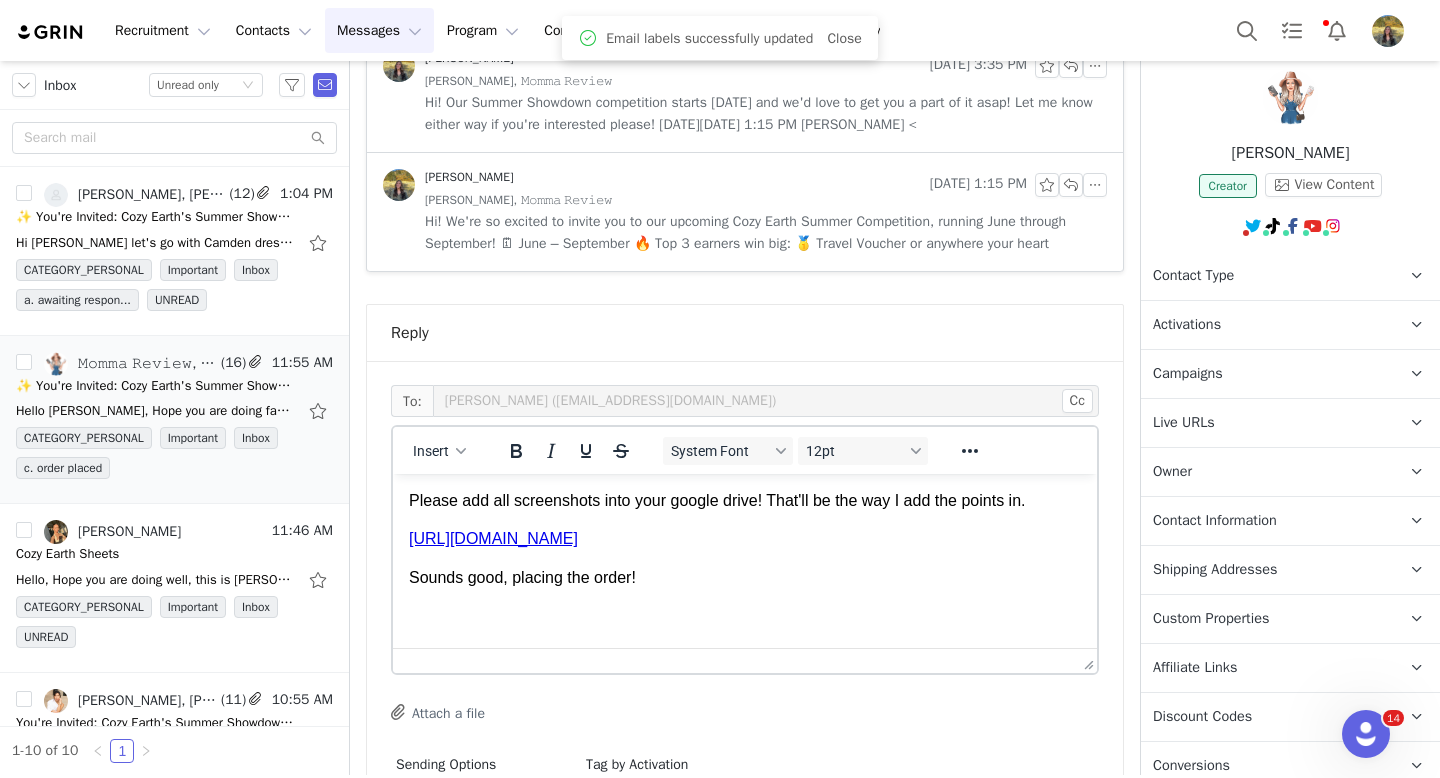 scroll, scrollTop: 3105, scrollLeft: 0, axis: vertical 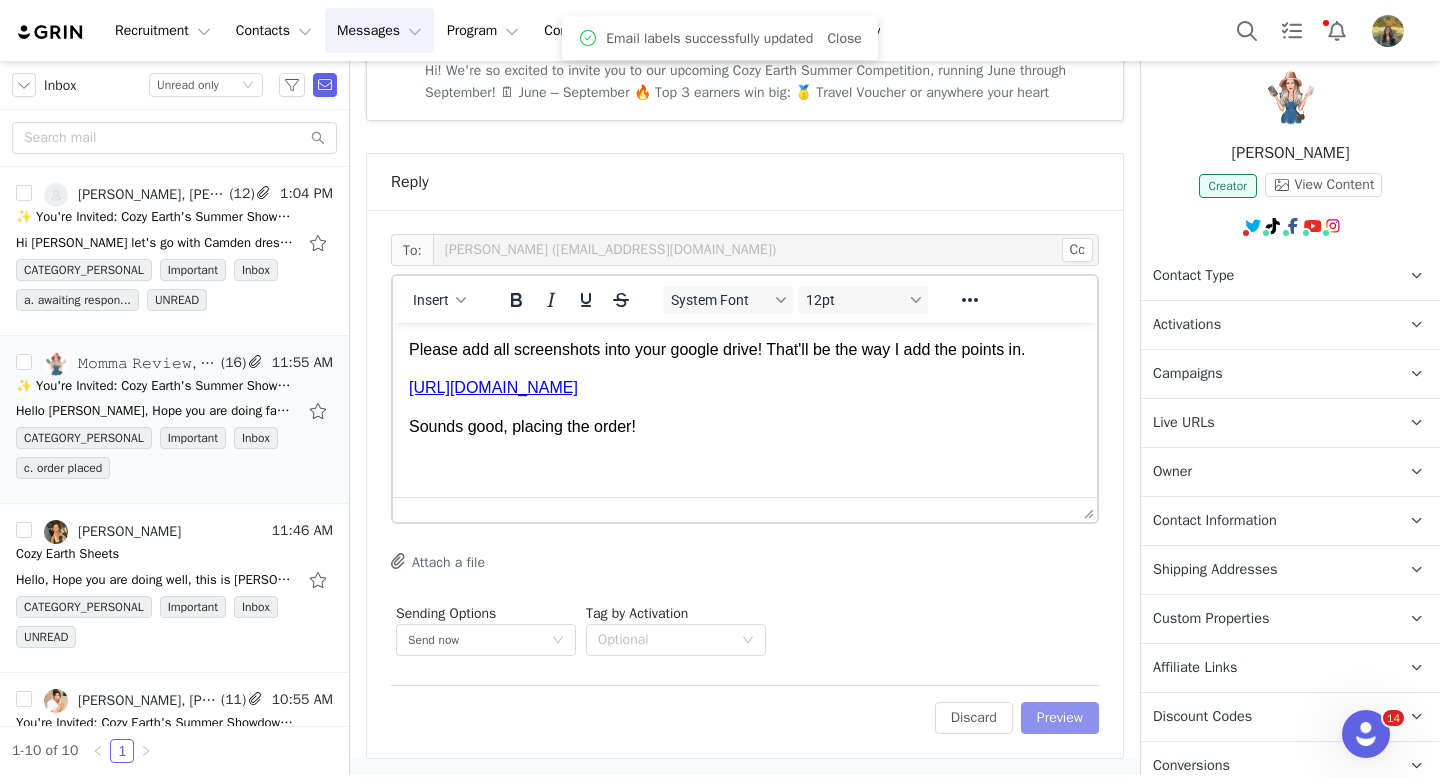 click on "Preview" at bounding box center [1060, 718] 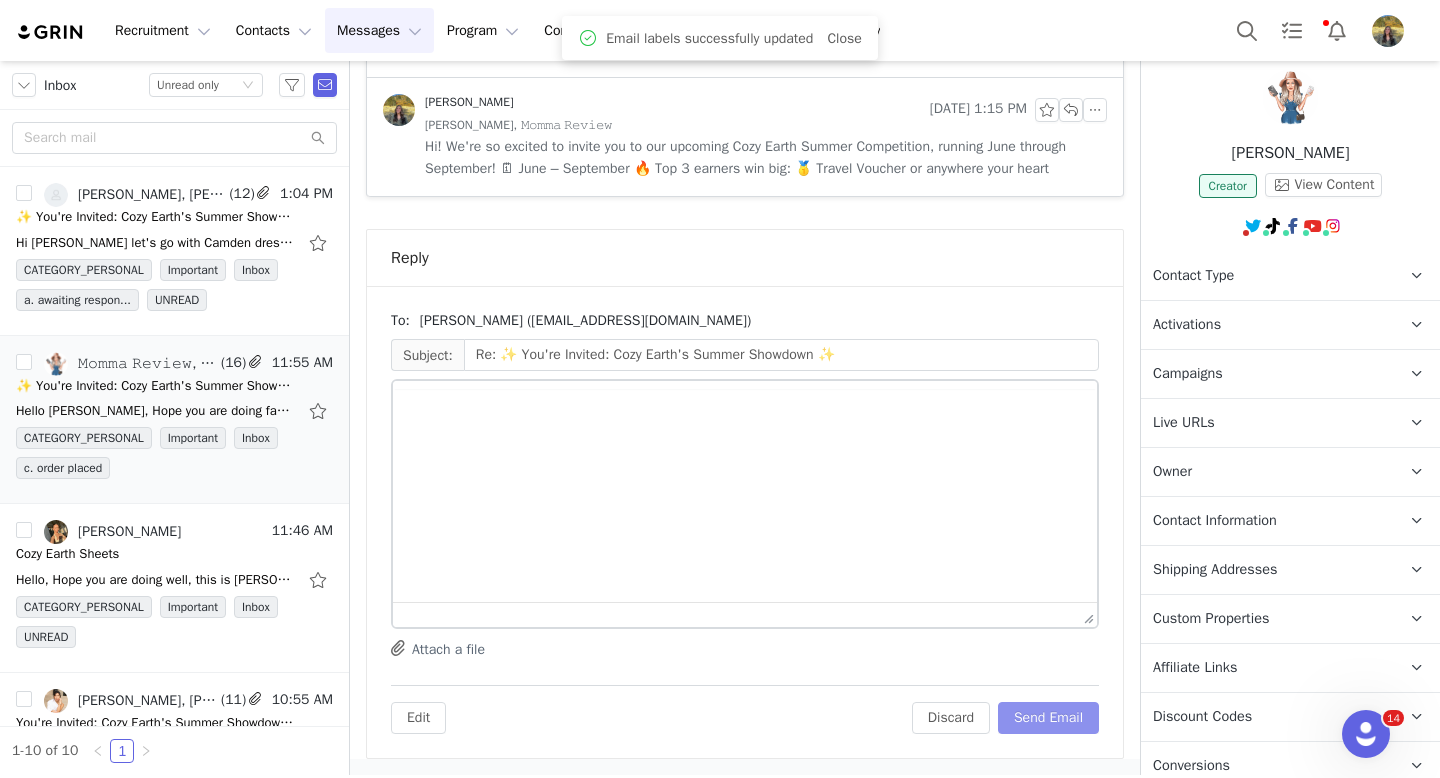 click on "Send Email" at bounding box center [1048, 718] 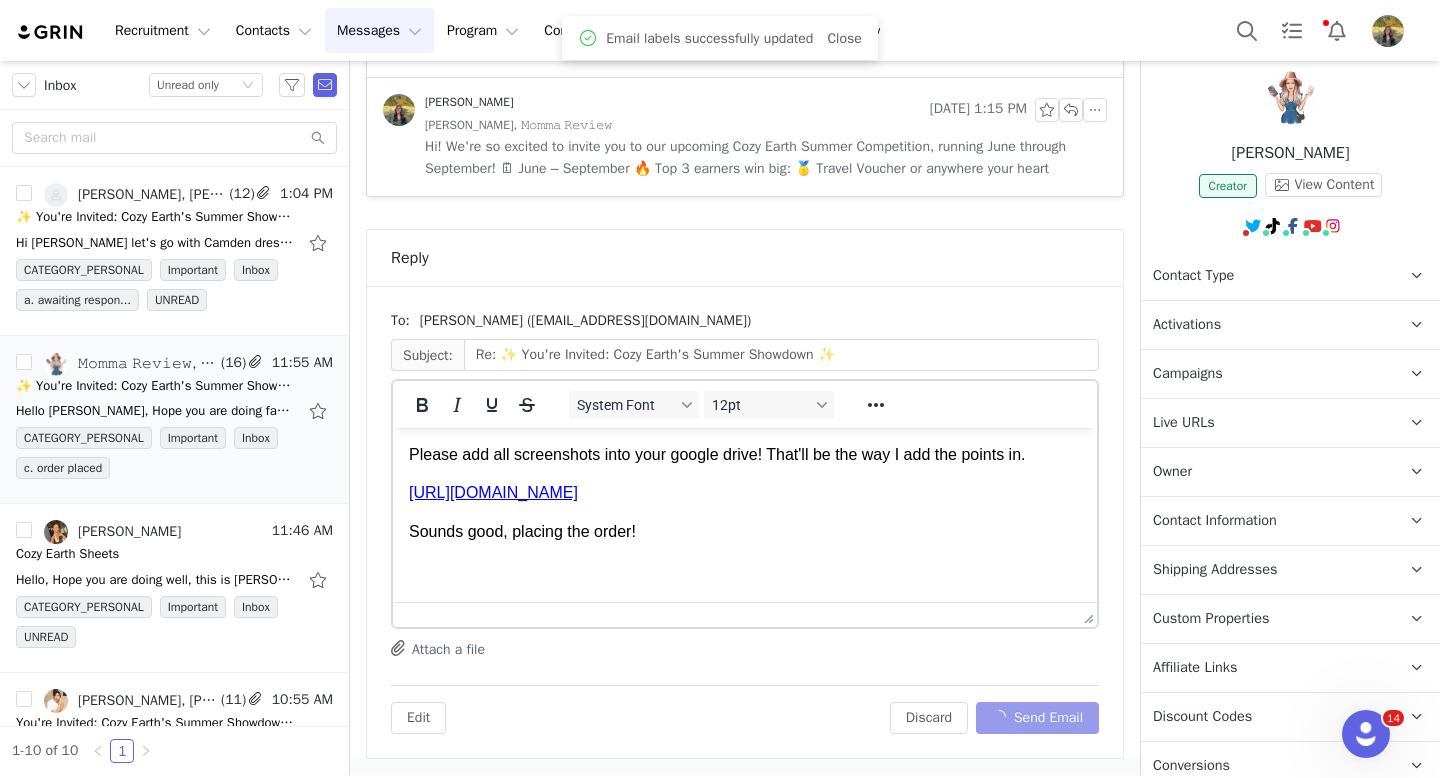 scroll, scrollTop: 2467, scrollLeft: 0, axis: vertical 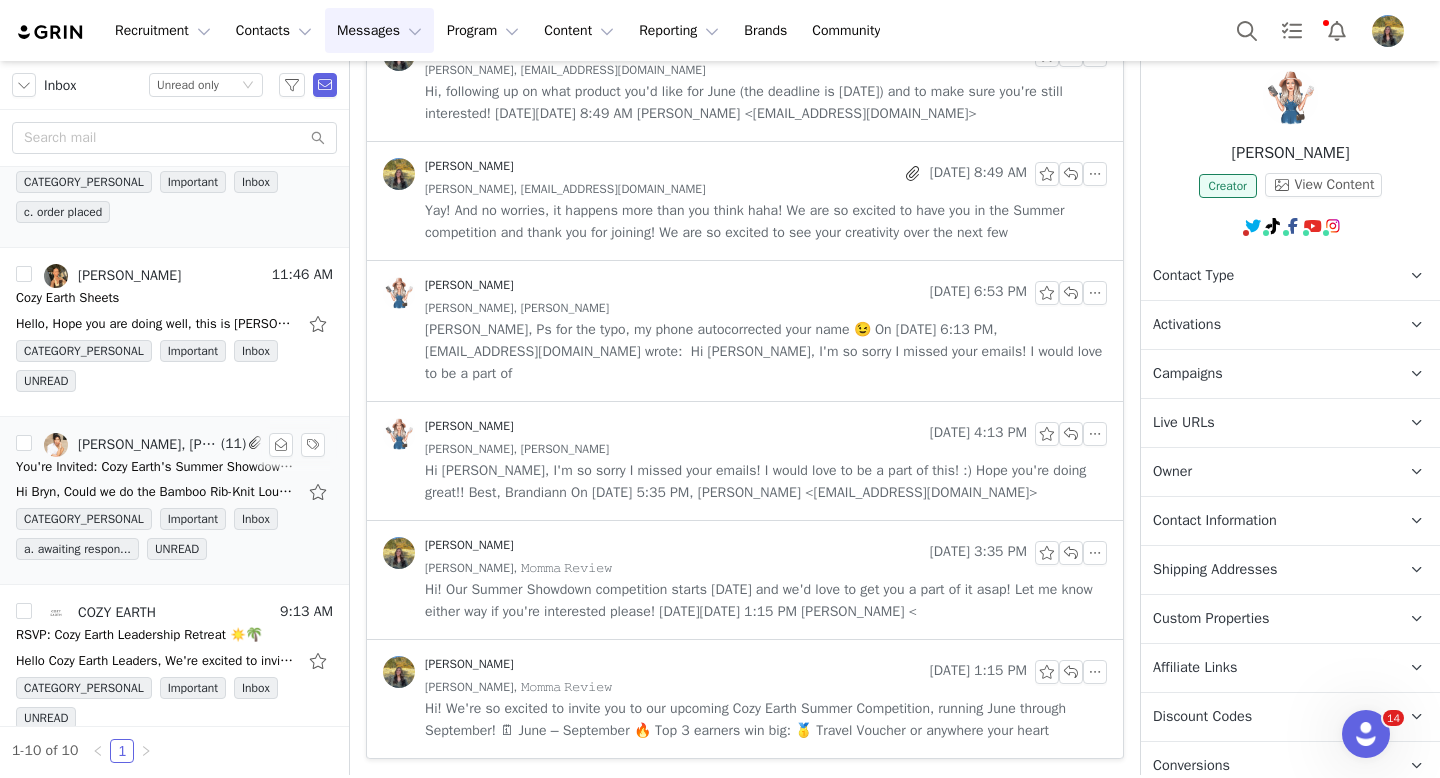 click on "Bryn Bell, Cynthia Le" at bounding box center [147, 445] 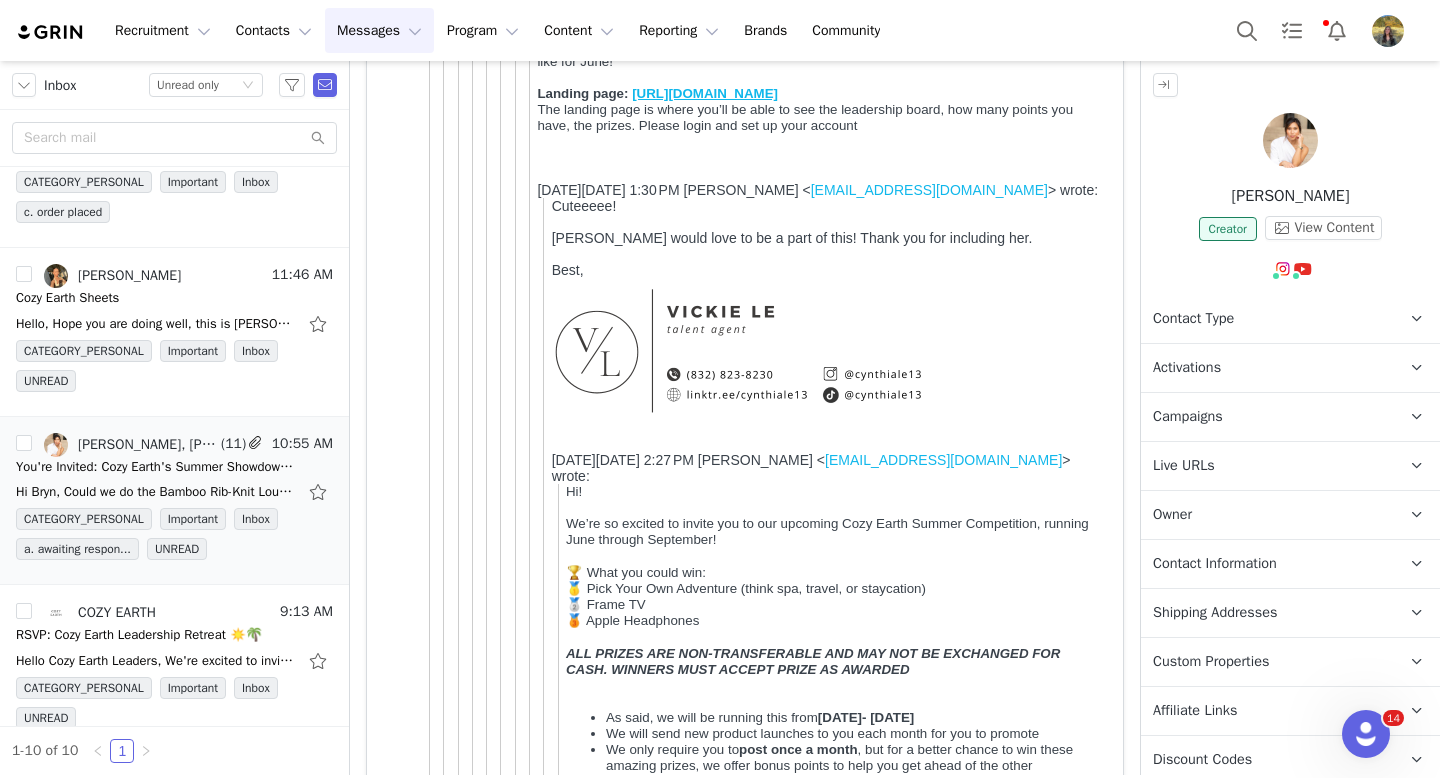 scroll, scrollTop: 0, scrollLeft: 0, axis: both 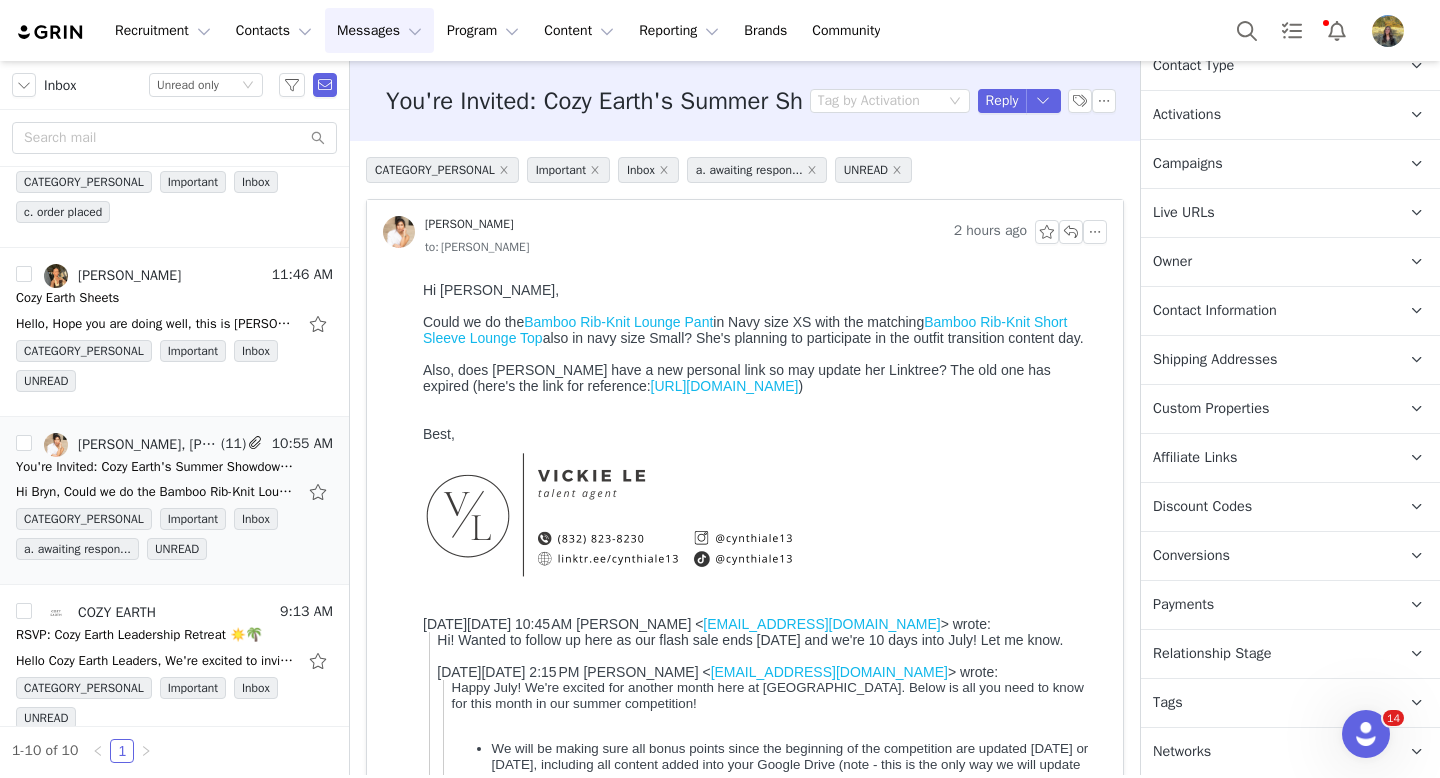 click on "Discount Codes" at bounding box center (1202, 507) 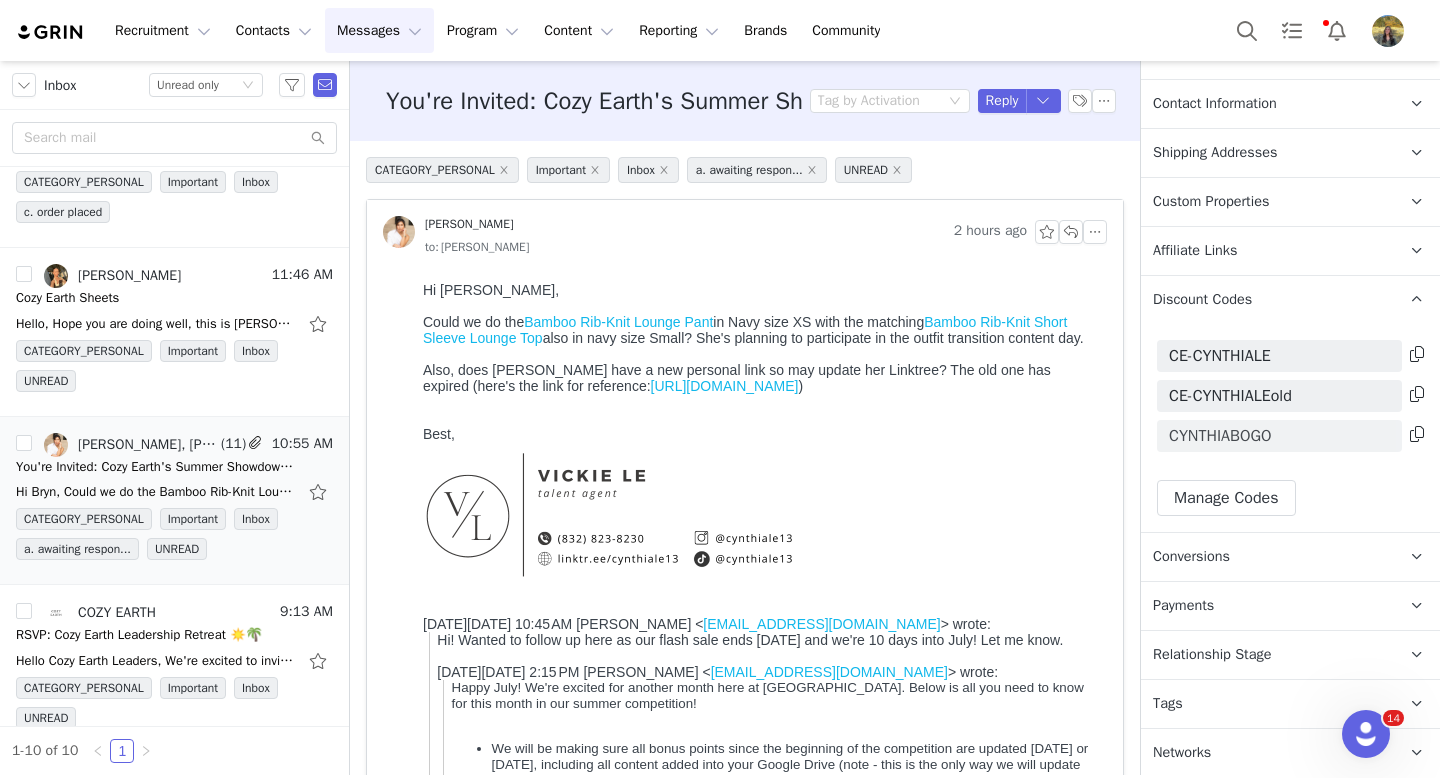 scroll, scrollTop: 461, scrollLeft: 0, axis: vertical 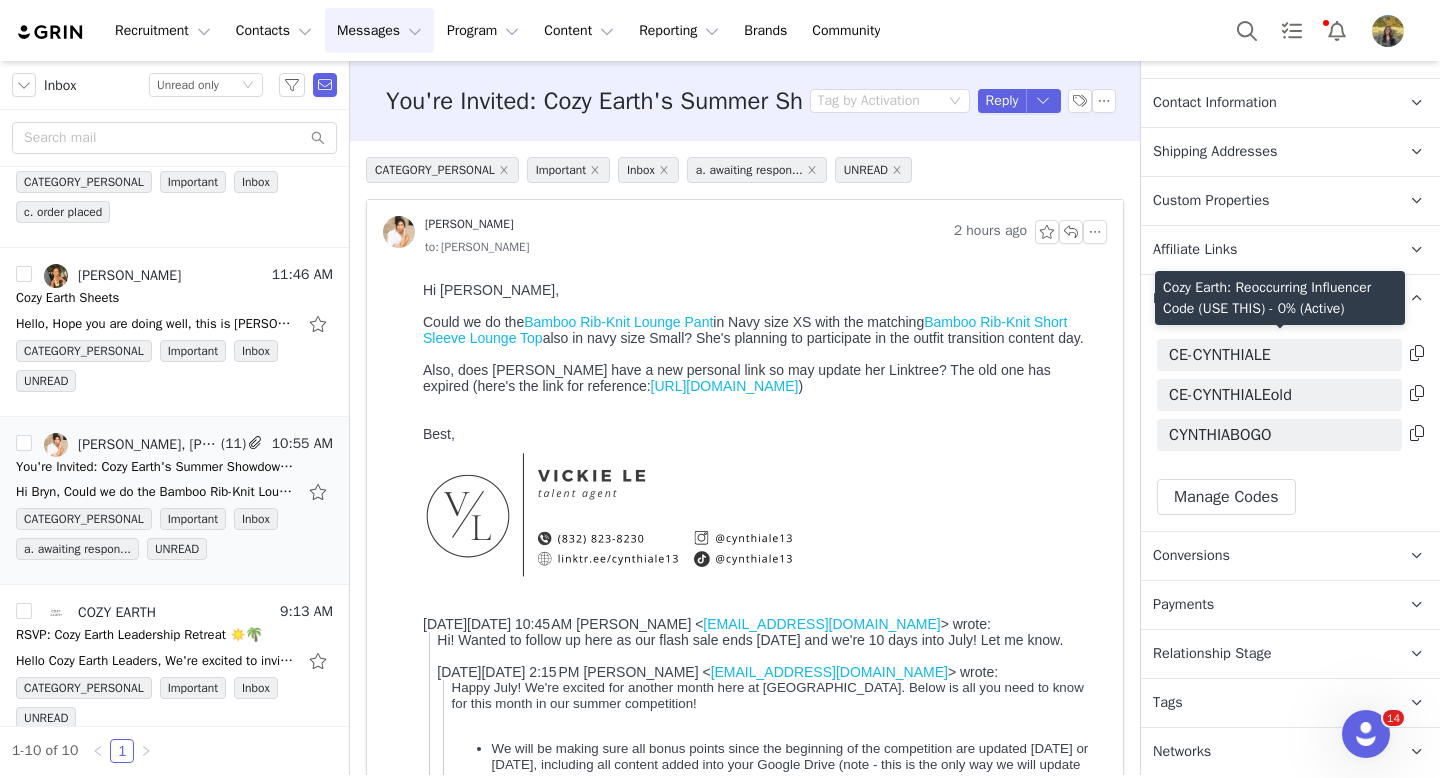 click at bounding box center (1417, 353) 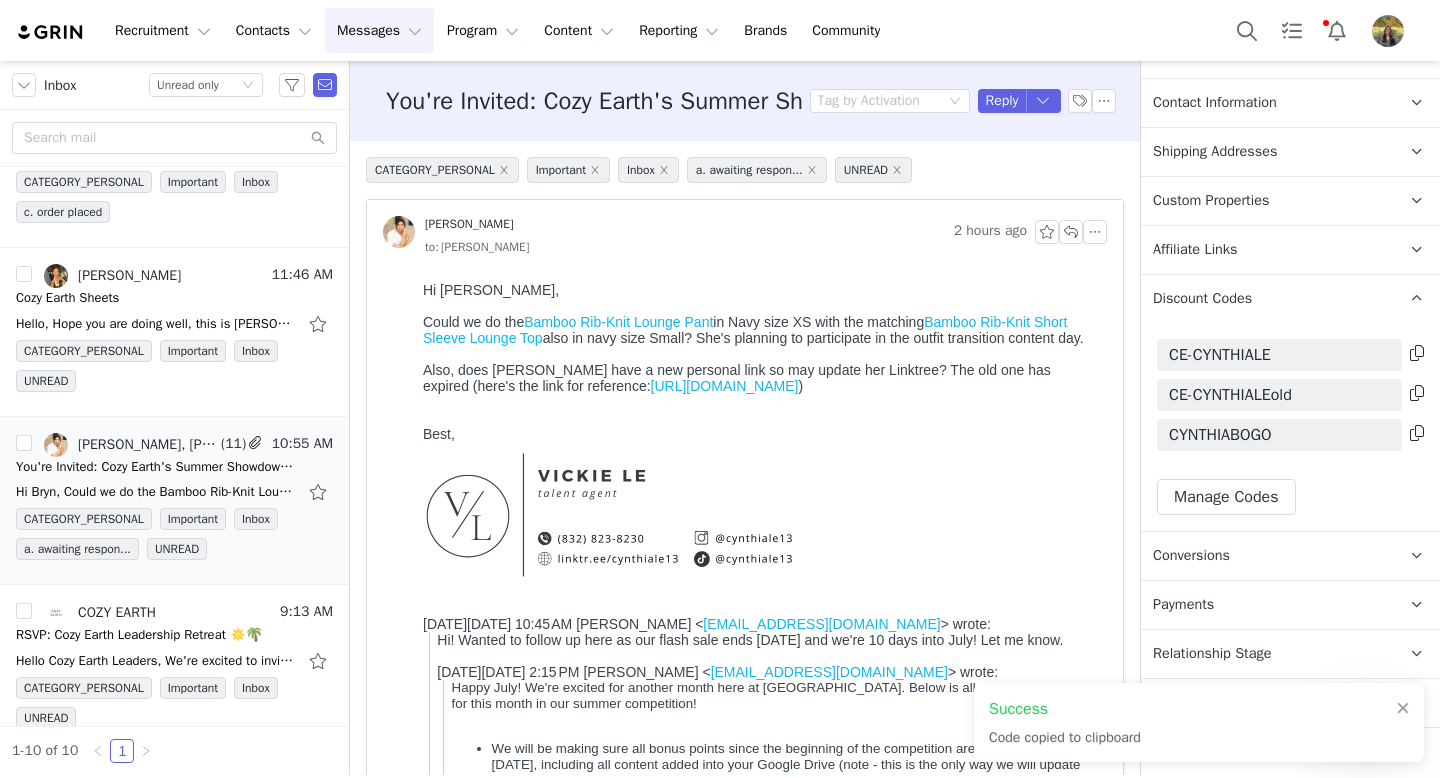 click on "Affiliate Links" at bounding box center [1195, 250] 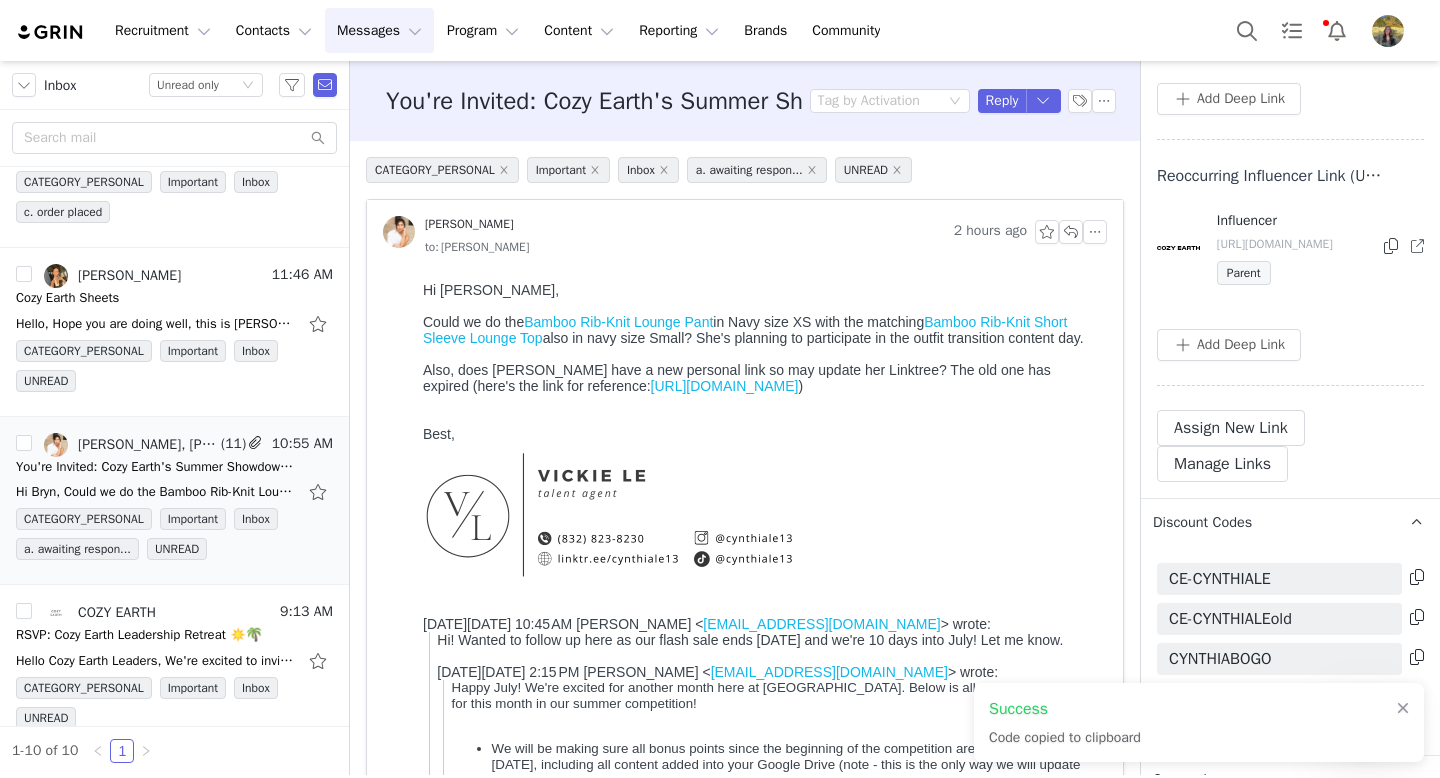 scroll, scrollTop: 856, scrollLeft: 0, axis: vertical 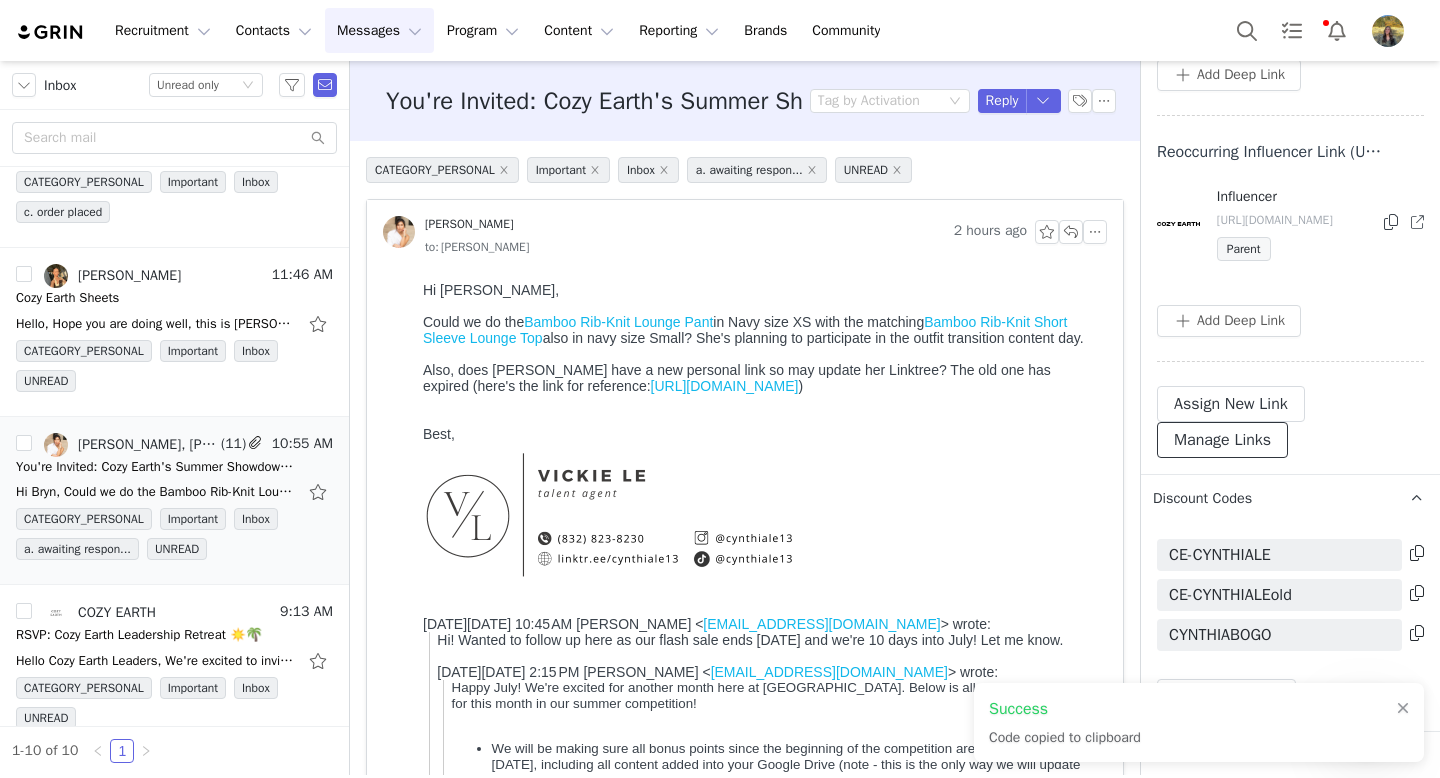 click on "Manage Links" at bounding box center (1222, 440) 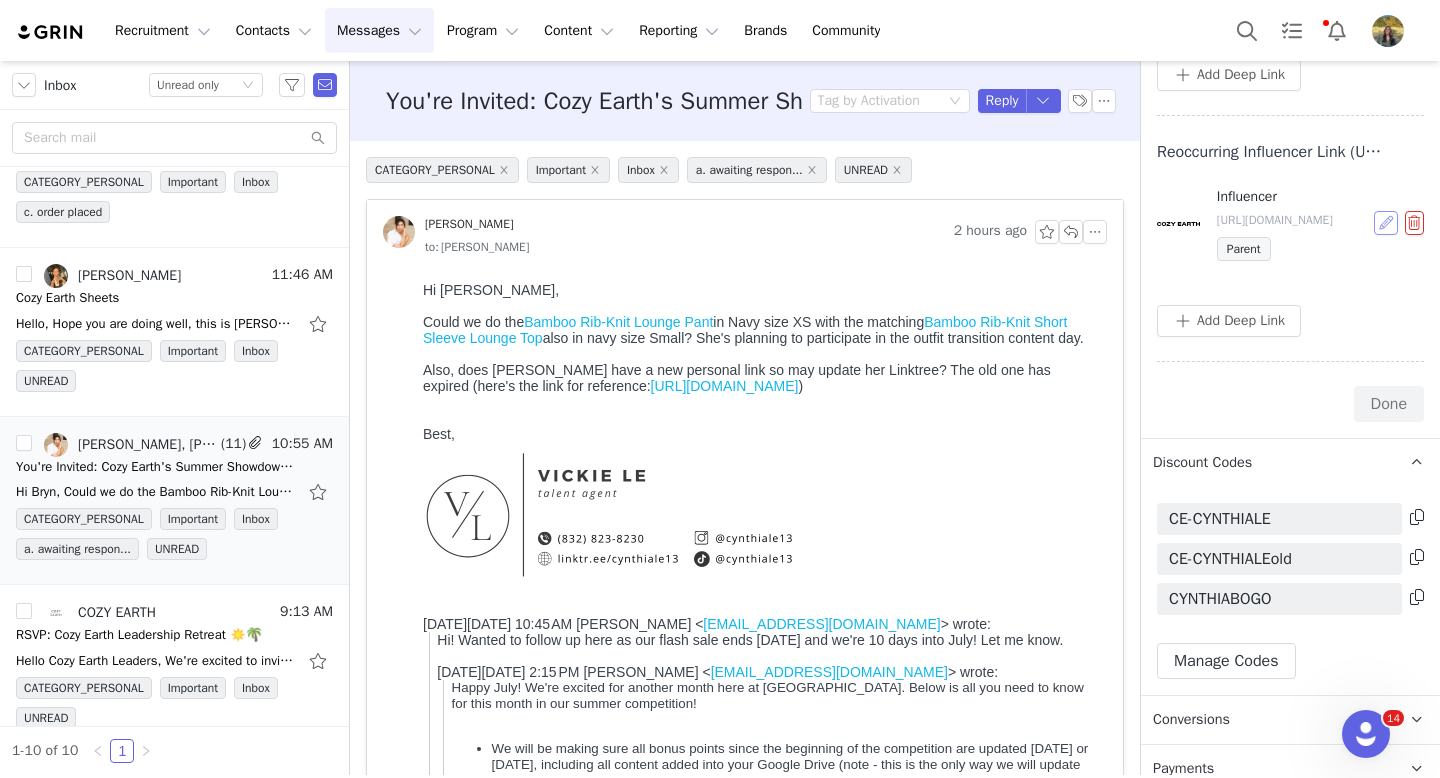 click at bounding box center [1386, 223] 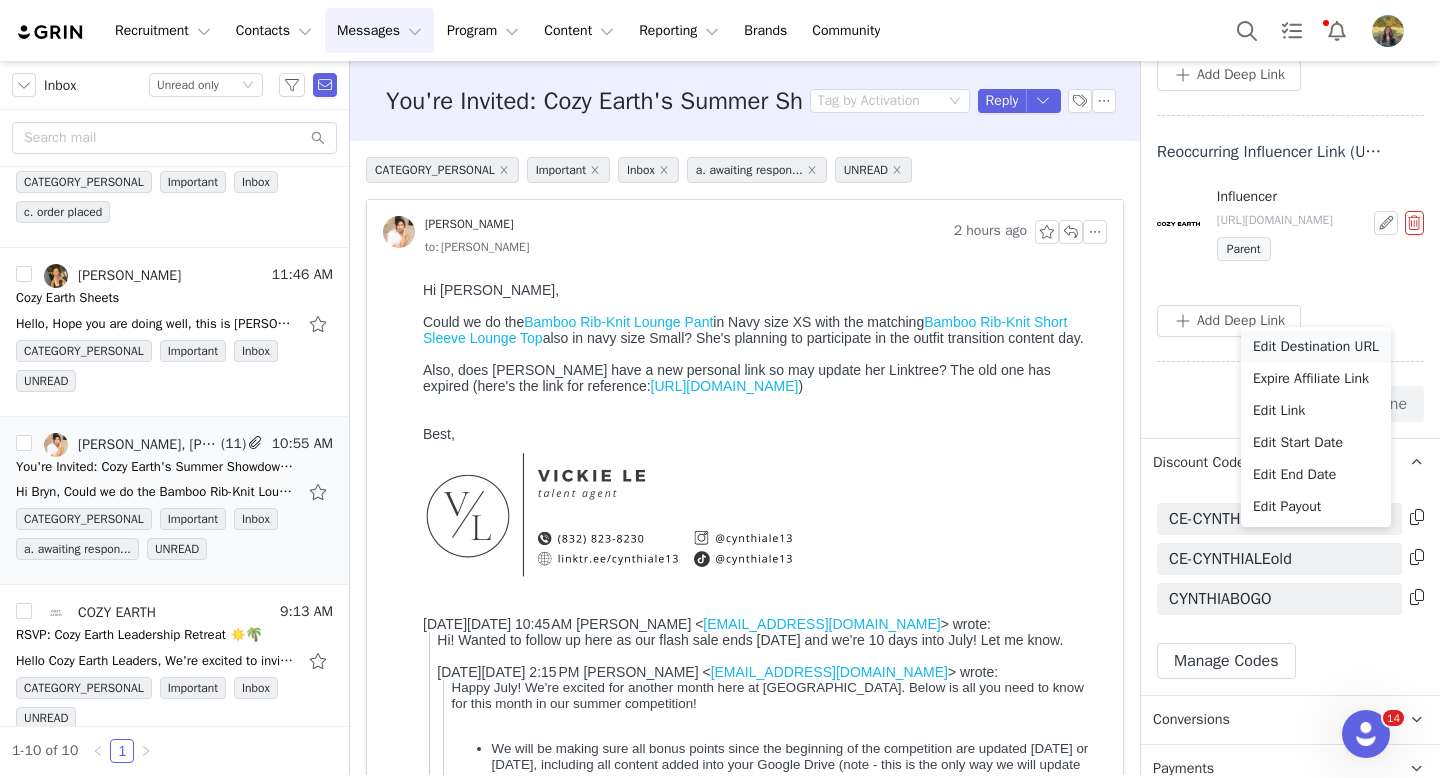 click on "Edit Destination URL" at bounding box center (1316, 347) 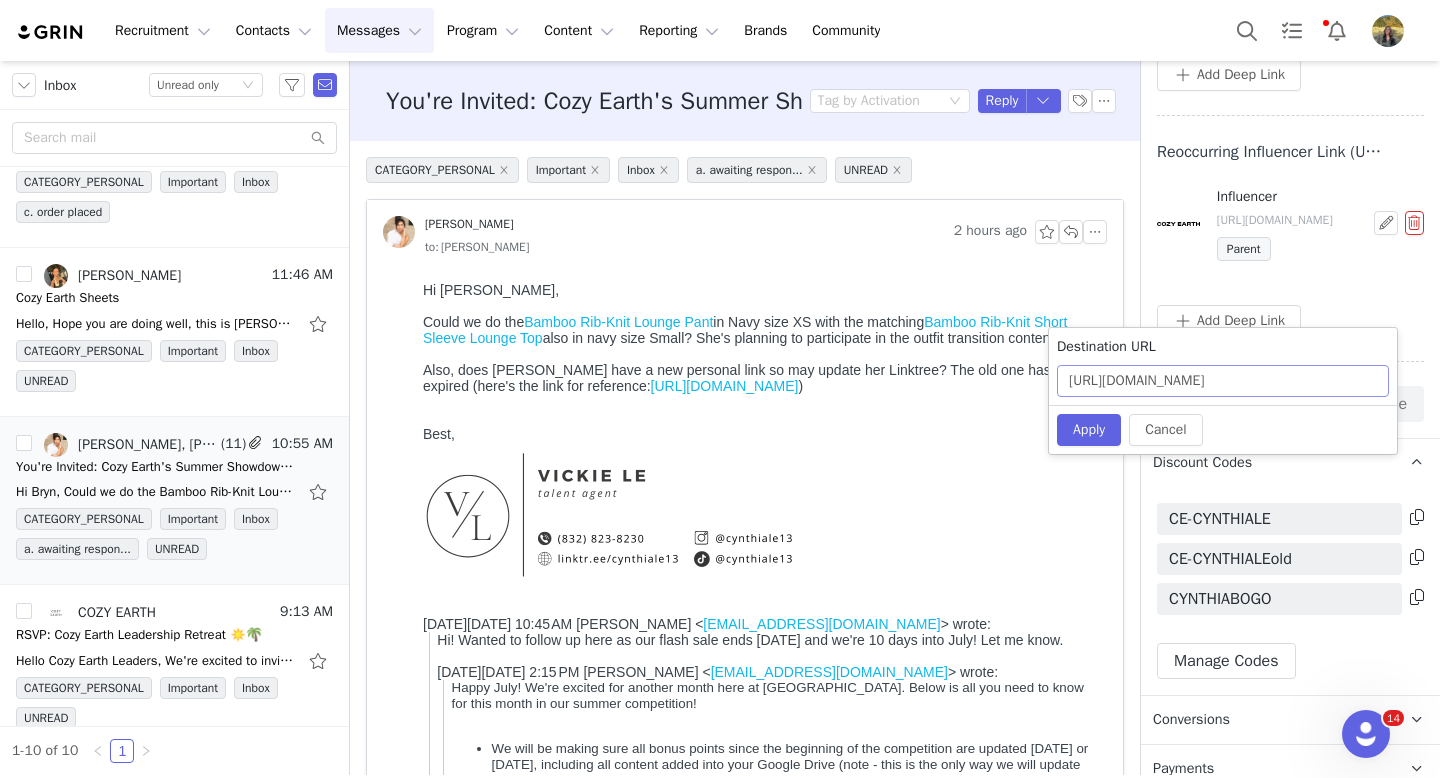 scroll, scrollTop: 0, scrollLeft: 42, axis: horizontal 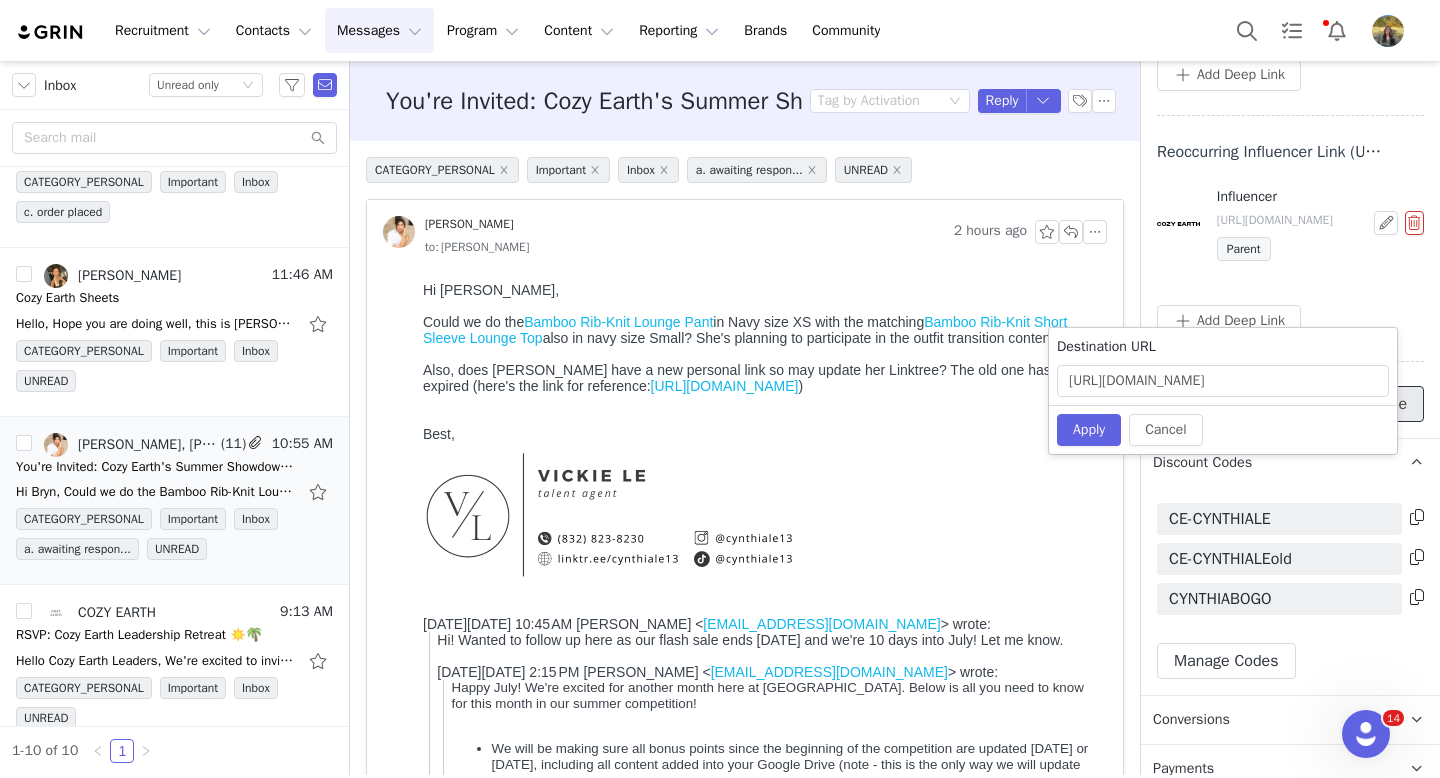 click on "Done" at bounding box center [1389, 404] 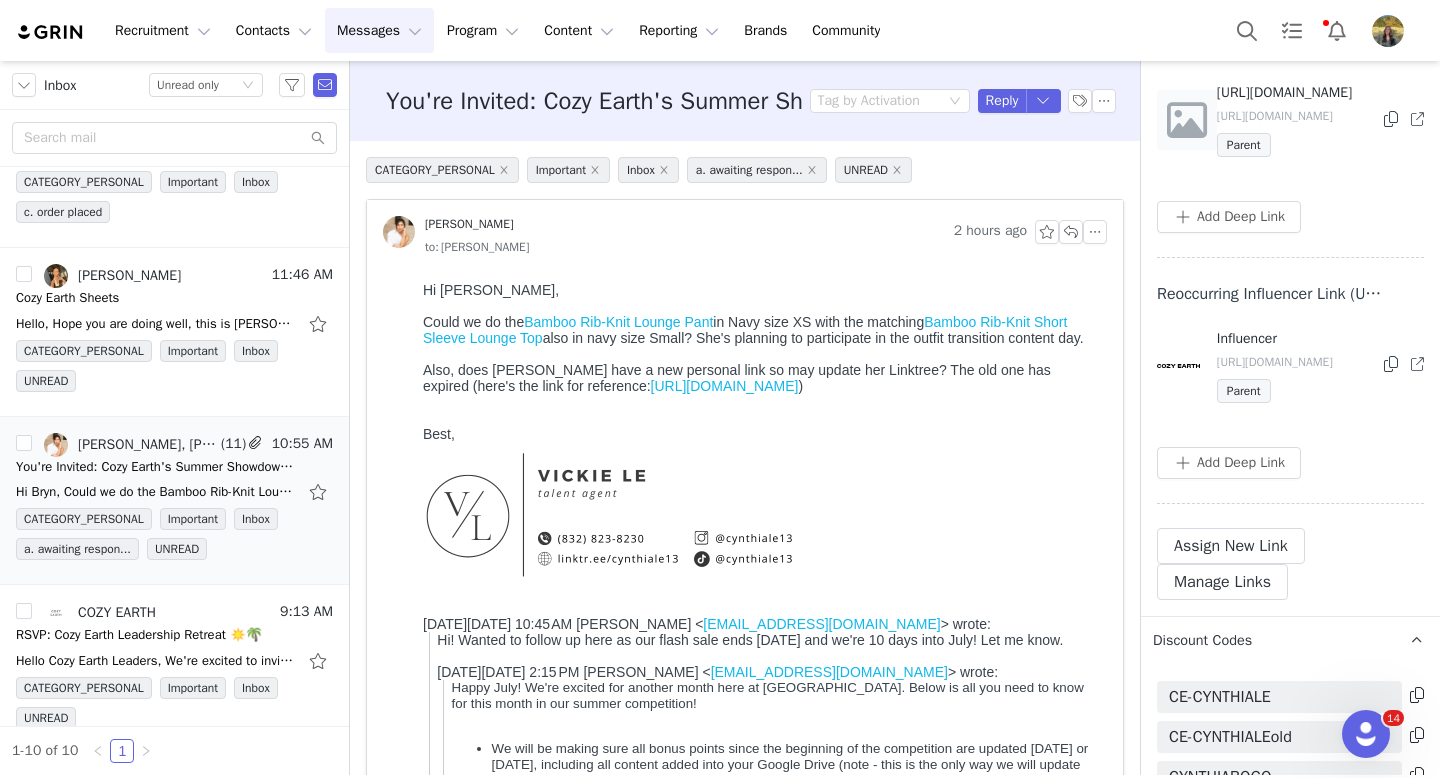 scroll, scrollTop: 777, scrollLeft: 0, axis: vertical 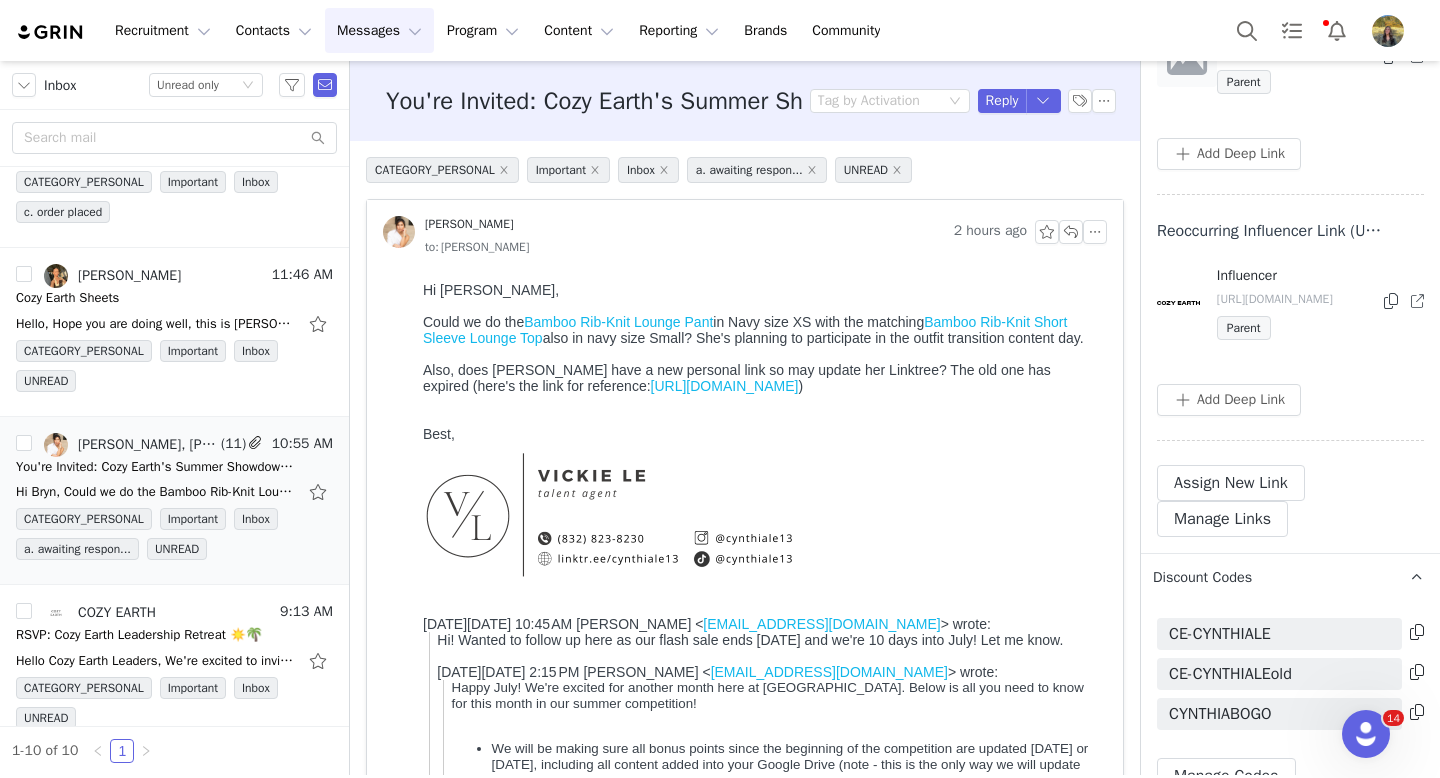click at bounding box center [1391, 301] 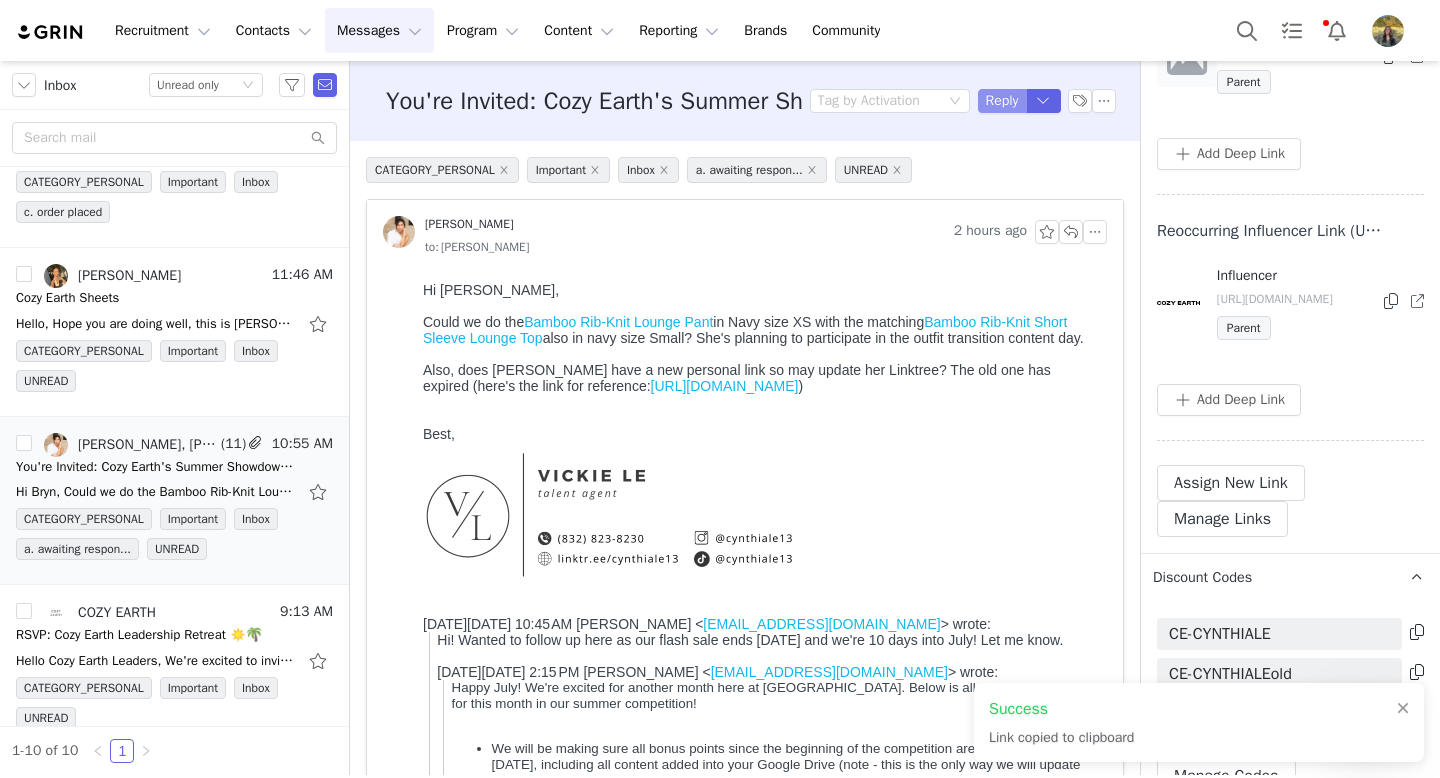 click on "Reply" at bounding box center [1002, 101] 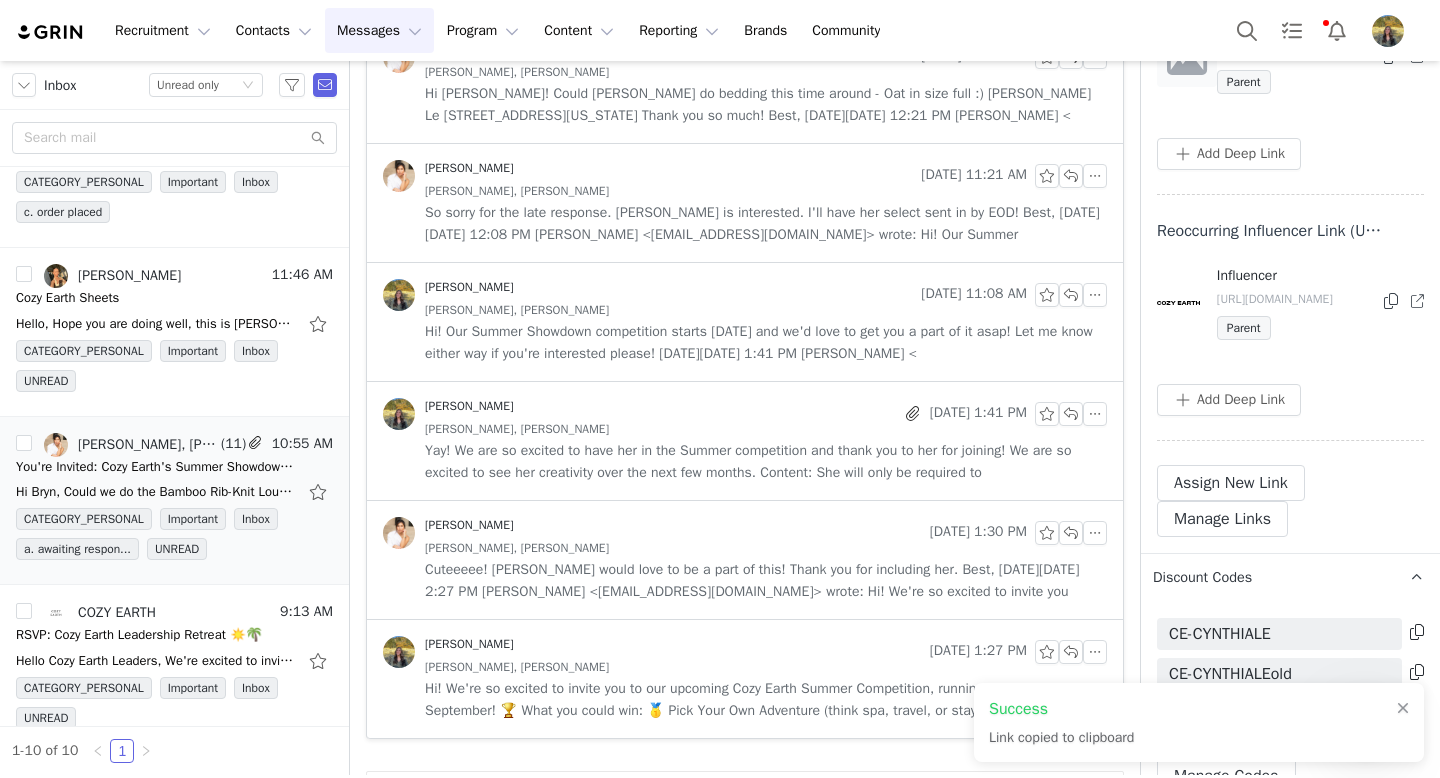 scroll, scrollTop: 5351, scrollLeft: 0, axis: vertical 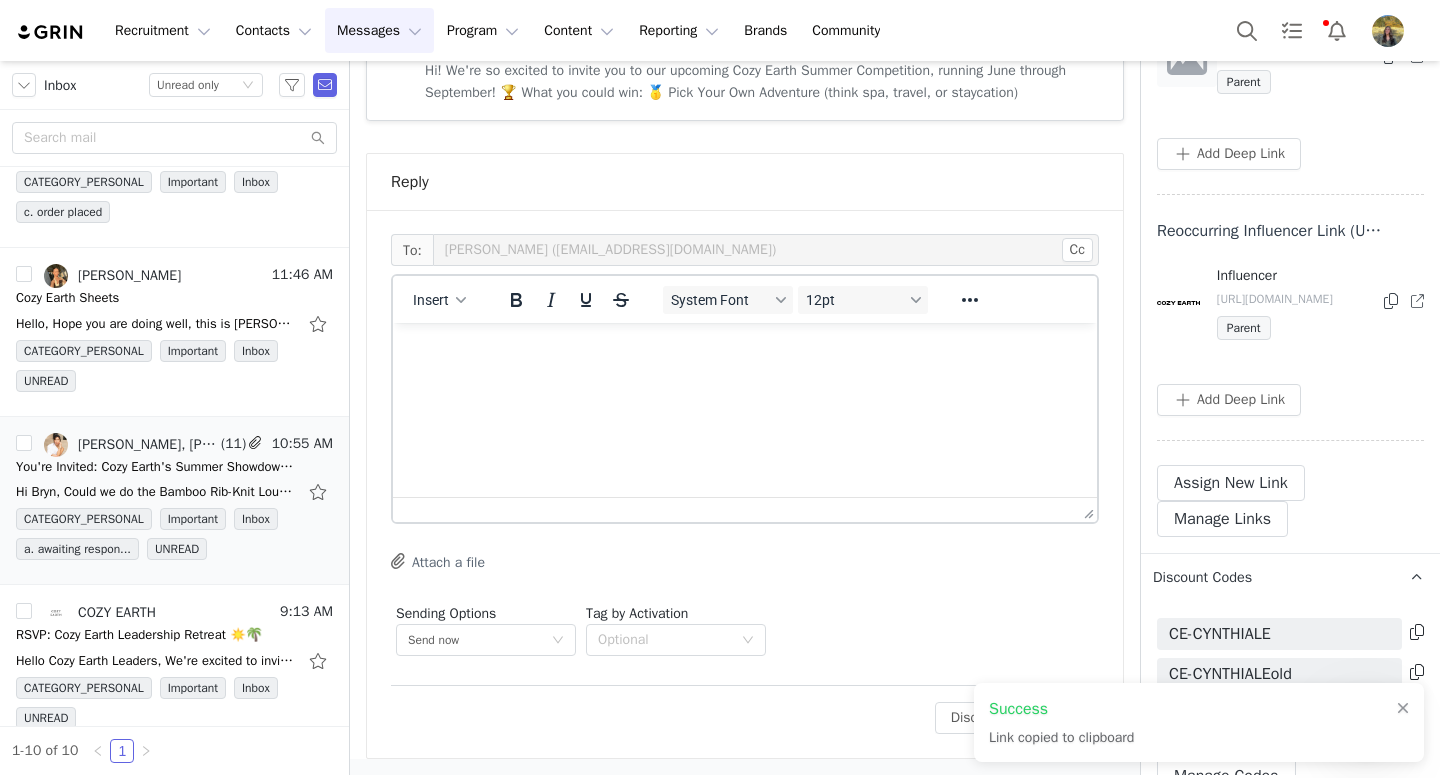 drag, startPoint x: 619, startPoint y: 2261, endPoint x: 640, endPoint y: 387, distance: 1874.1177 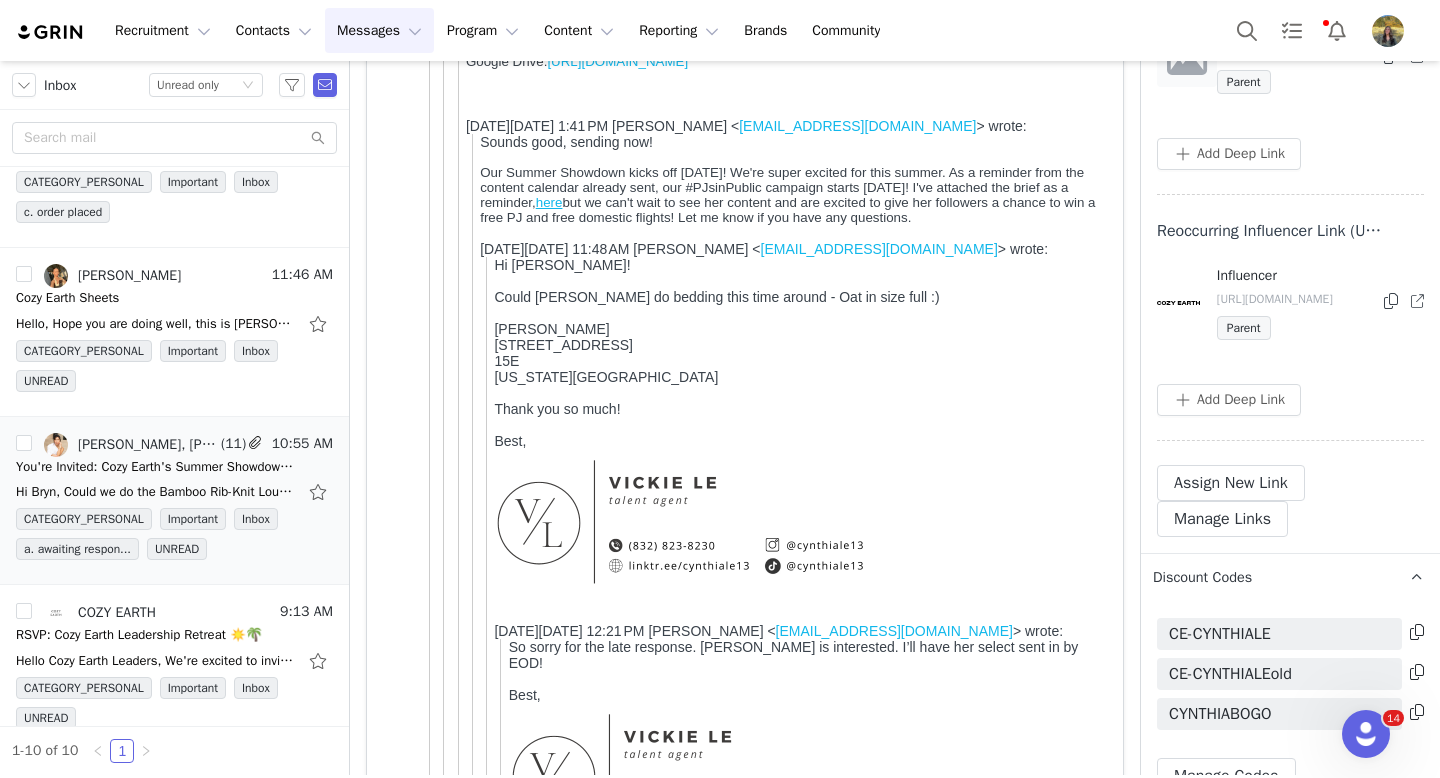 scroll, scrollTop: 0, scrollLeft: 0, axis: both 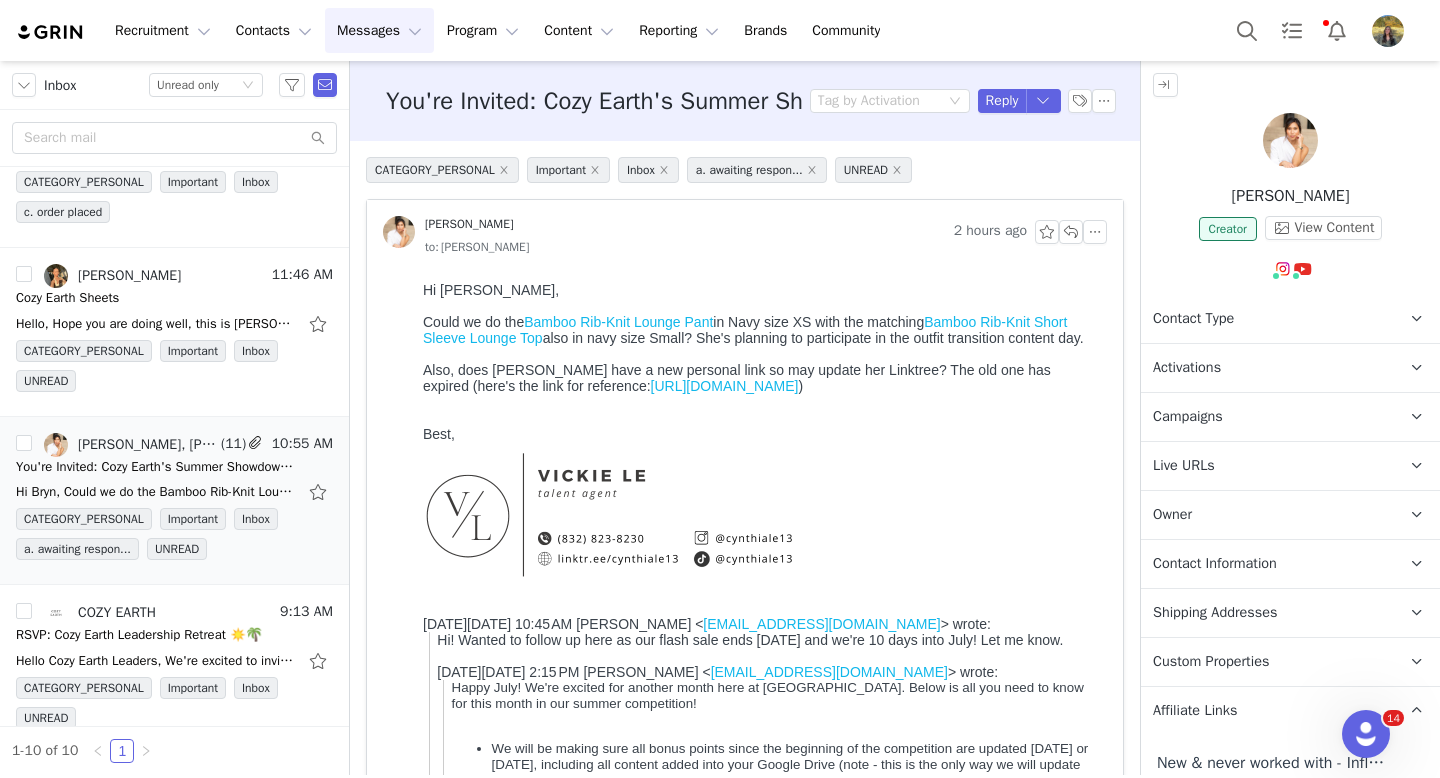 click on "Campaigns  Any campaigns associated with a contact will be available to them via their Live URL." at bounding box center (1266, 417) 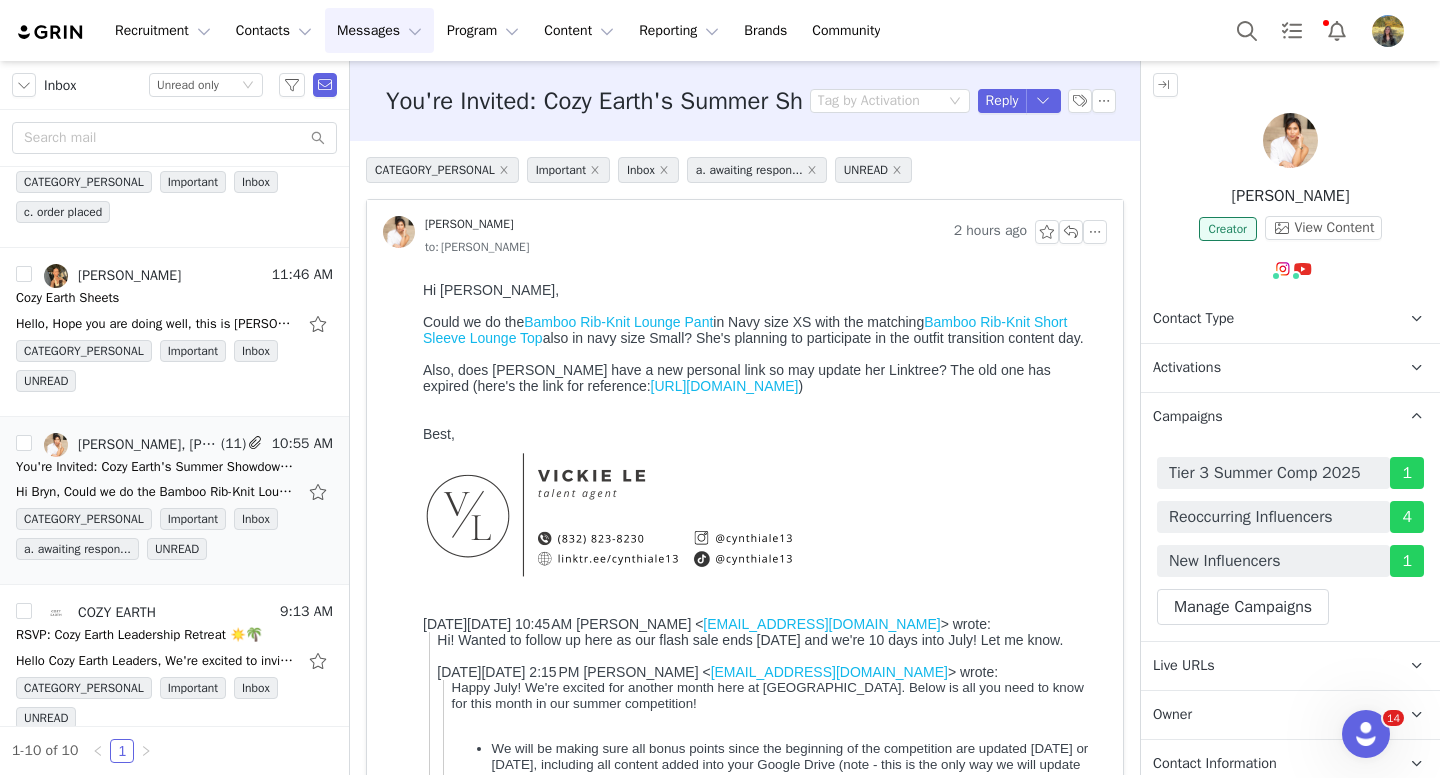 click on "Campaigns" at bounding box center [1188, 417] 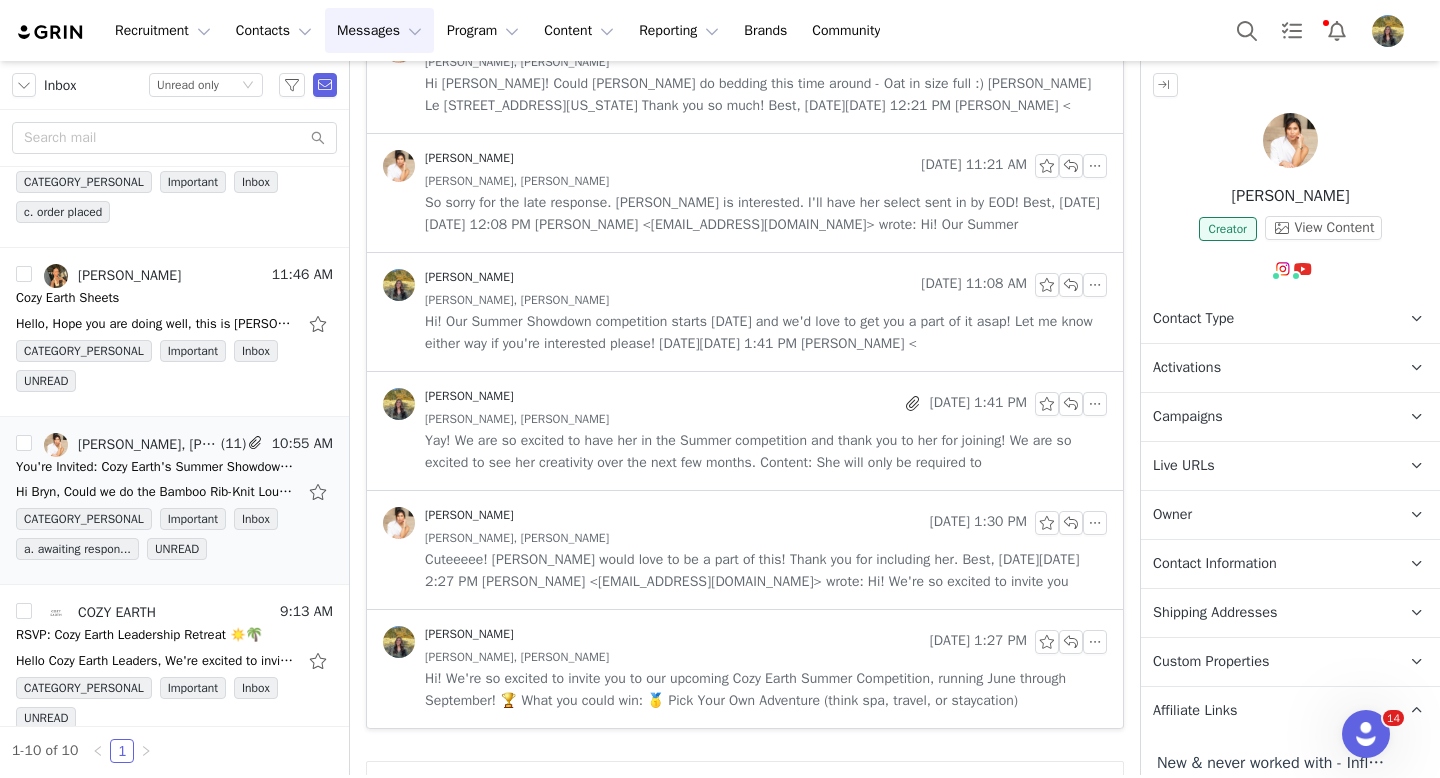 scroll, scrollTop: 5351, scrollLeft: 0, axis: vertical 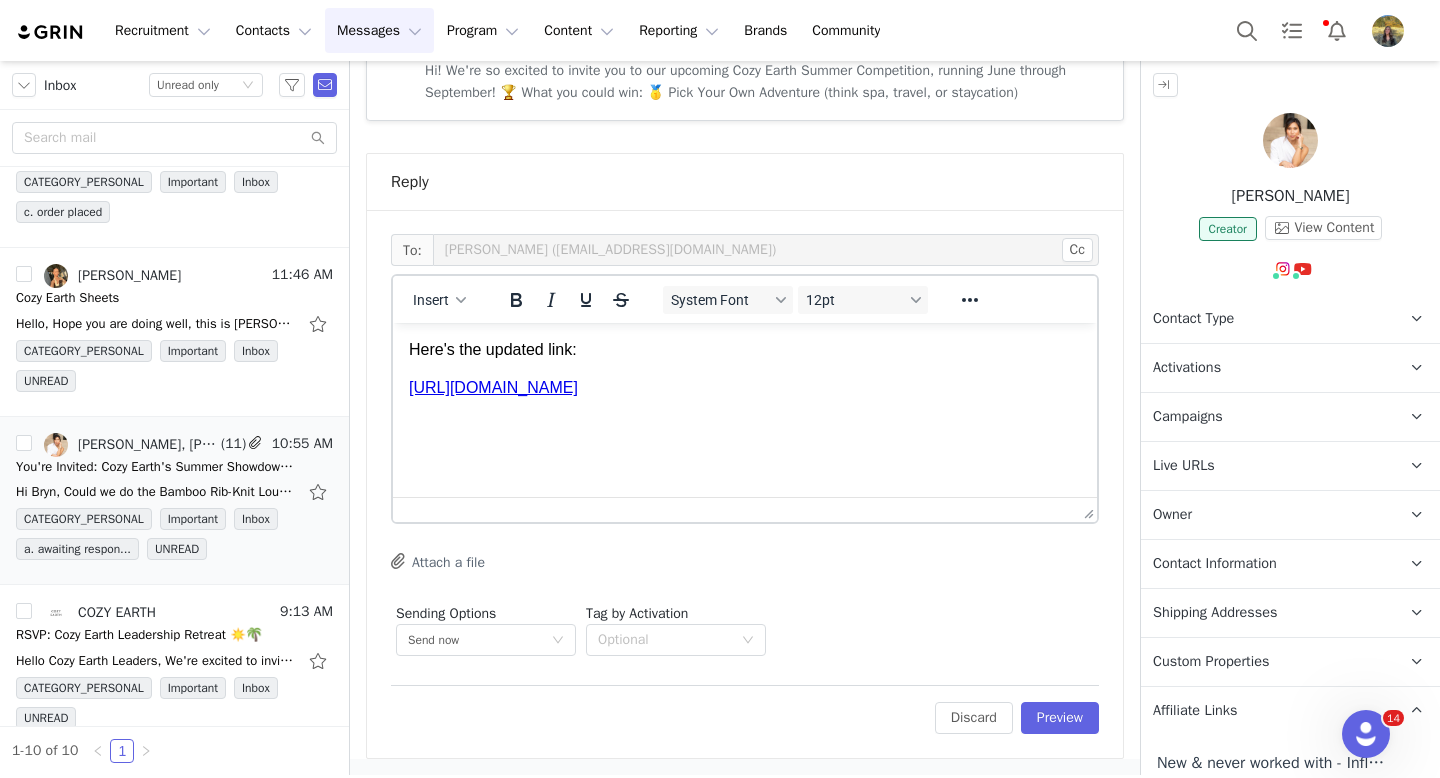 click on "Here's the updated link: https://glnk.io/8lr99/cynthiale13" at bounding box center [745, 388] 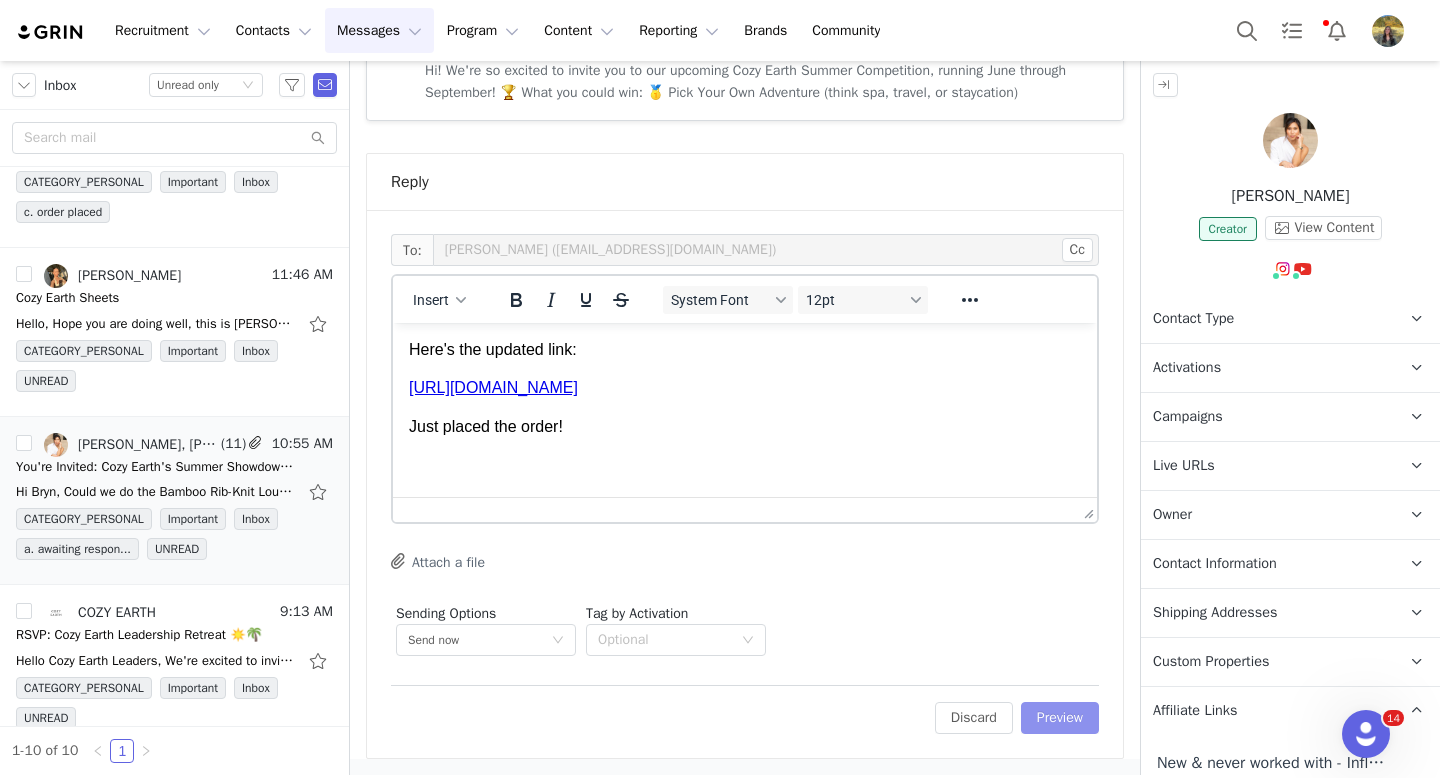 click on "Preview" at bounding box center (1060, 718) 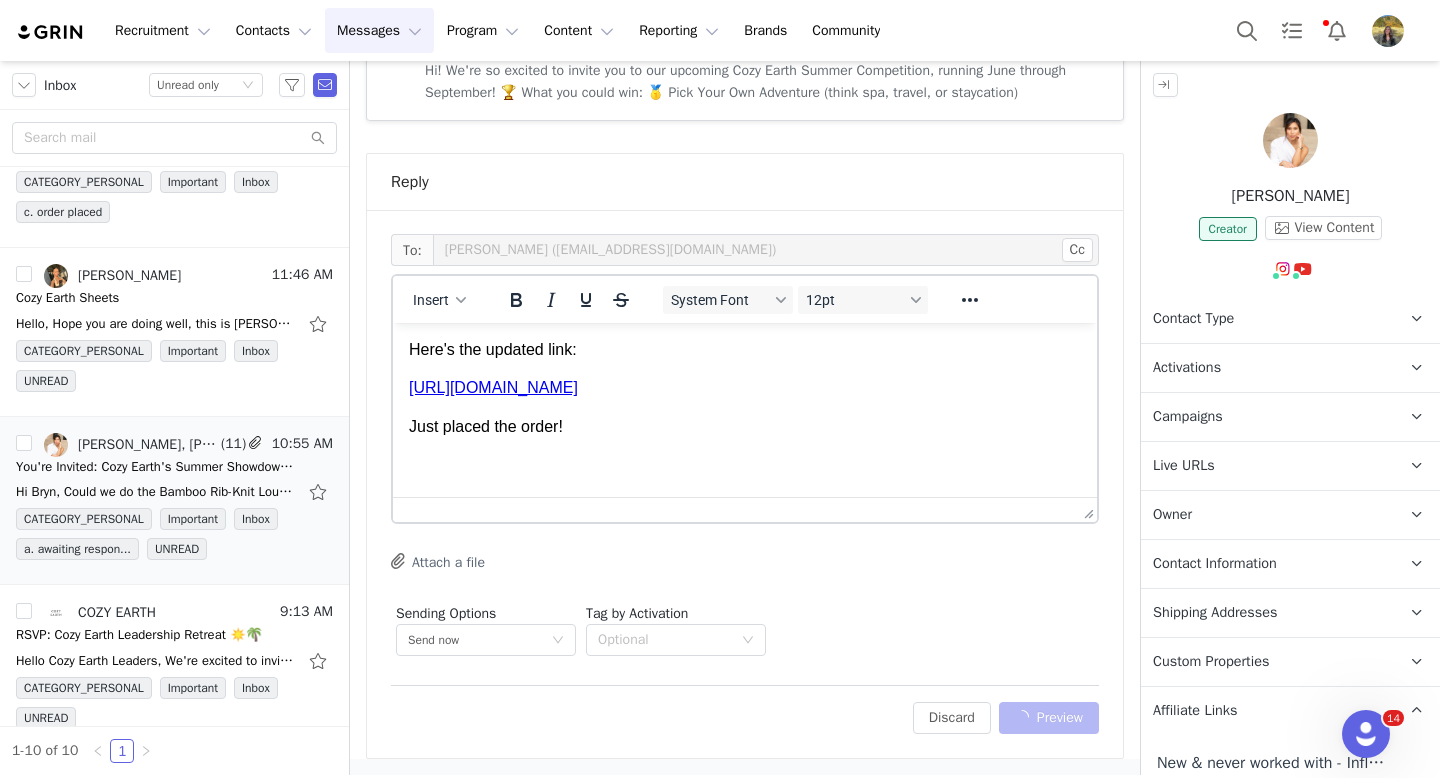 scroll, scrollTop: 5275, scrollLeft: 0, axis: vertical 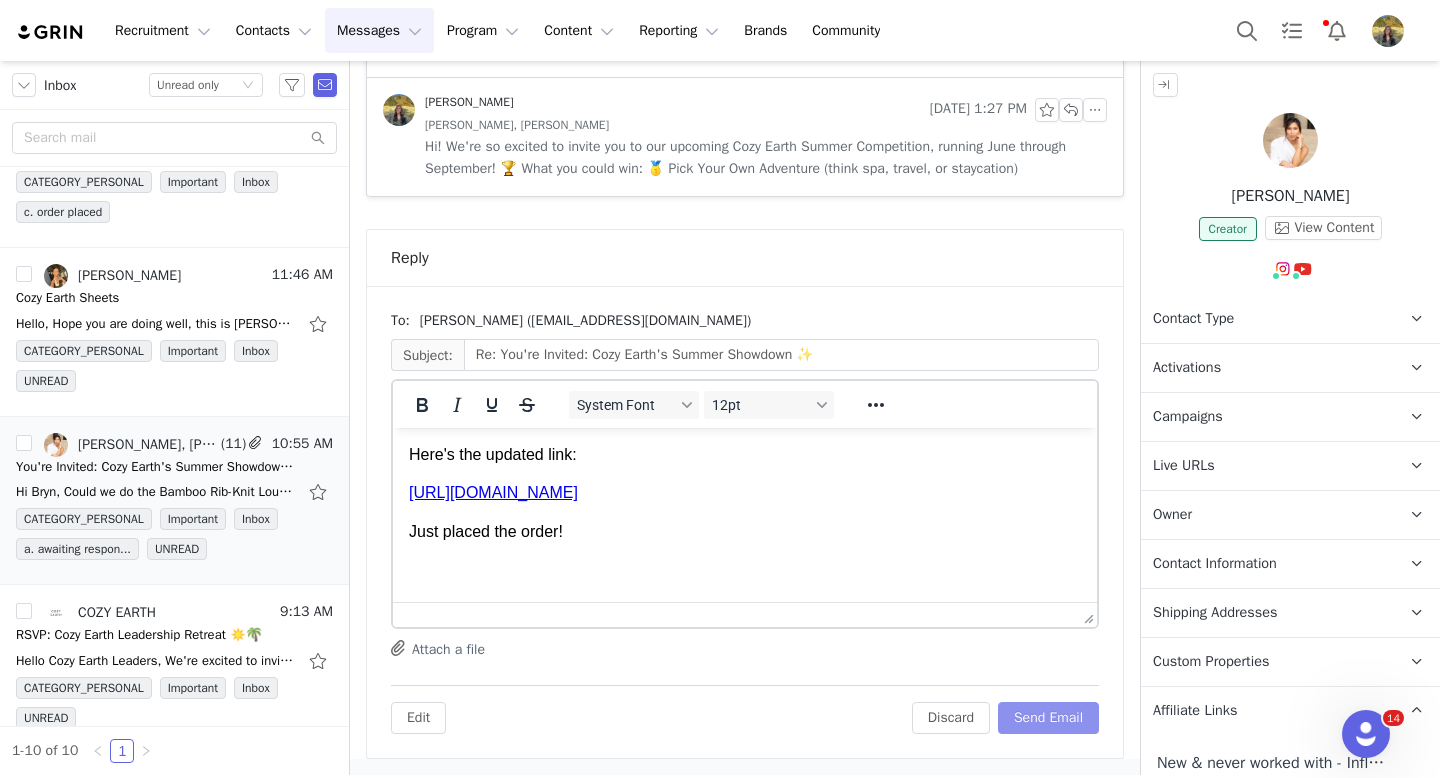 click on "Send Email" at bounding box center [1048, 718] 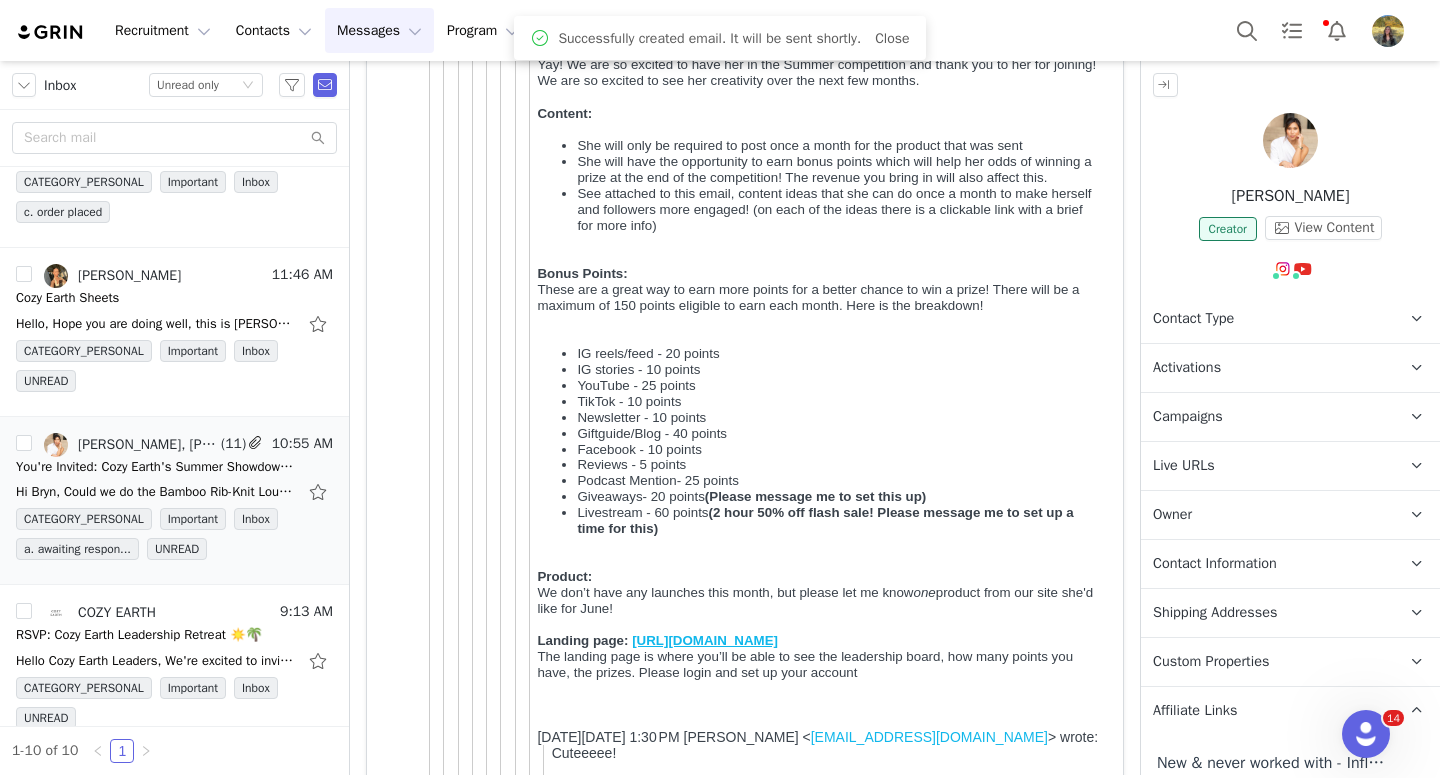 scroll, scrollTop: 0, scrollLeft: 0, axis: both 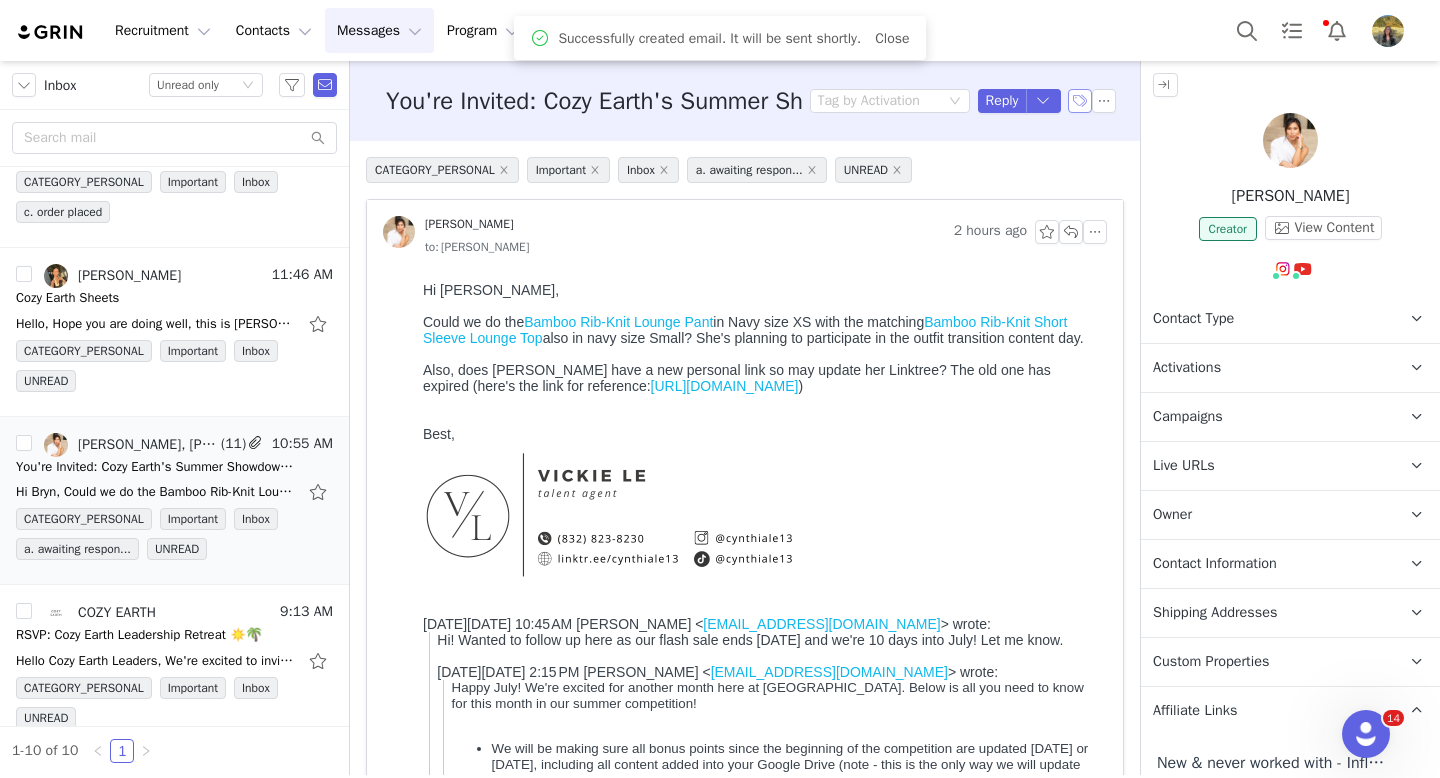 click at bounding box center [1080, 101] 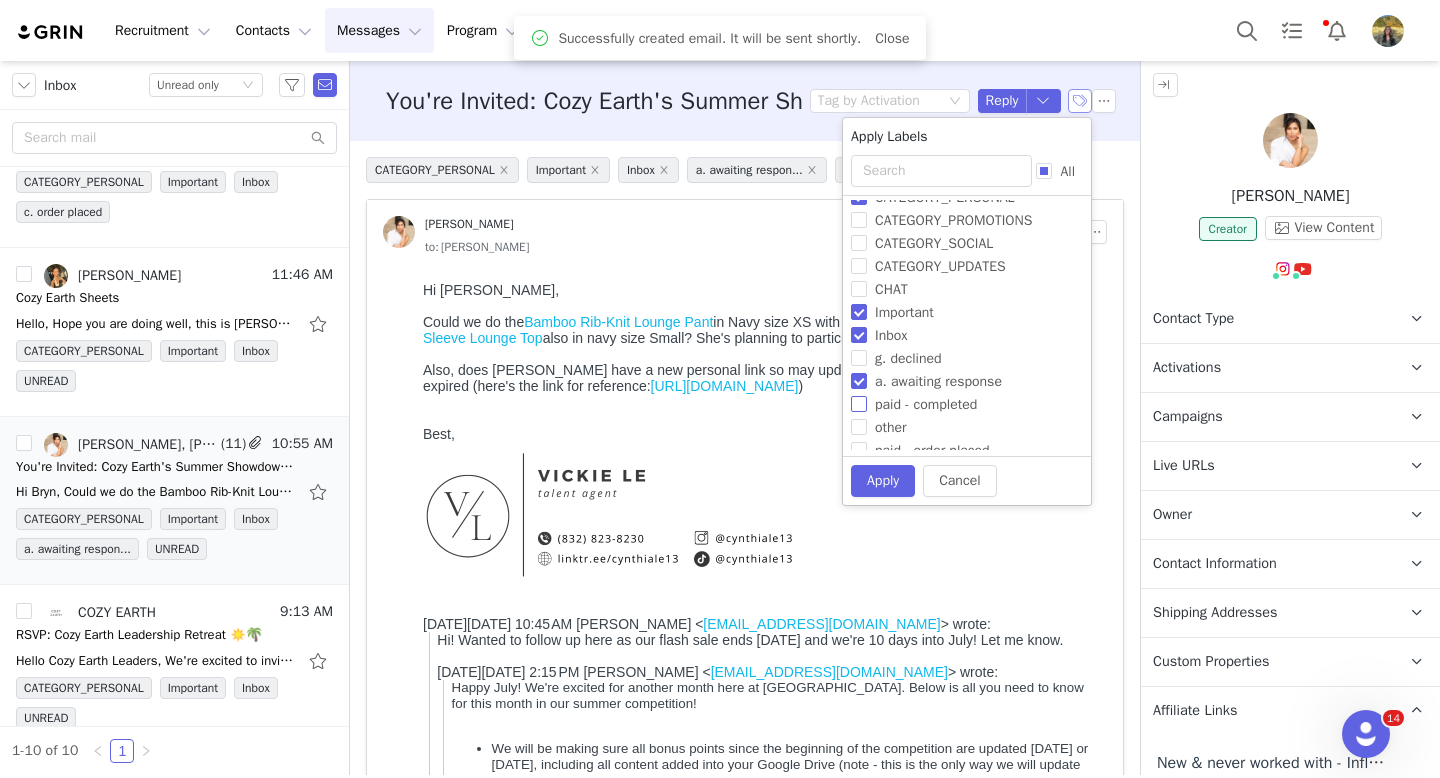 scroll, scrollTop: 102, scrollLeft: 0, axis: vertical 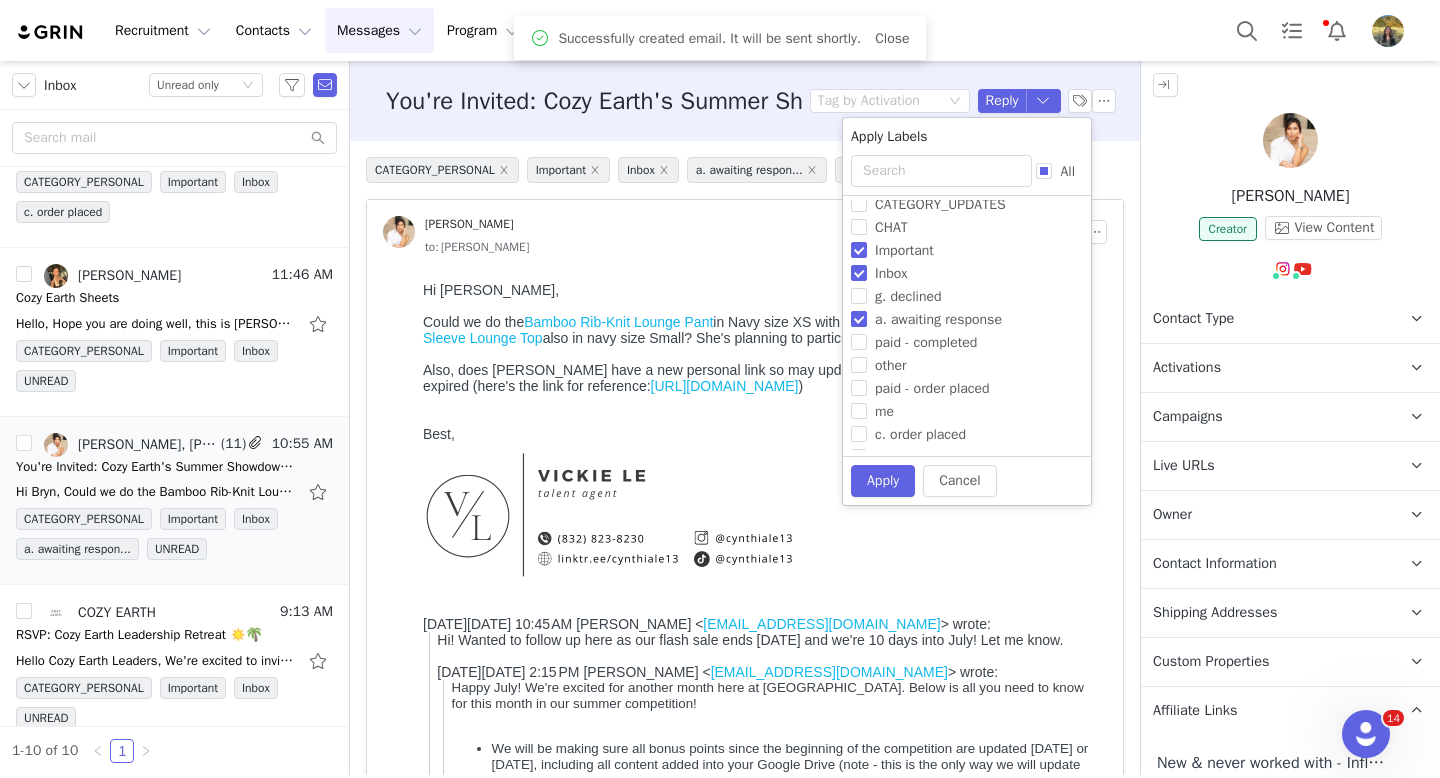 click on "a. awaiting response" at bounding box center [938, 319] 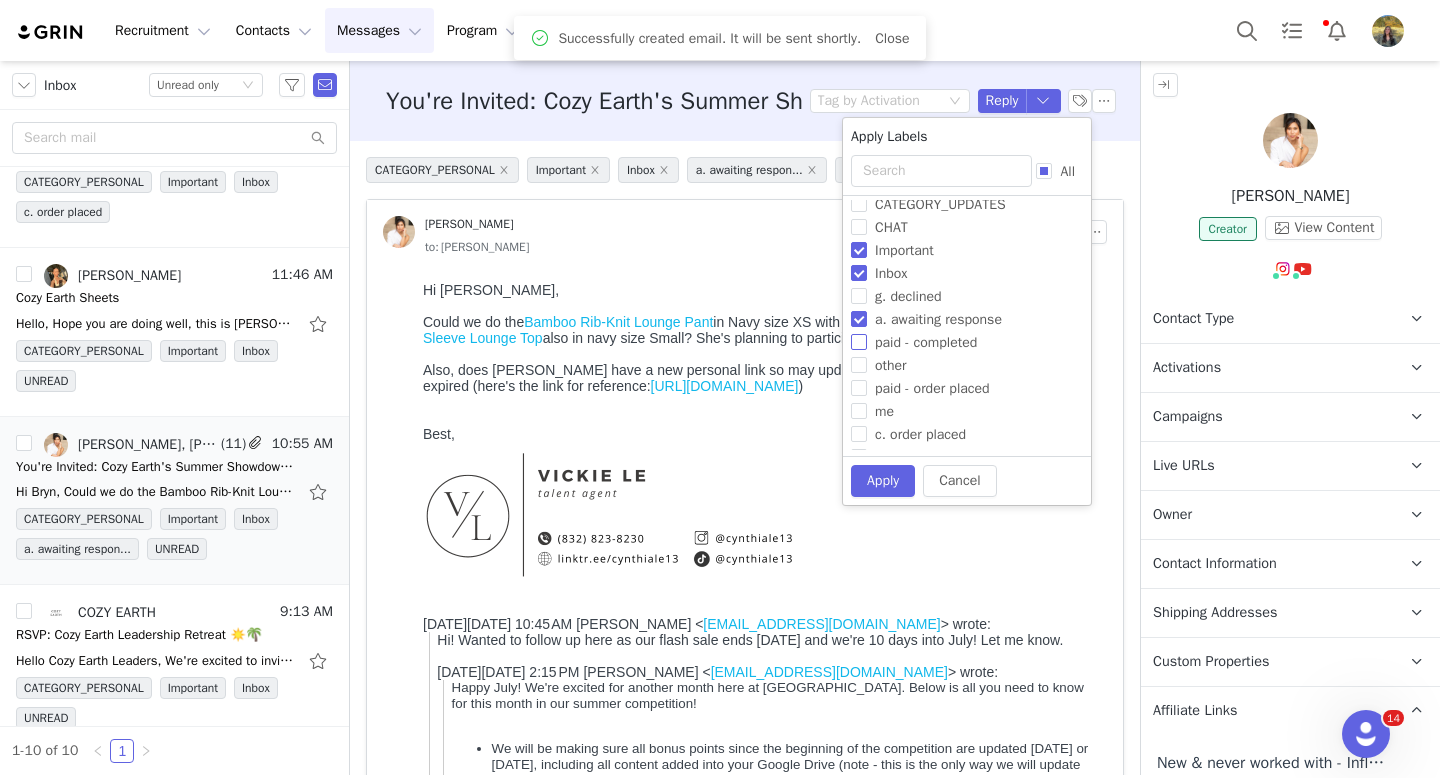 checkbox on "false" 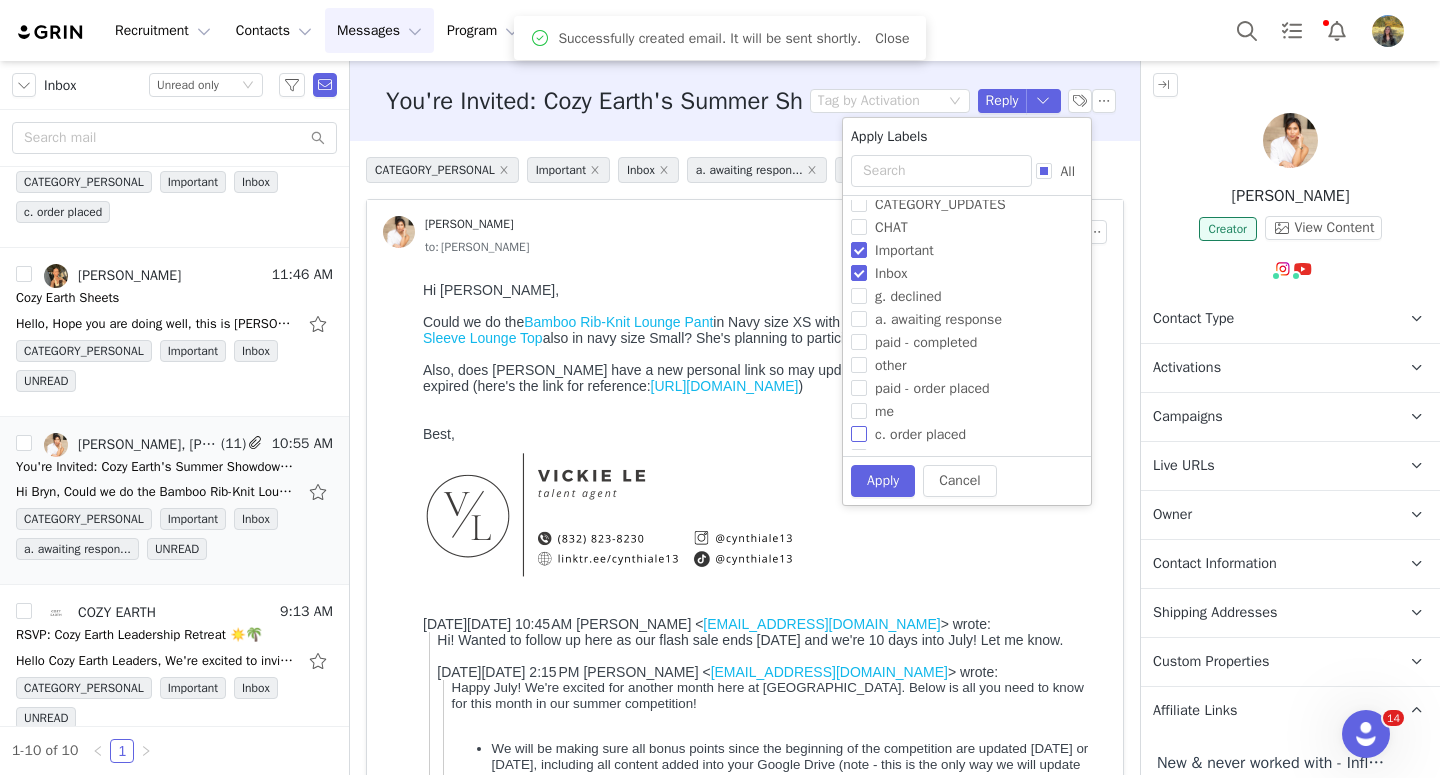 click on "c. order placed" at bounding box center (920, 434) 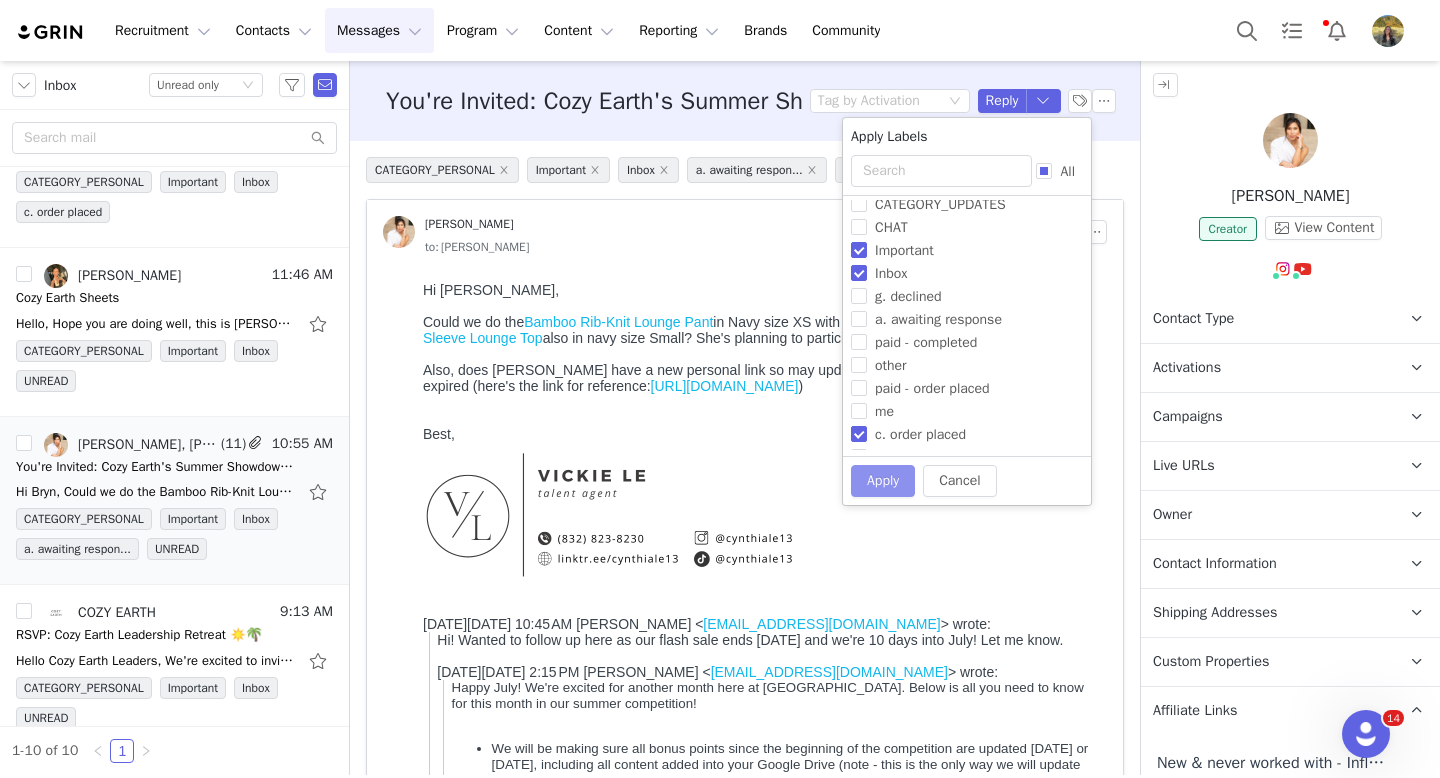 click on "Apply" at bounding box center [883, 481] 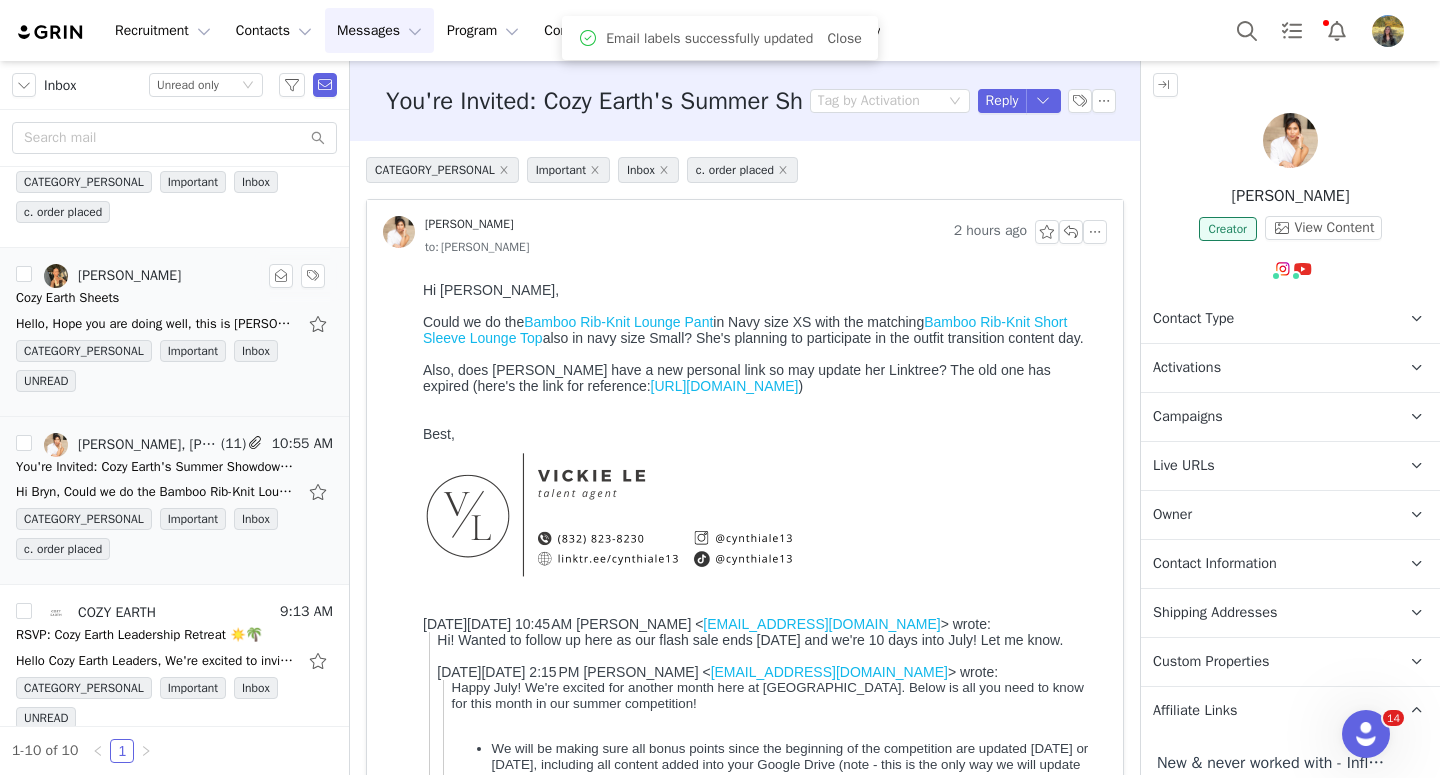 scroll, scrollTop: 0, scrollLeft: 0, axis: both 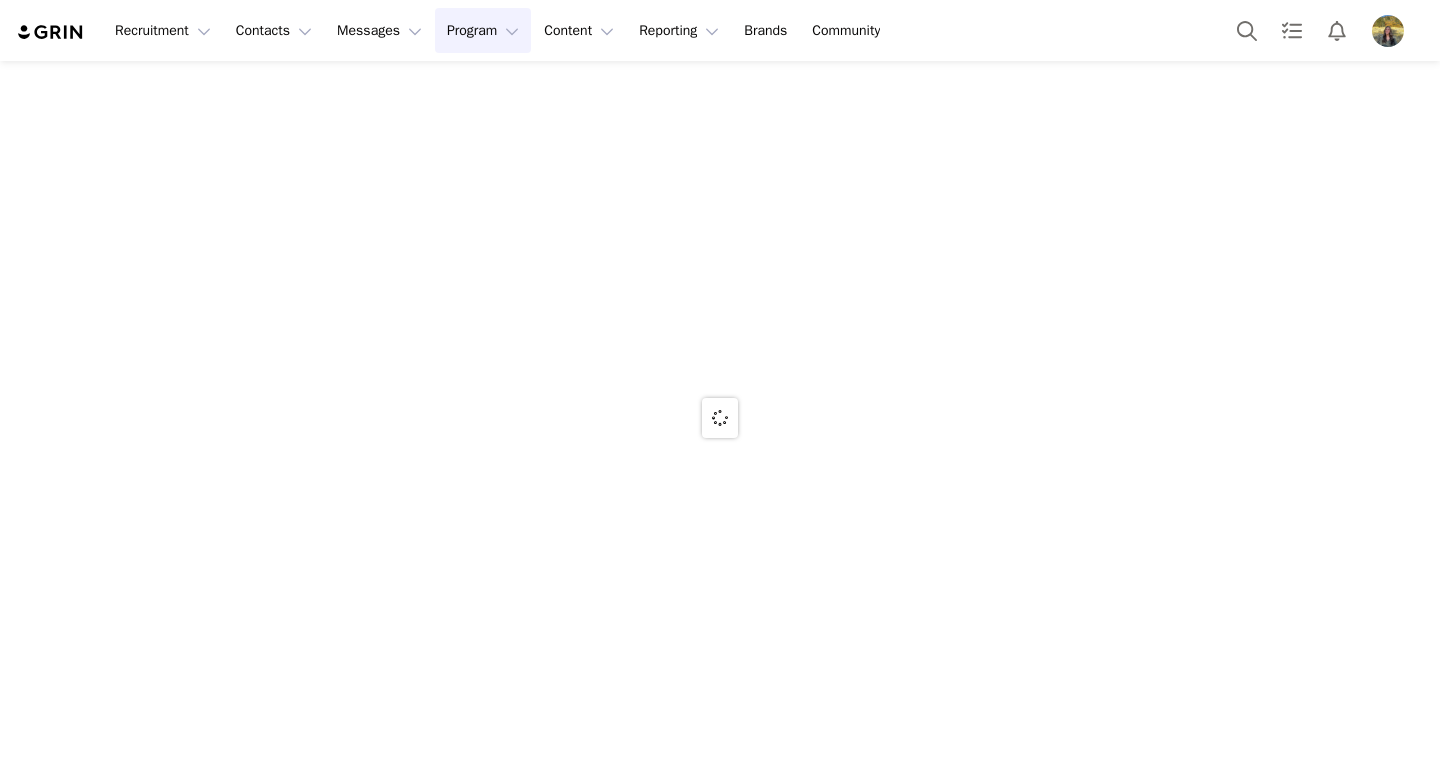 click on "Program Program" at bounding box center (483, 30) 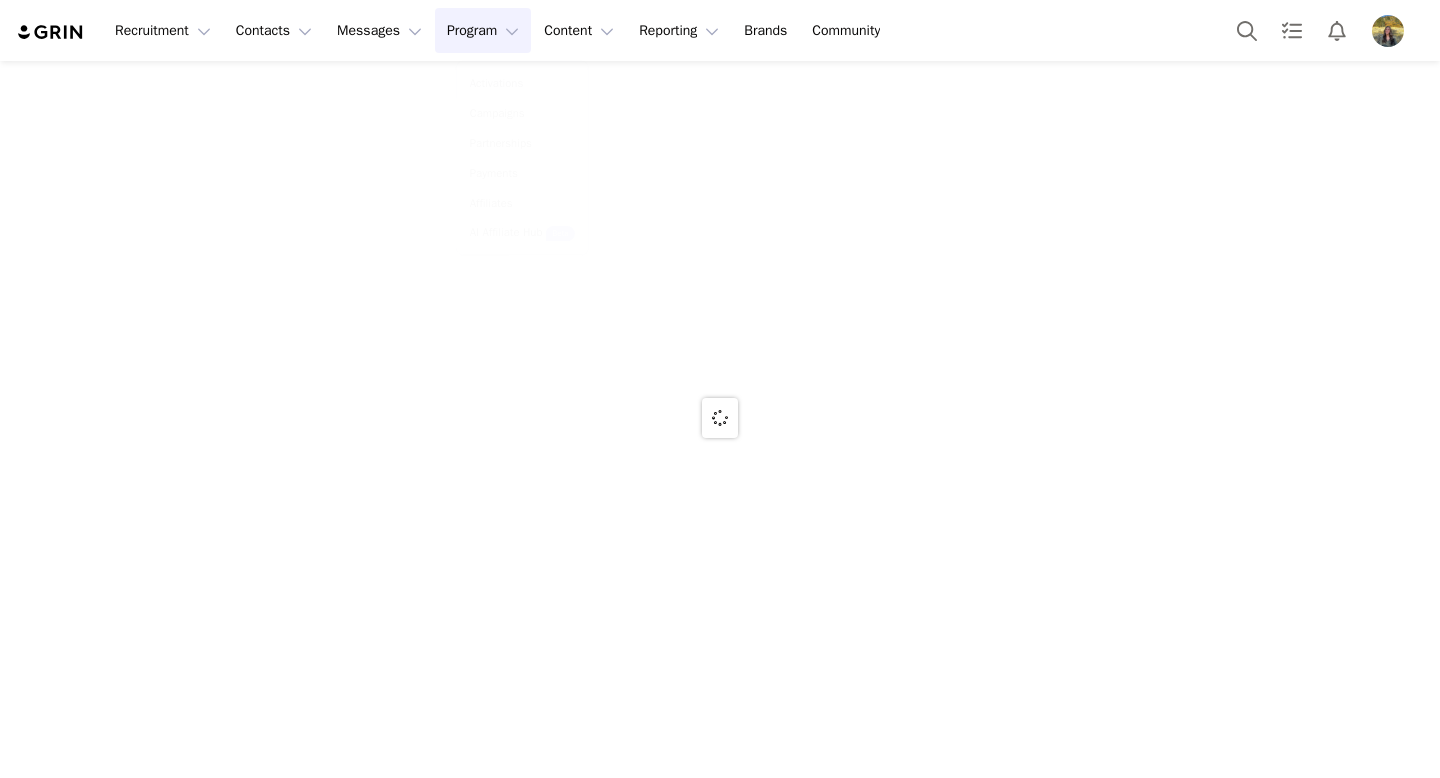 scroll, scrollTop: 0, scrollLeft: 0, axis: both 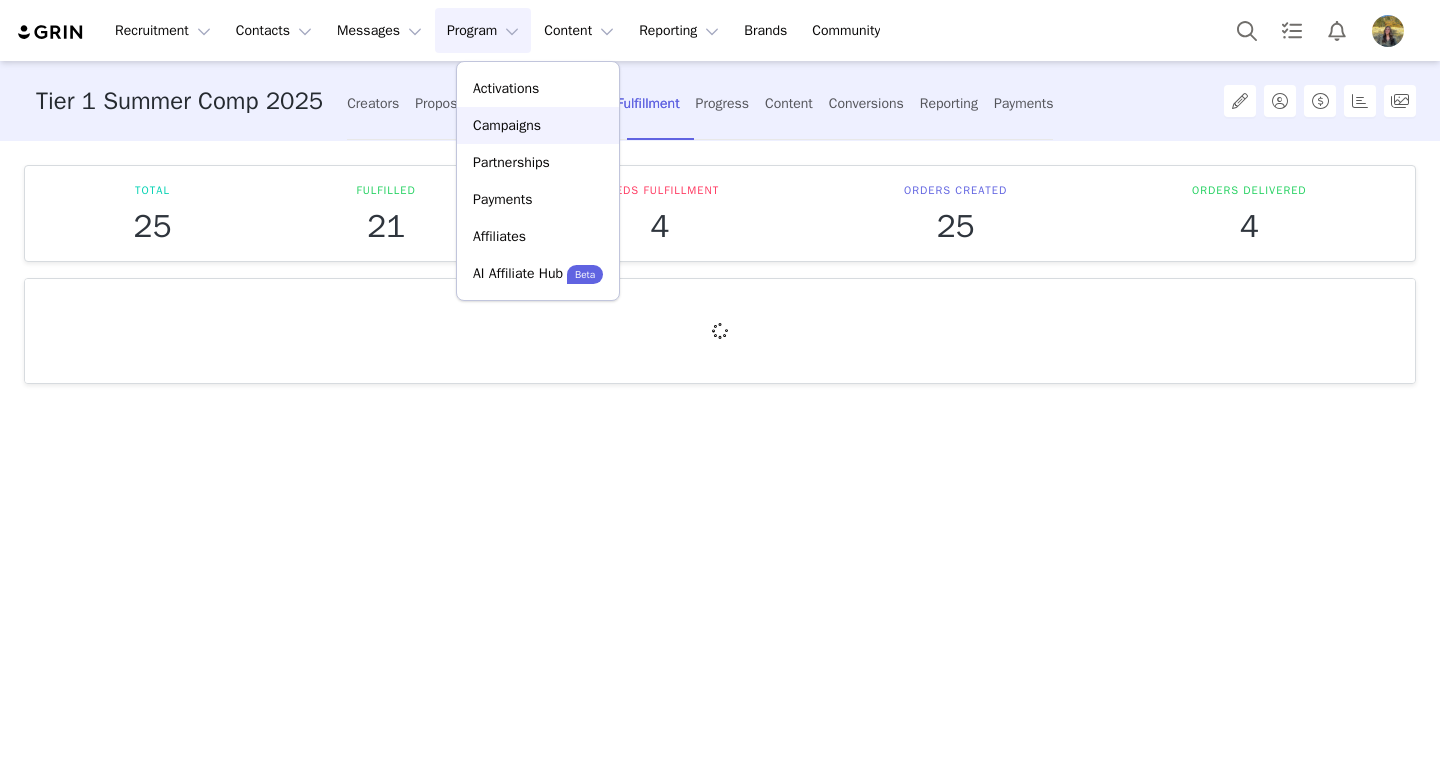 click on "Campaigns" at bounding box center [507, 125] 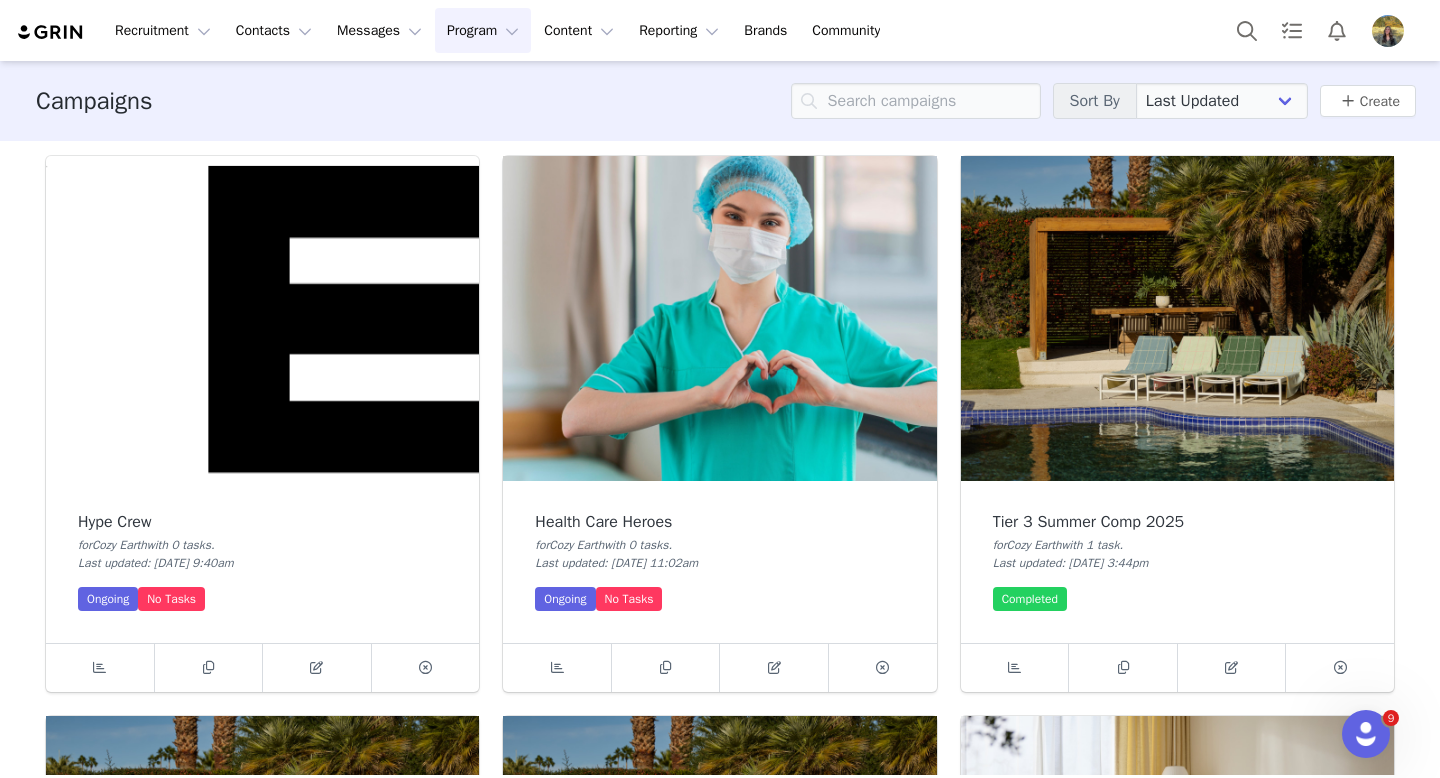 scroll, scrollTop: 0, scrollLeft: 0, axis: both 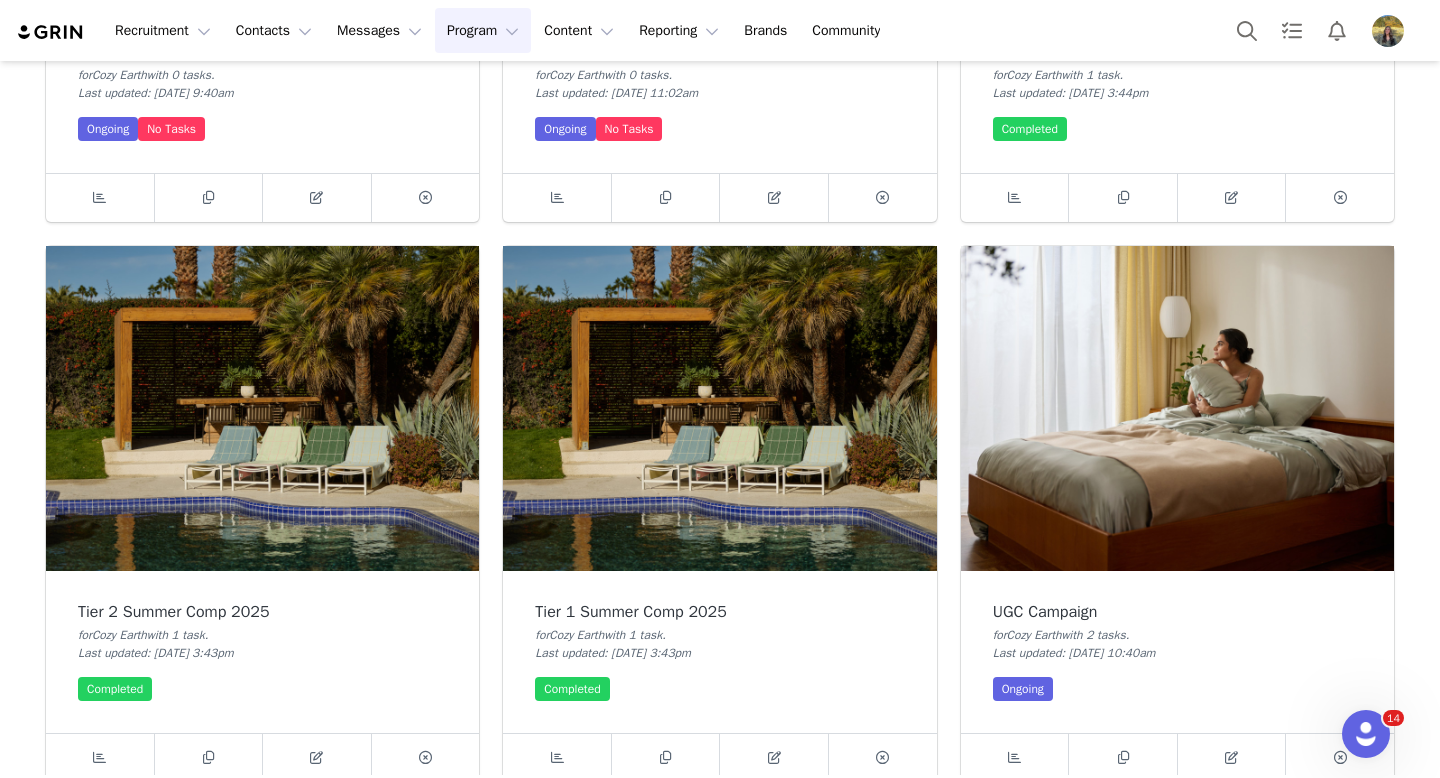 click at bounding box center [719, 408] 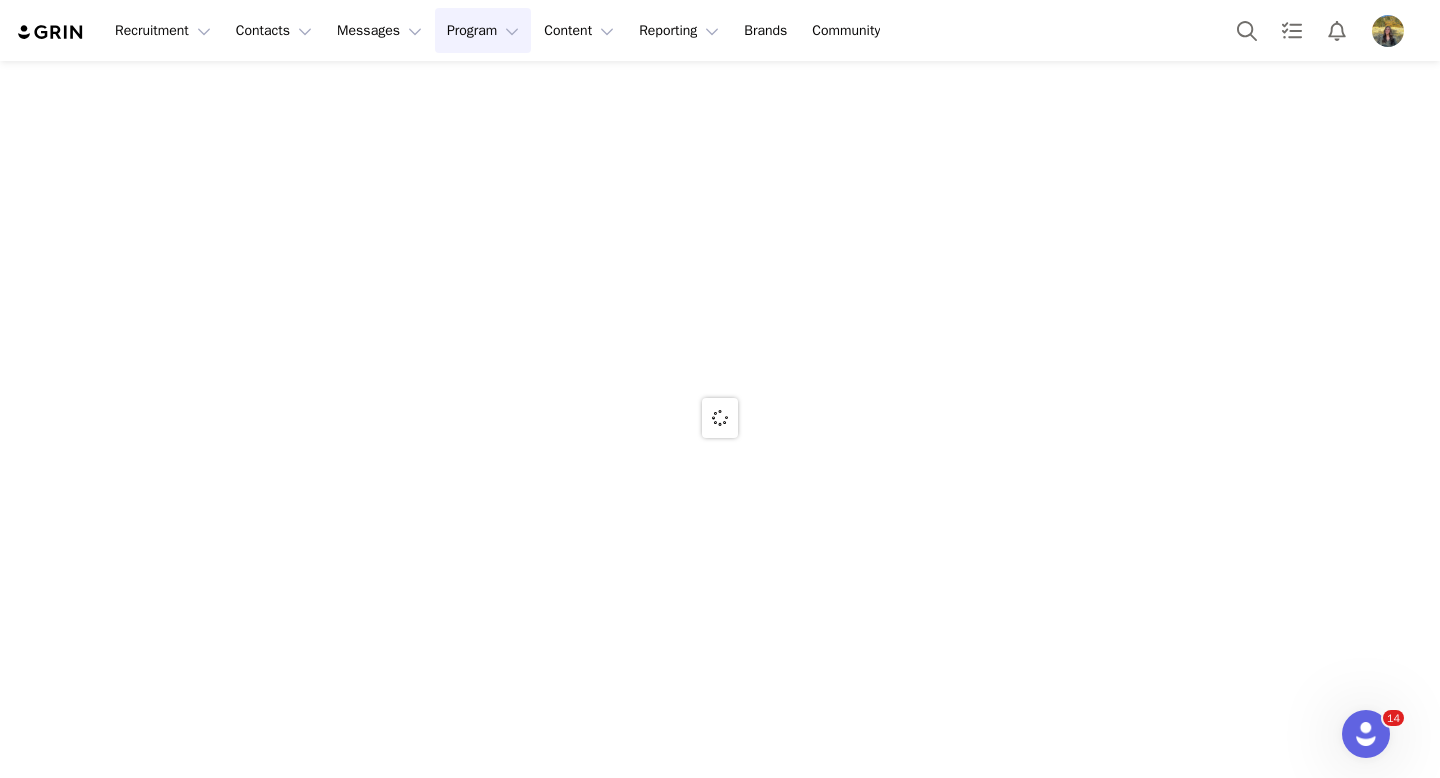 scroll, scrollTop: 0, scrollLeft: 0, axis: both 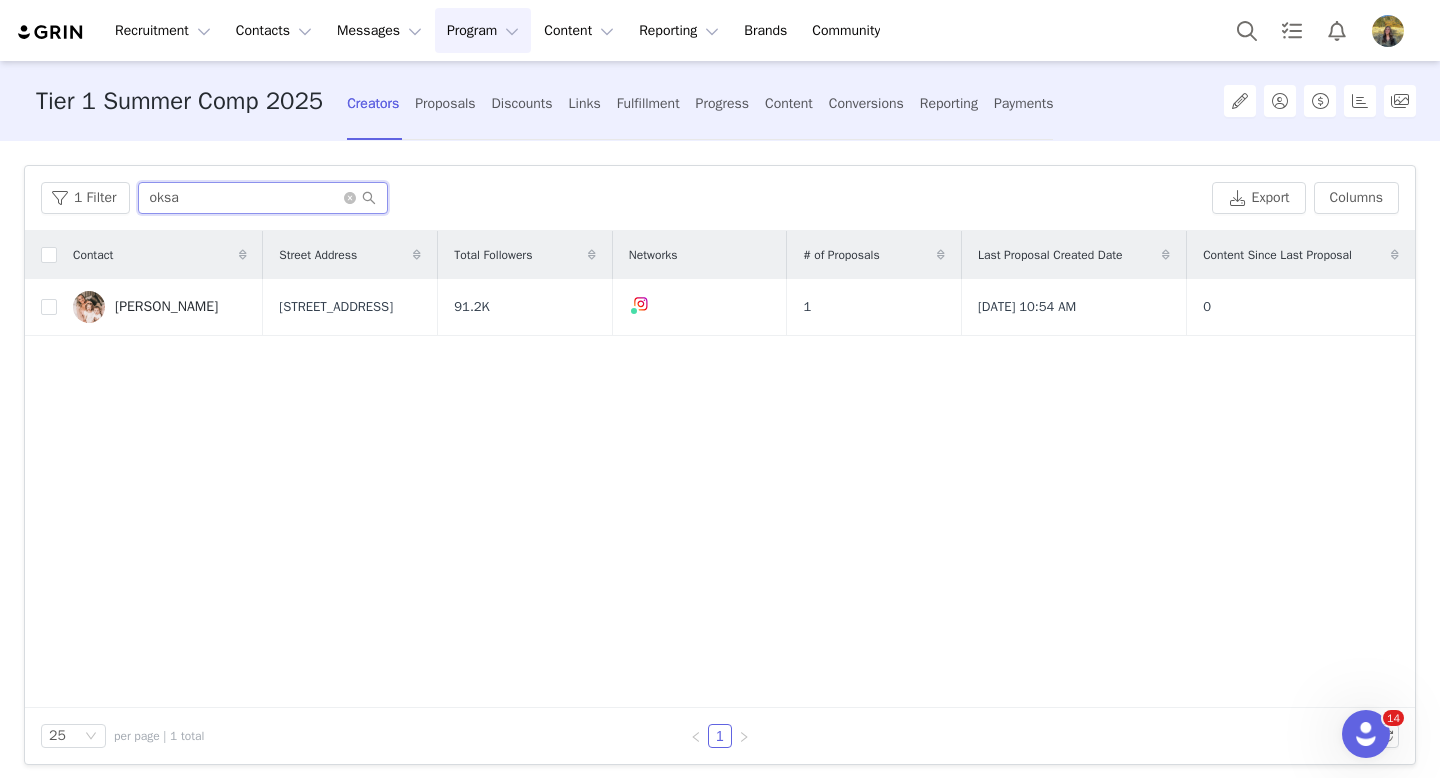 click on "oksa" at bounding box center [263, 198] 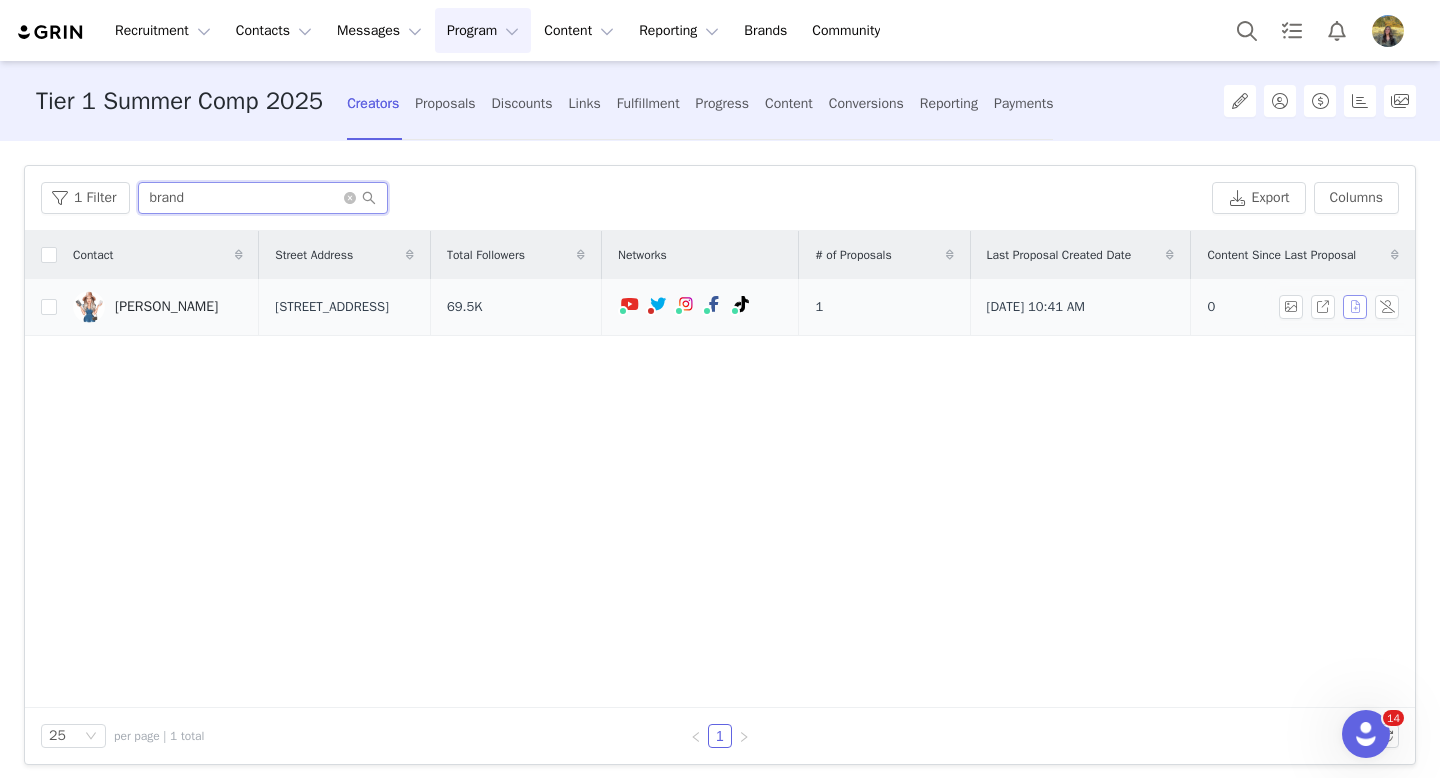 type on "brand" 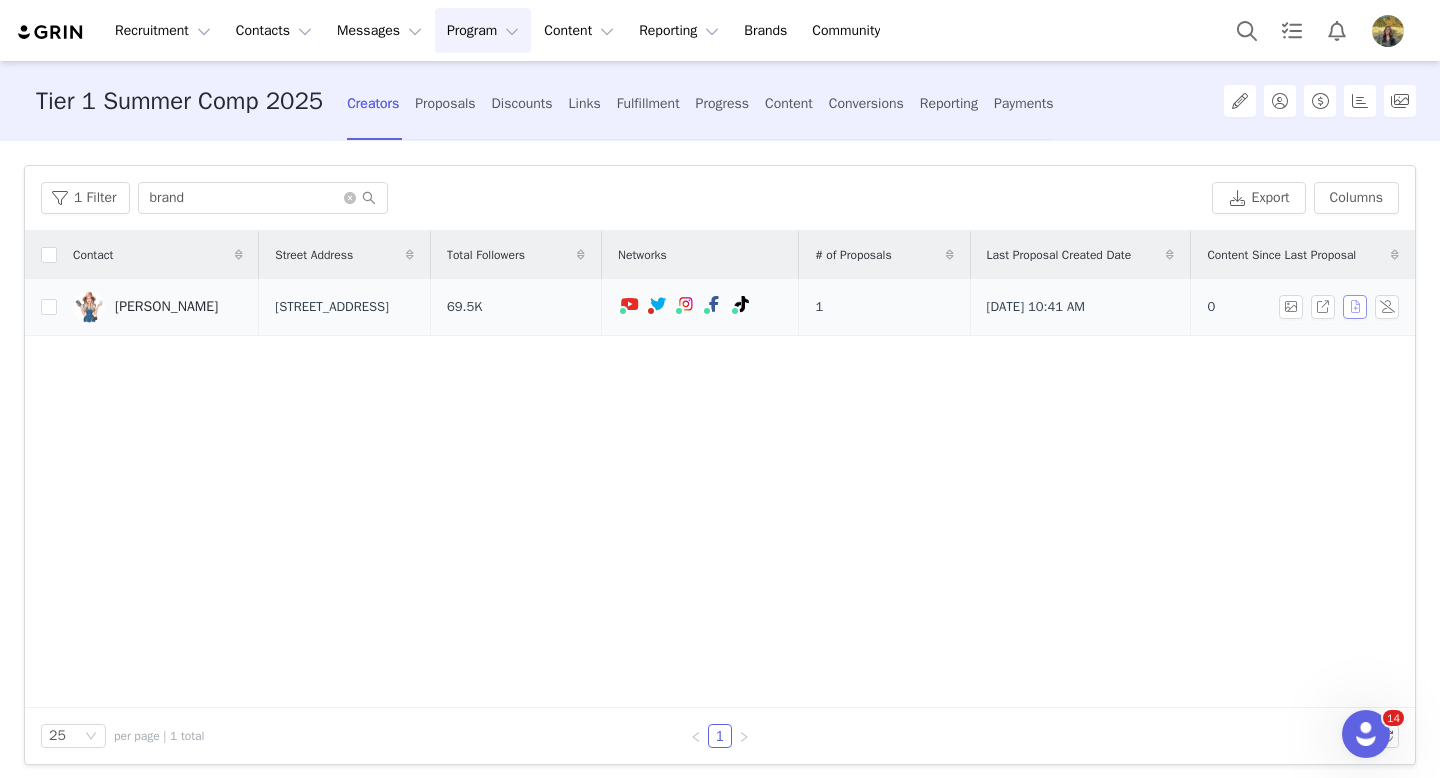 click at bounding box center [1355, 307] 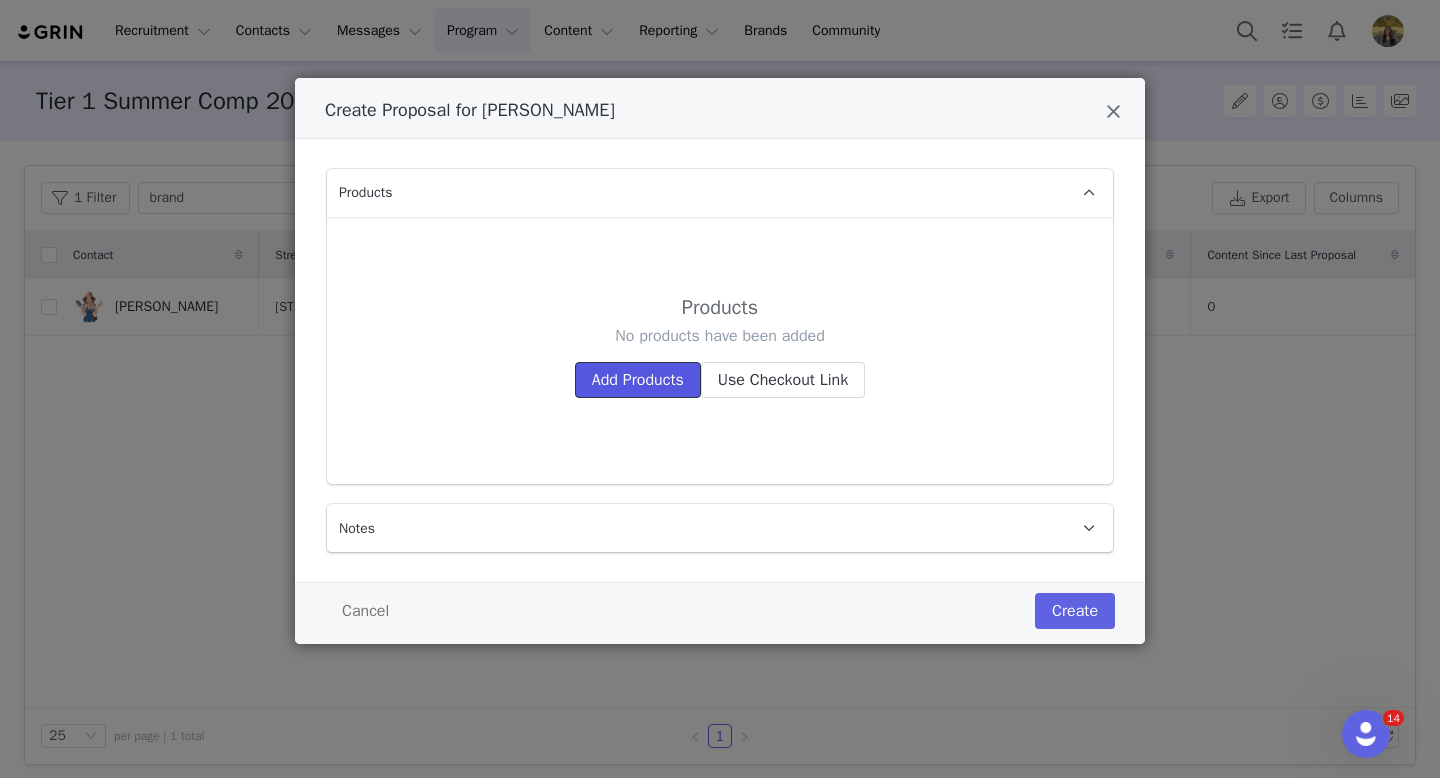 click on "Add Products" at bounding box center (638, 380) 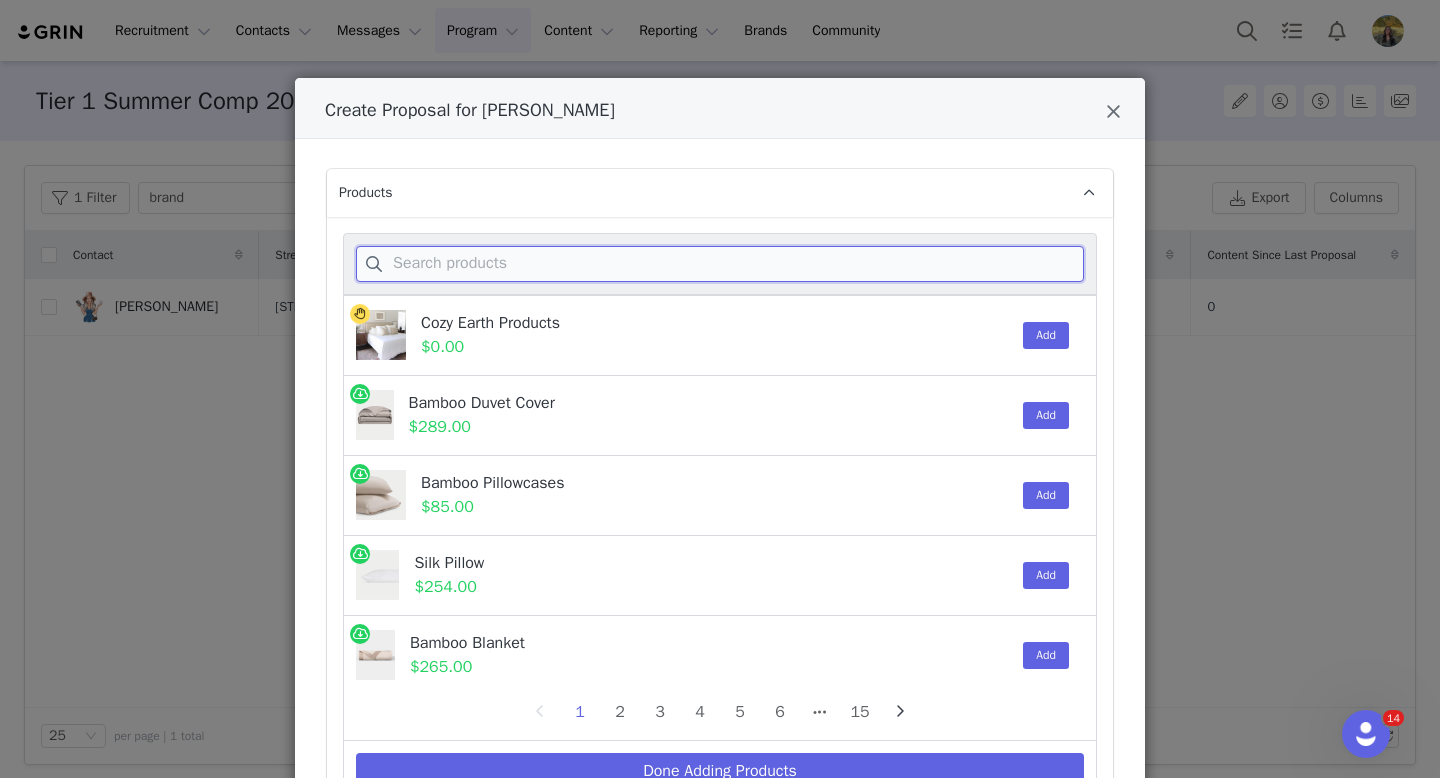click at bounding box center (720, 264) 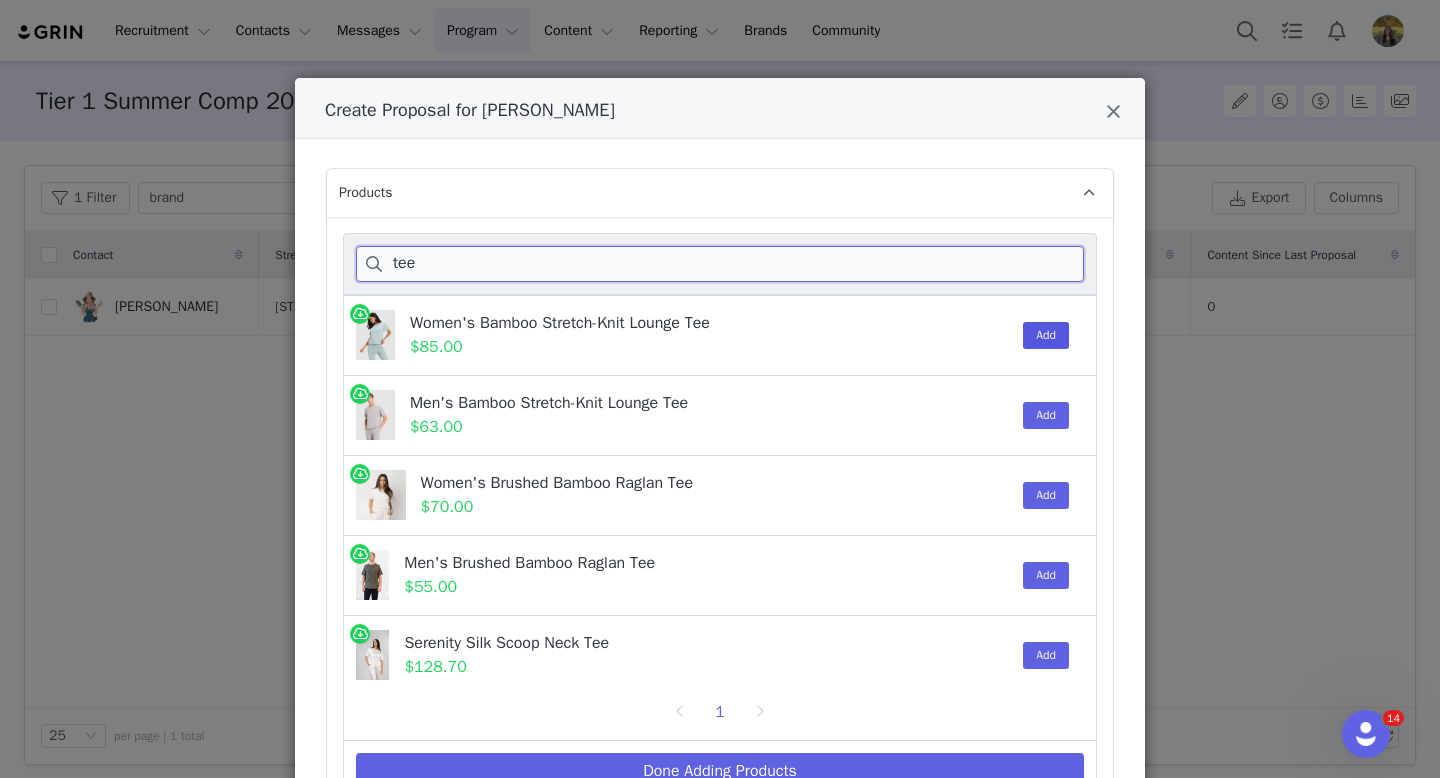 type on "tee" 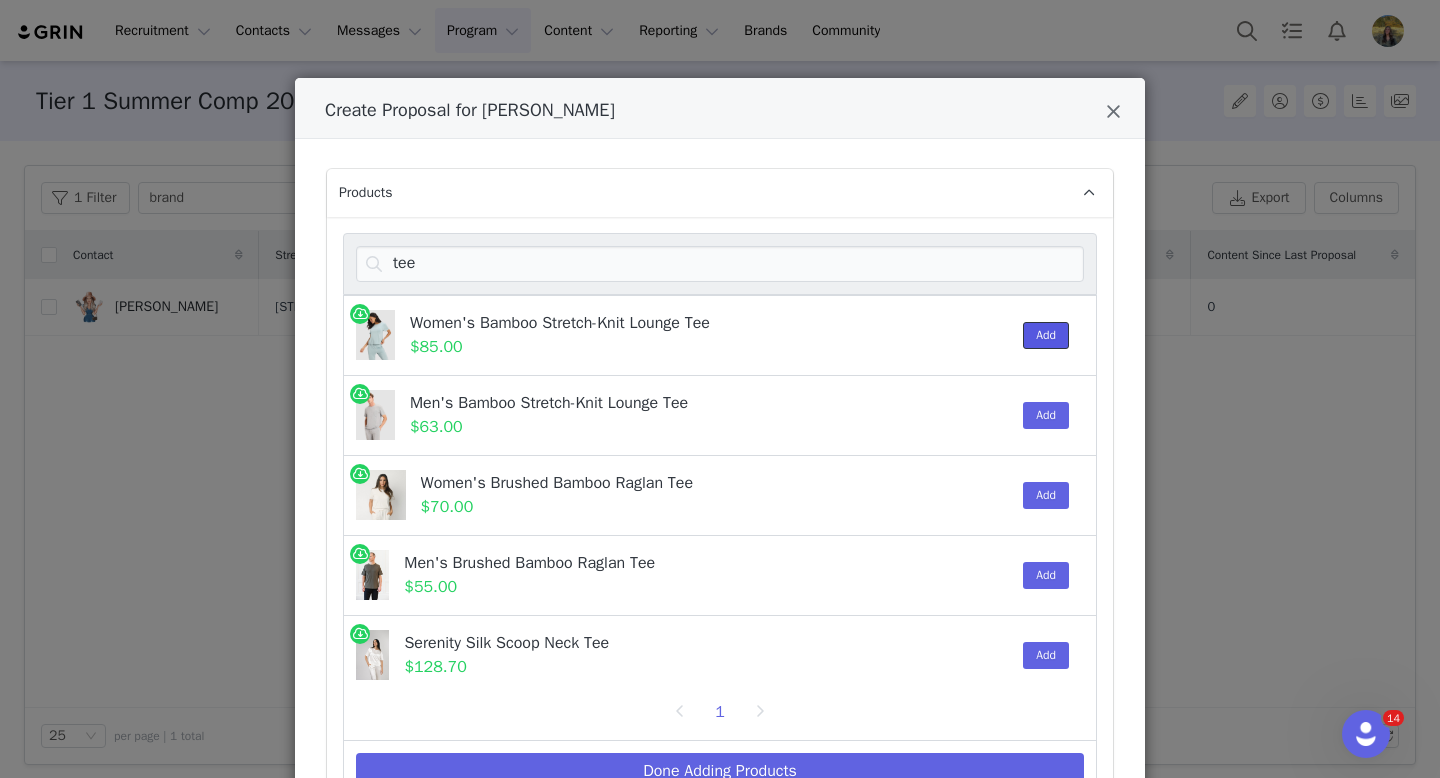 click on "Add" at bounding box center [1046, 335] 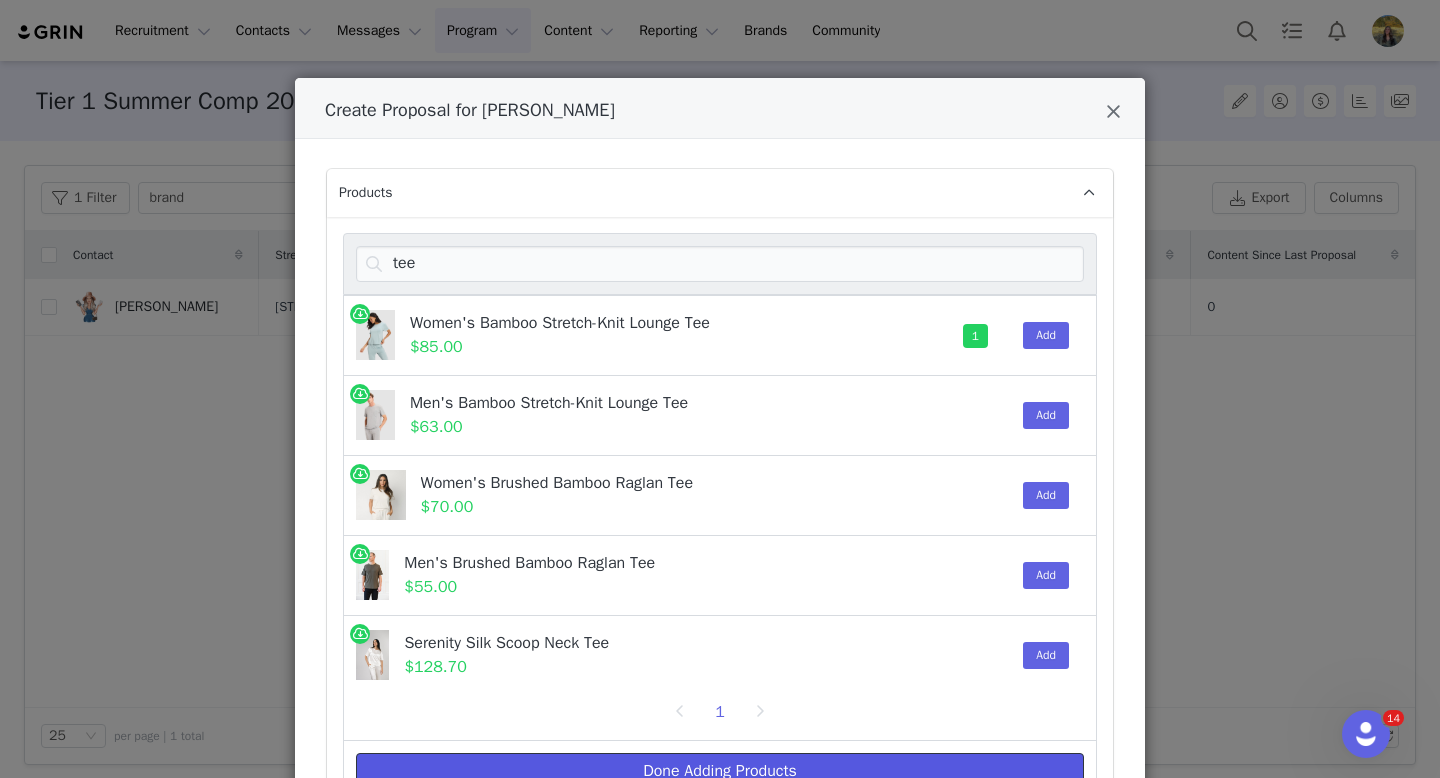 click on "Done Adding Products" at bounding box center [720, 771] 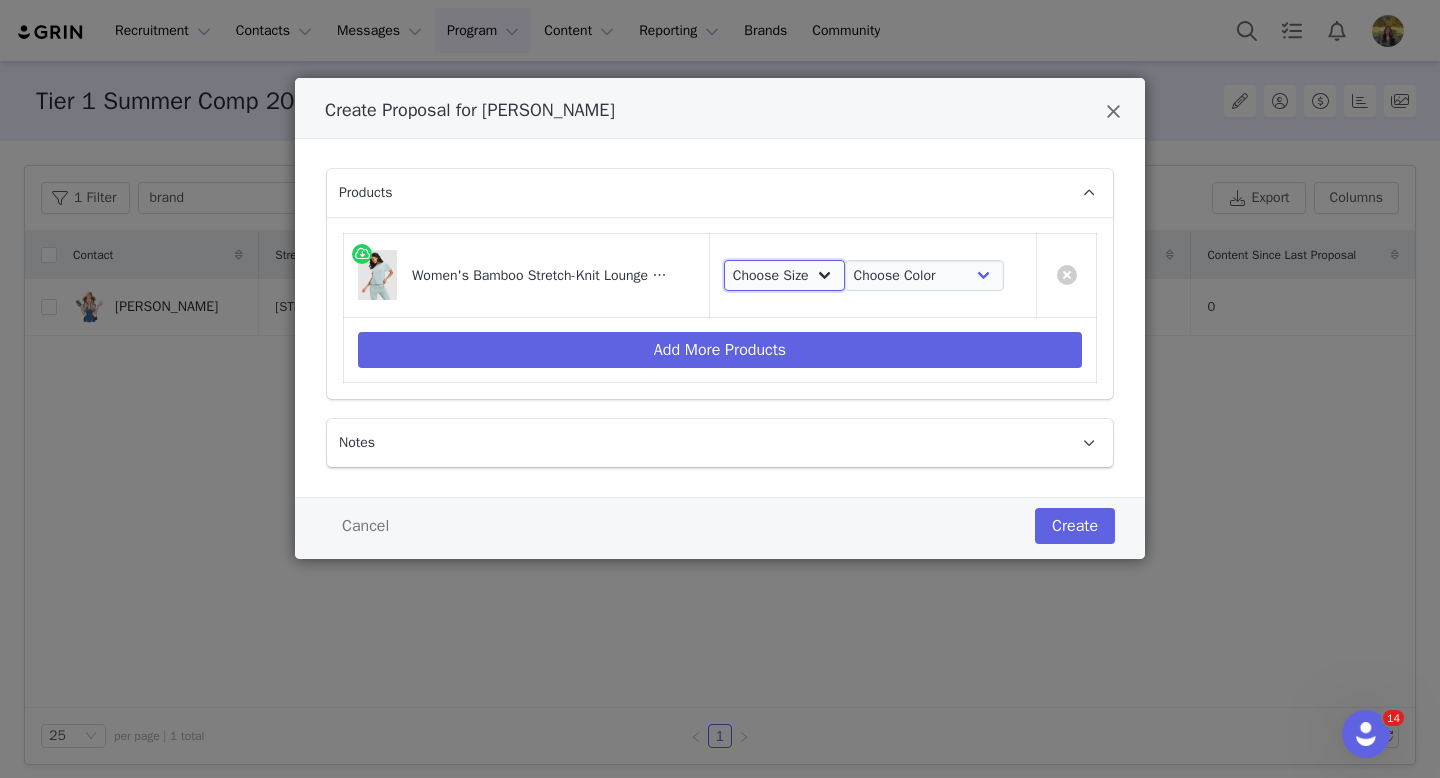 click on "Choose Size  XS   S   M   L   XL   XXL   XXXL" at bounding box center (784, 276) 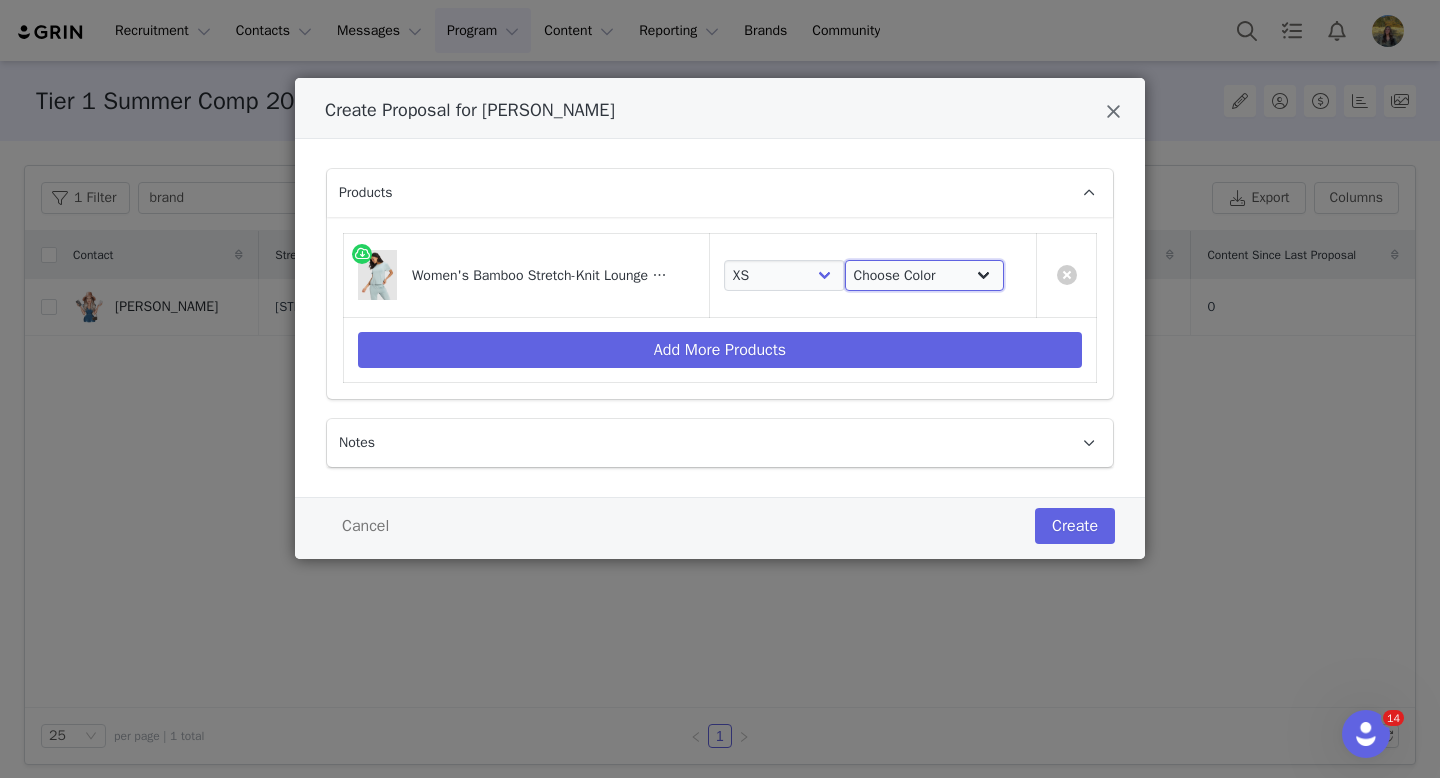 click on "Choose Color  Ivory   Grey   Black   Olive   Navy   Brook   Blossom   Eclipse Mini Stripe" at bounding box center [924, 276] 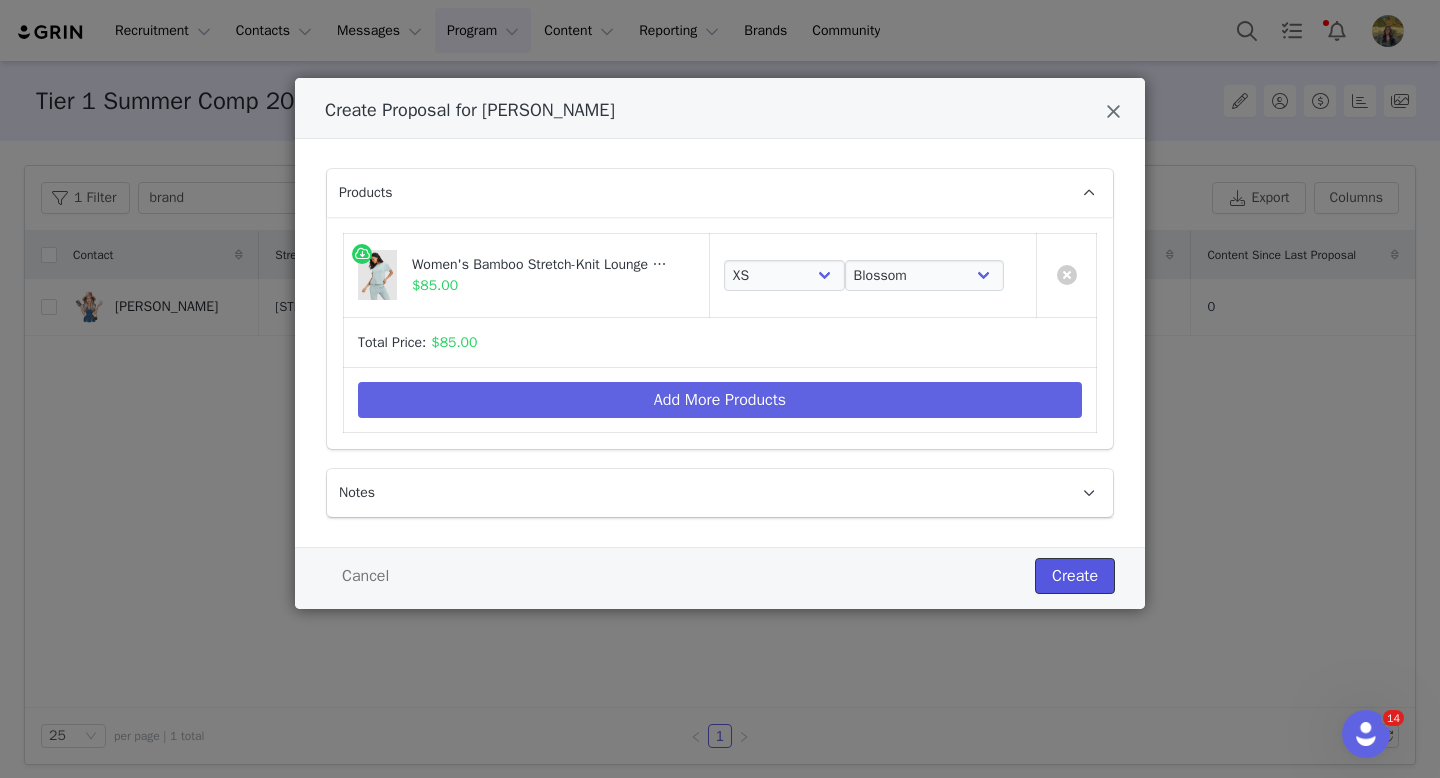 click on "Create" at bounding box center (1075, 576) 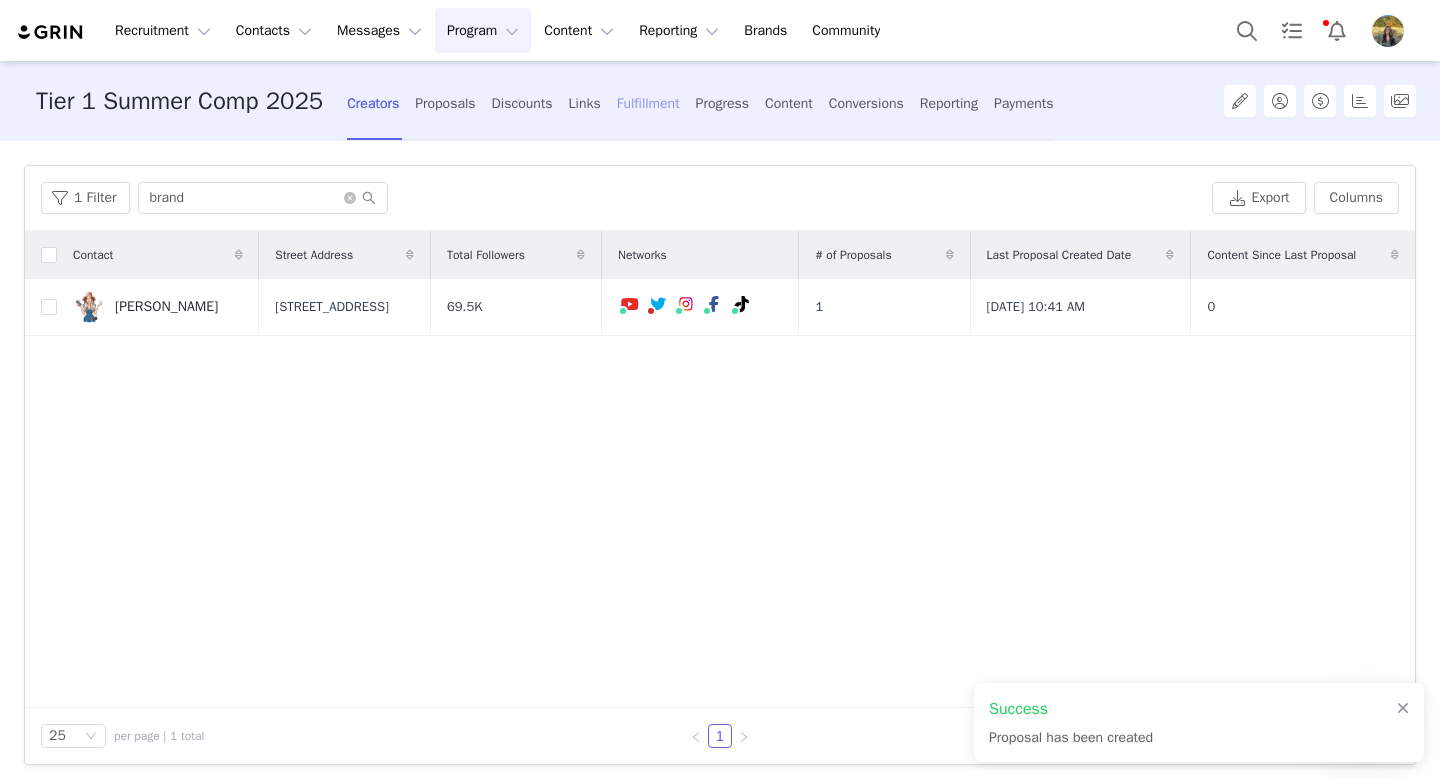 click on "Fulfillment" at bounding box center [648, 103] 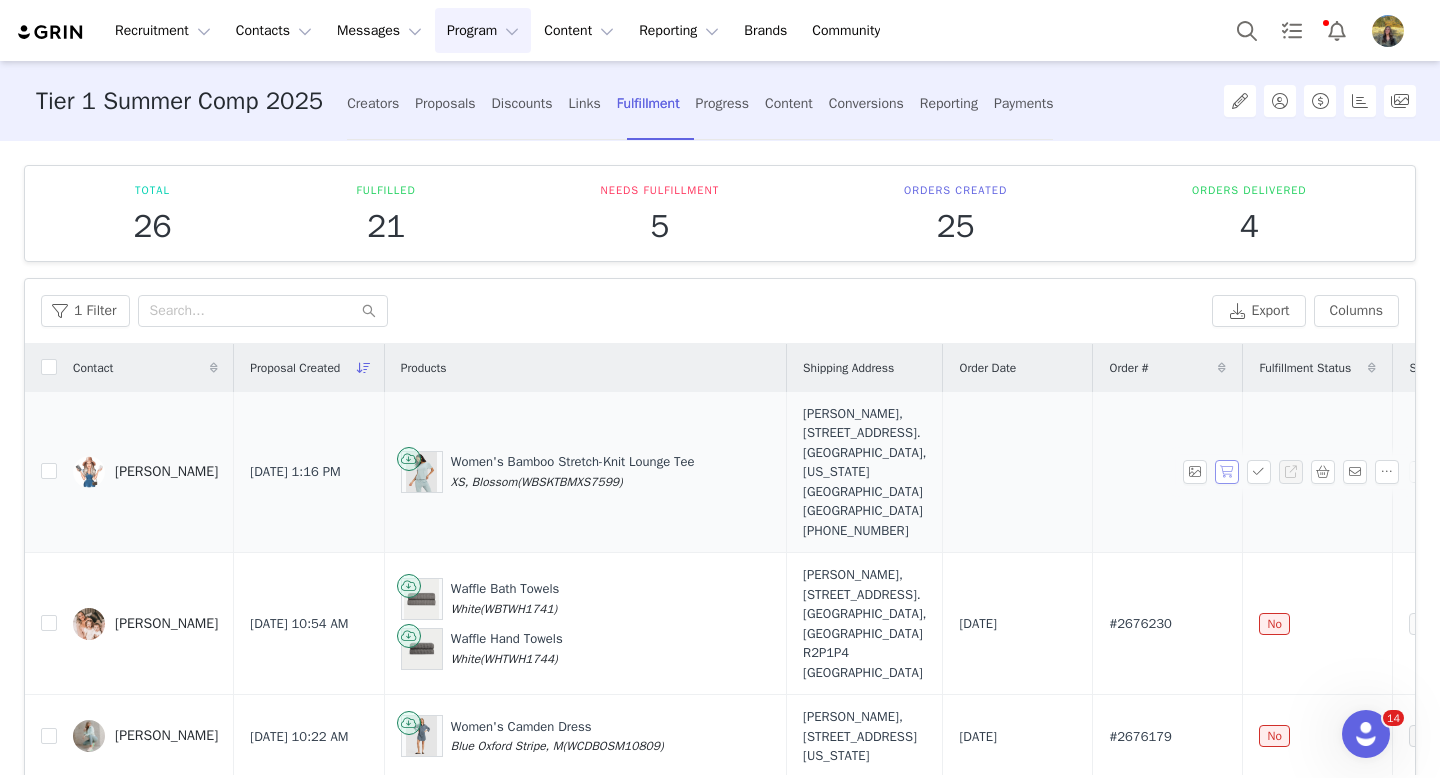 click at bounding box center (1227, 472) 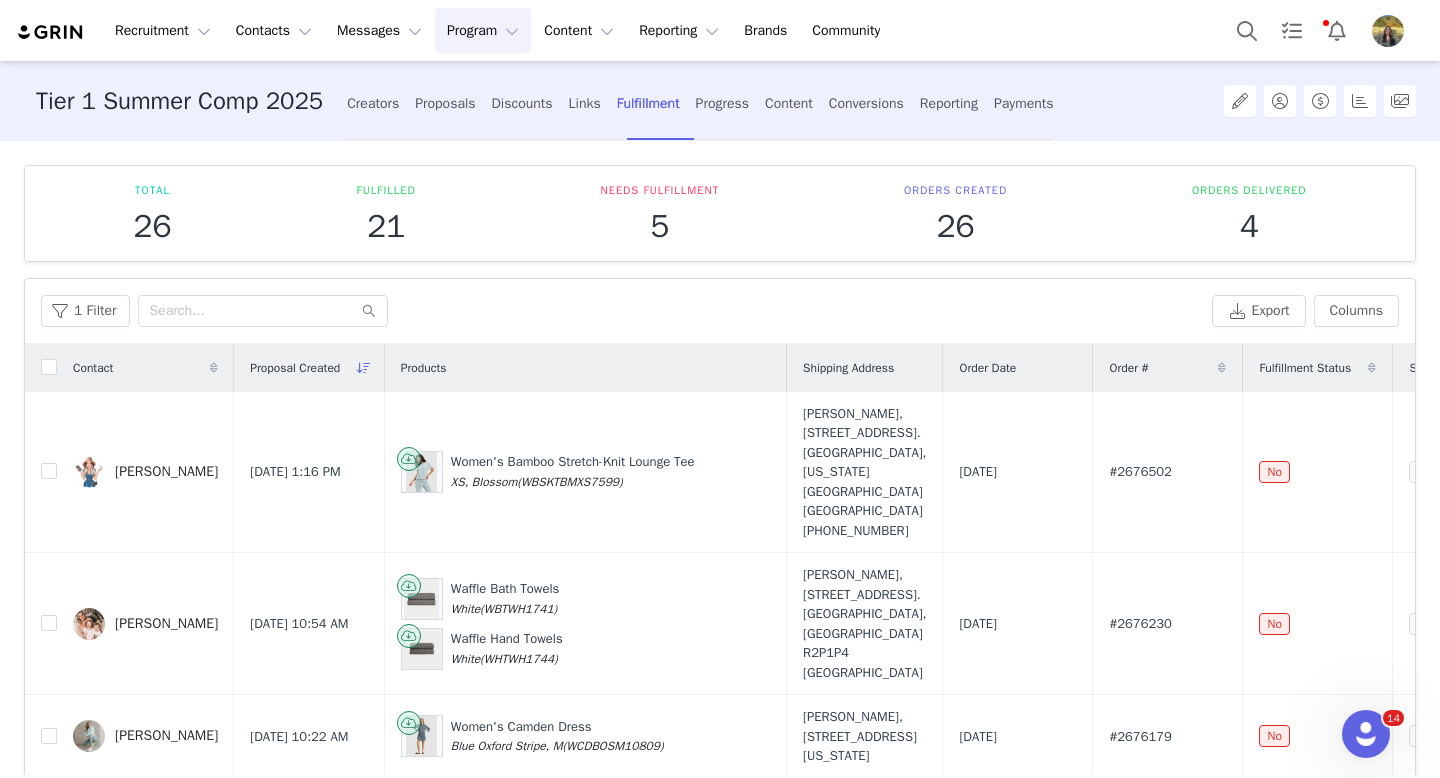 click on "Program Program" at bounding box center [483, 30] 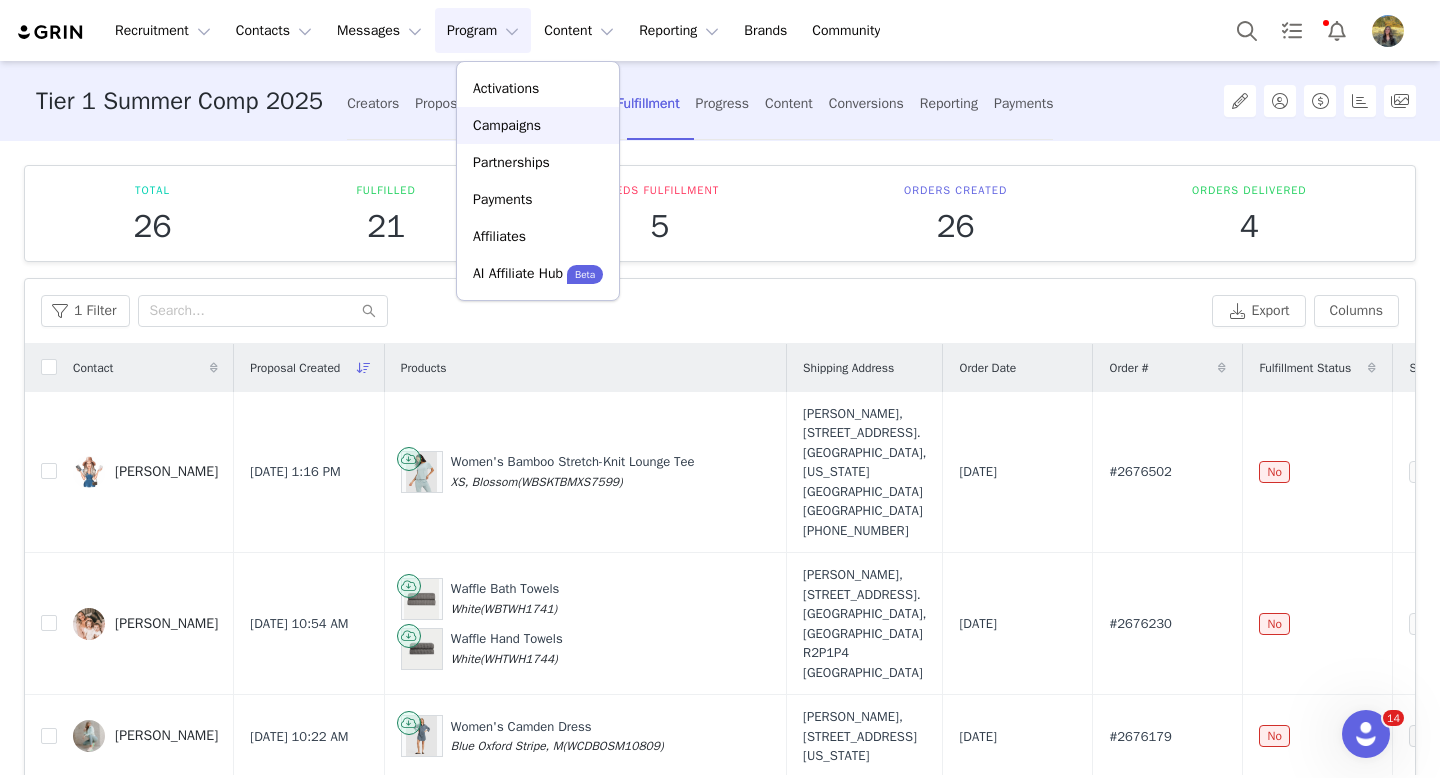 click on "Campaigns" at bounding box center (507, 125) 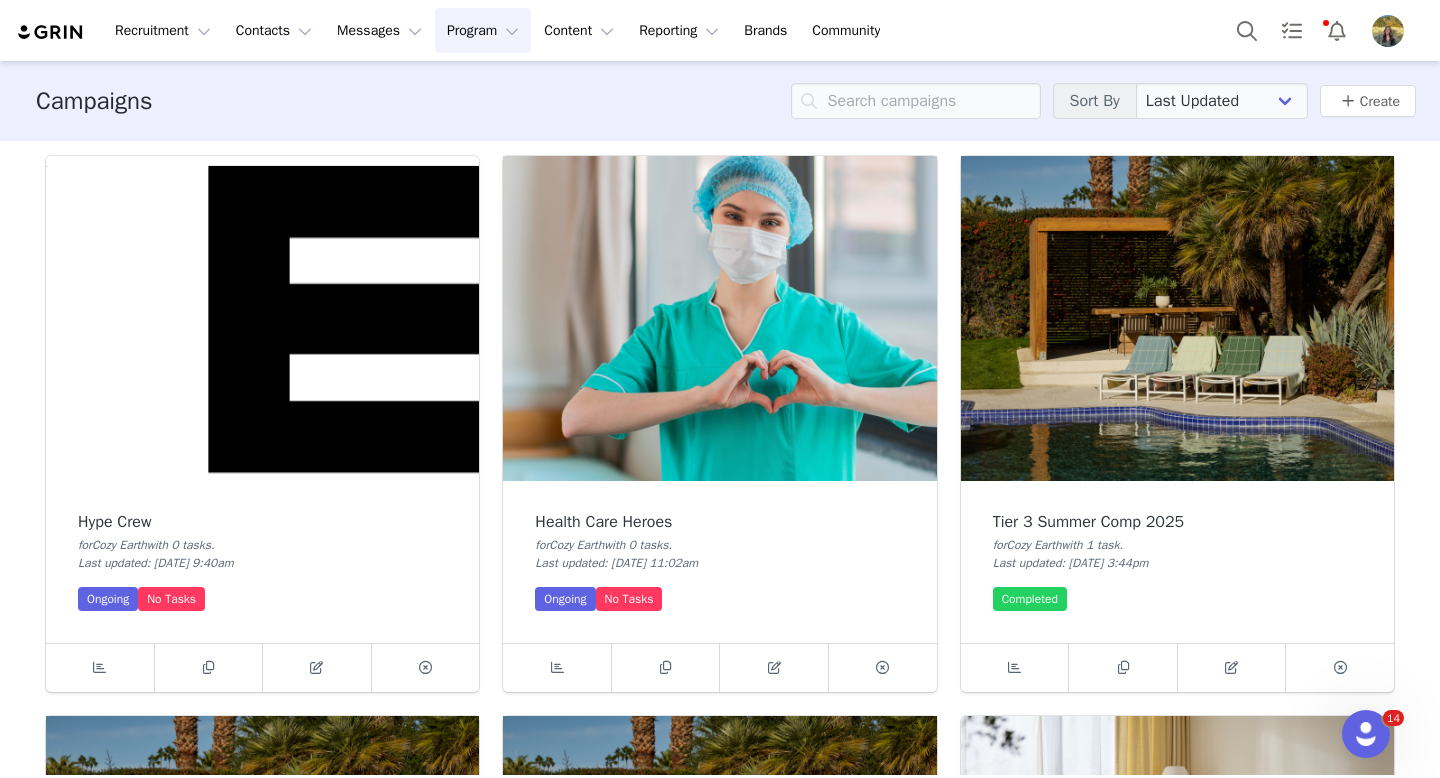 click at bounding box center (1177, 318) 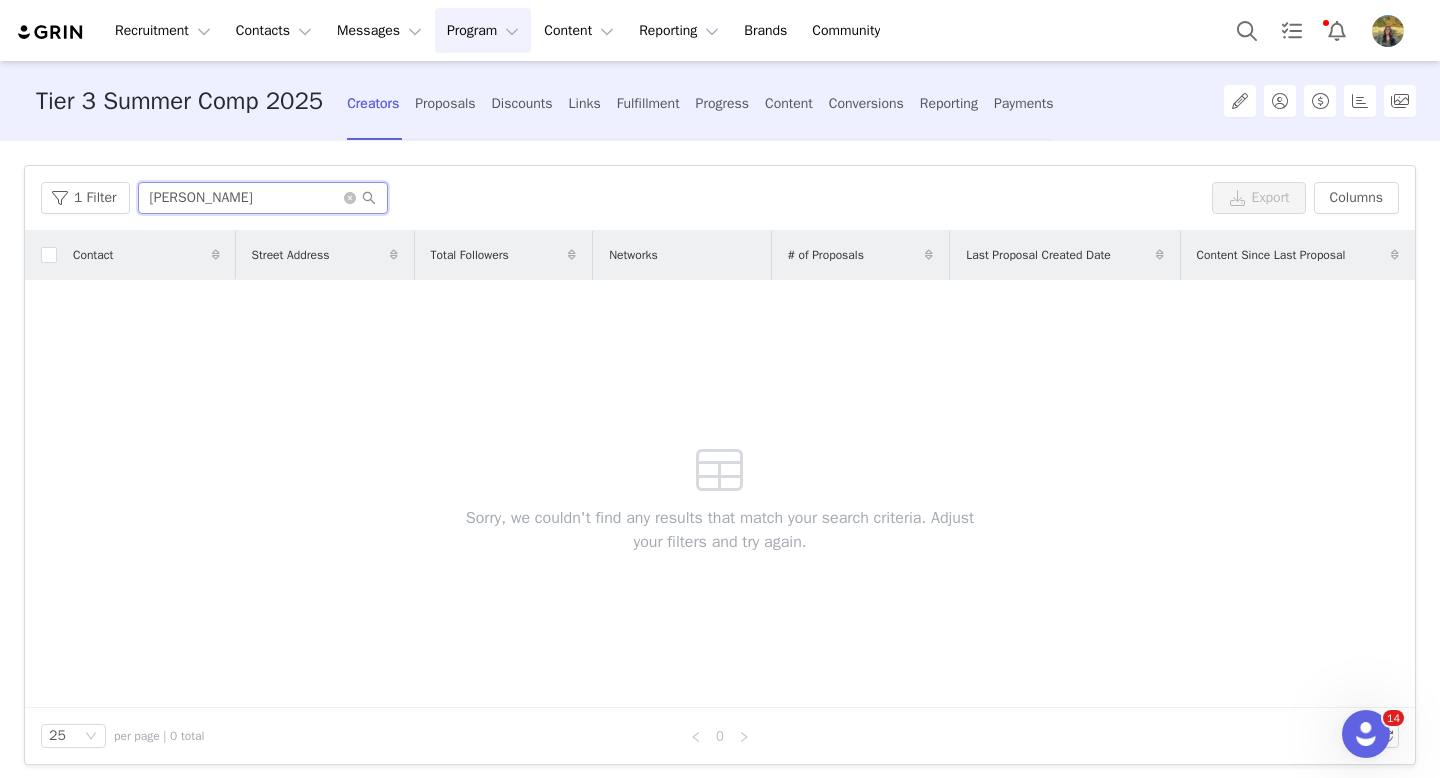click on "kelly" at bounding box center [263, 198] 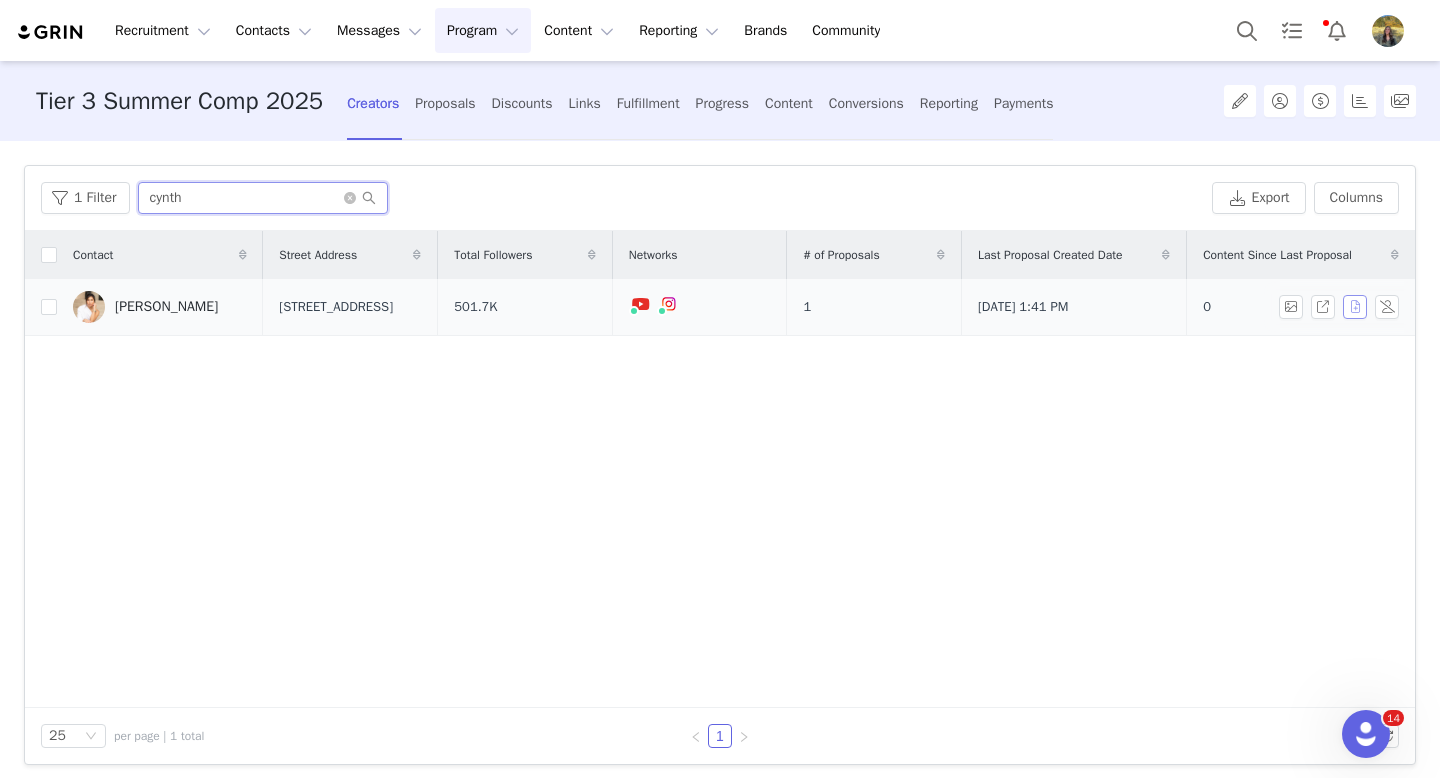 type on "cynth" 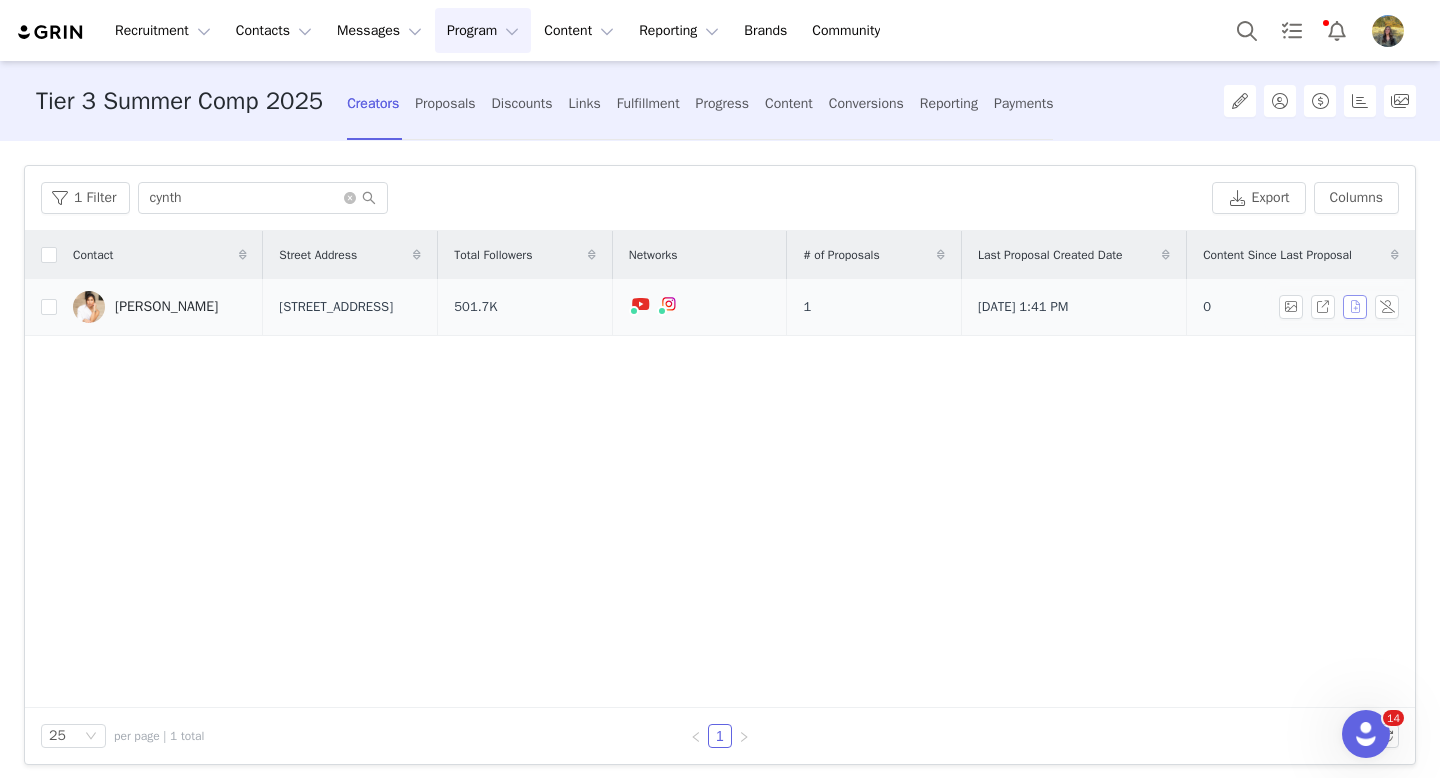 click at bounding box center [1355, 307] 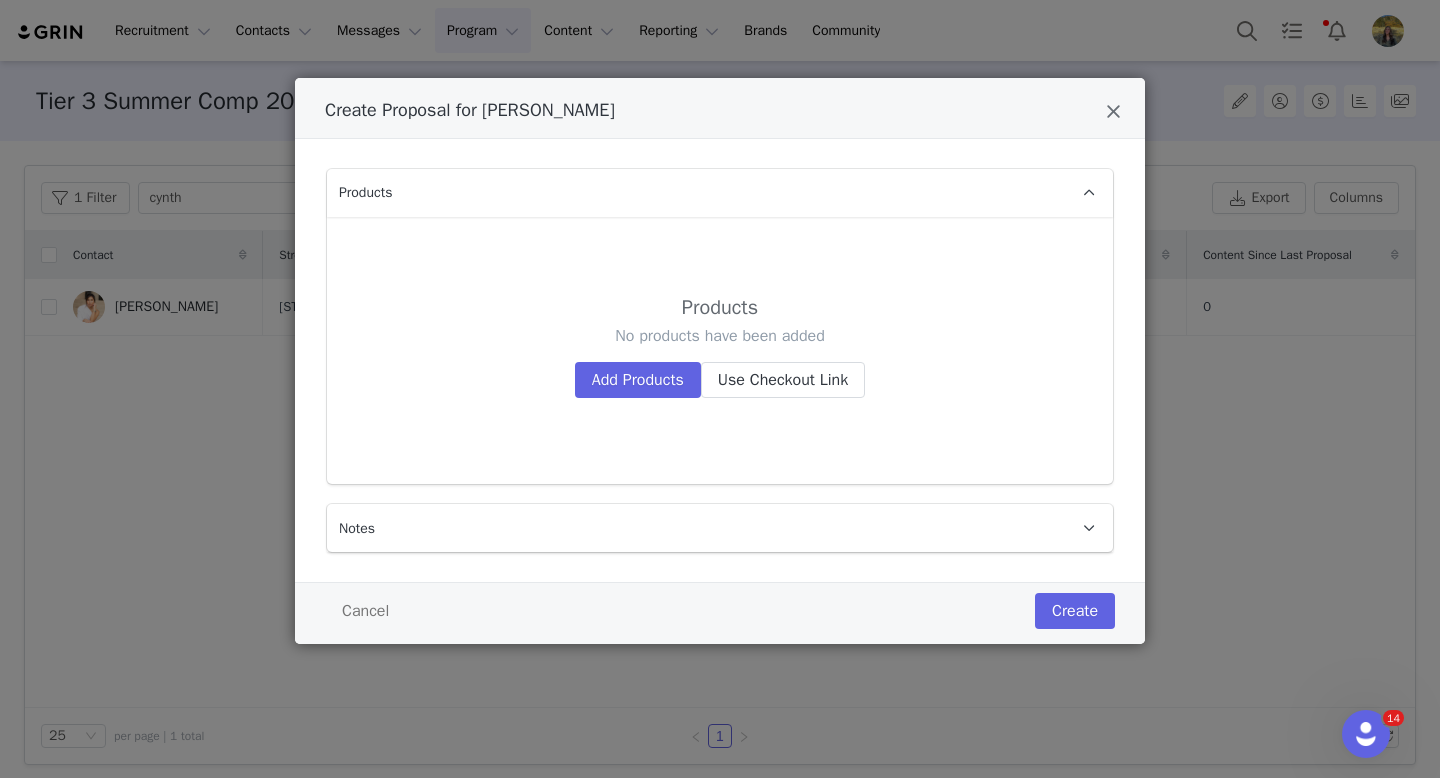 click on "Products No products have been added Add Products Use Checkout Link" at bounding box center (720, 350) 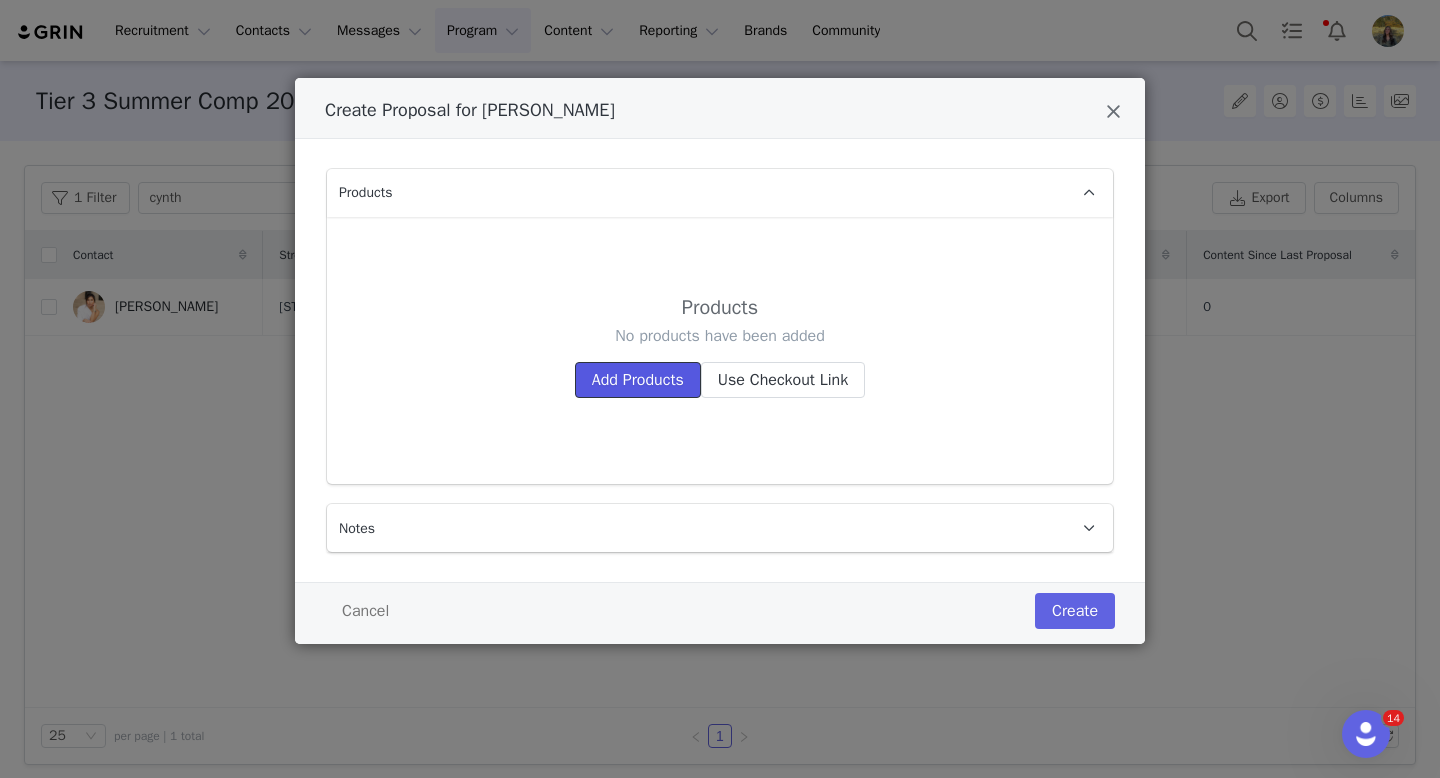 click on "Add Products" at bounding box center [638, 380] 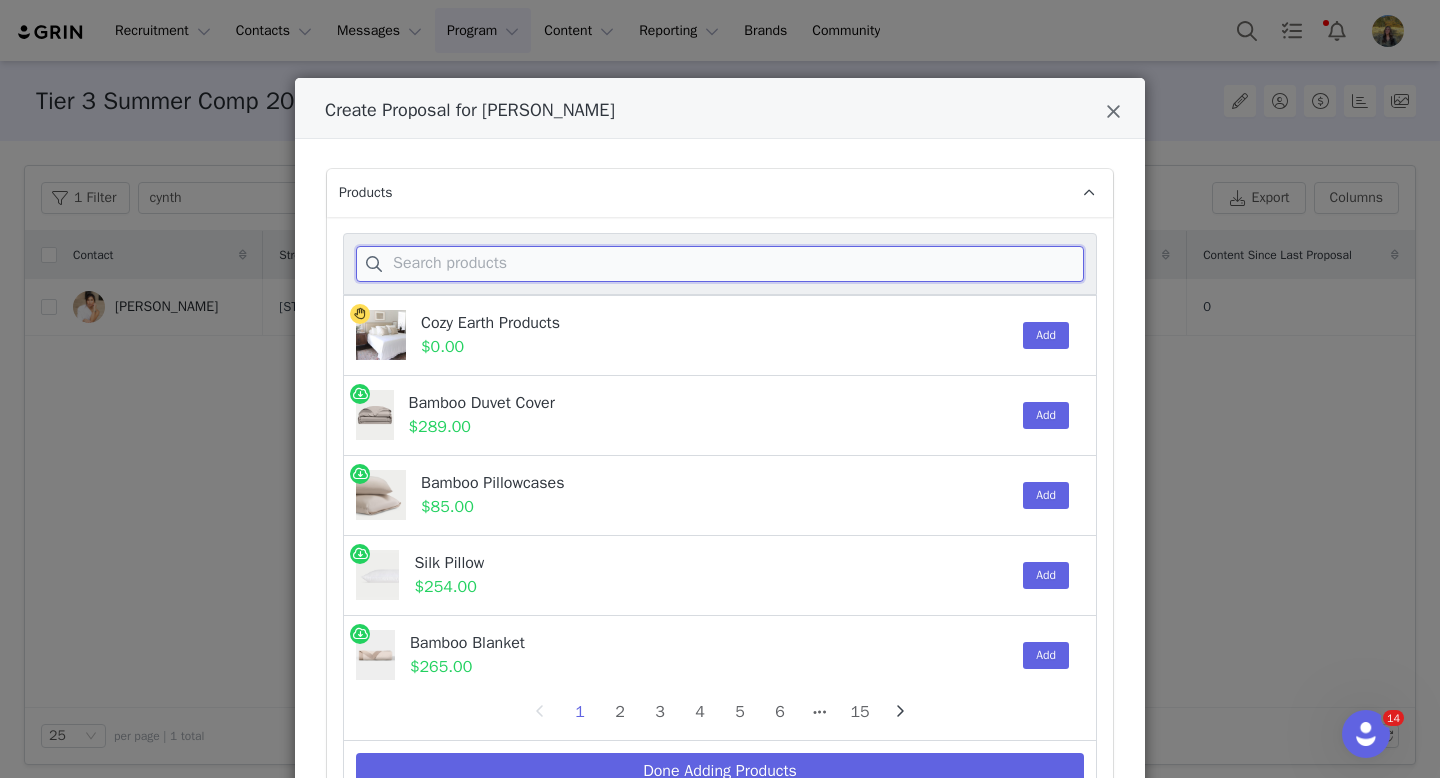 click at bounding box center (720, 264) 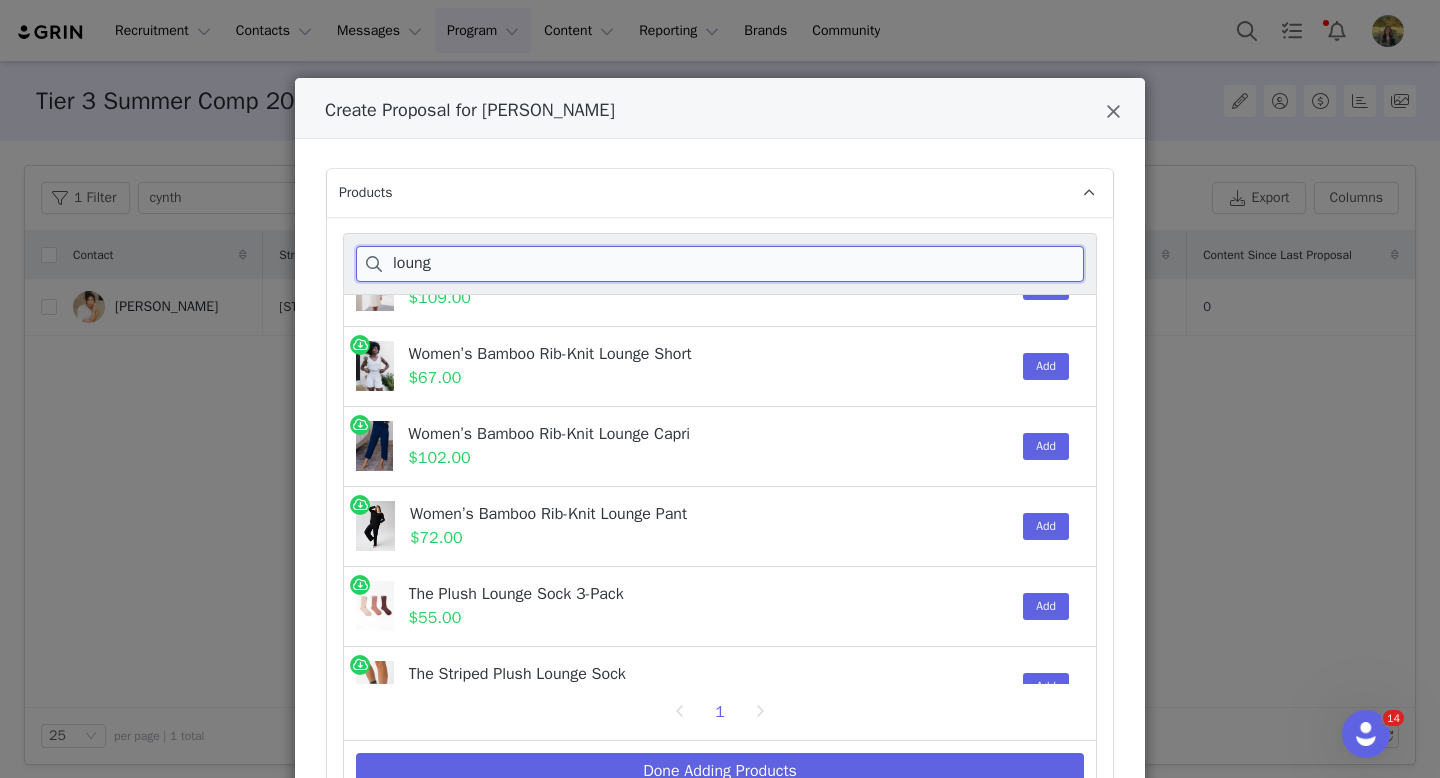 scroll, scrollTop: 576, scrollLeft: 0, axis: vertical 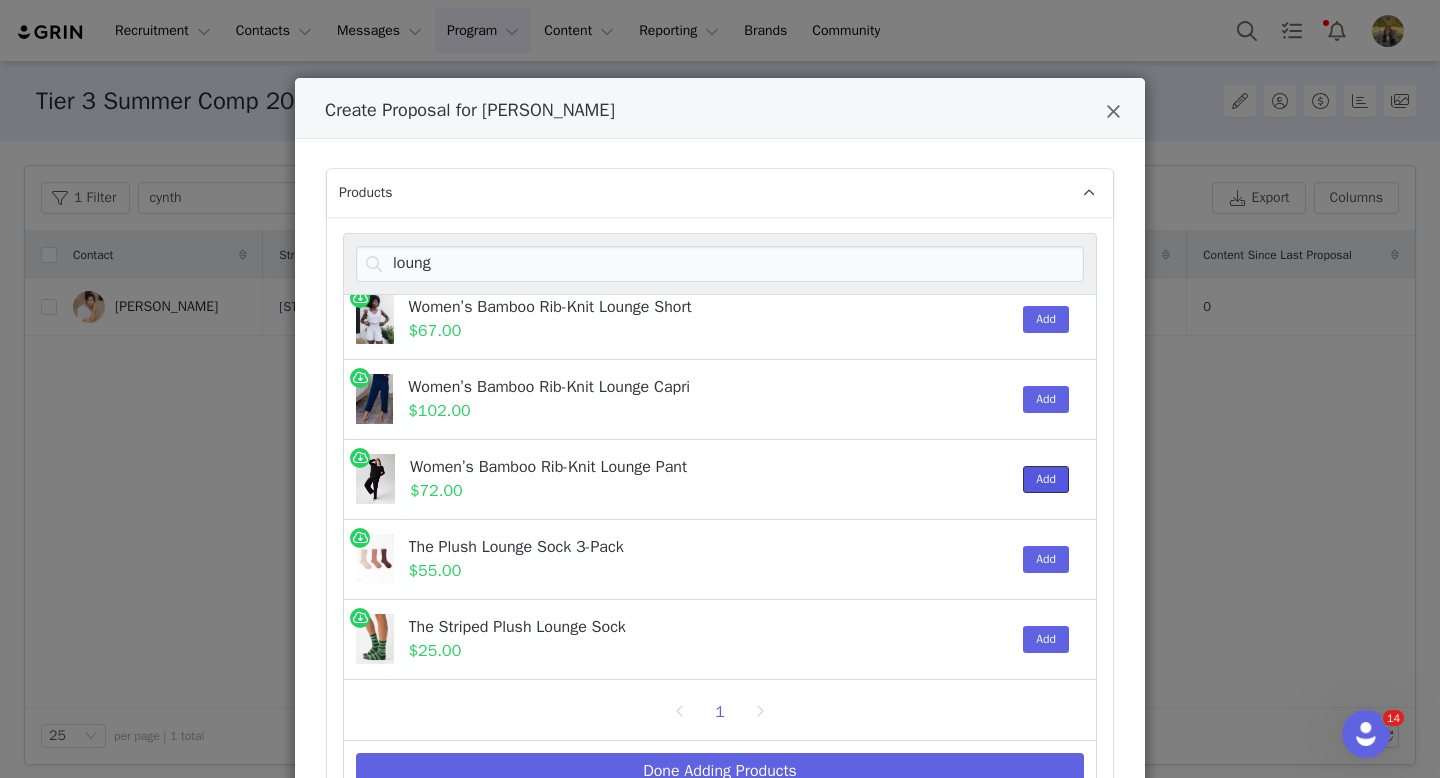click on "Add" at bounding box center [1046, 479] 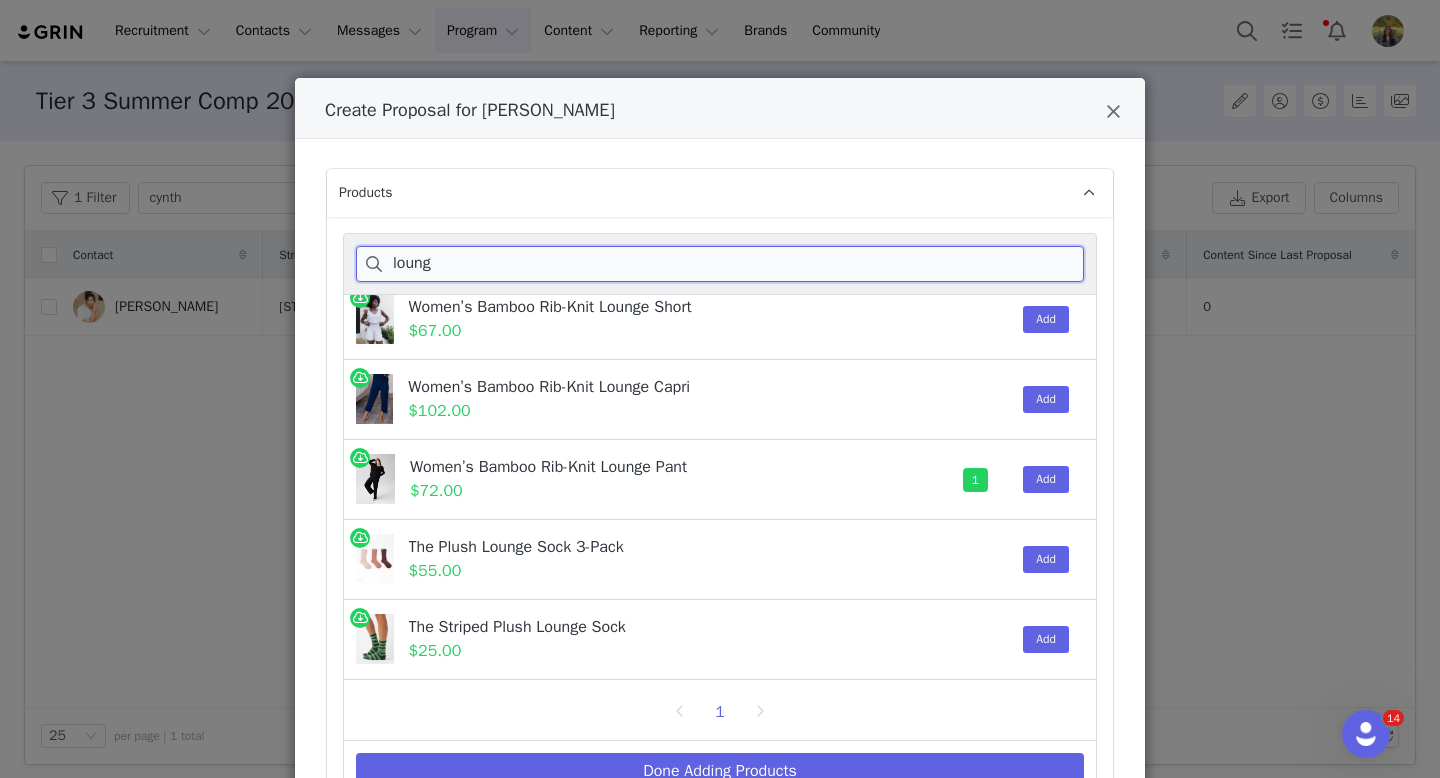 click on "loung" at bounding box center [720, 264] 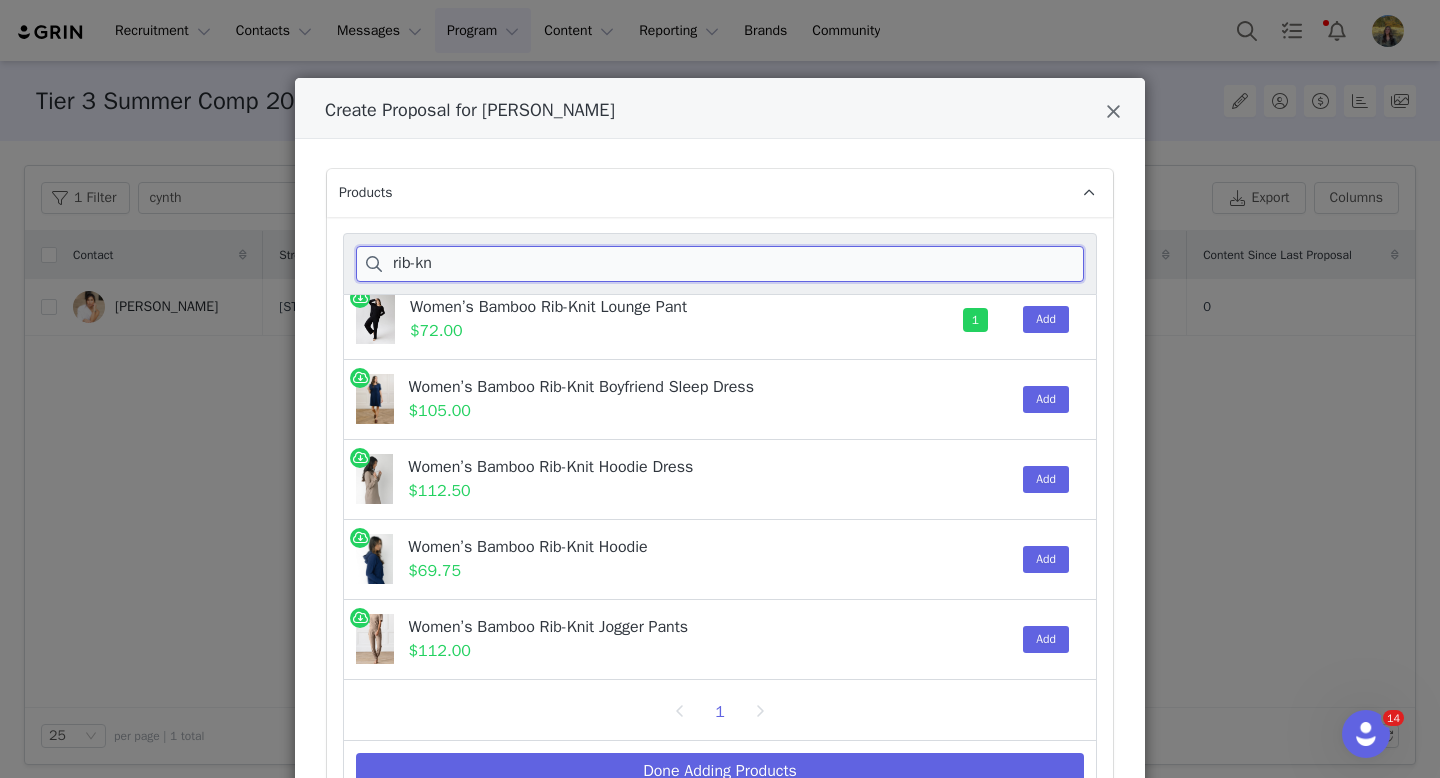 type on "rib-kn" 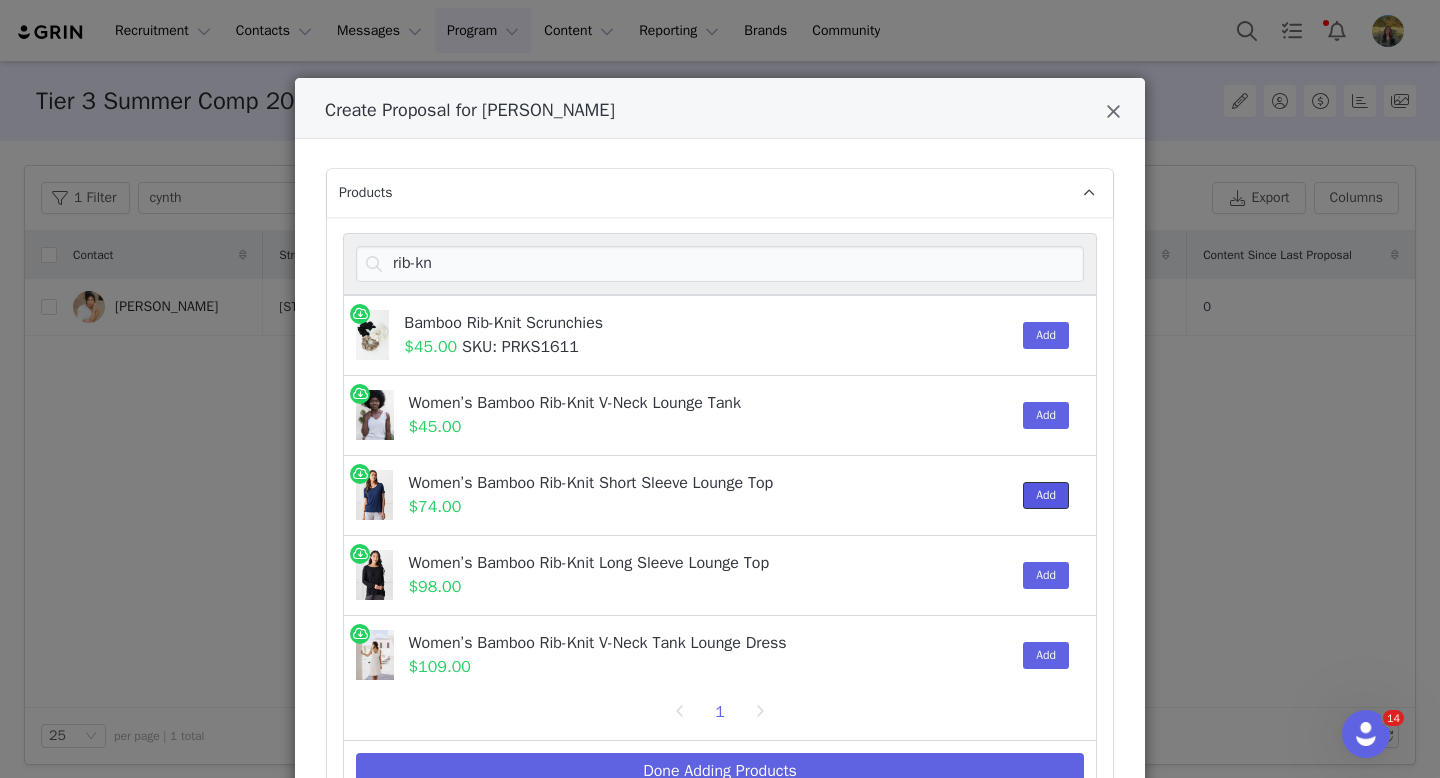 click on "Add" at bounding box center [1046, 495] 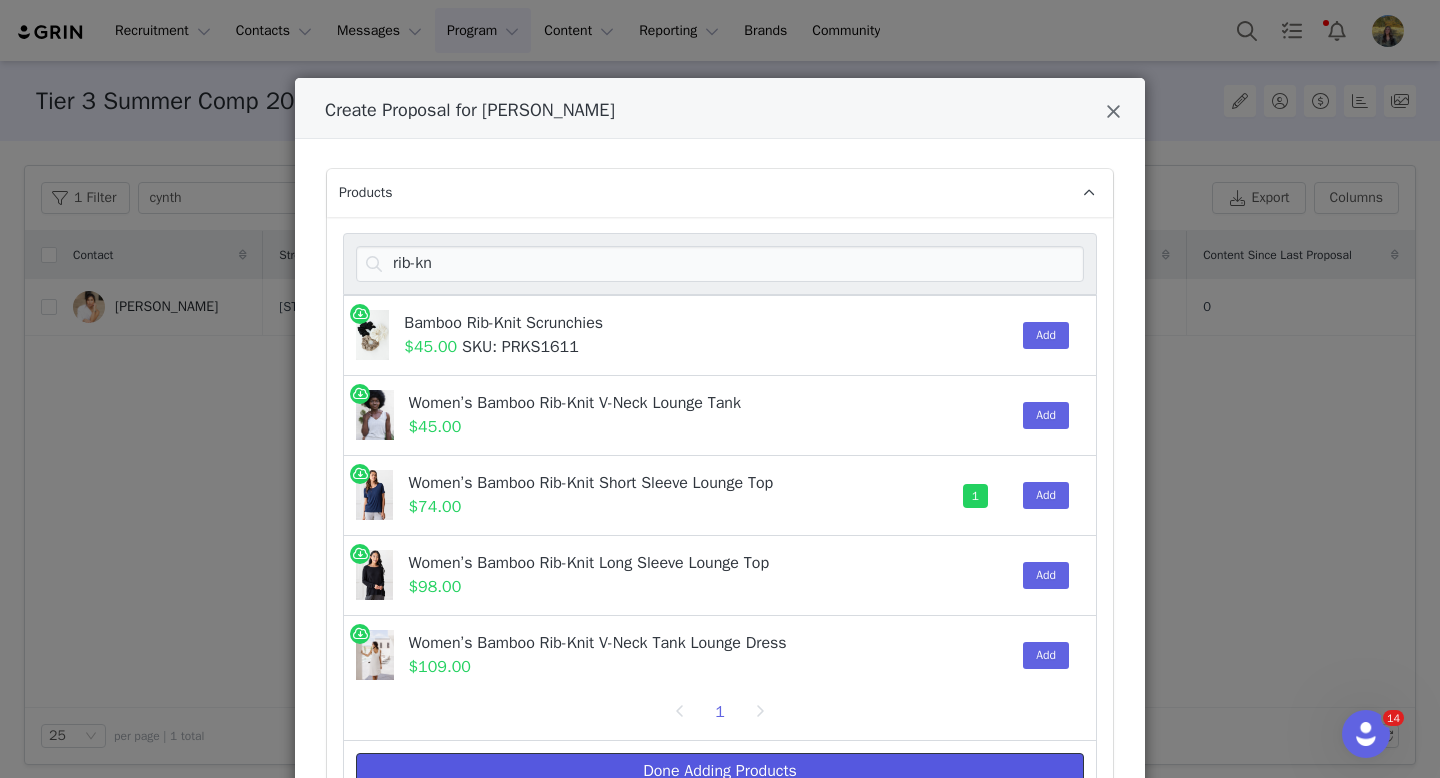 click on "Done Adding Products" at bounding box center (720, 771) 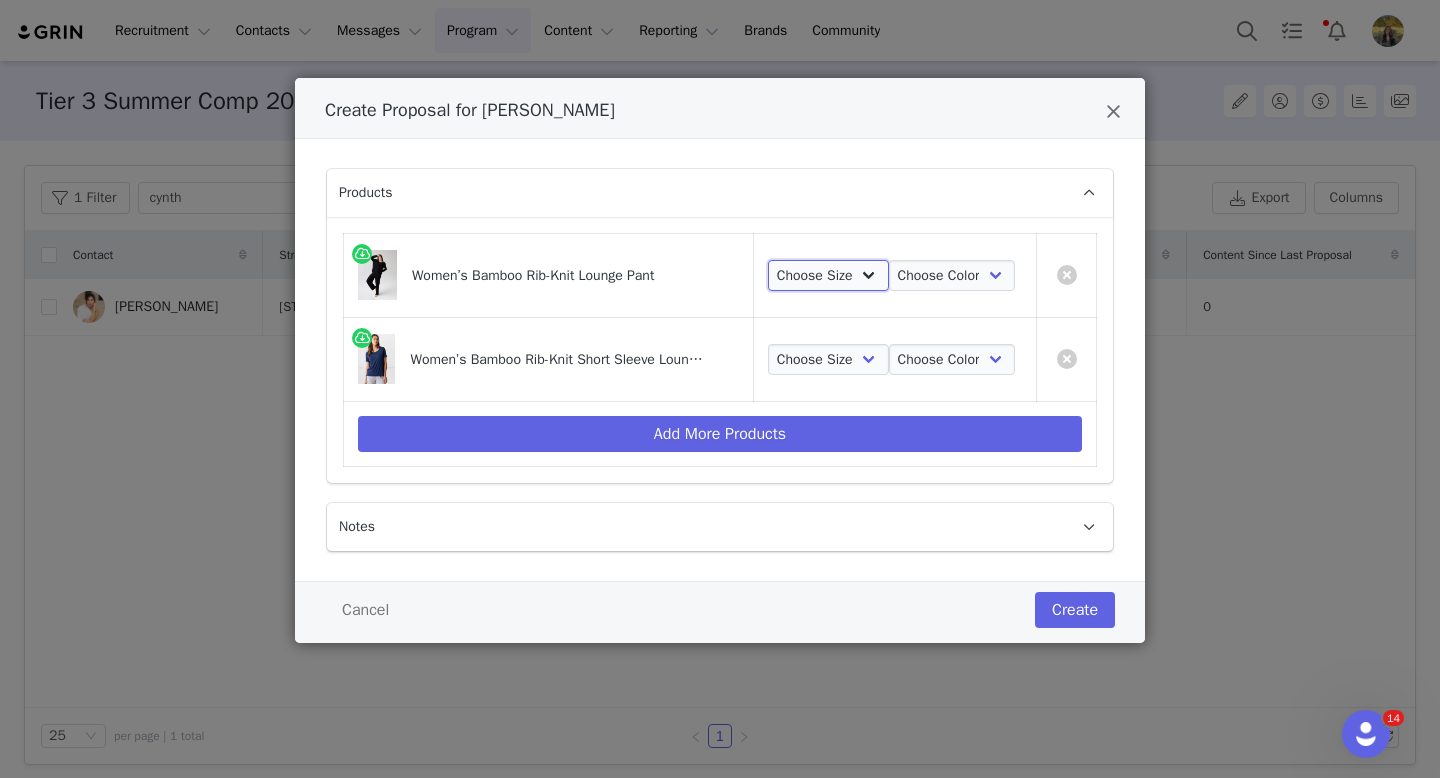 click on "Choose Size  XS   S   M   L   XL   XXL   XXXL" at bounding box center [828, 276] 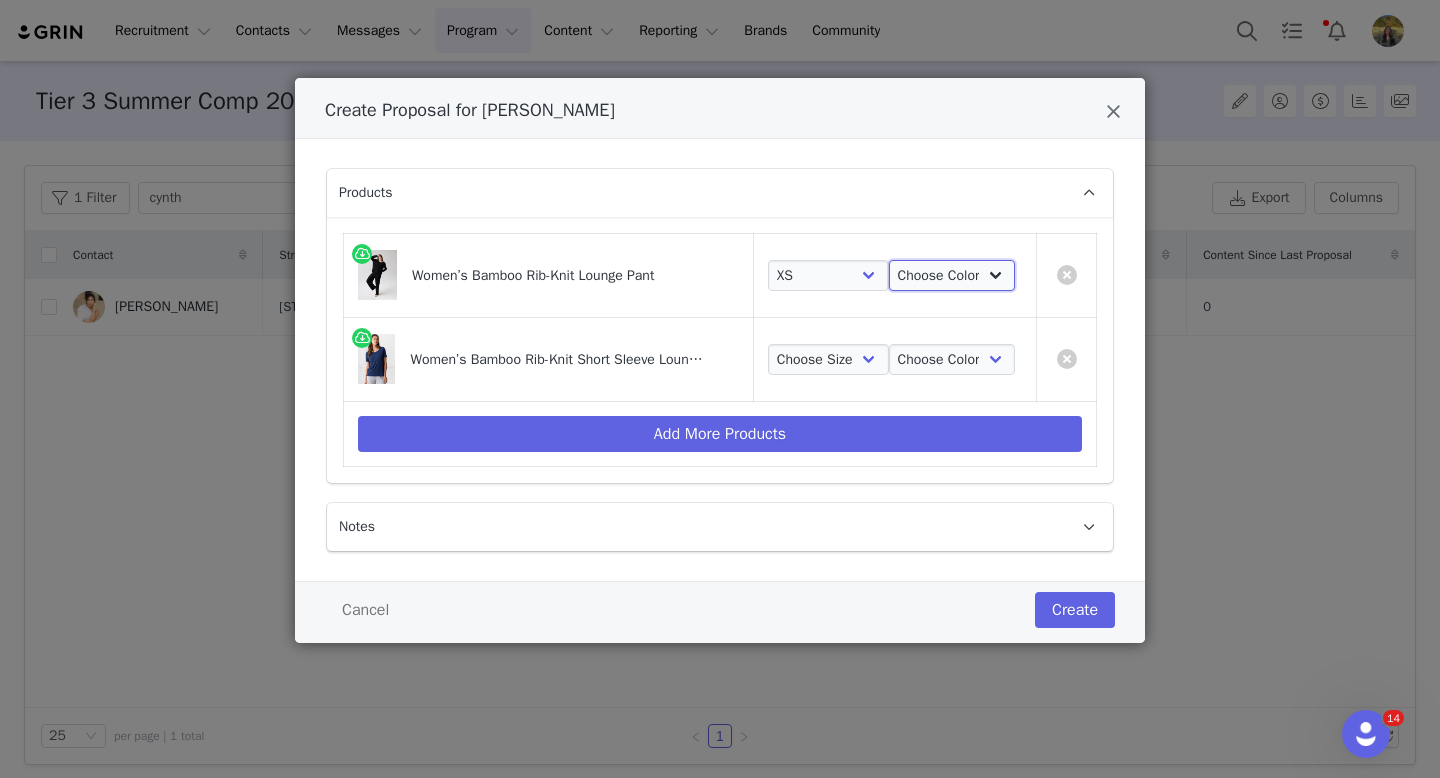 click on "Choose Color  Grey   Ivory   Black   Navy" at bounding box center [952, 276] 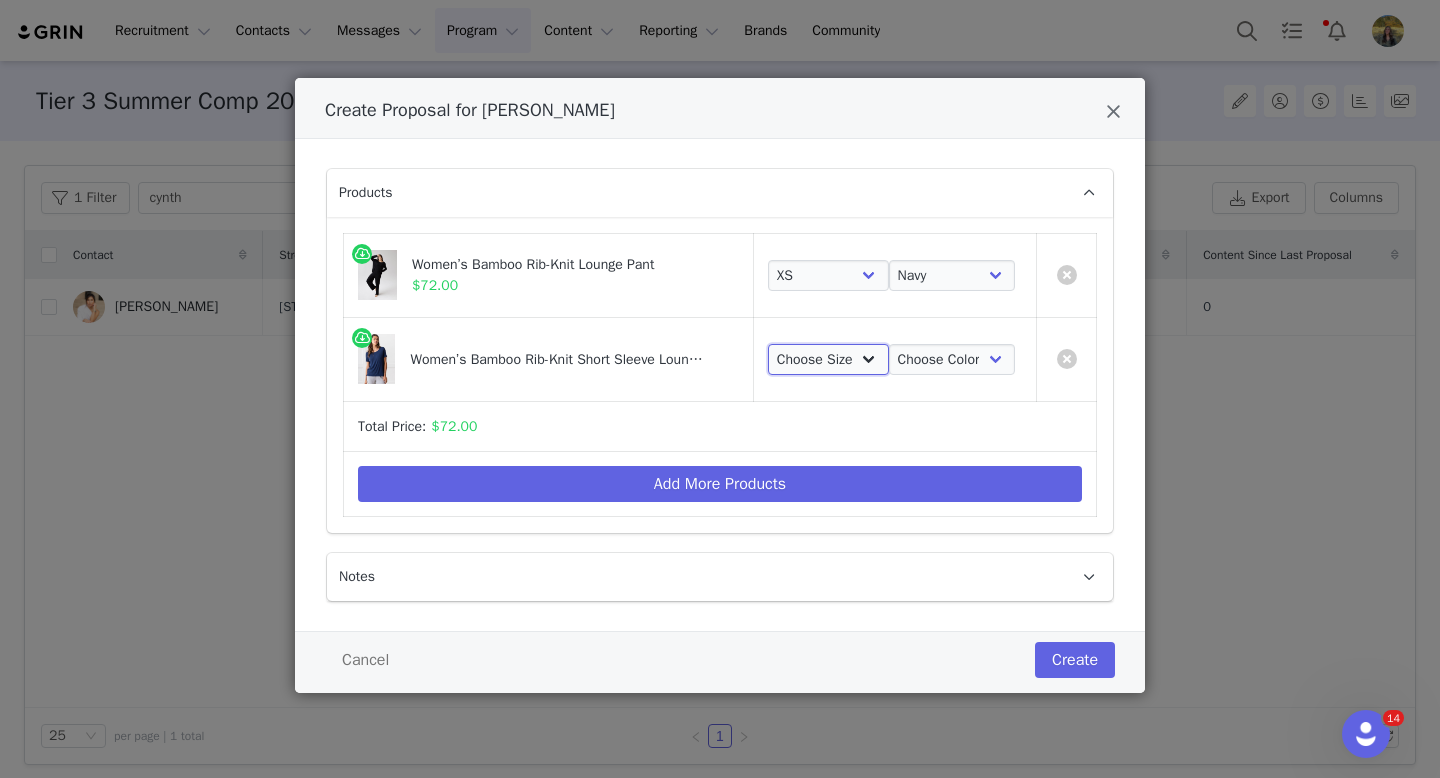 click on "Choose Size  XS   S   M   L   XL   XXL   XXXL" at bounding box center [828, 360] 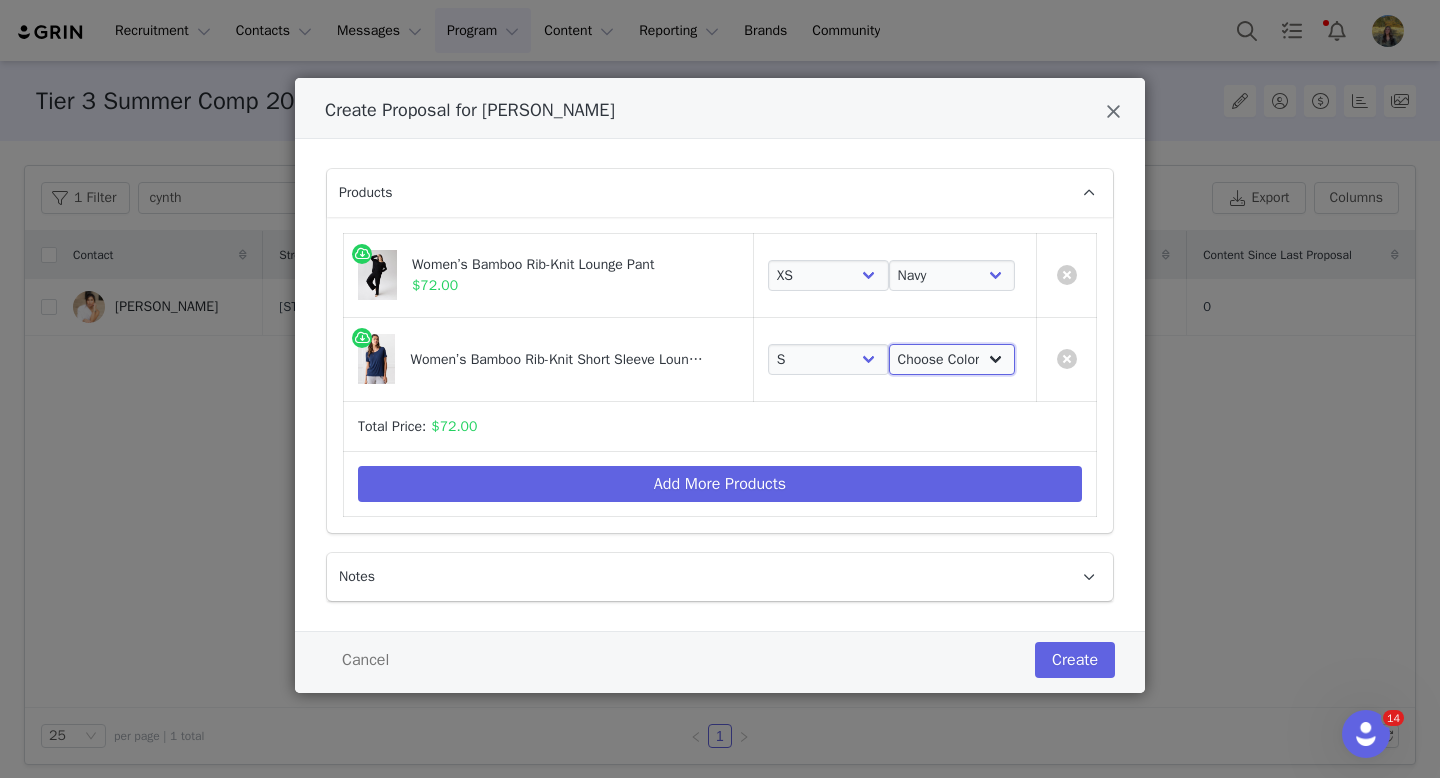 click on "Choose Color  Grey   Ivory   Black   Navy" at bounding box center (952, 360) 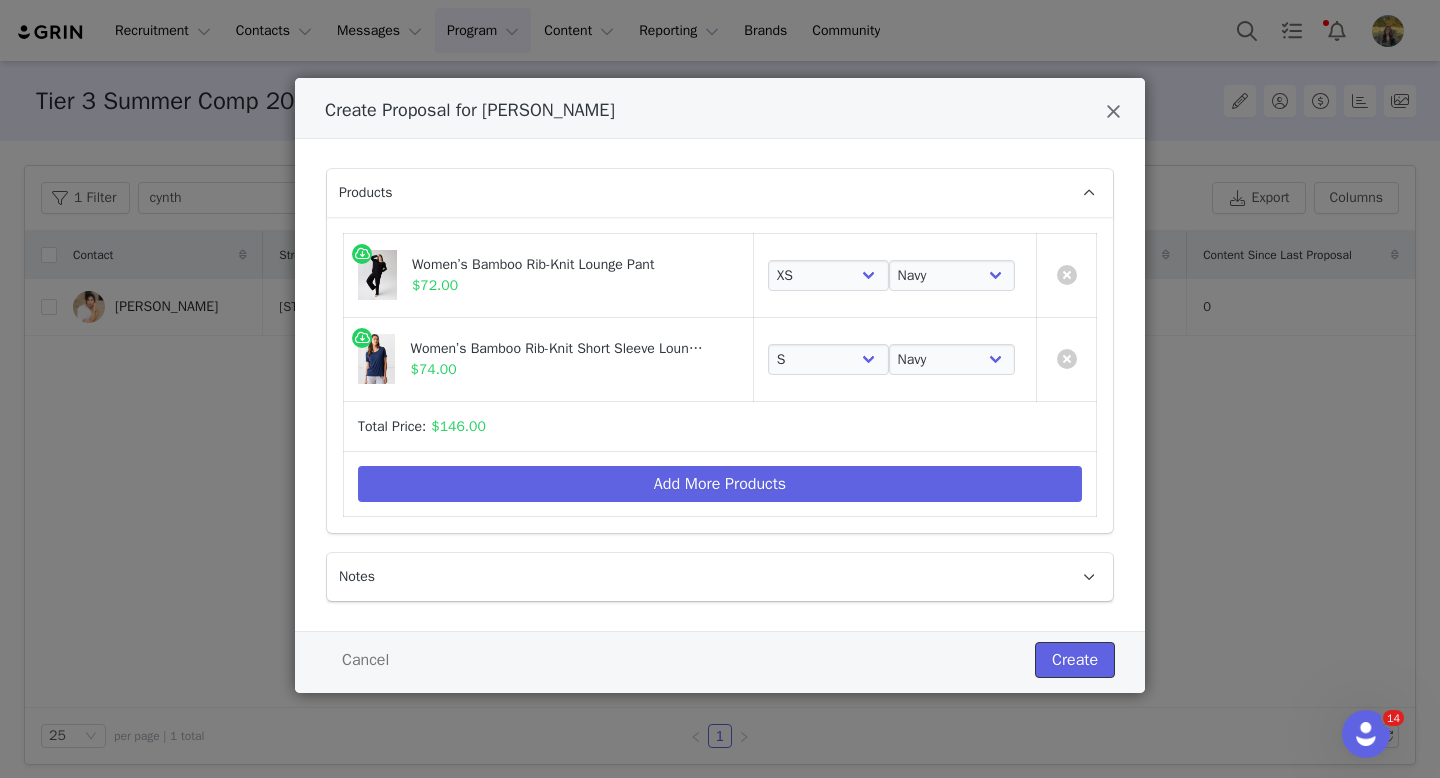 click on "Create" at bounding box center [1075, 660] 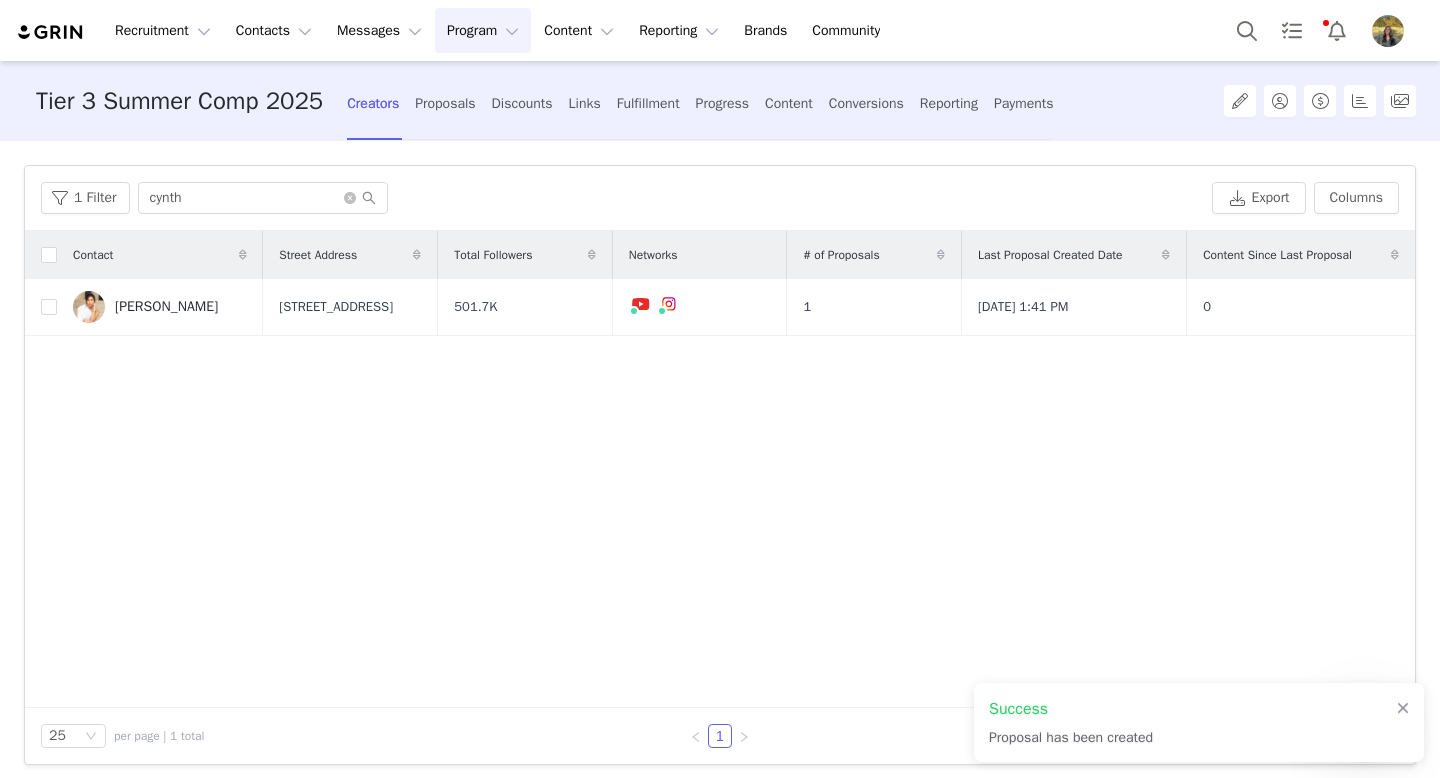 click on "Creators Proposals Discounts Links Fulfillment Progress Content Conversions Reporting Payments" at bounding box center (700, 101) 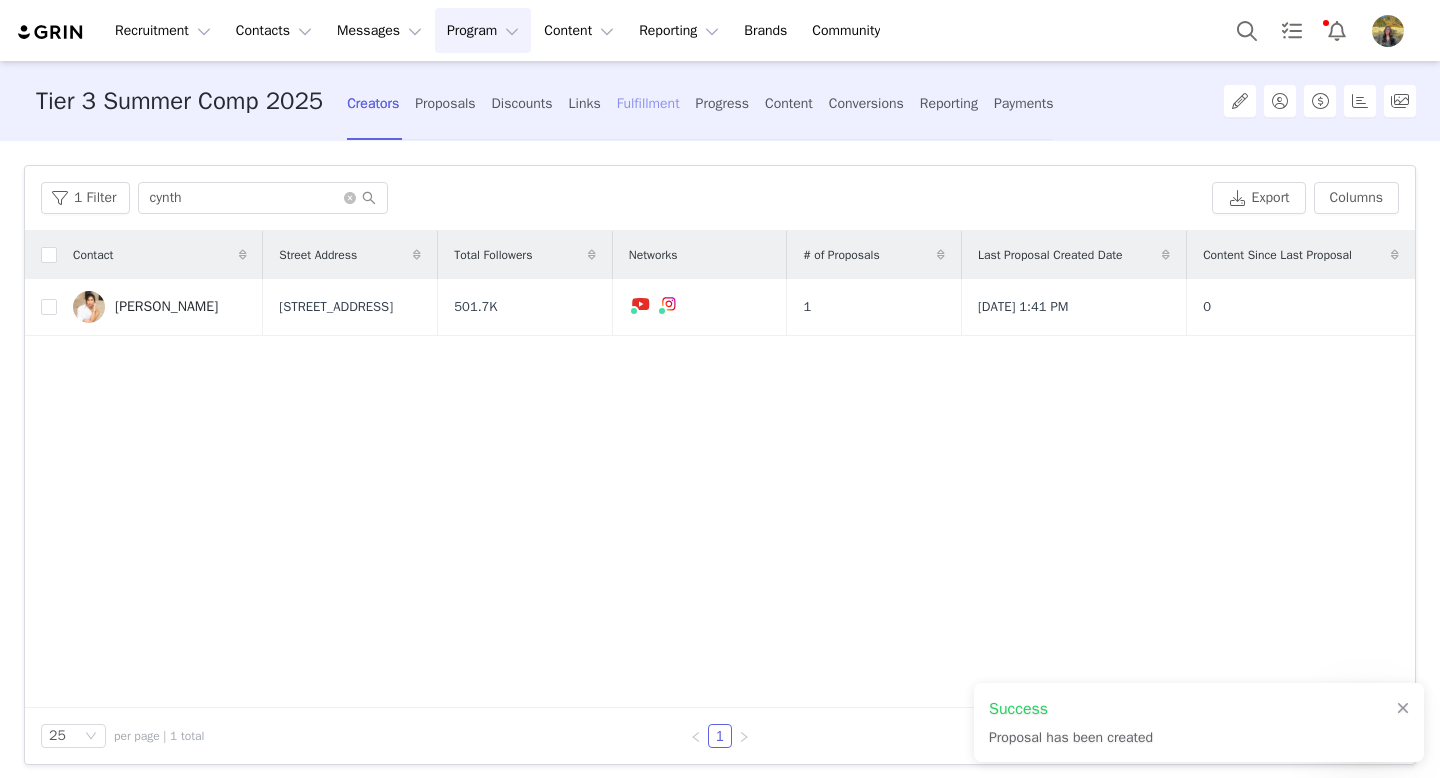 click on "Fulfillment" at bounding box center [648, 103] 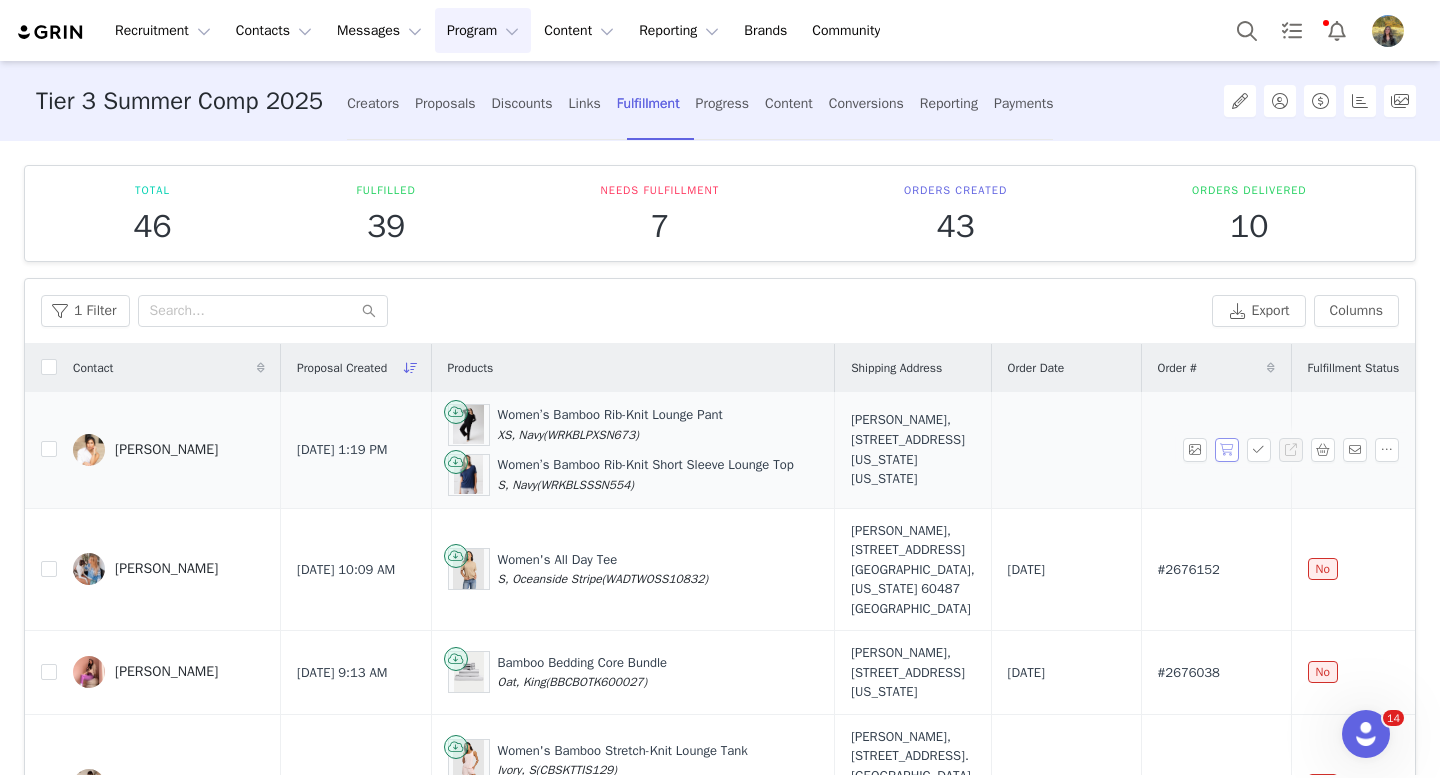 click at bounding box center (1227, 450) 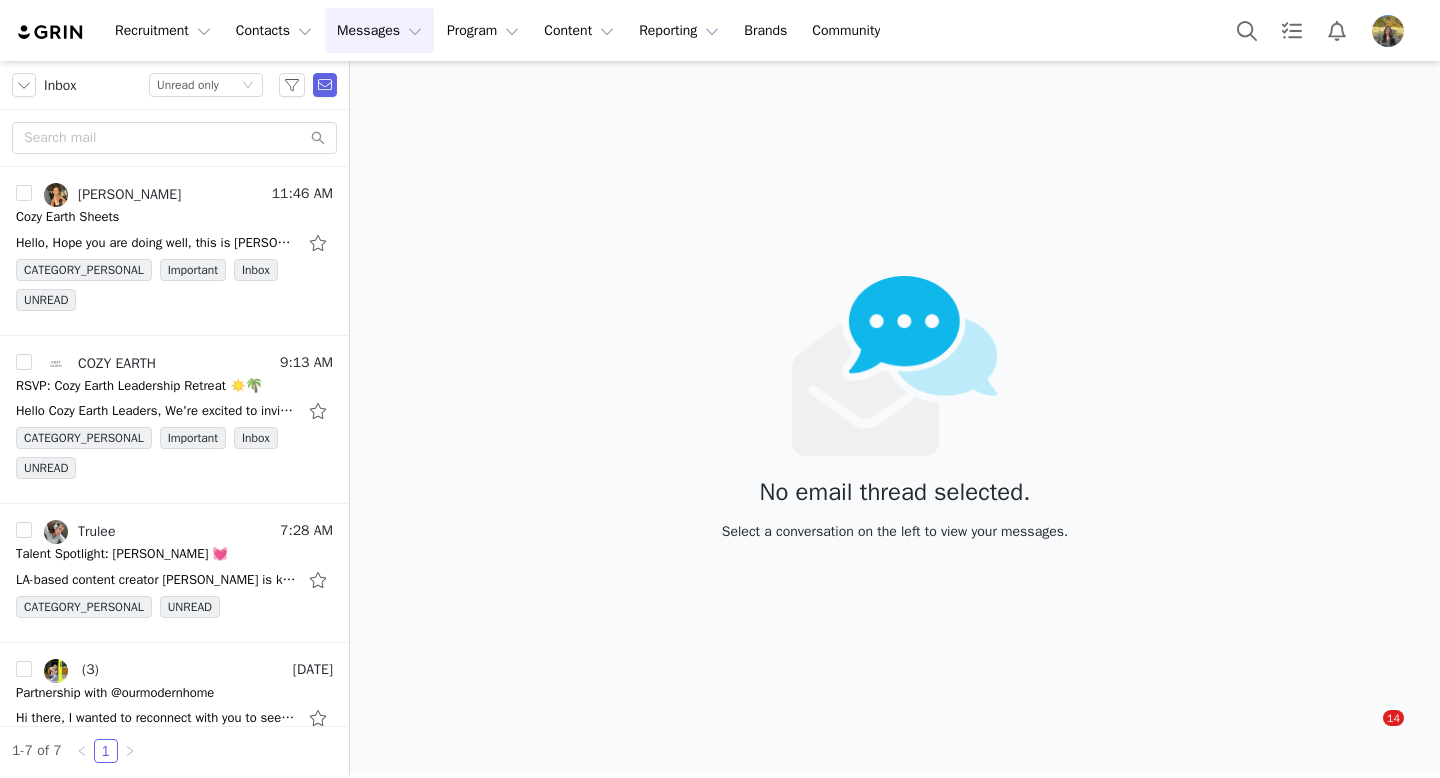 scroll, scrollTop: 0, scrollLeft: 0, axis: both 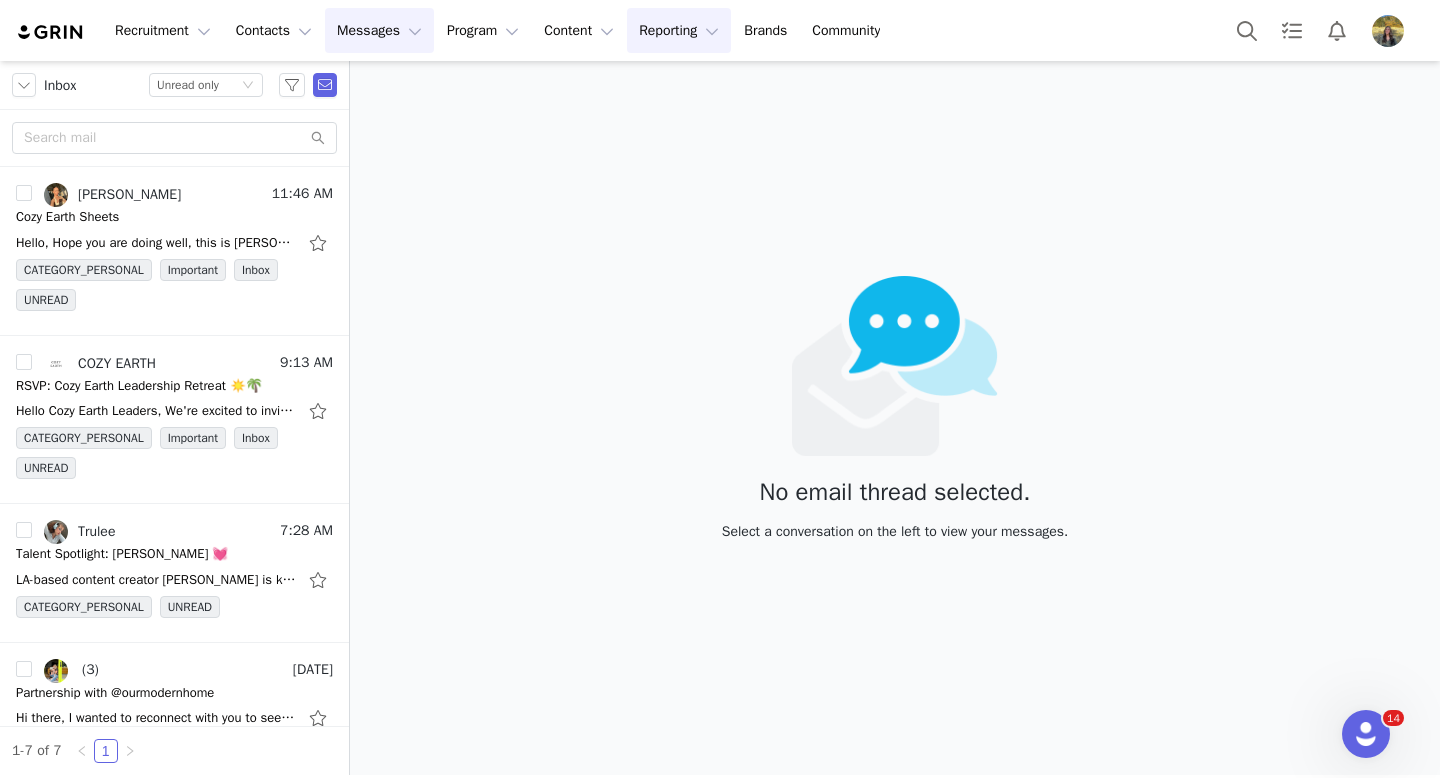 click on "Reporting Reporting" at bounding box center [679, 30] 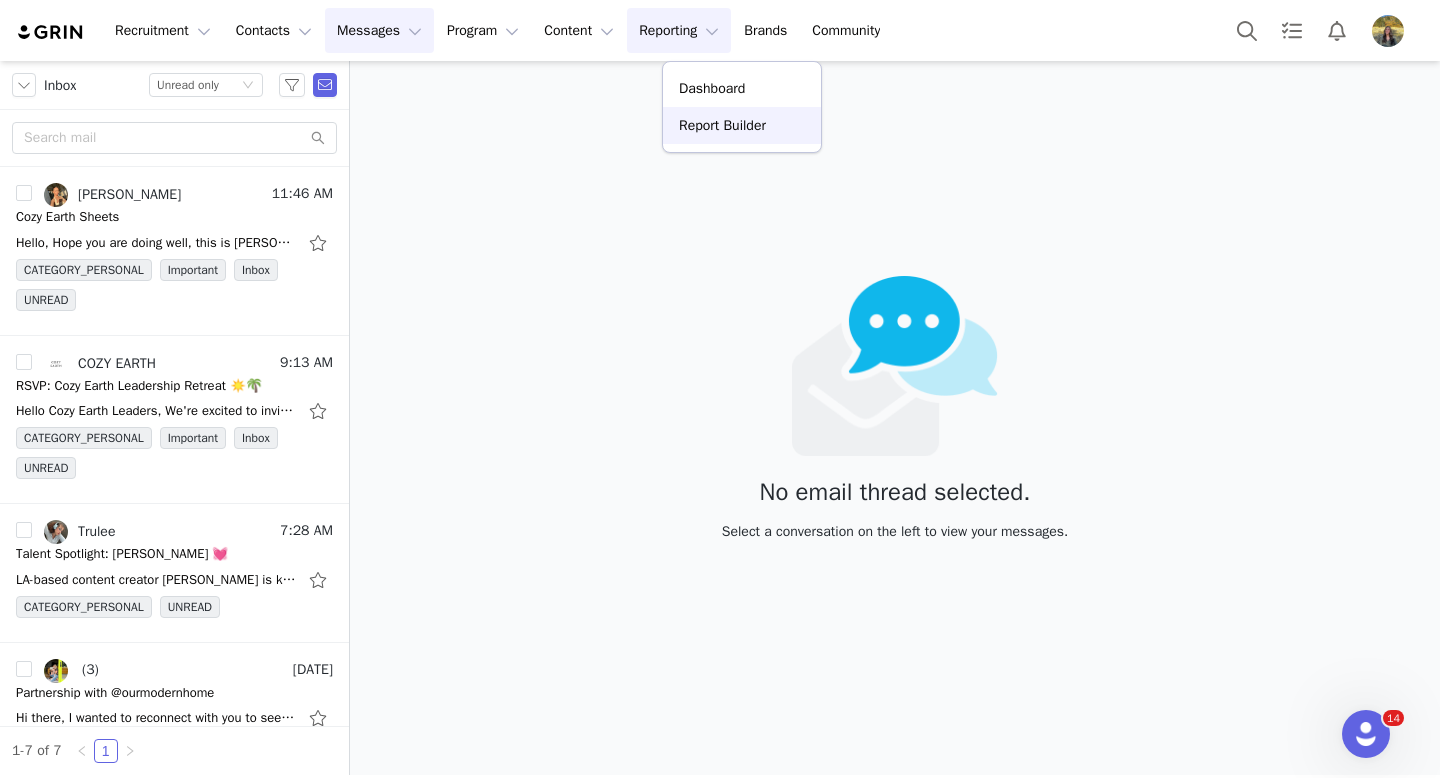 click on "Report Builder" at bounding box center [722, 125] 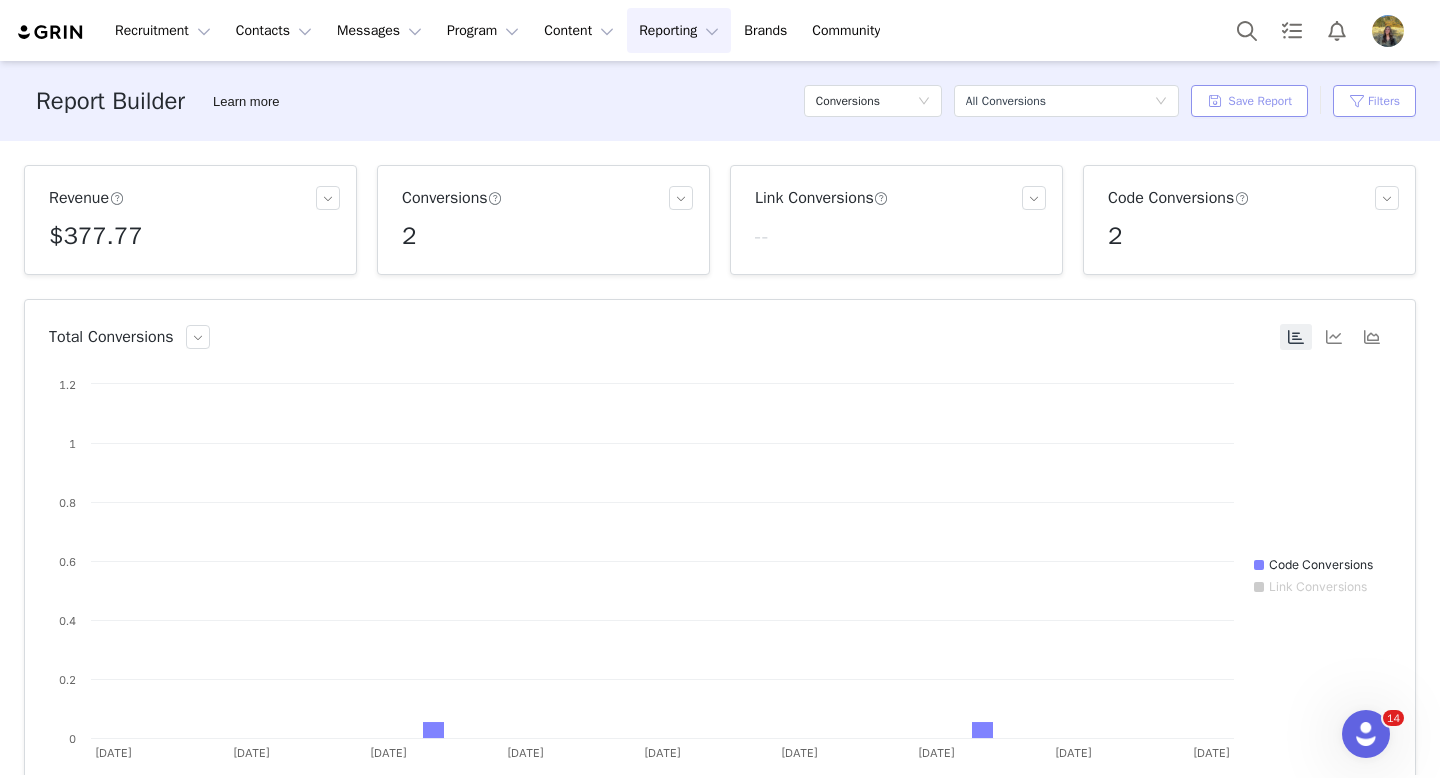drag, startPoint x: 1355, startPoint y: 104, endPoint x: 1284, endPoint y: 103, distance: 71.00704 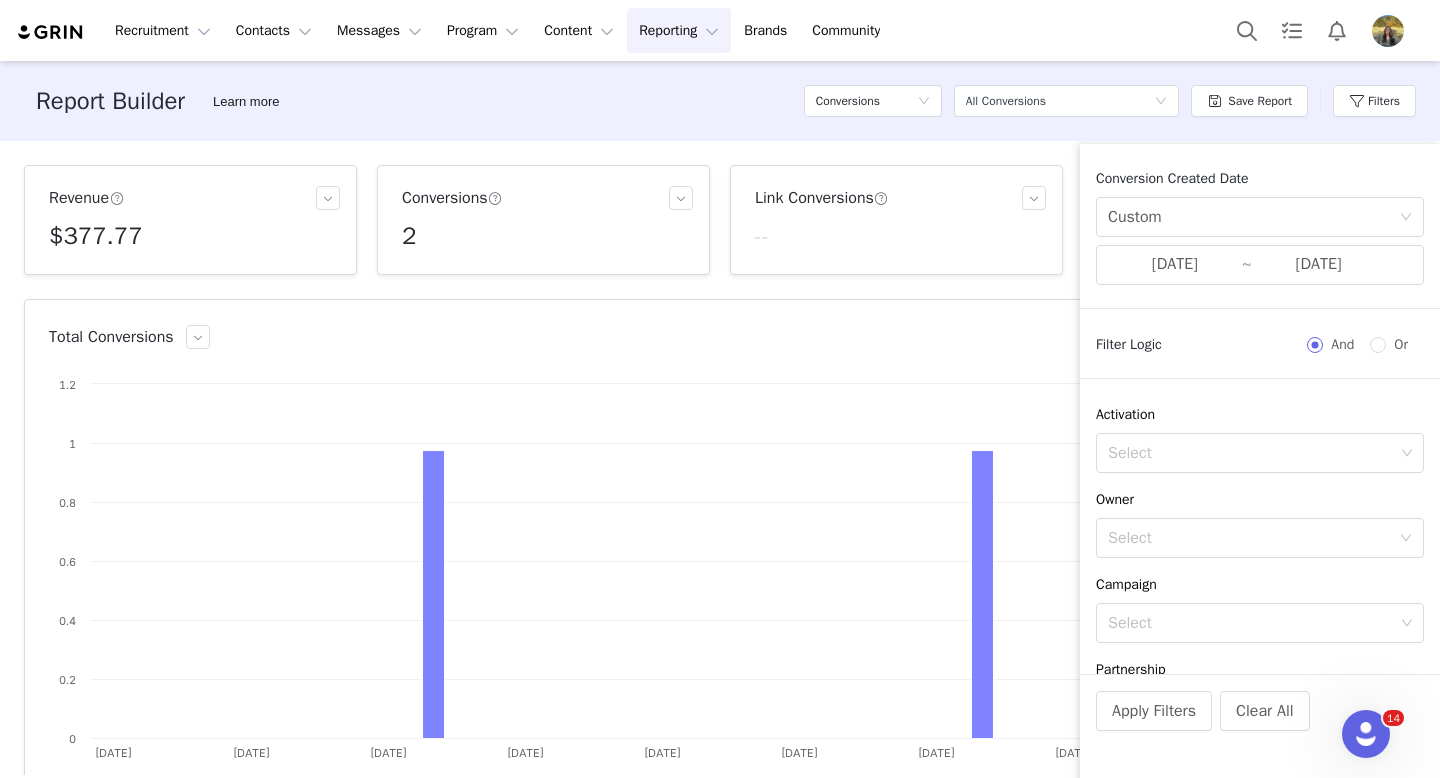 click on "Conversion Created Date Custom 06/16/2025  ~  07/10/2025" at bounding box center (1260, 226) 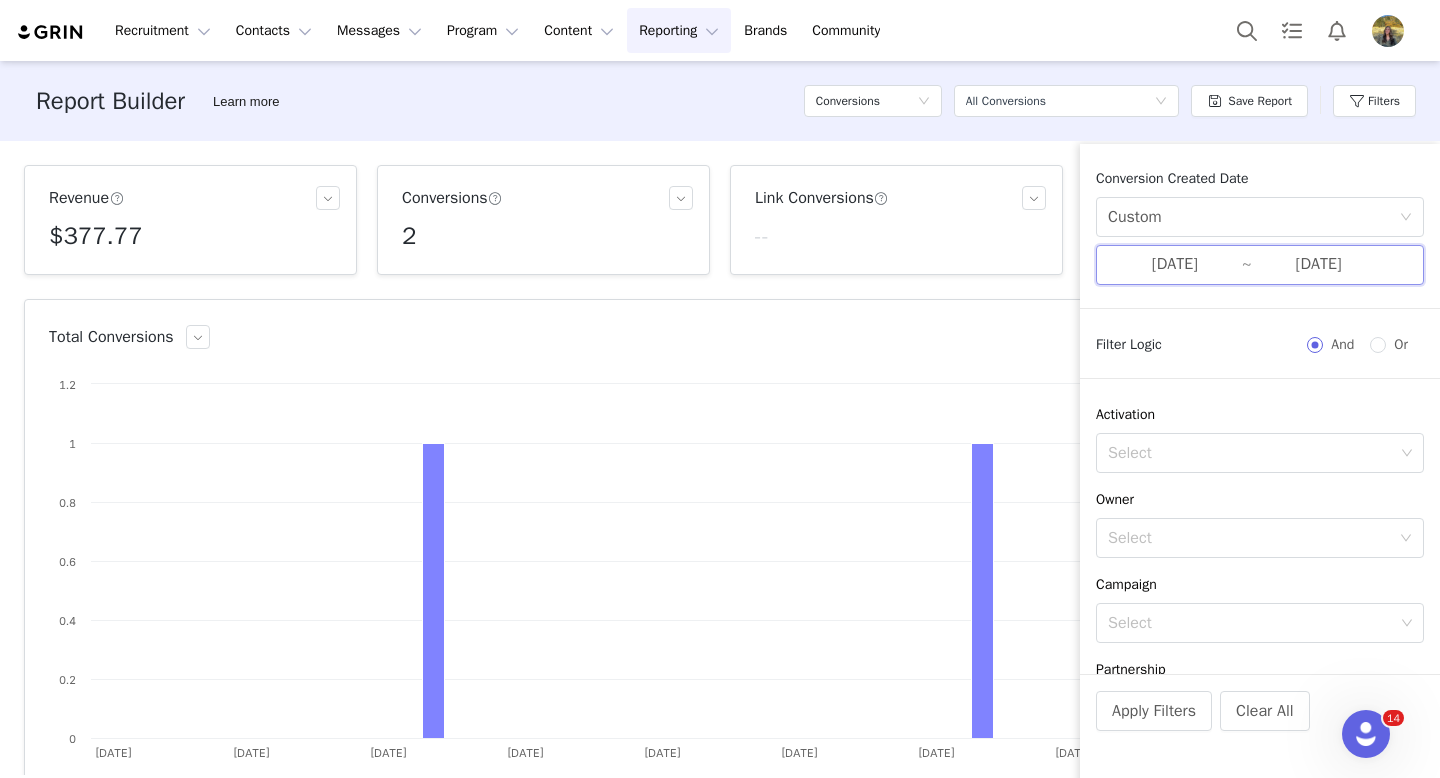click on "06/16/2025  ~  07/10/2025" at bounding box center (1260, 265) 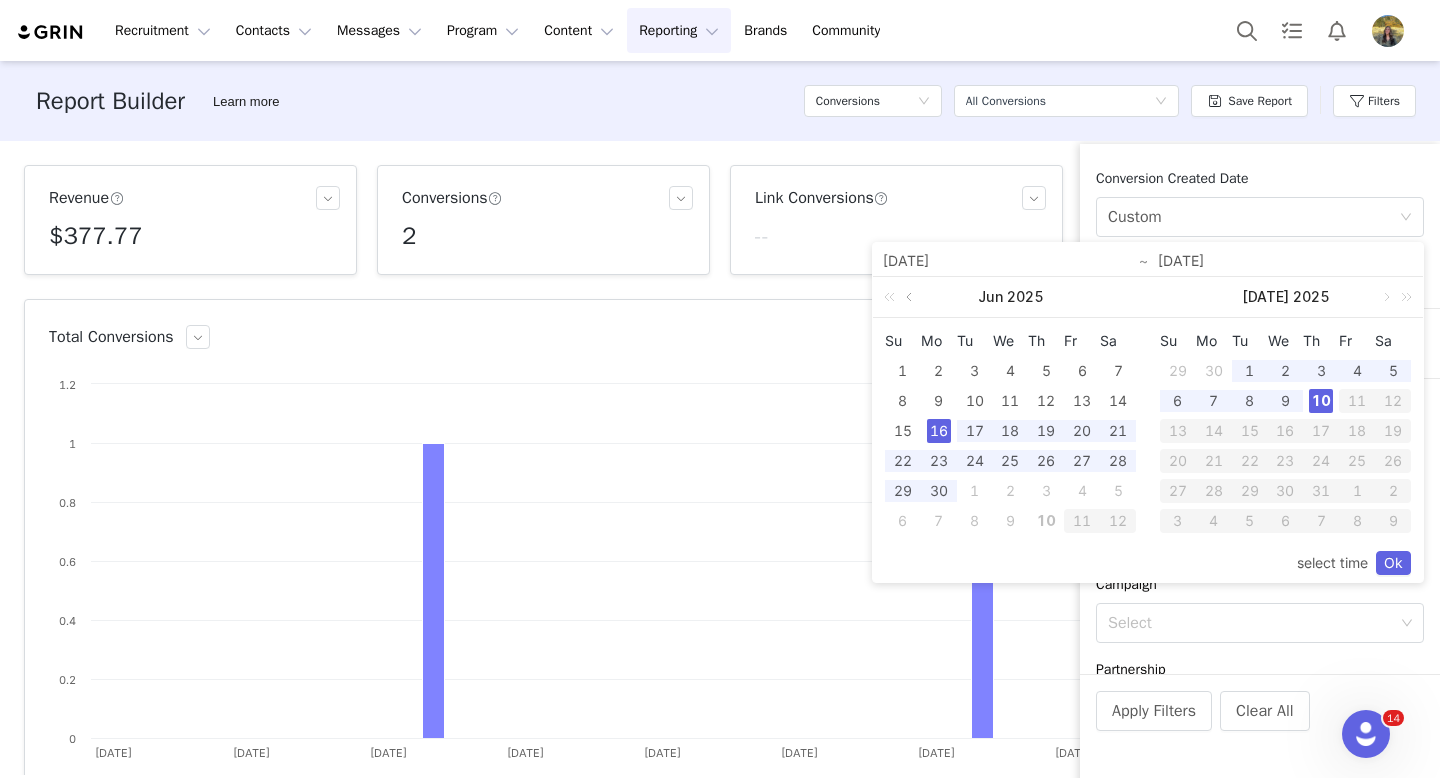 click at bounding box center (911, 297) 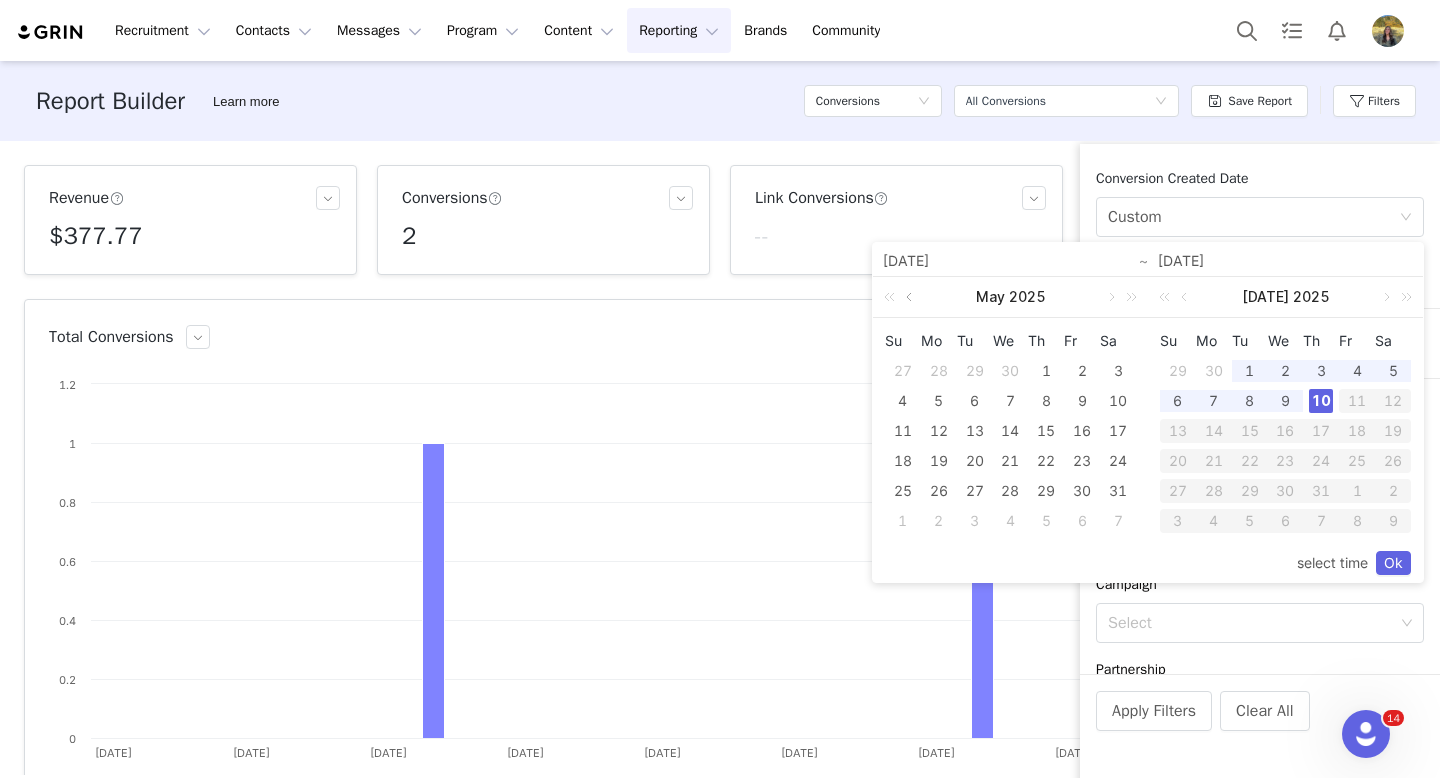 click at bounding box center (911, 297) 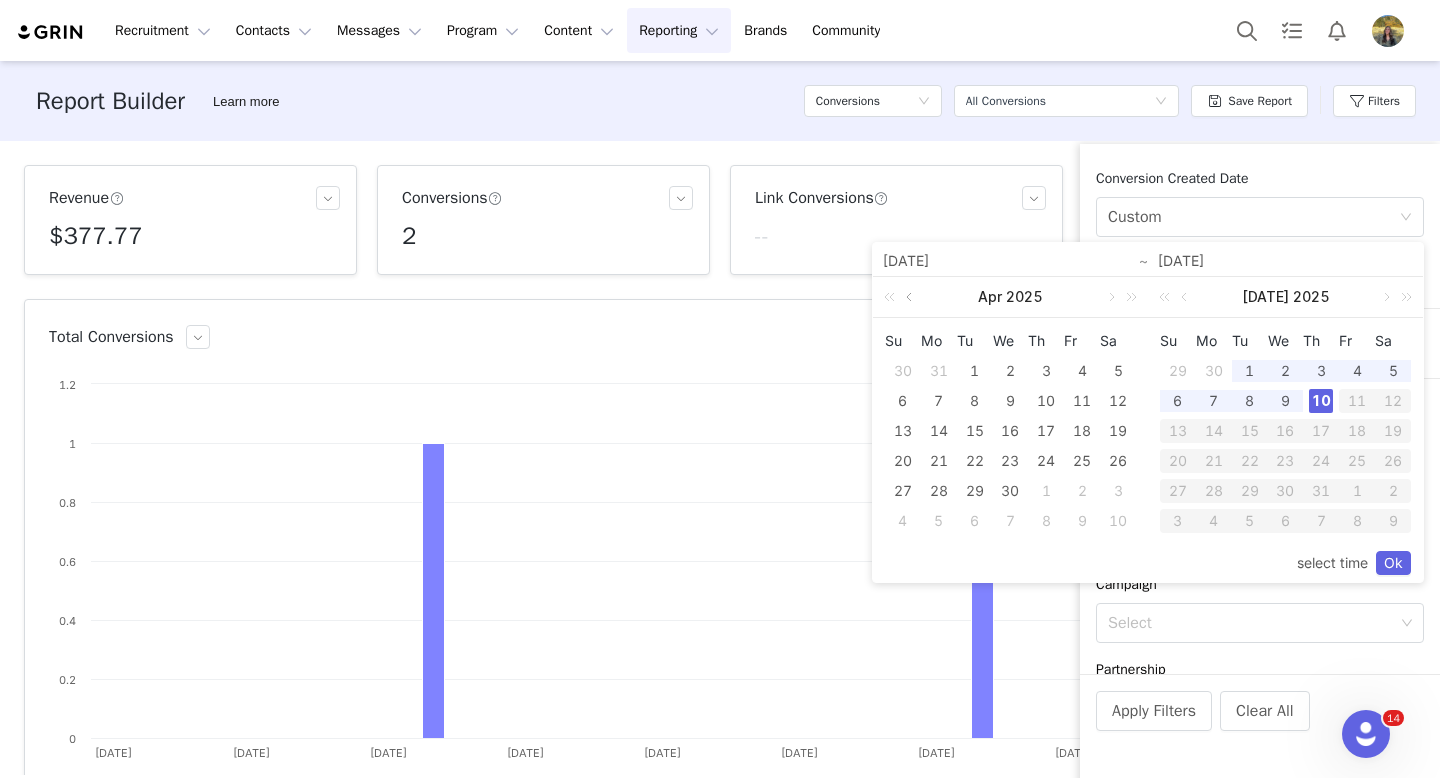 click at bounding box center [911, 297] 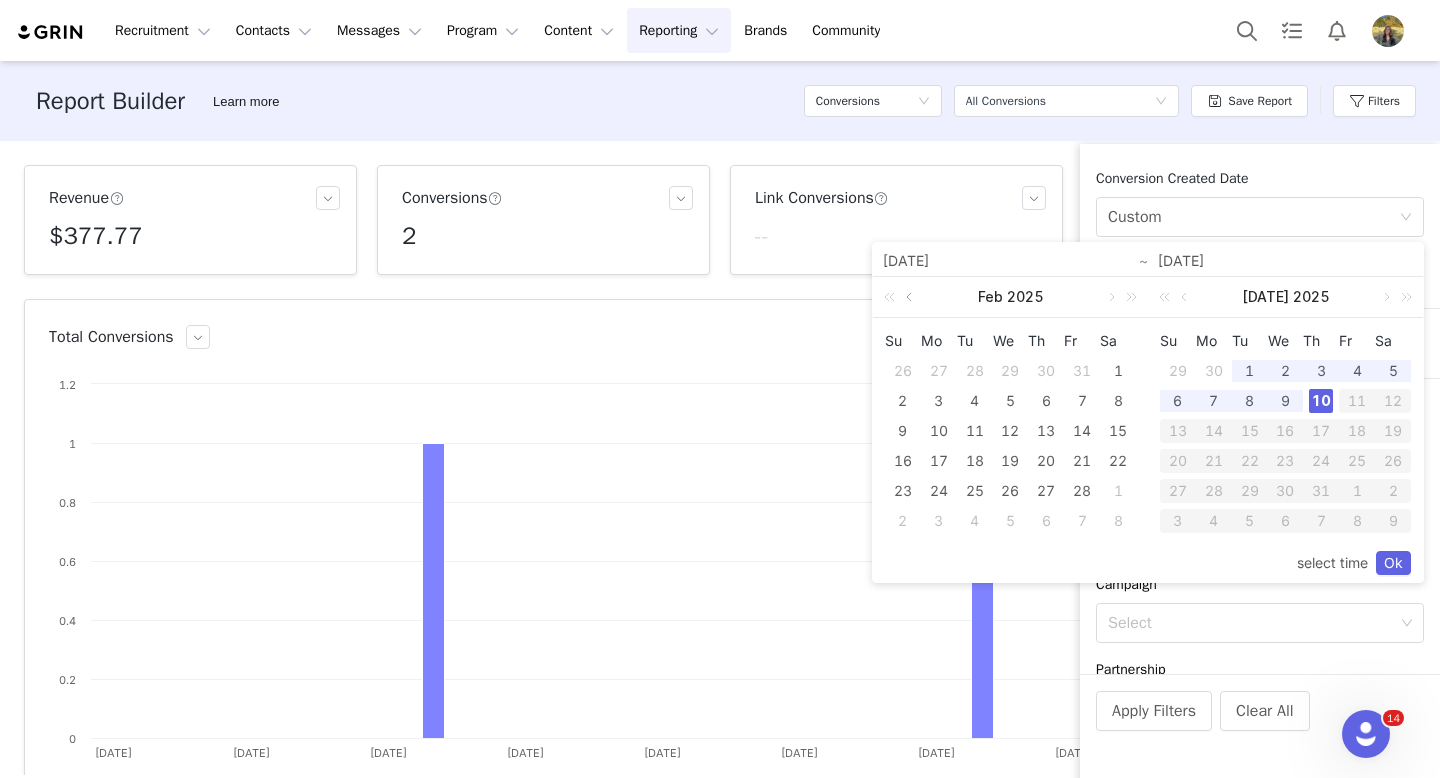click at bounding box center (911, 297) 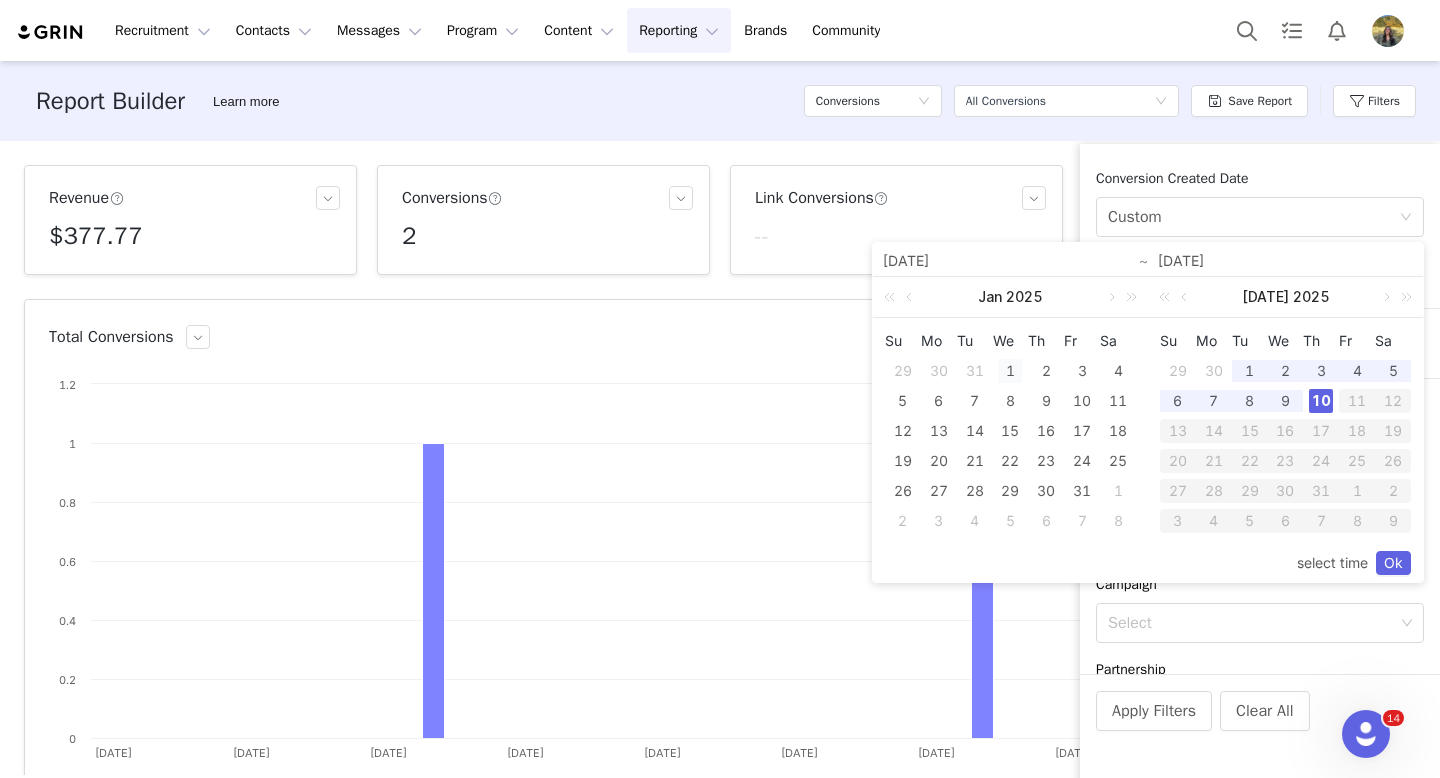 click on "1" at bounding box center (1010, 371) 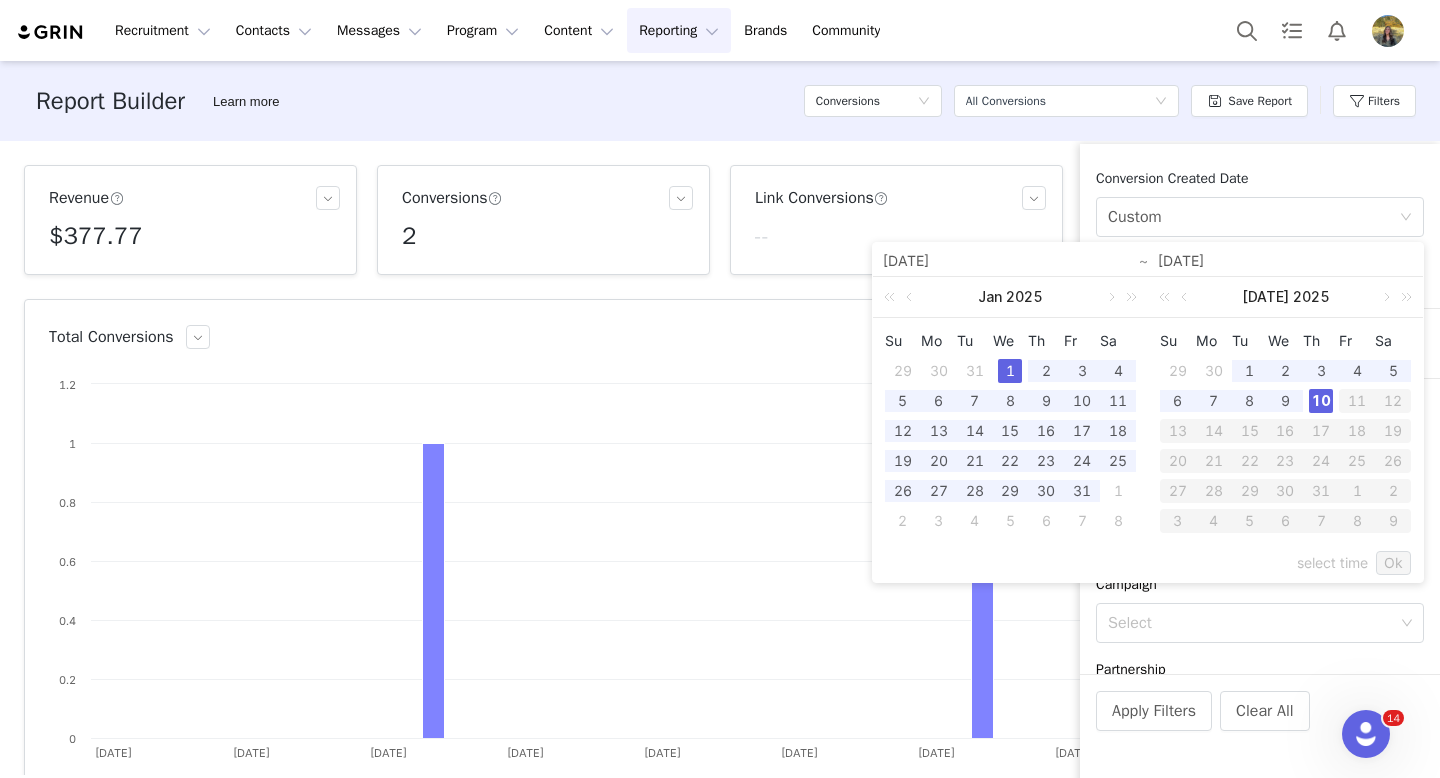 click on "10" 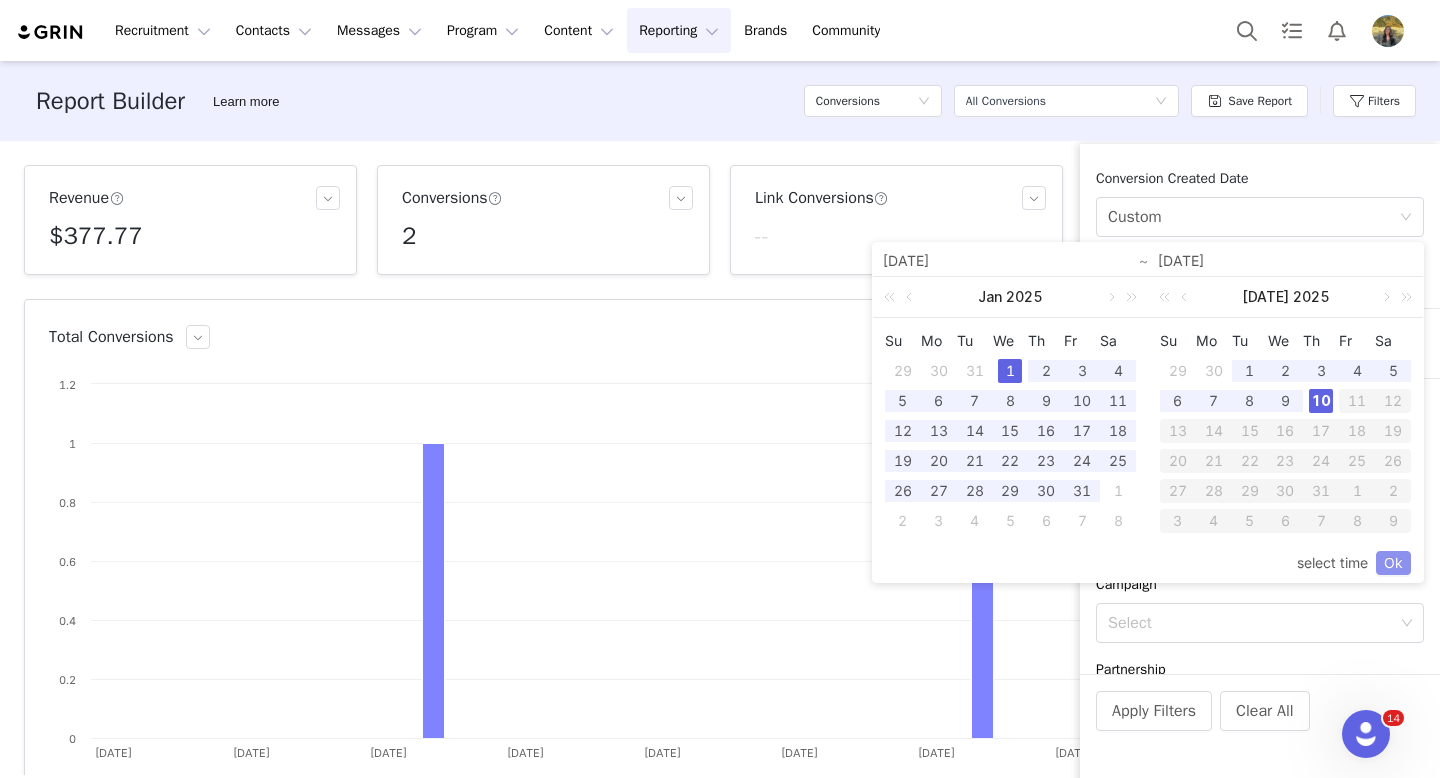 click on "Ok" 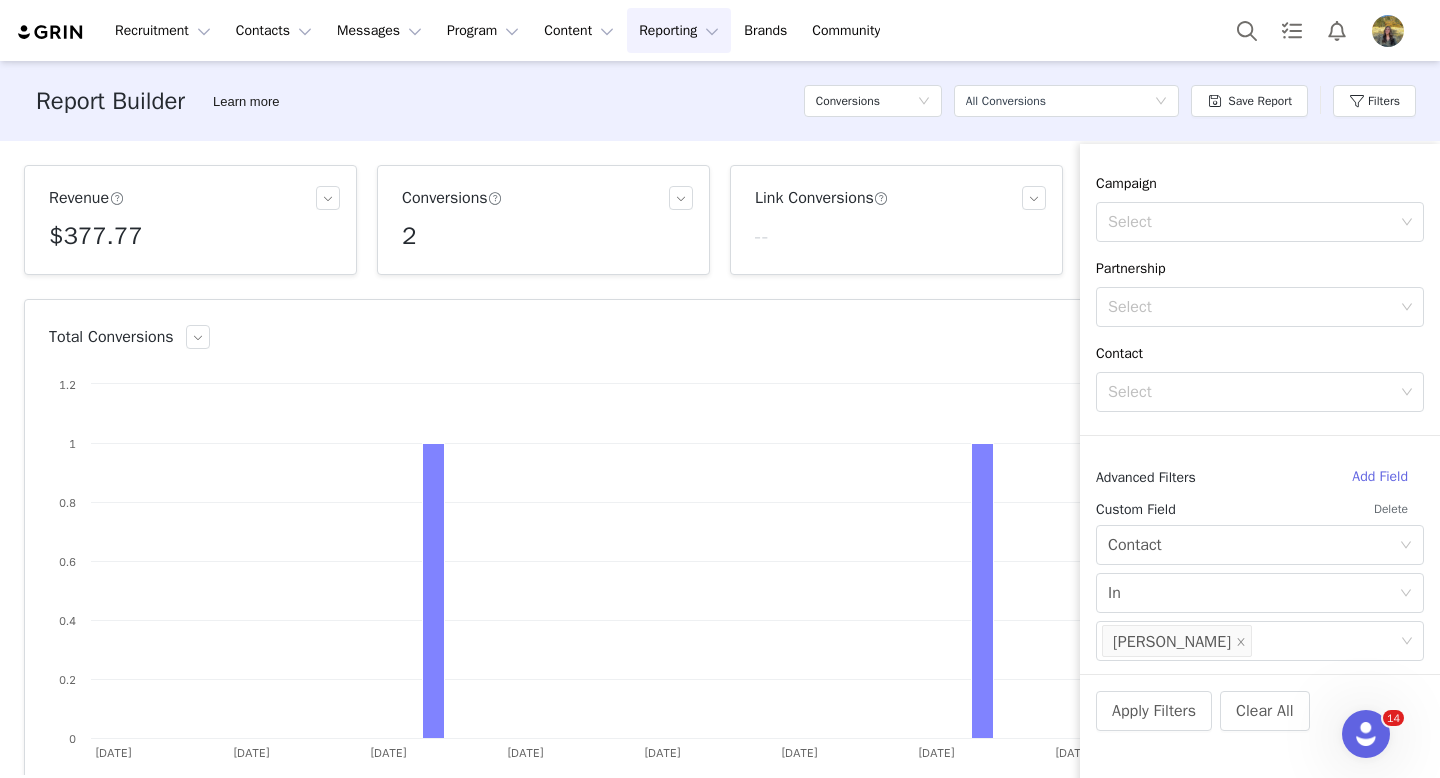 scroll, scrollTop: 404, scrollLeft: 0, axis: vertical 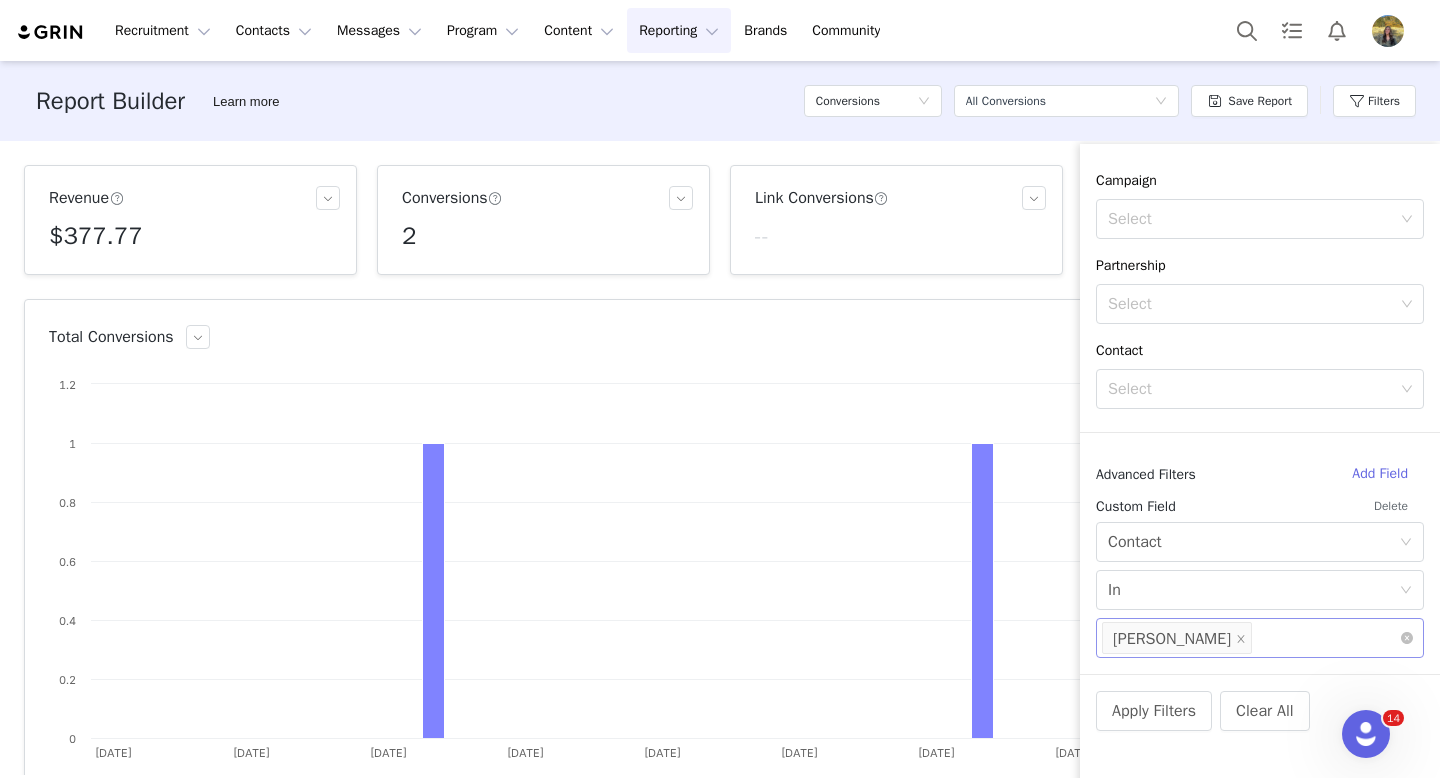 click 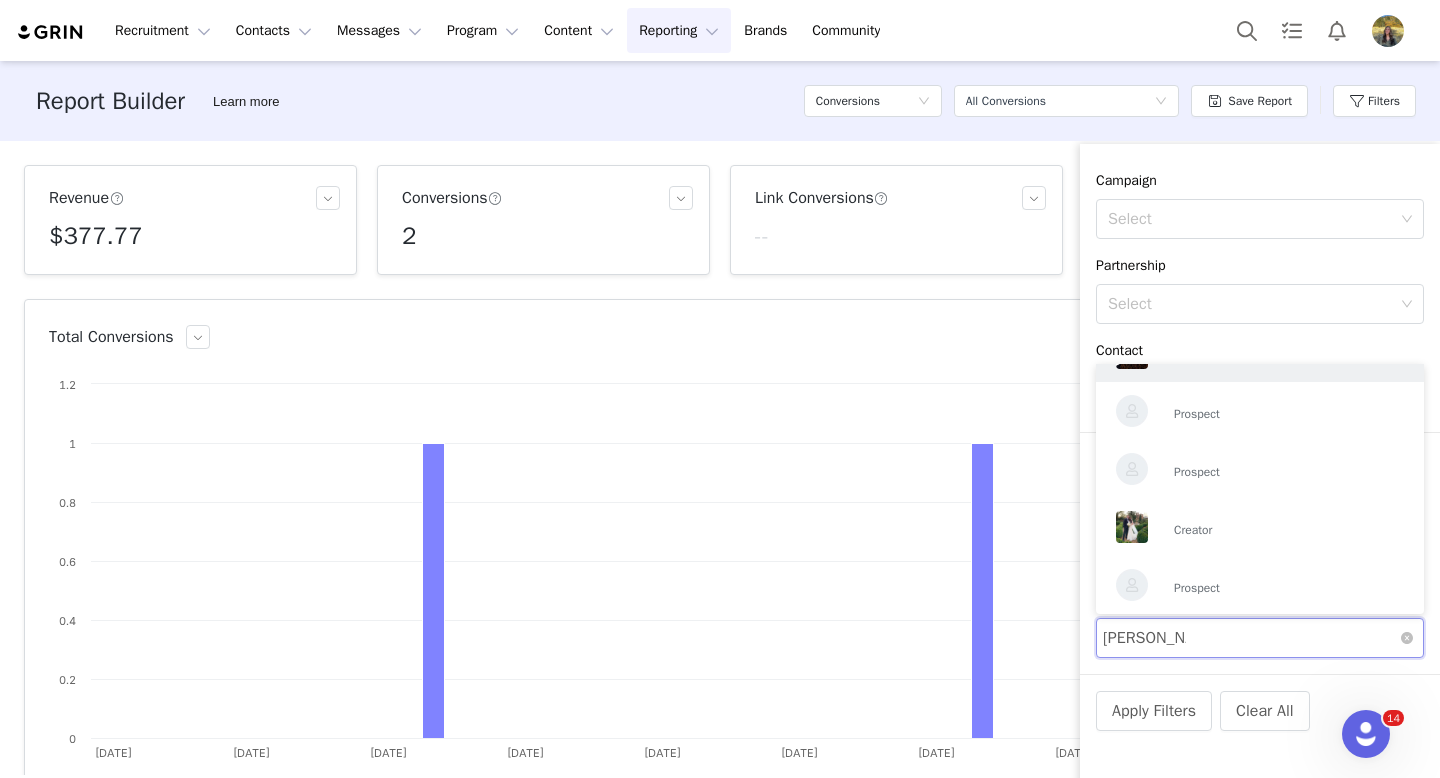 scroll, scrollTop: 4, scrollLeft: 0, axis: vertical 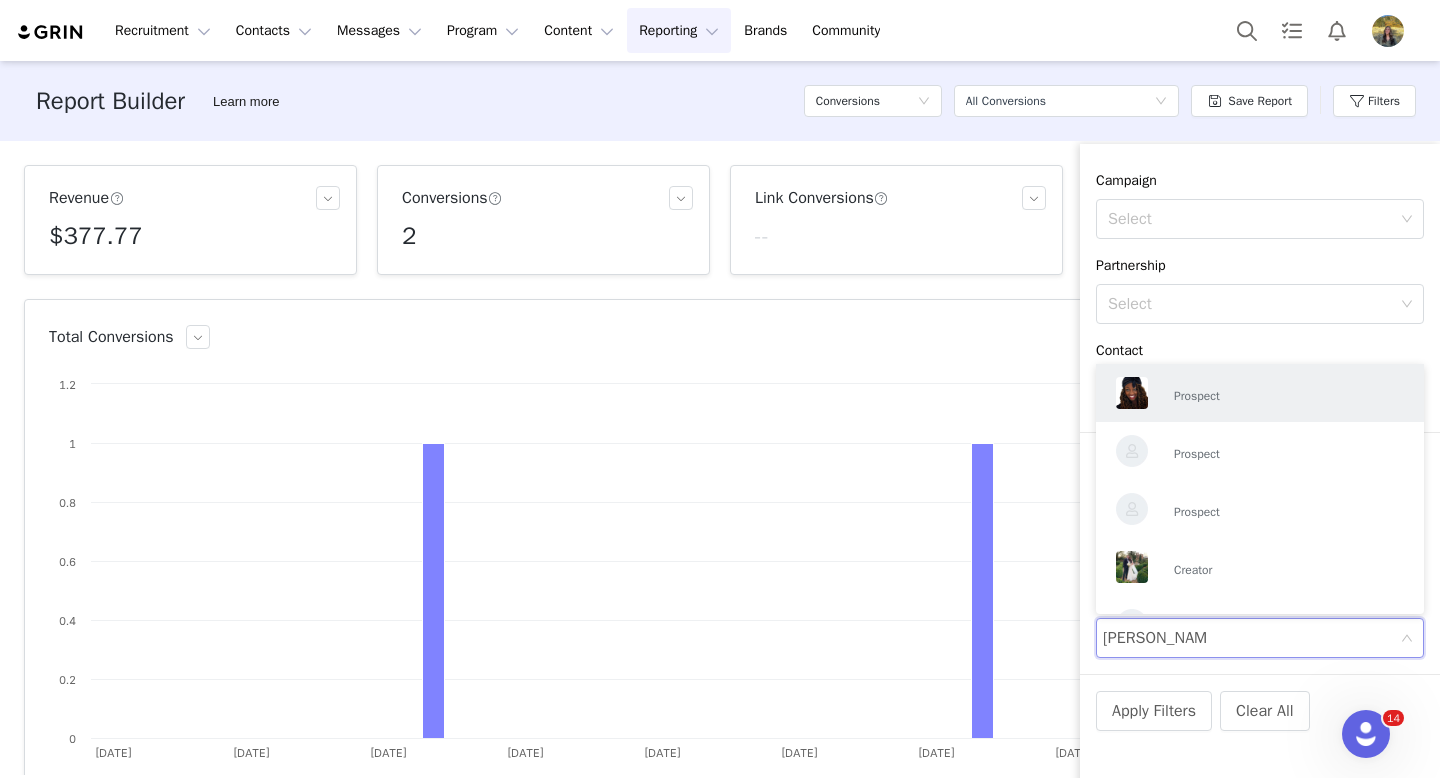 type on "amanda carr" 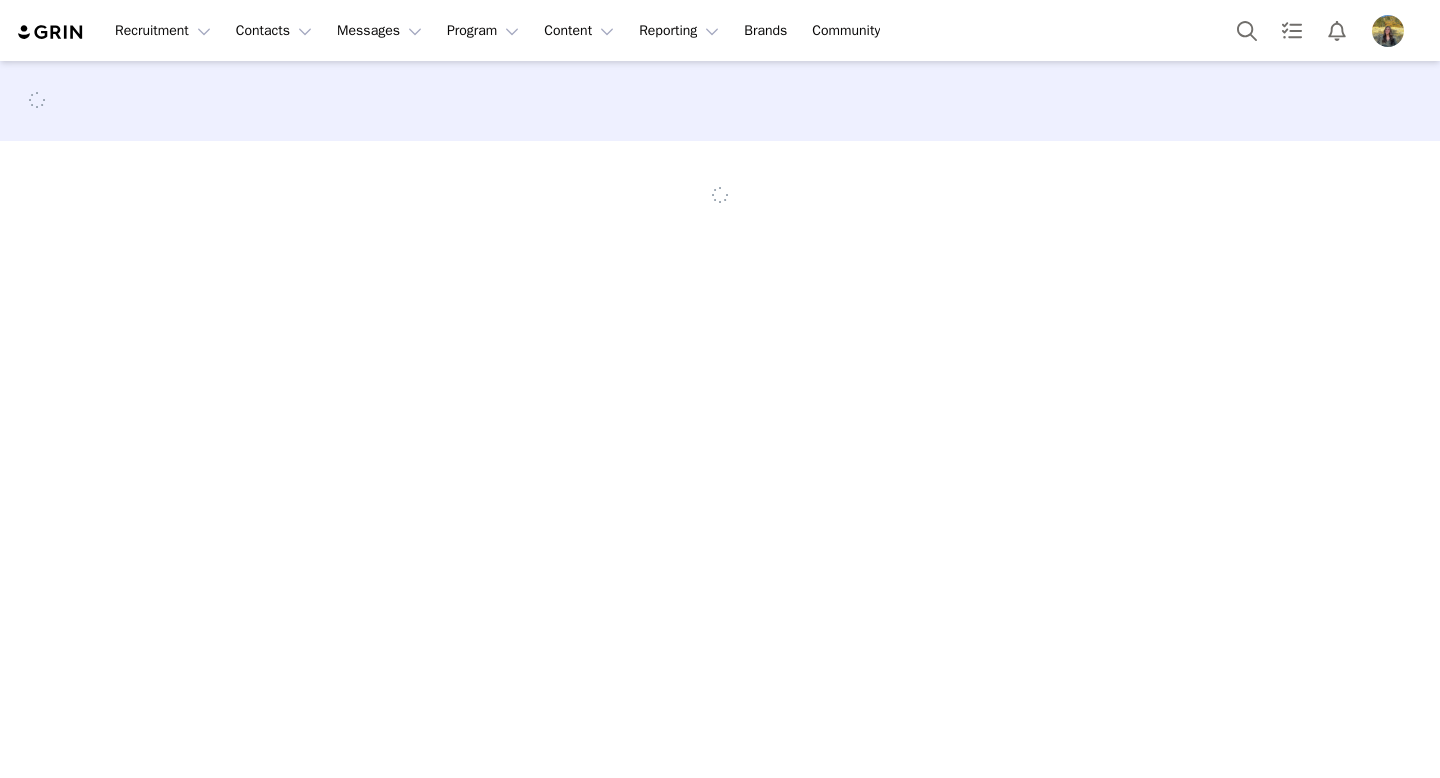 scroll, scrollTop: 0, scrollLeft: 0, axis: both 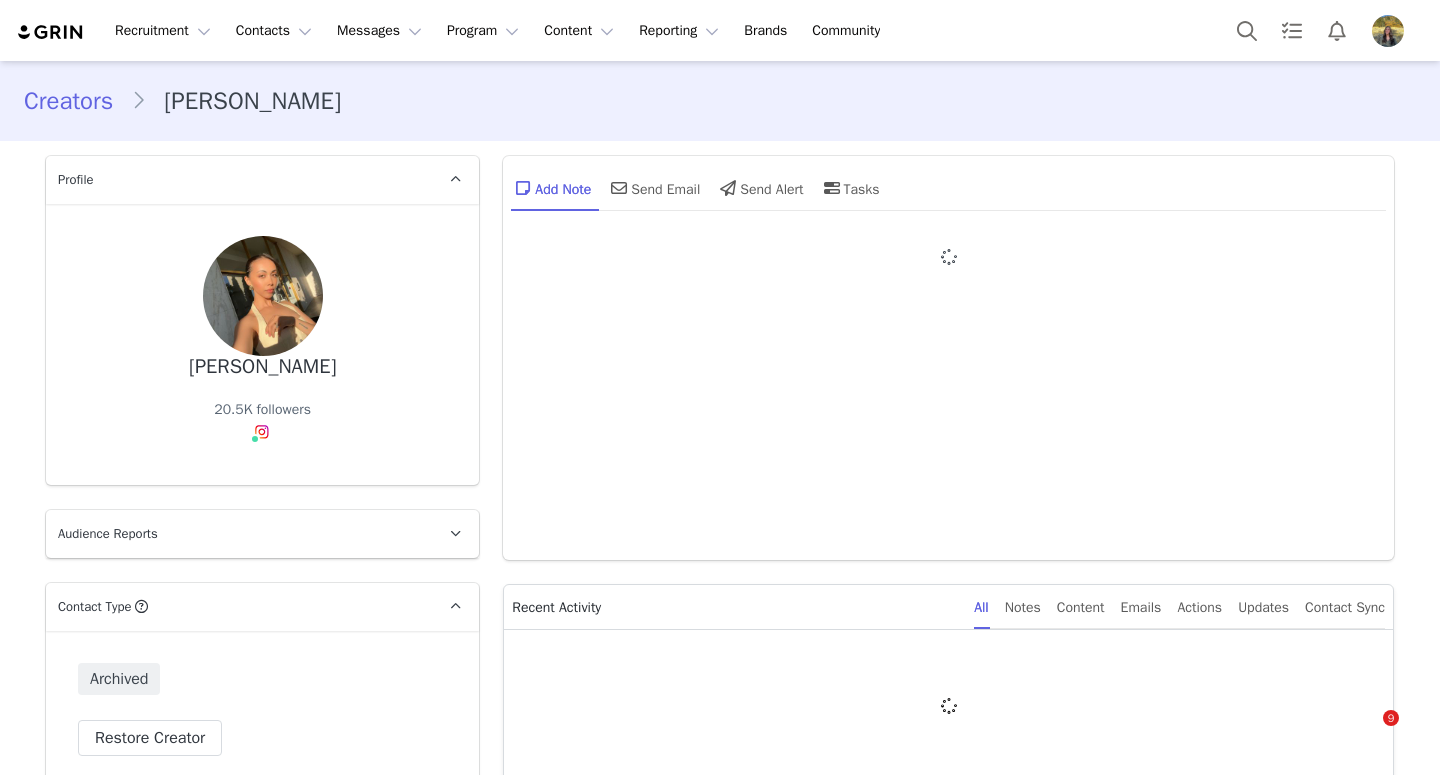 type on "+1 ([GEOGRAPHIC_DATA])" 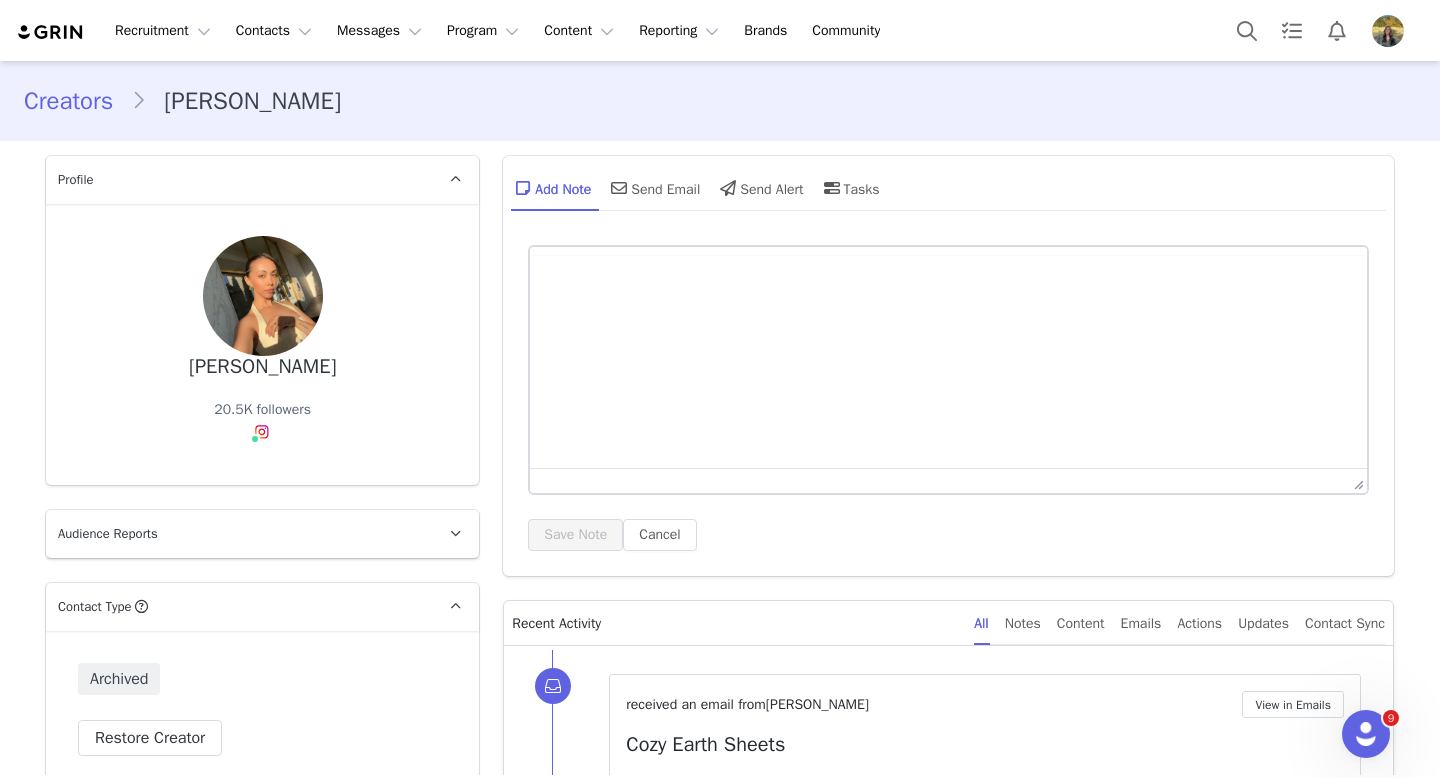 scroll, scrollTop: 0, scrollLeft: 0, axis: both 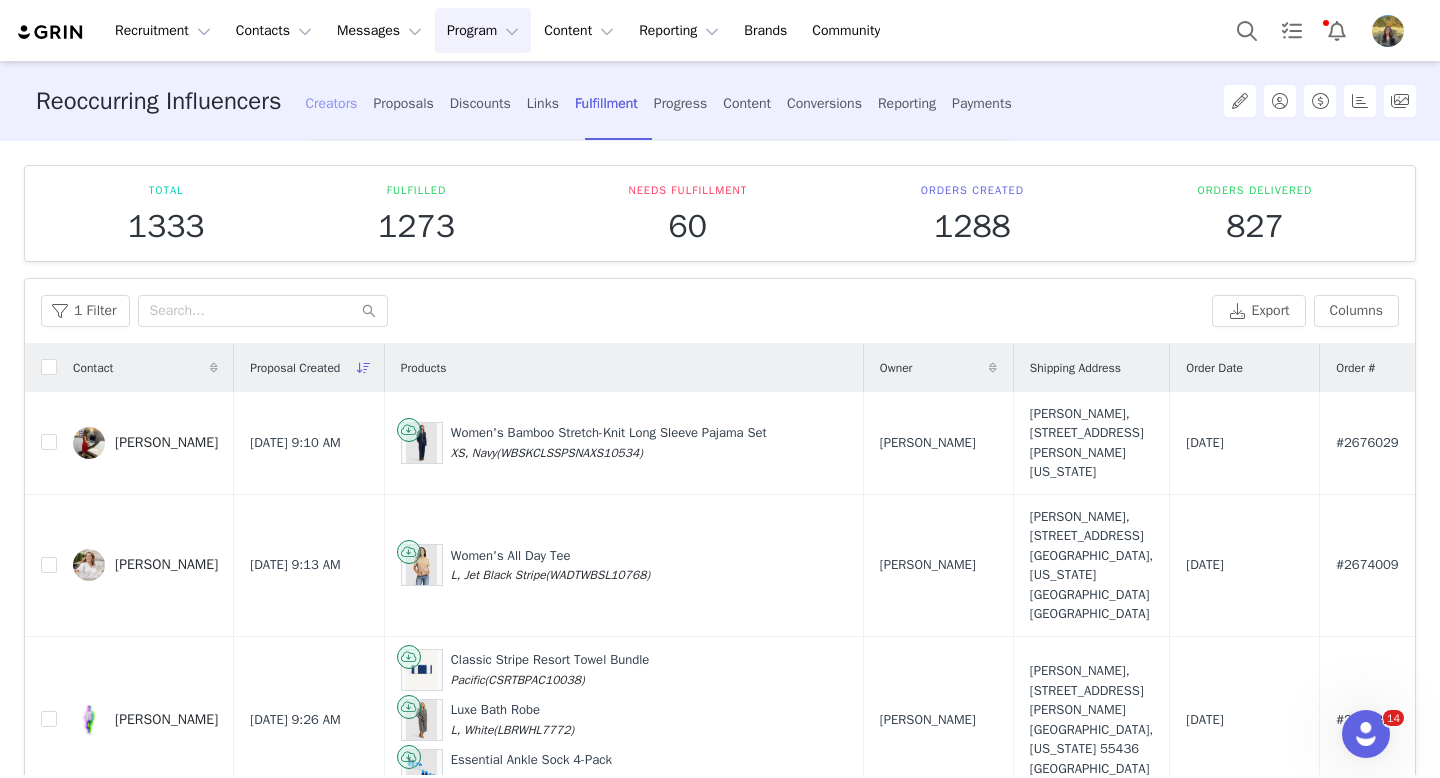 click on "Creators" at bounding box center (331, 103) 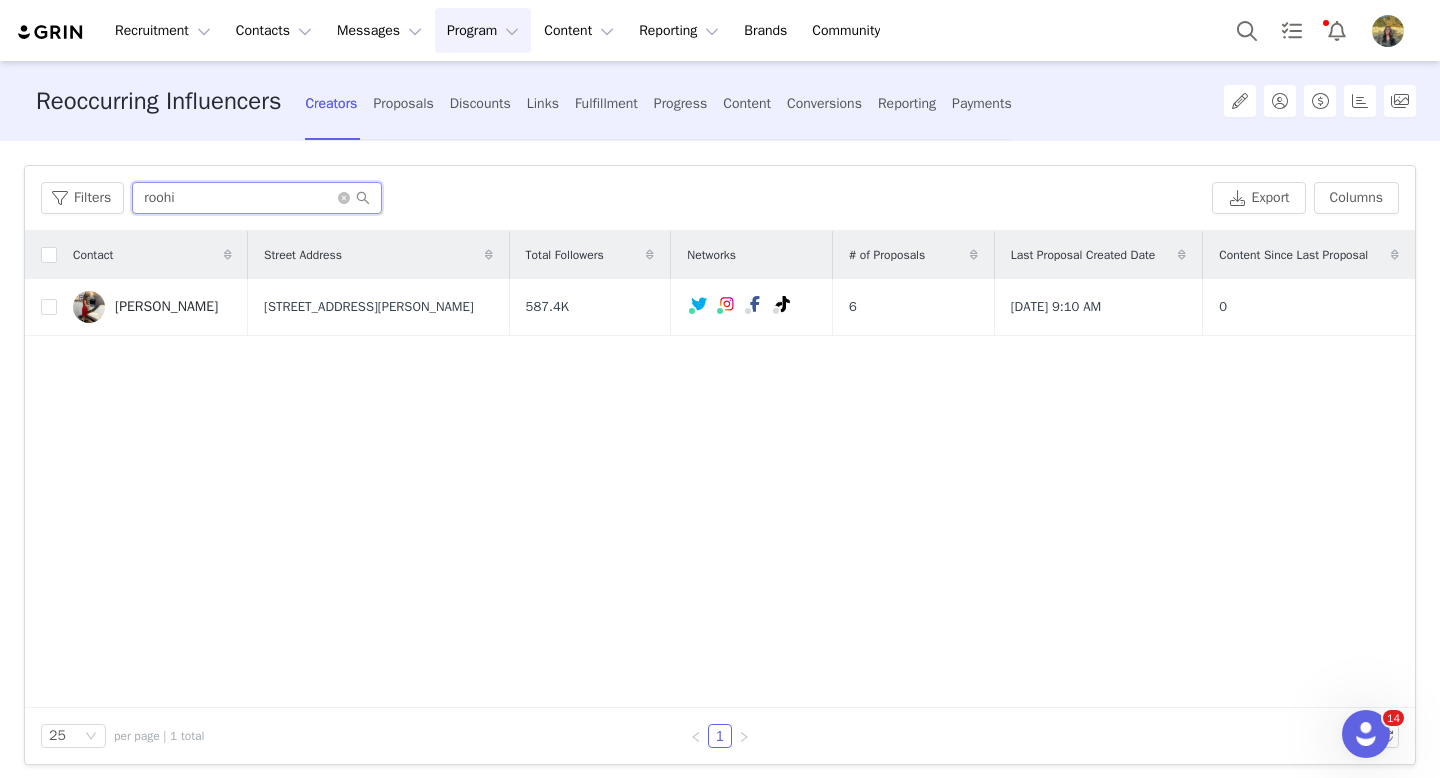 click on "roohi" at bounding box center [257, 198] 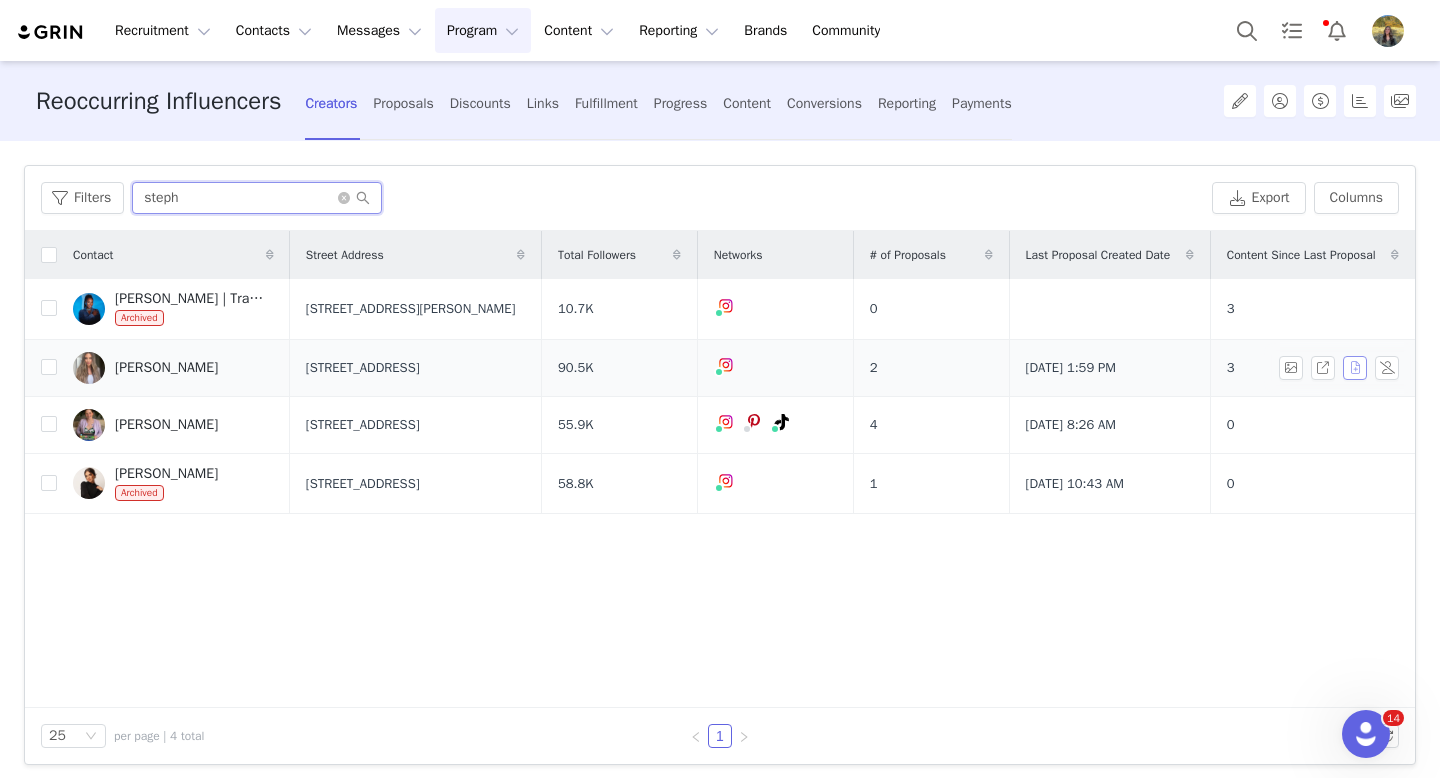 type on "steph" 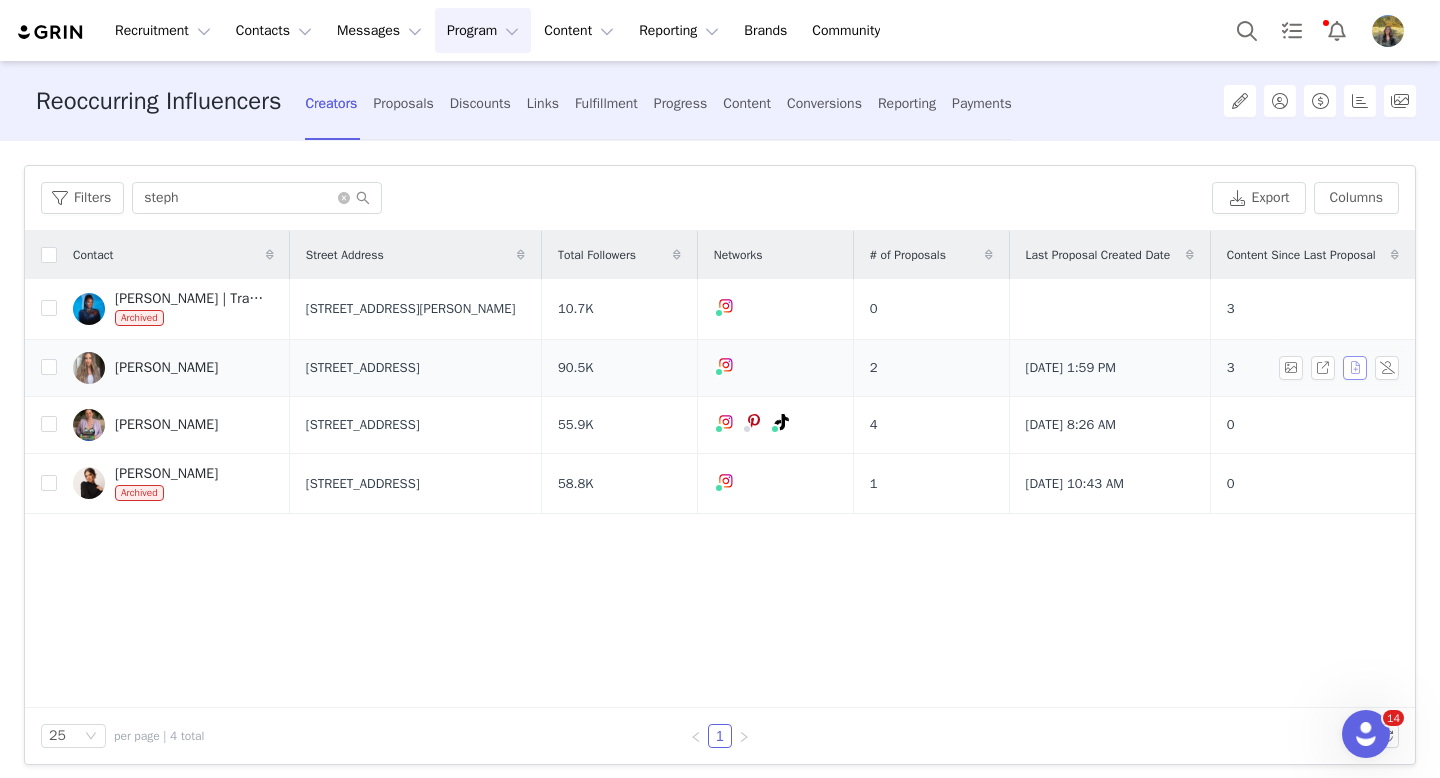 click at bounding box center [1355, 368] 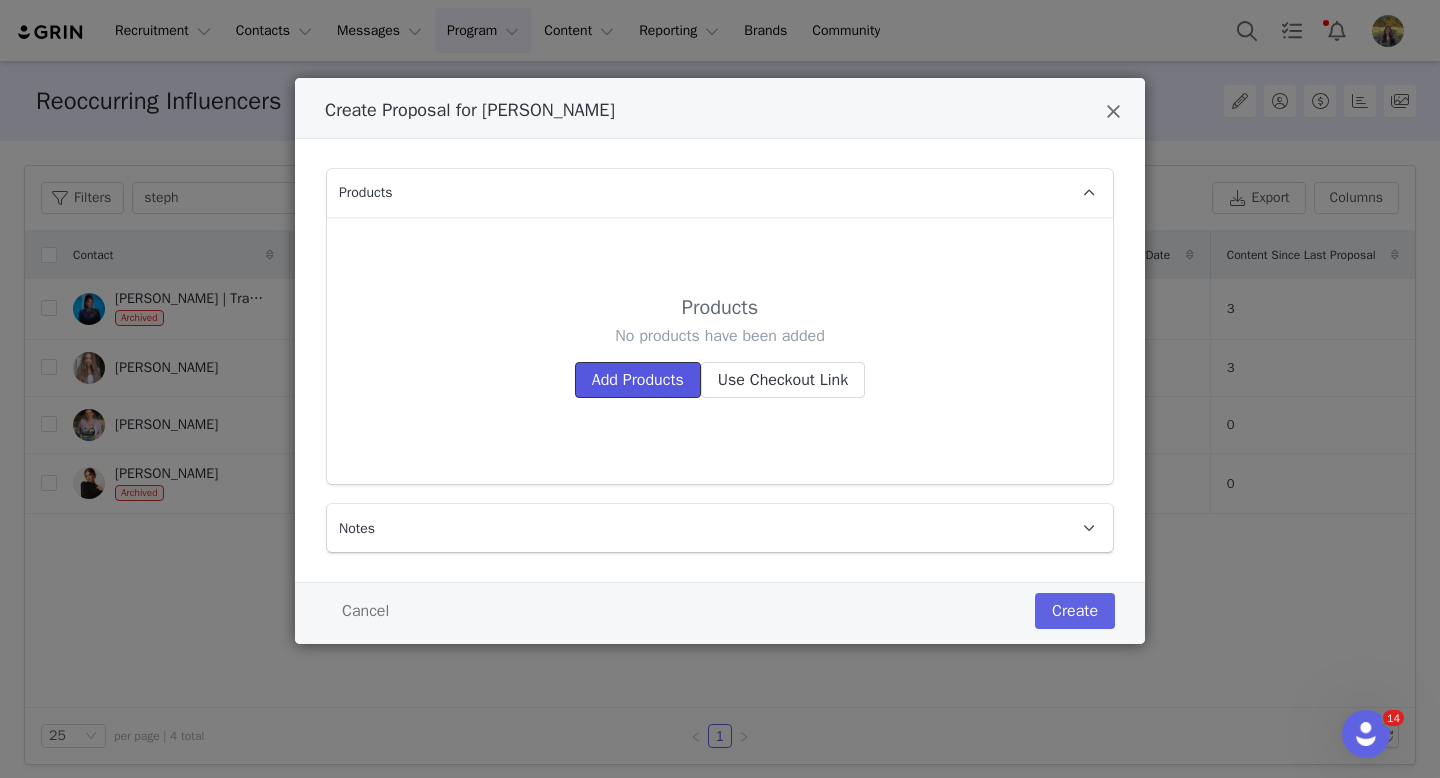 click on "Add Products" at bounding box center [638, 380] 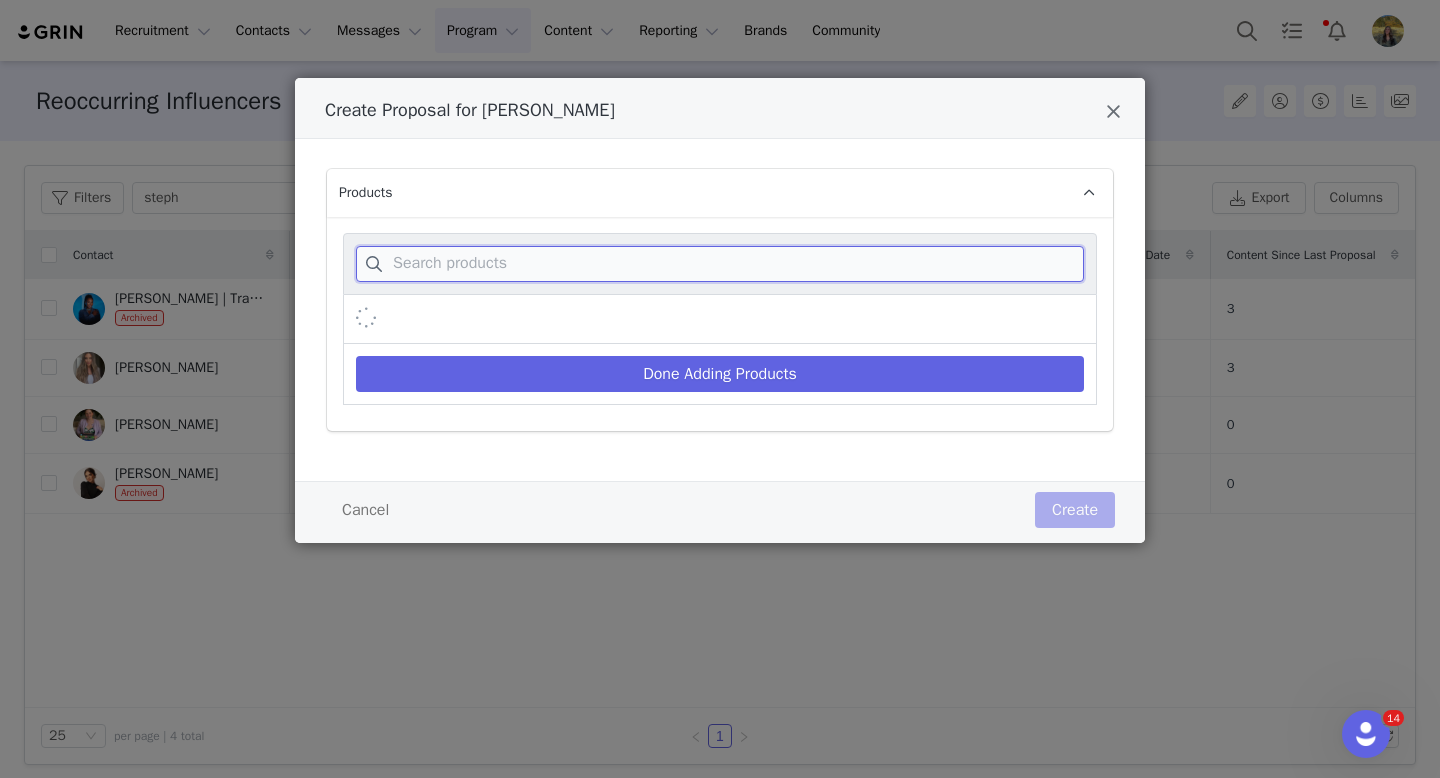 click at bounding box center [720, 264] 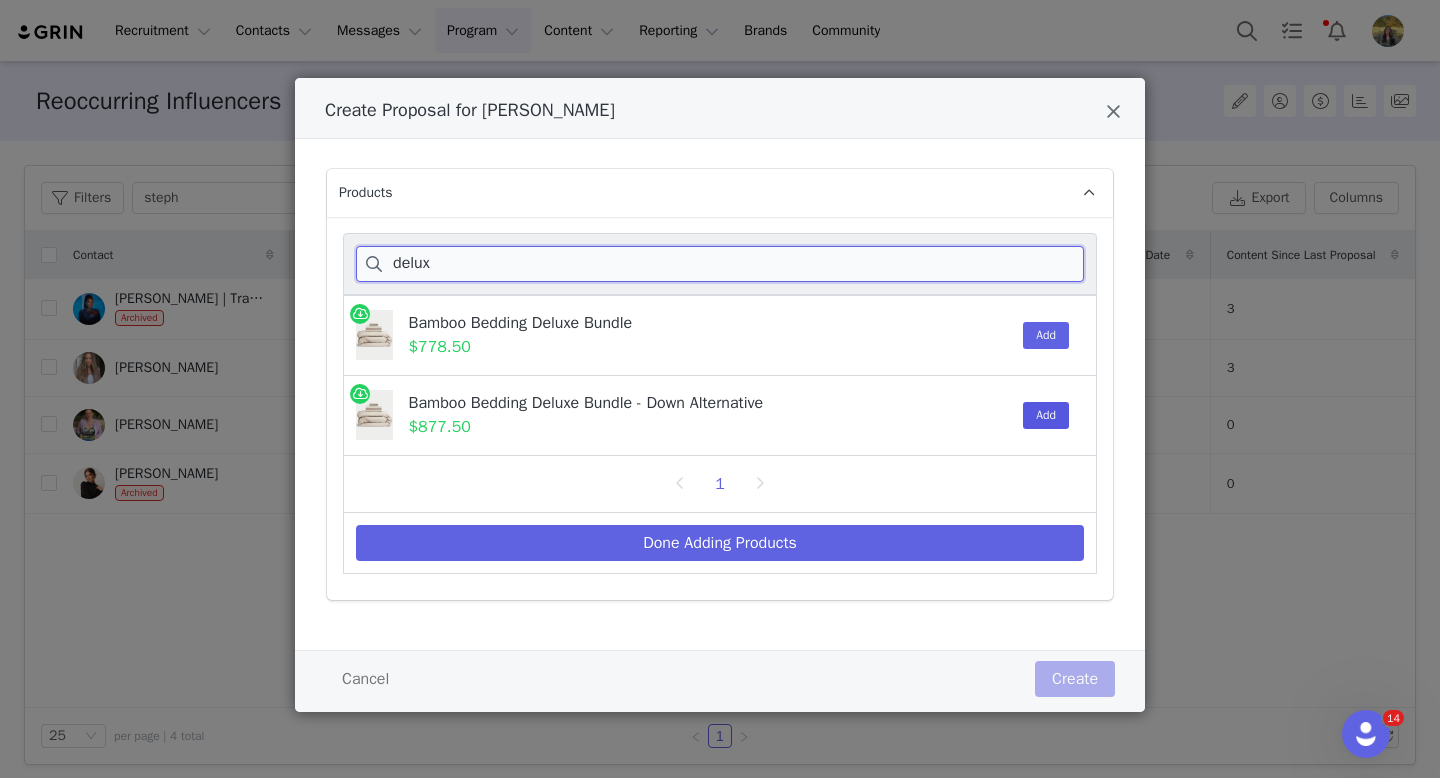 type on "delux" 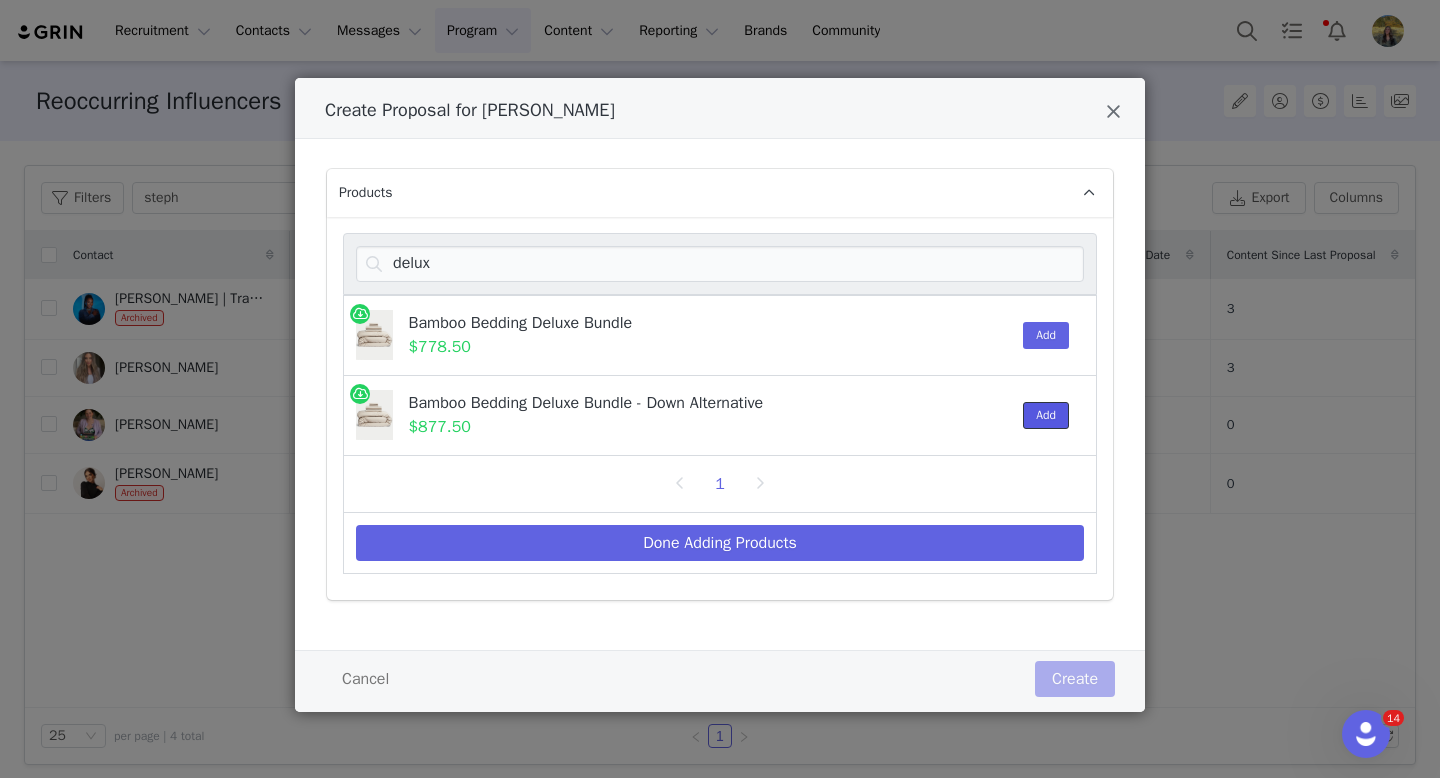 click on "Add" at bounding box center (1046, 415) 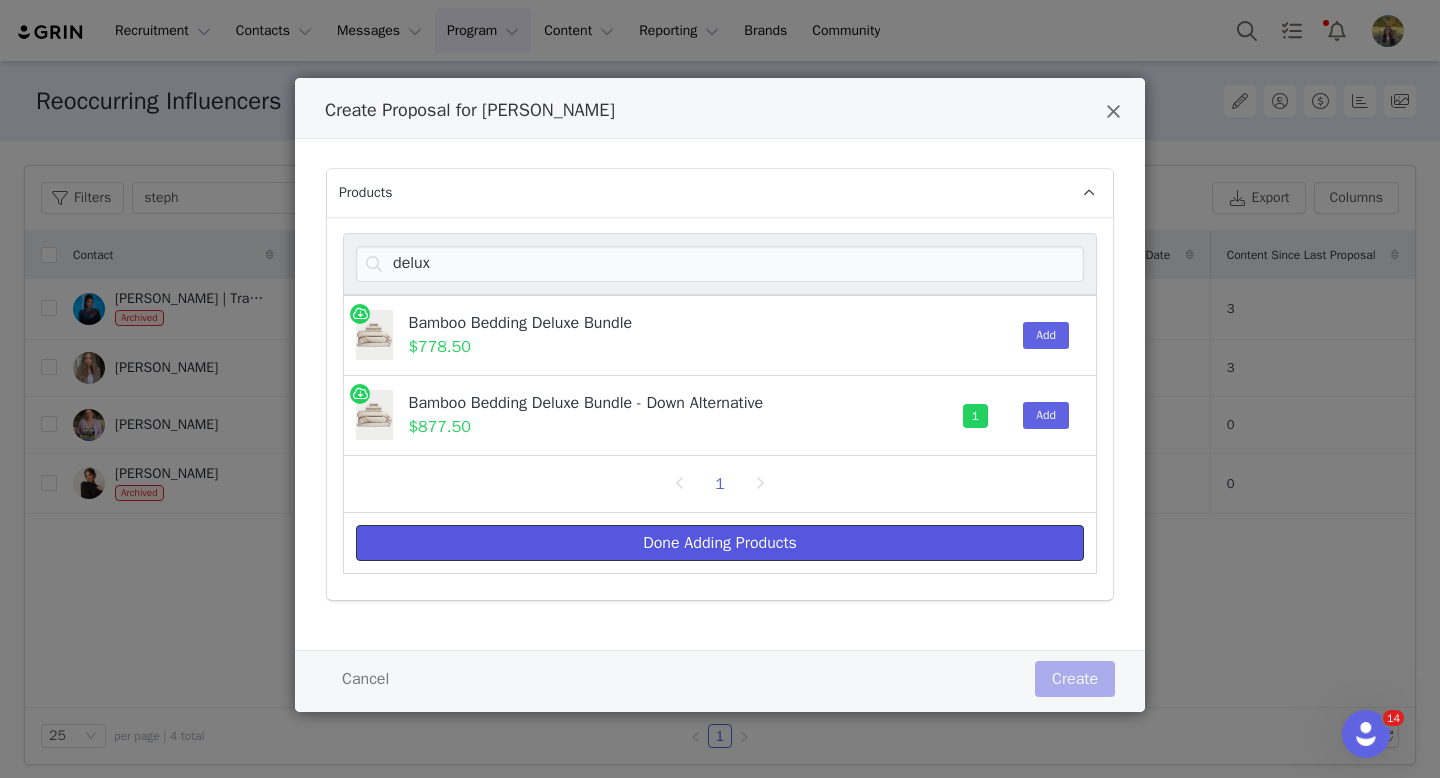 click on "Done Adding Products" at bounding box center [720, 543] 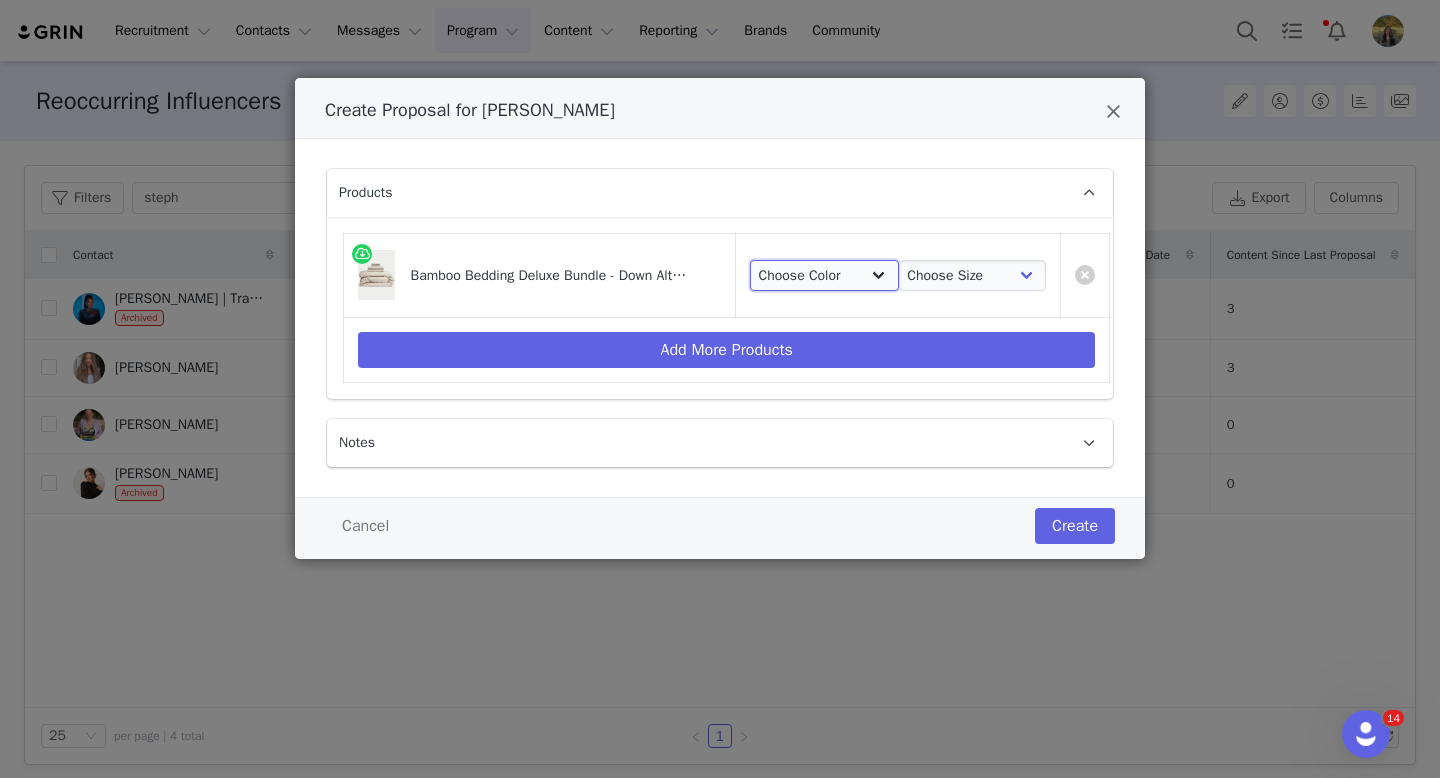 click on "Choose Color  Driftwood   White   Oat   Charcoal   Light Grey   Pacific Blue   Shore   Dove Grey   Creme   Walnut" at bounding box center (824, 276) 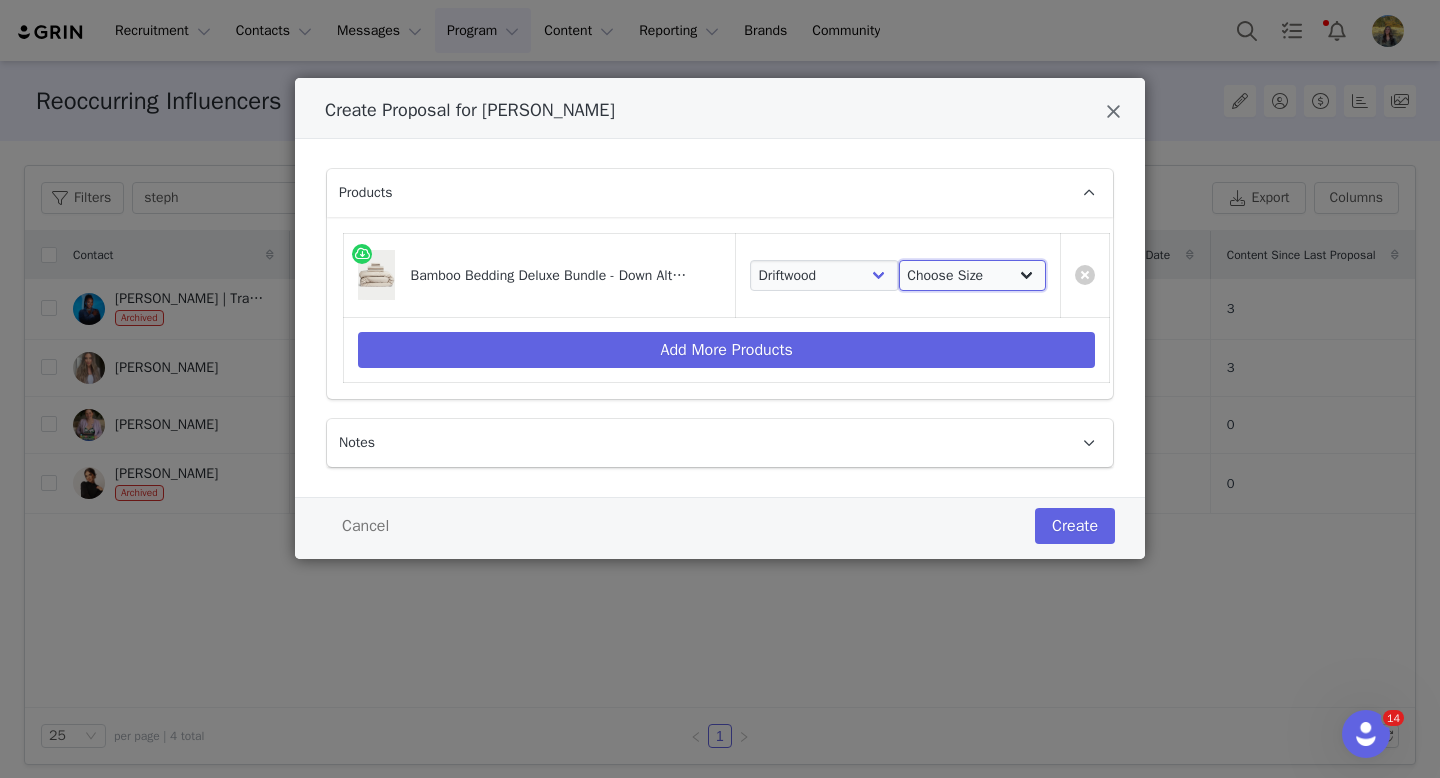 click on "Choose Size  Twin/Twin XL   Full   Queen   King   California King   Split King" at bounding box center [973, 276] 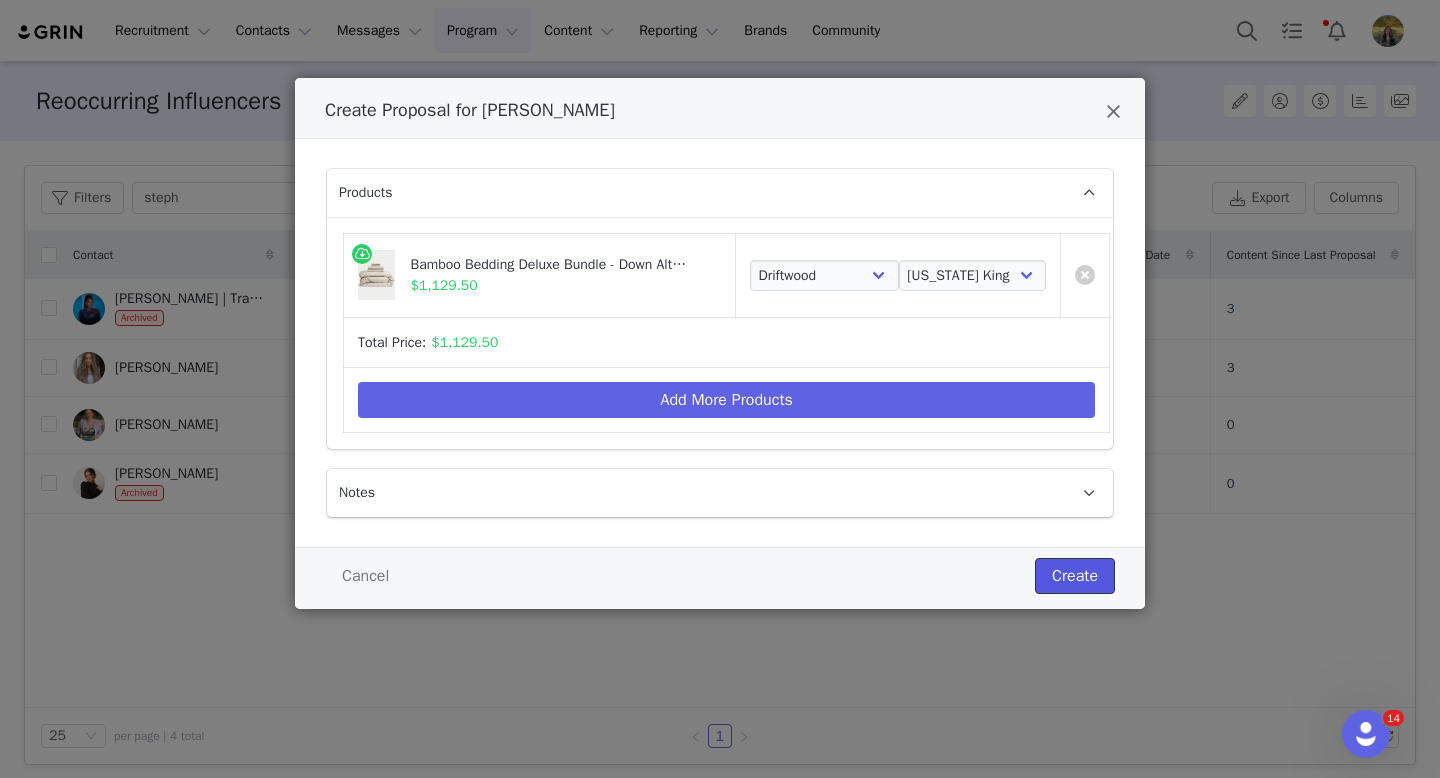 click on "Create" at bounding box center [1075, 576] 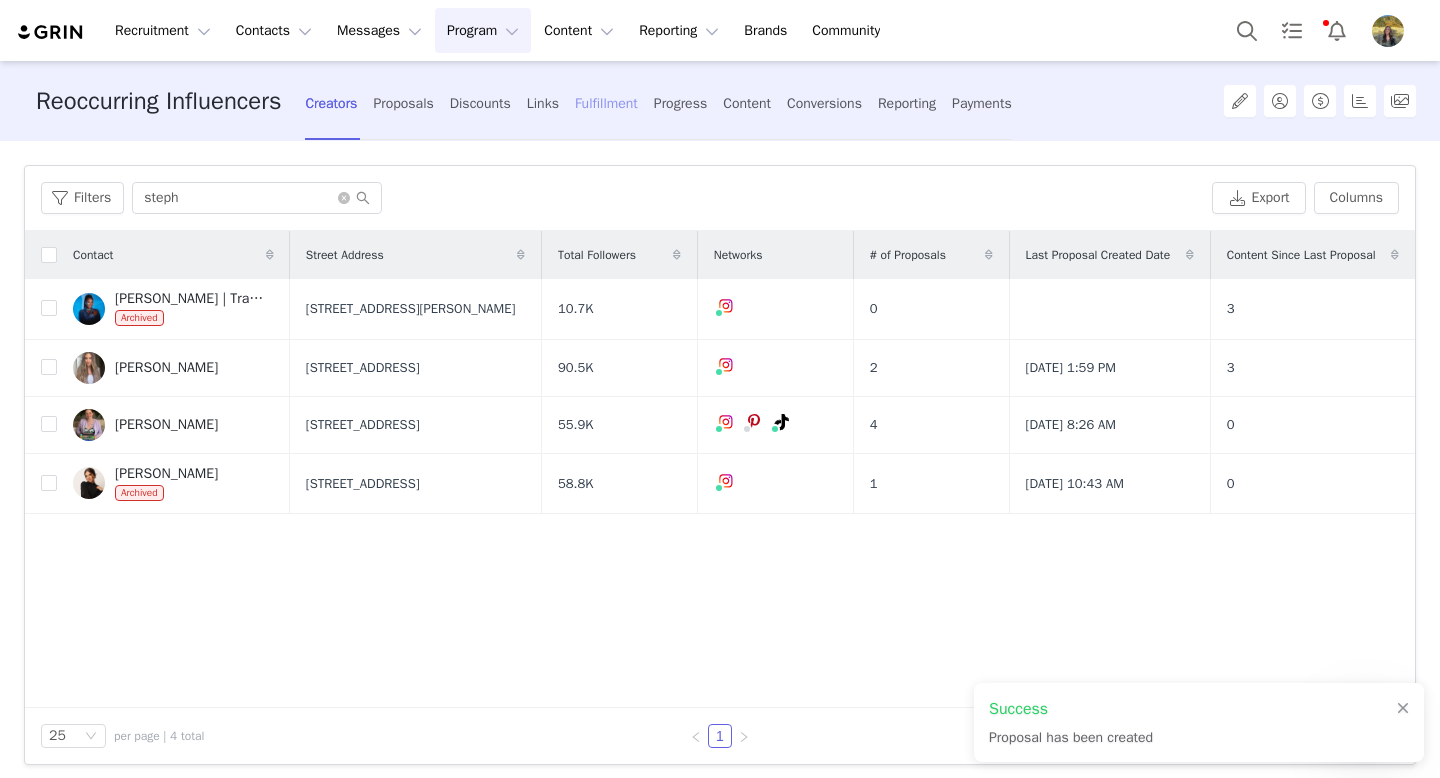 click on "Fulfillment" at bounding box center (606, 103) 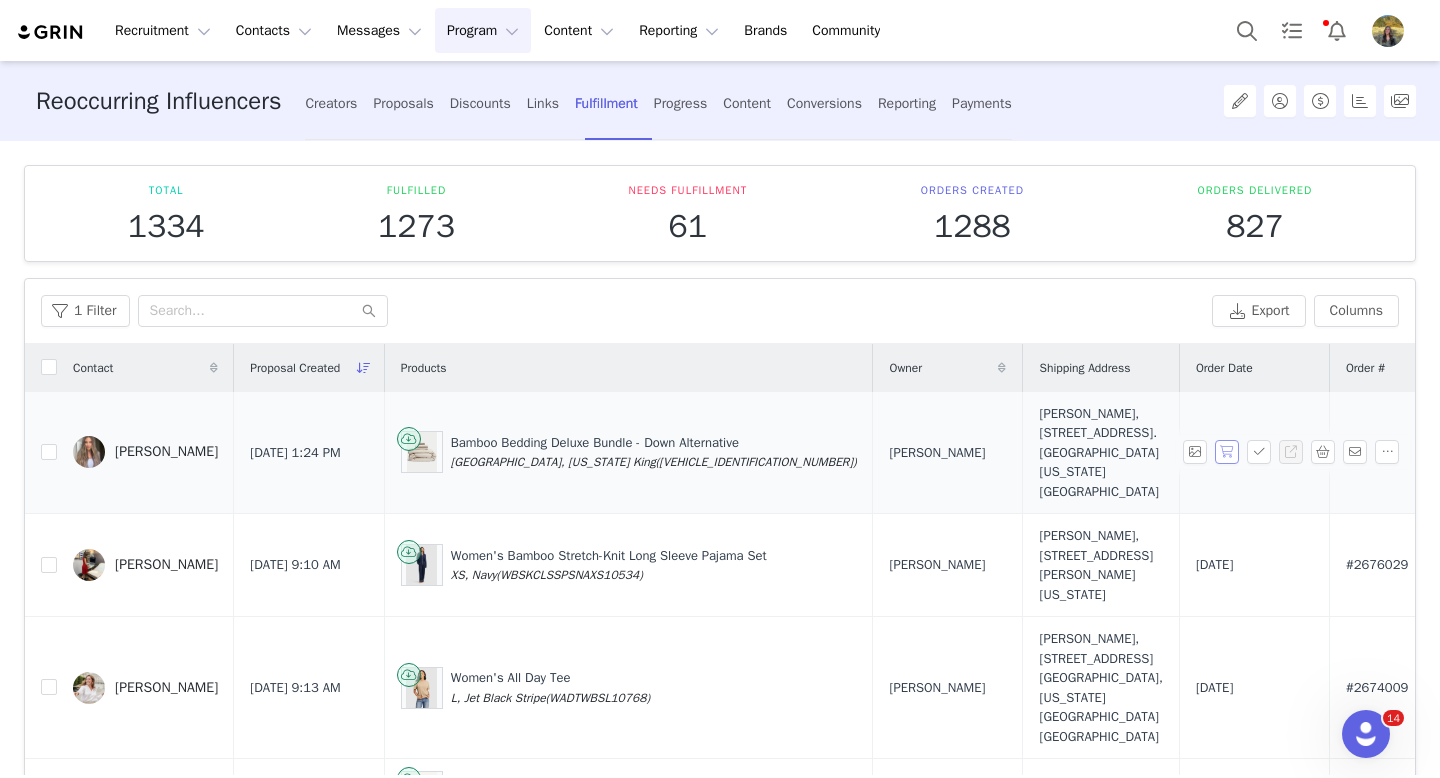 click at bounding box center (1227, 452) 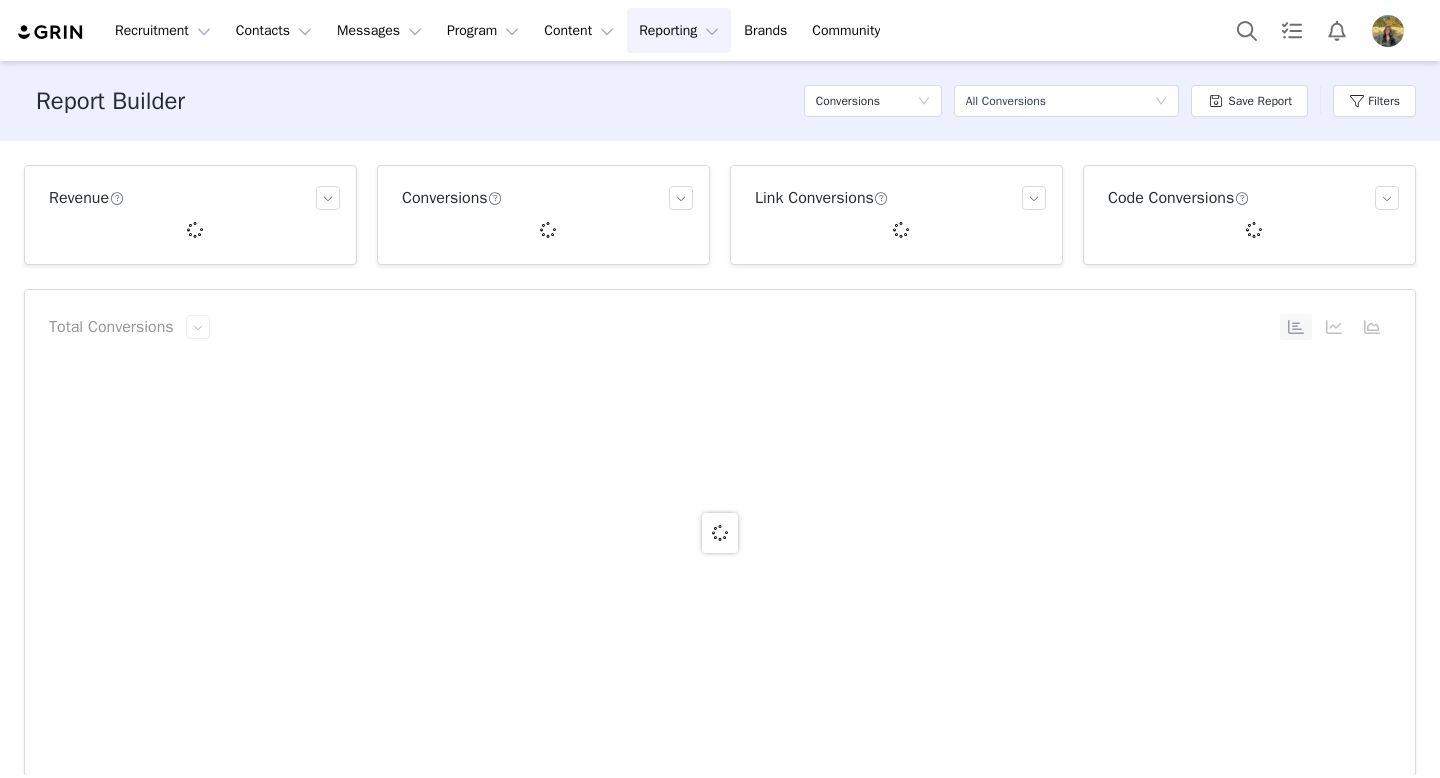 scroll, scrollTop: 0, scrollLeft: 0, axis: both 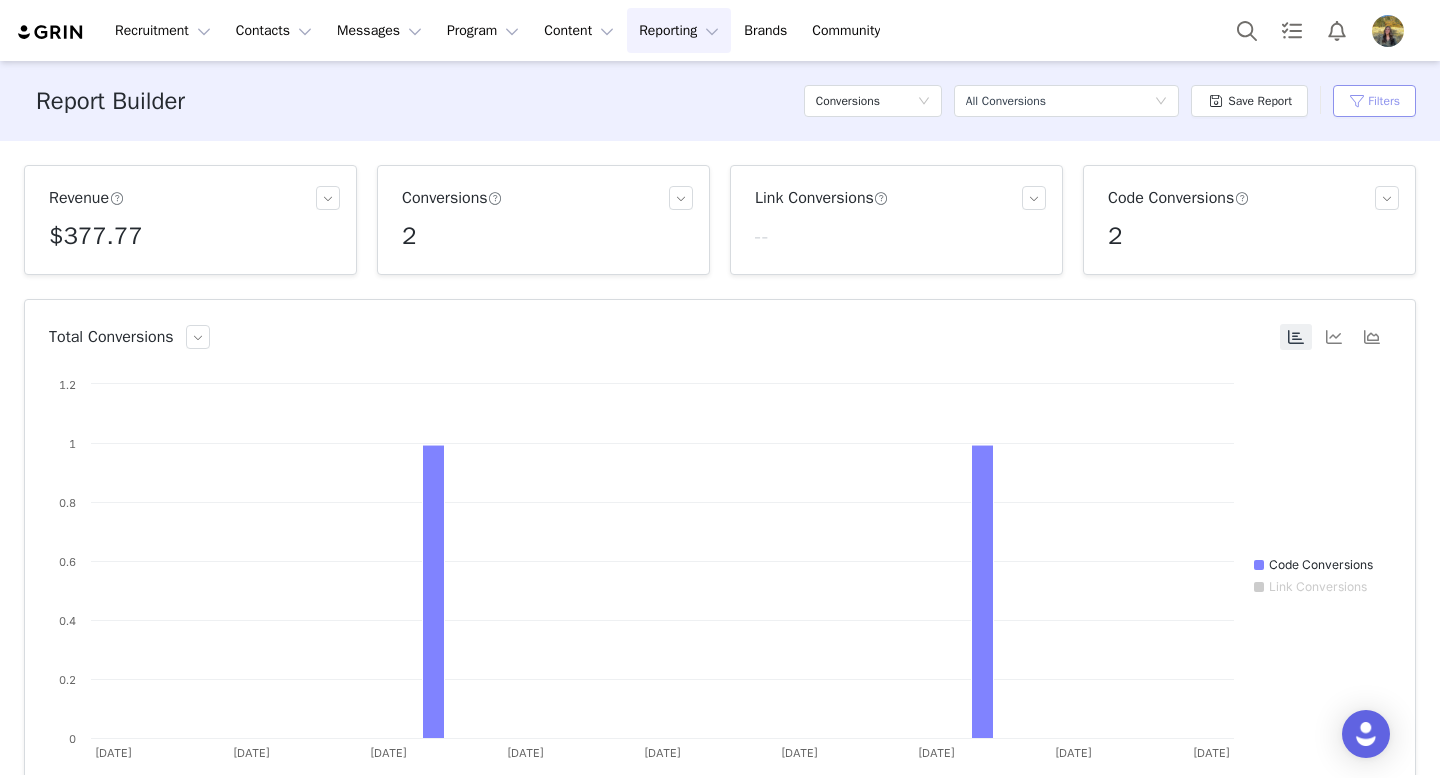 click on "Filters" at bounding box center [1374, 101] 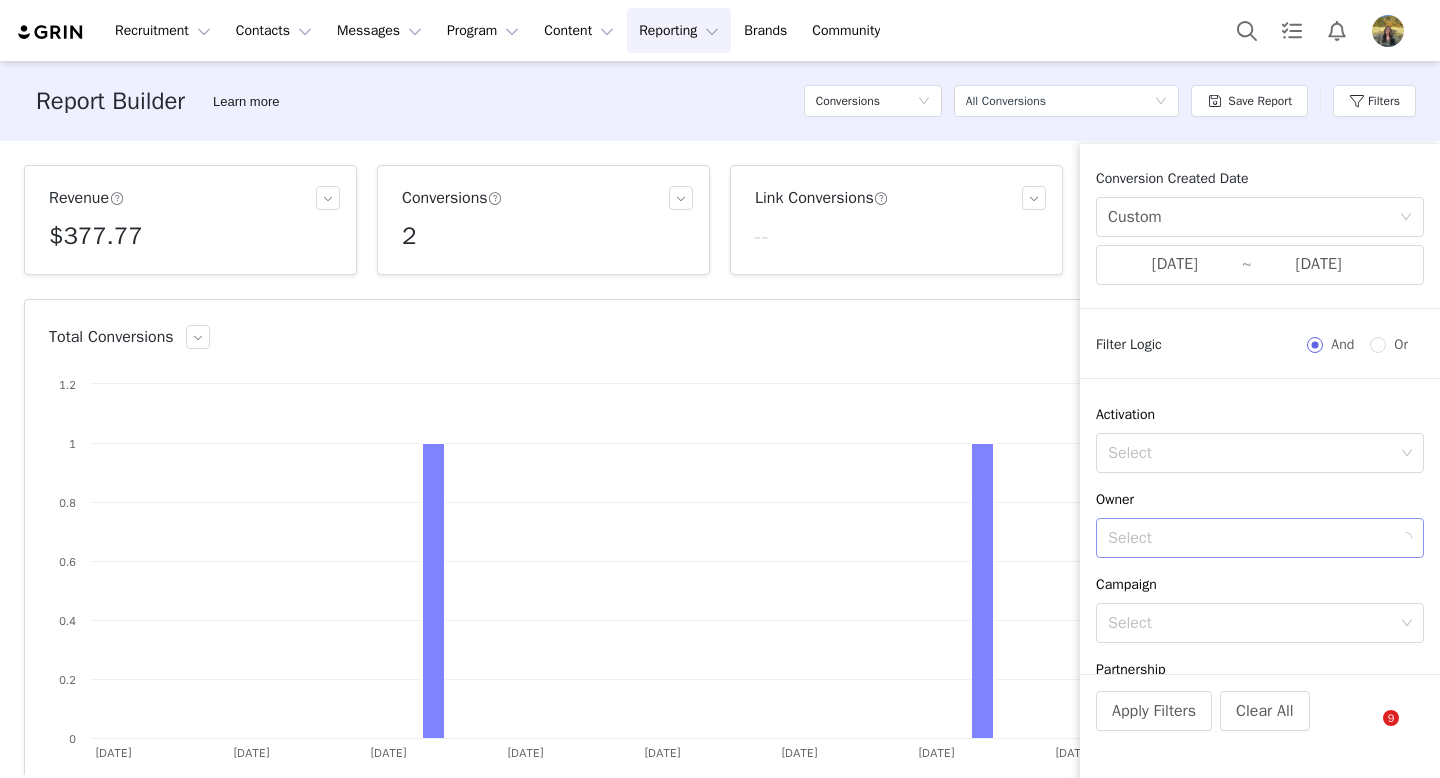 scroll, scrollTop: 404, scrollLeft: 0, axis: vertical 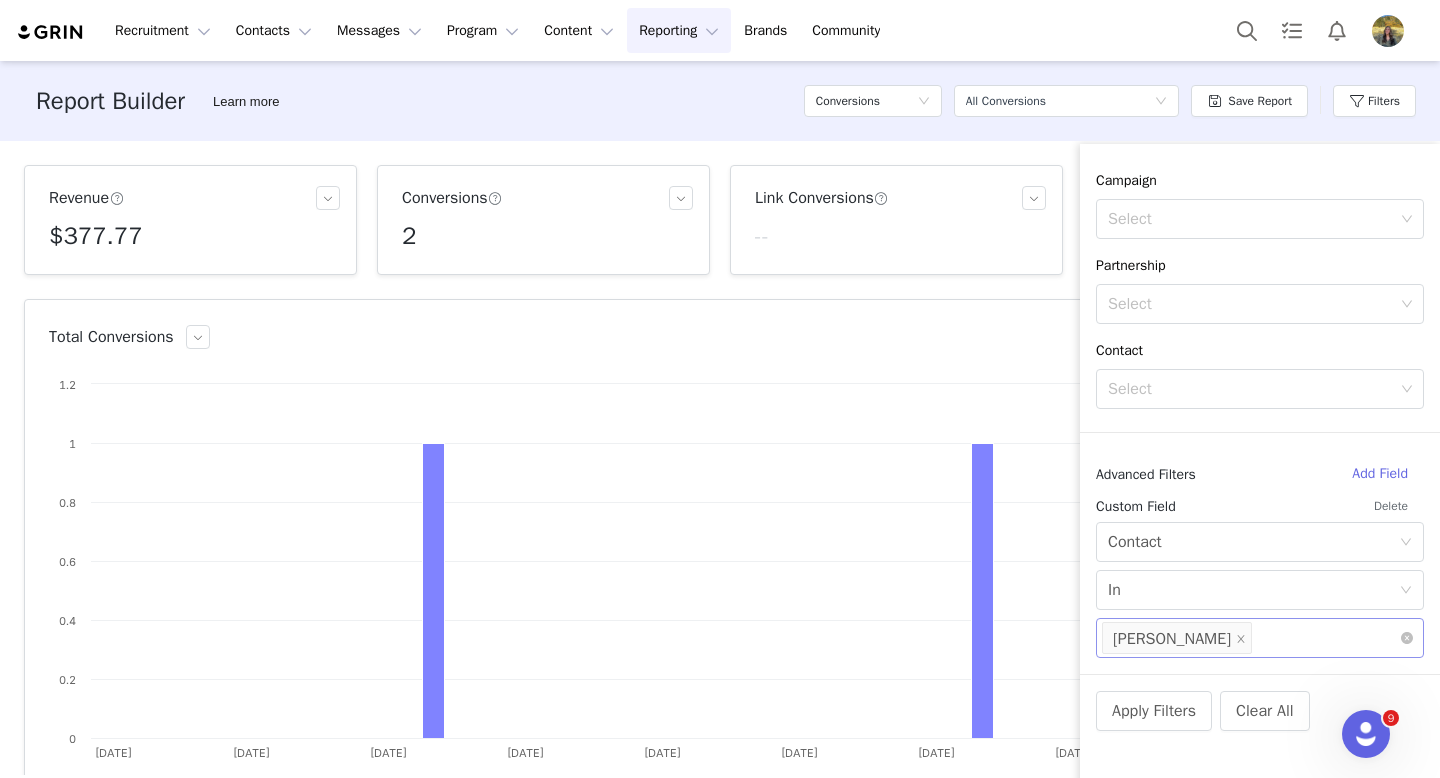 click at bounding box center (1262, 639) 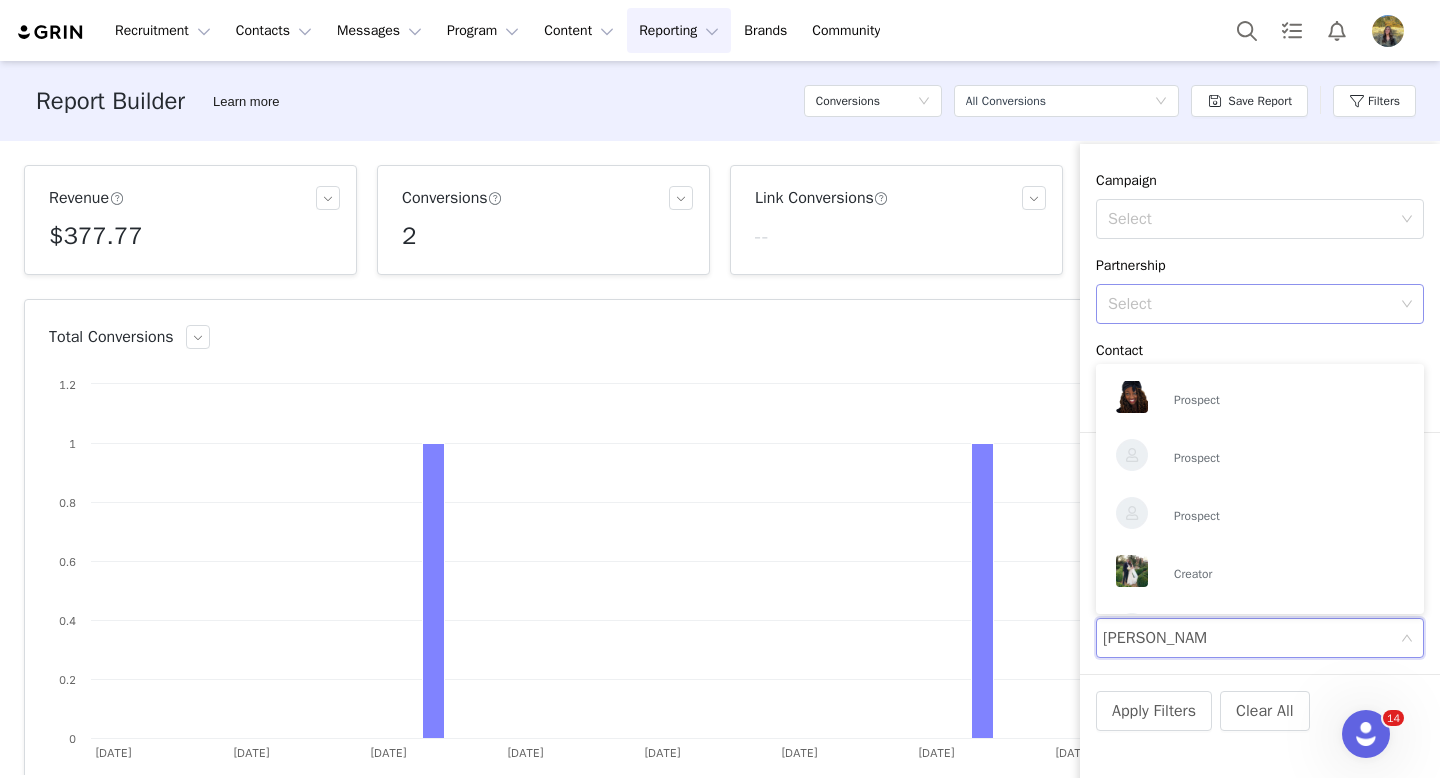 scroll, scrollTop: 4, scrollLeft: 0, axis: vertical 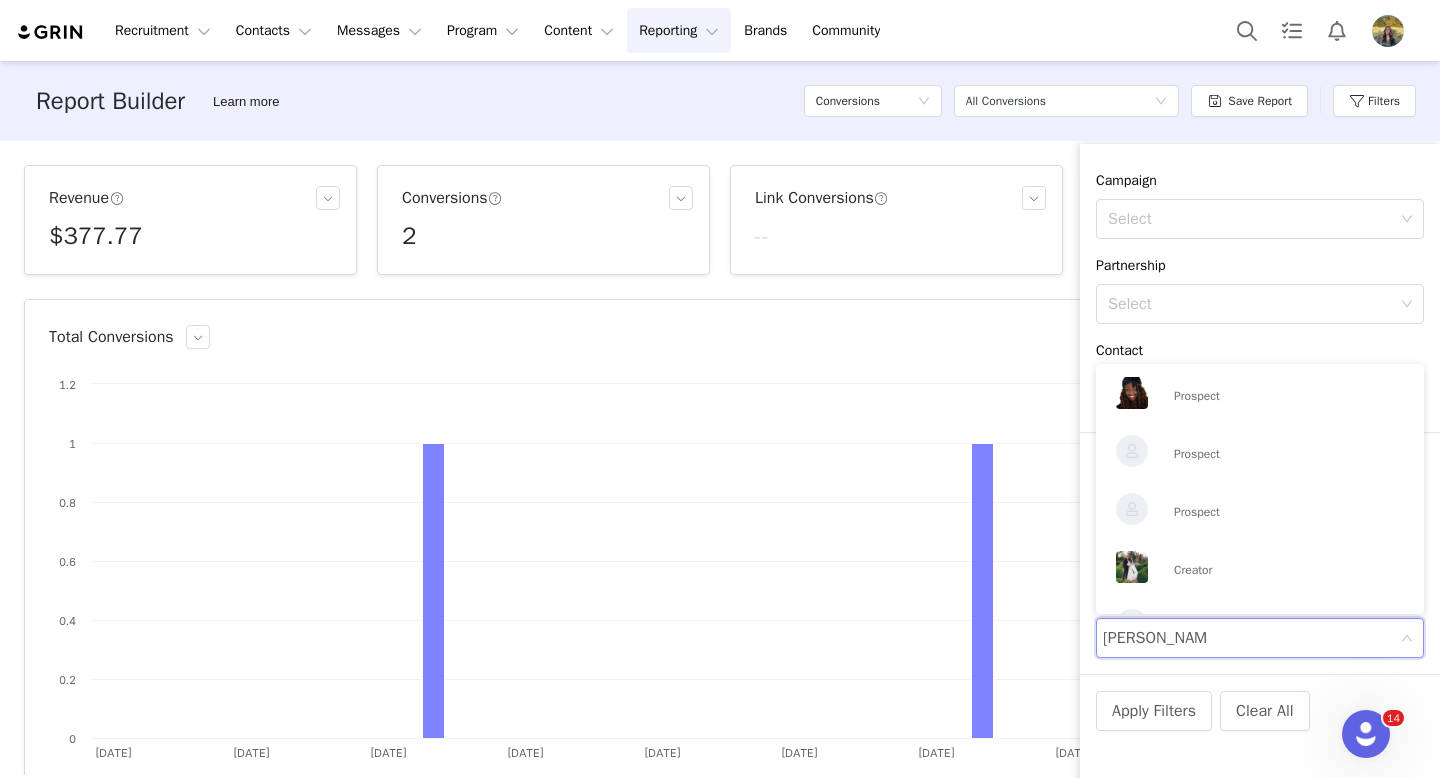 type on "[PERSON_NAME]" 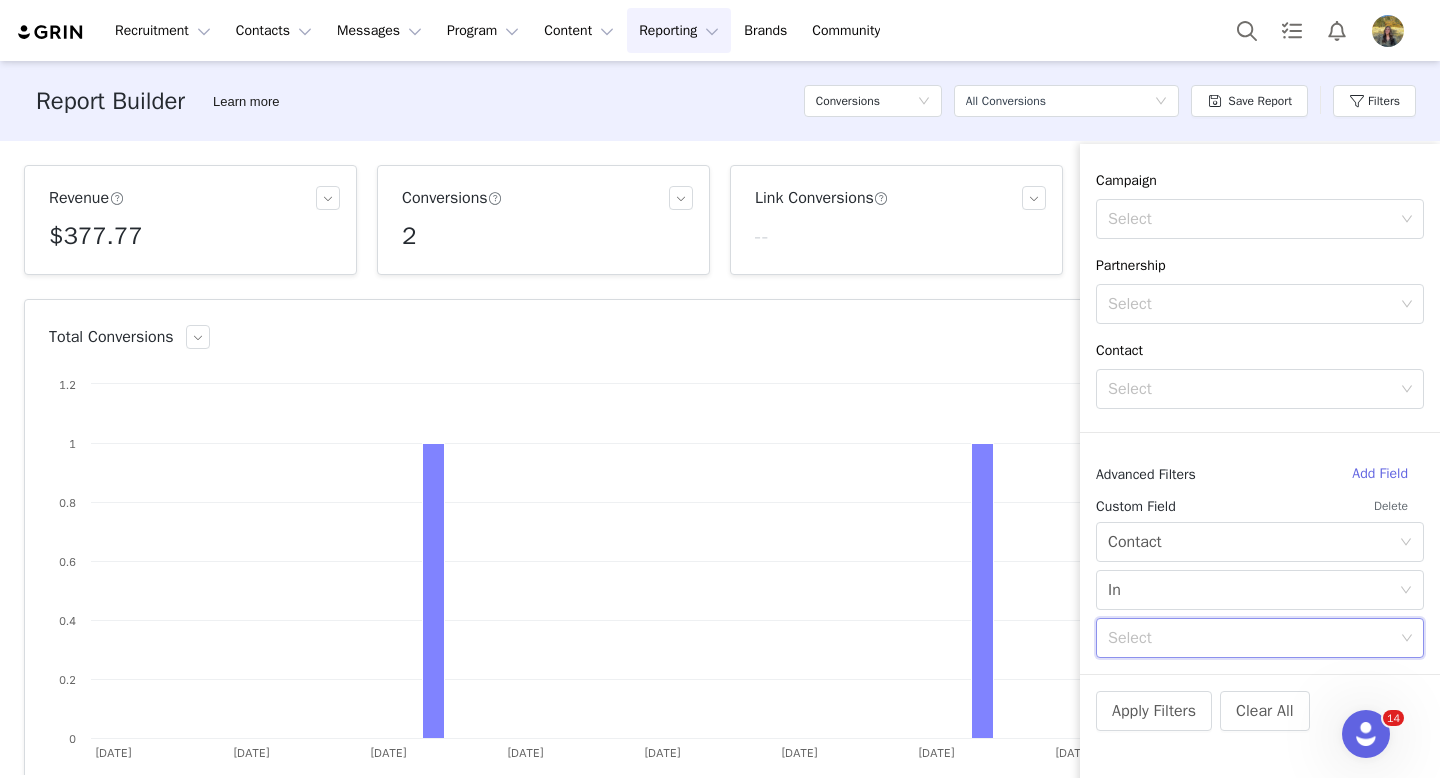 click on "Reporting Reporting" at bounding box center [679, 30] 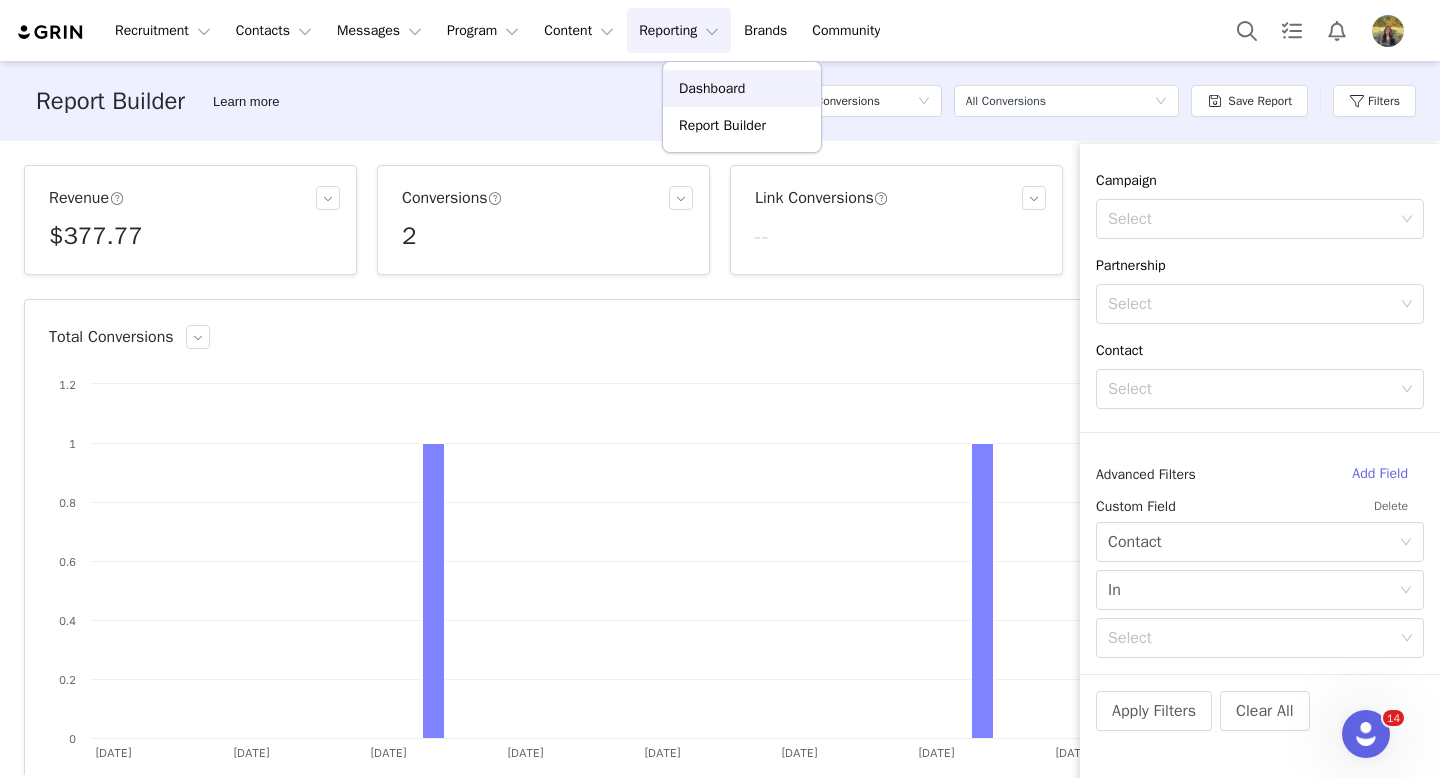 click on "Dashboard" at bounding box center [712, 88] 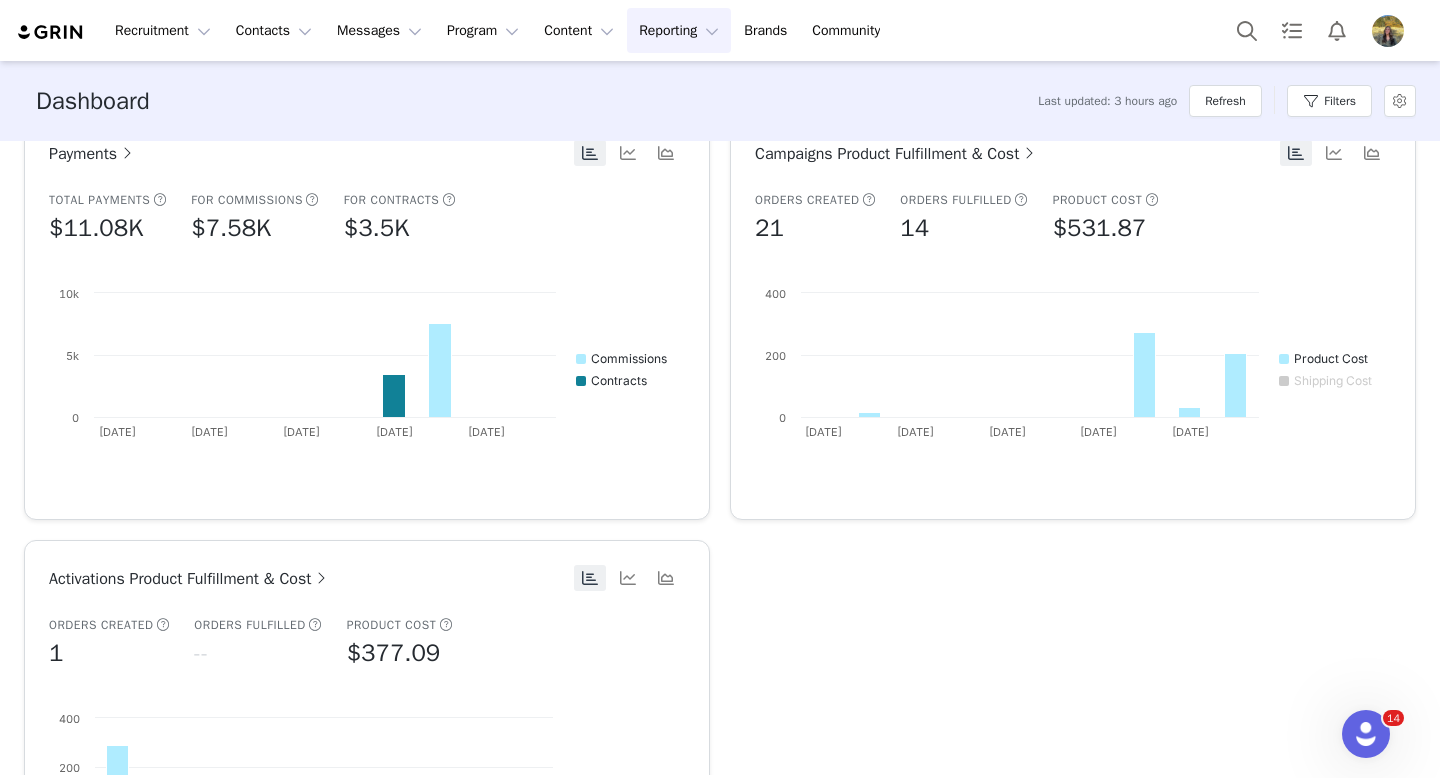 scroll, scrollTop: 1301, scrollLeft: 0, axis: vertical 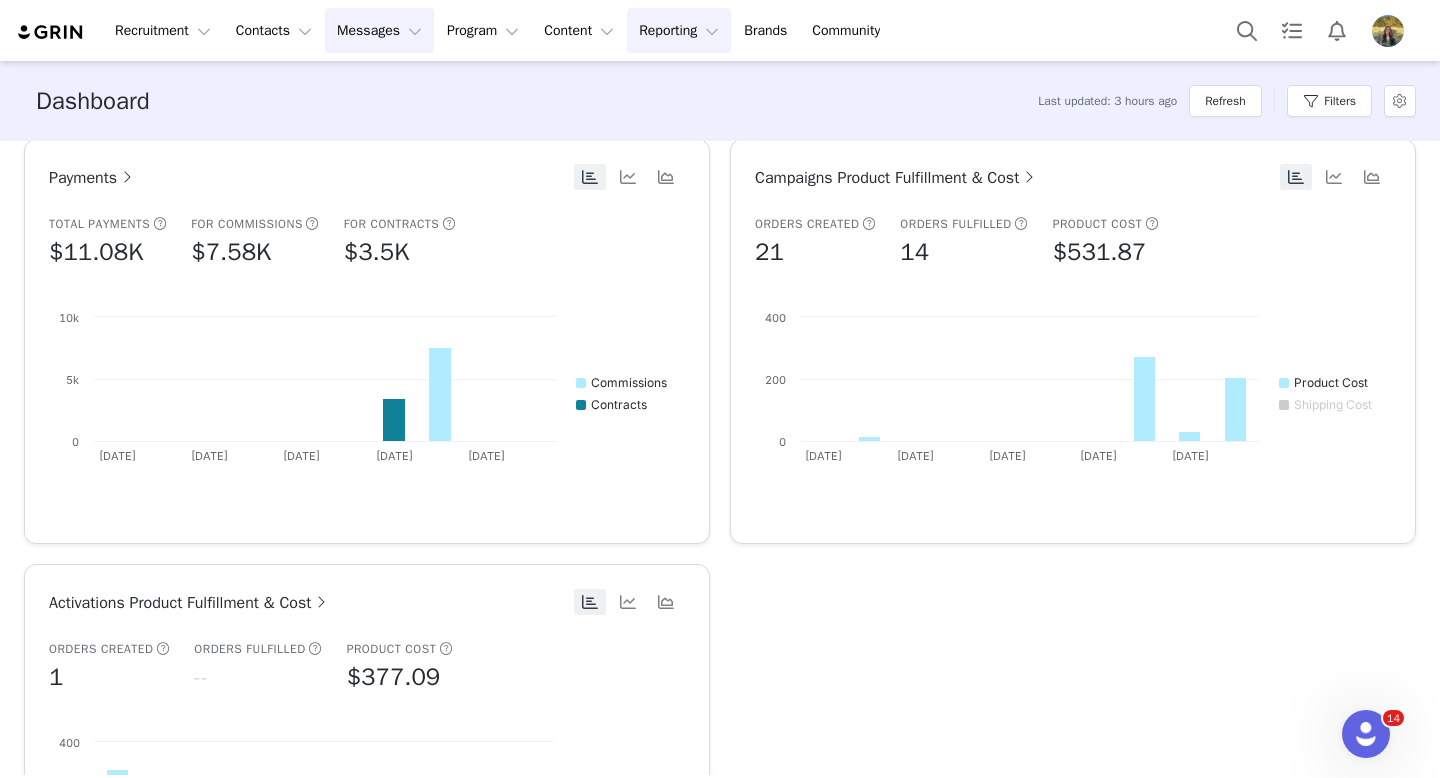 click on "Messages Messages" at bounding box center (379, 30) 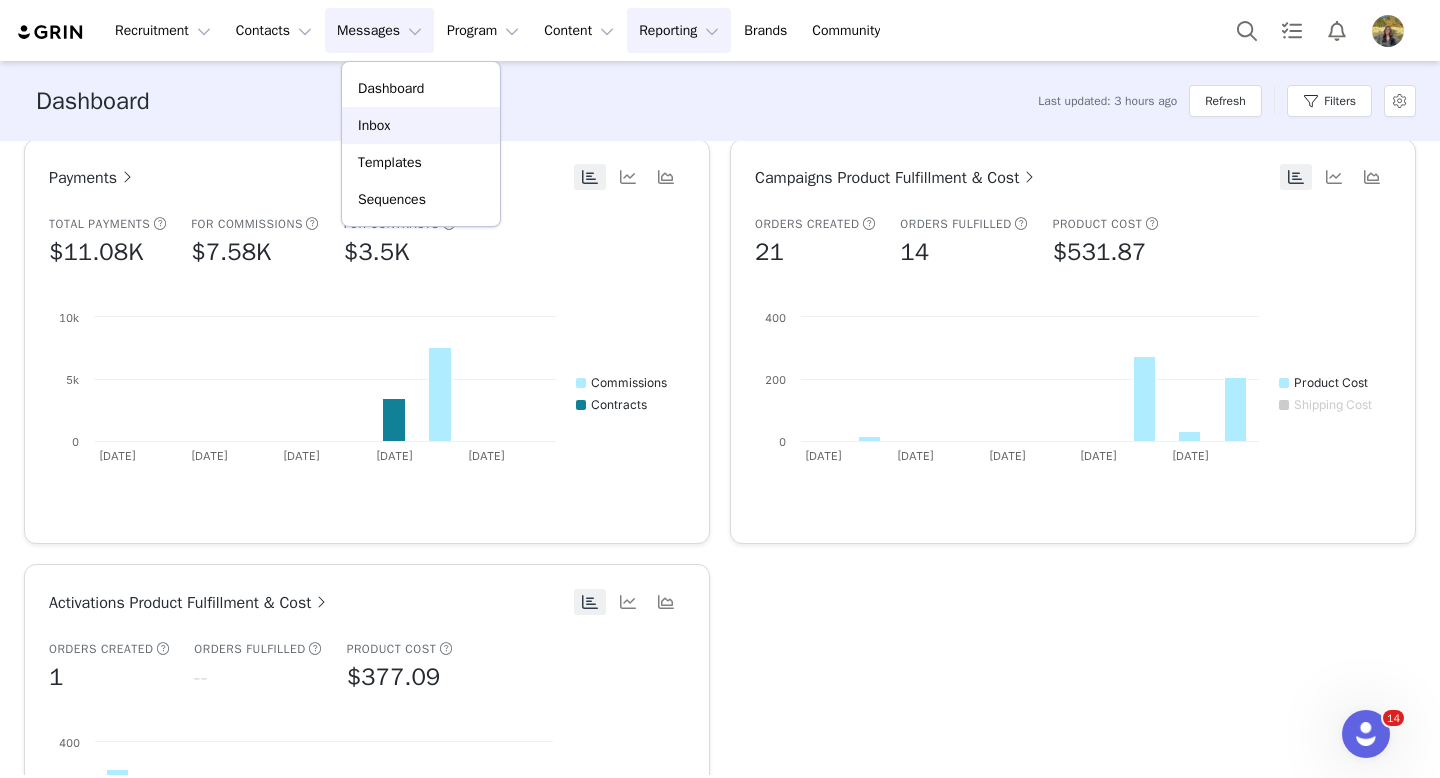 click on "Inbox" at bounding box center [421, 125] 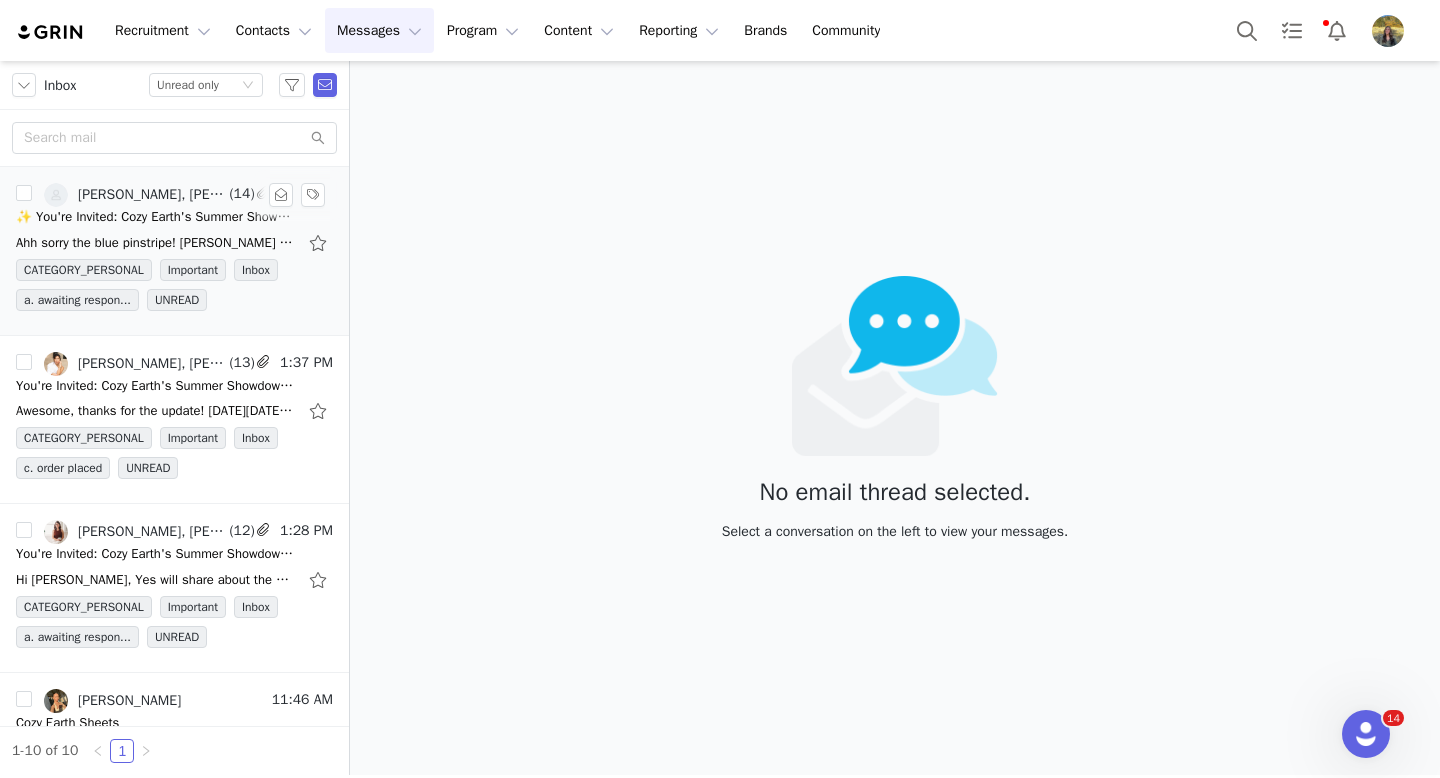 click on "✨ You're Invited: Cozy Earth's  Summer Showdown ✨" at bounding box center (156, 217) 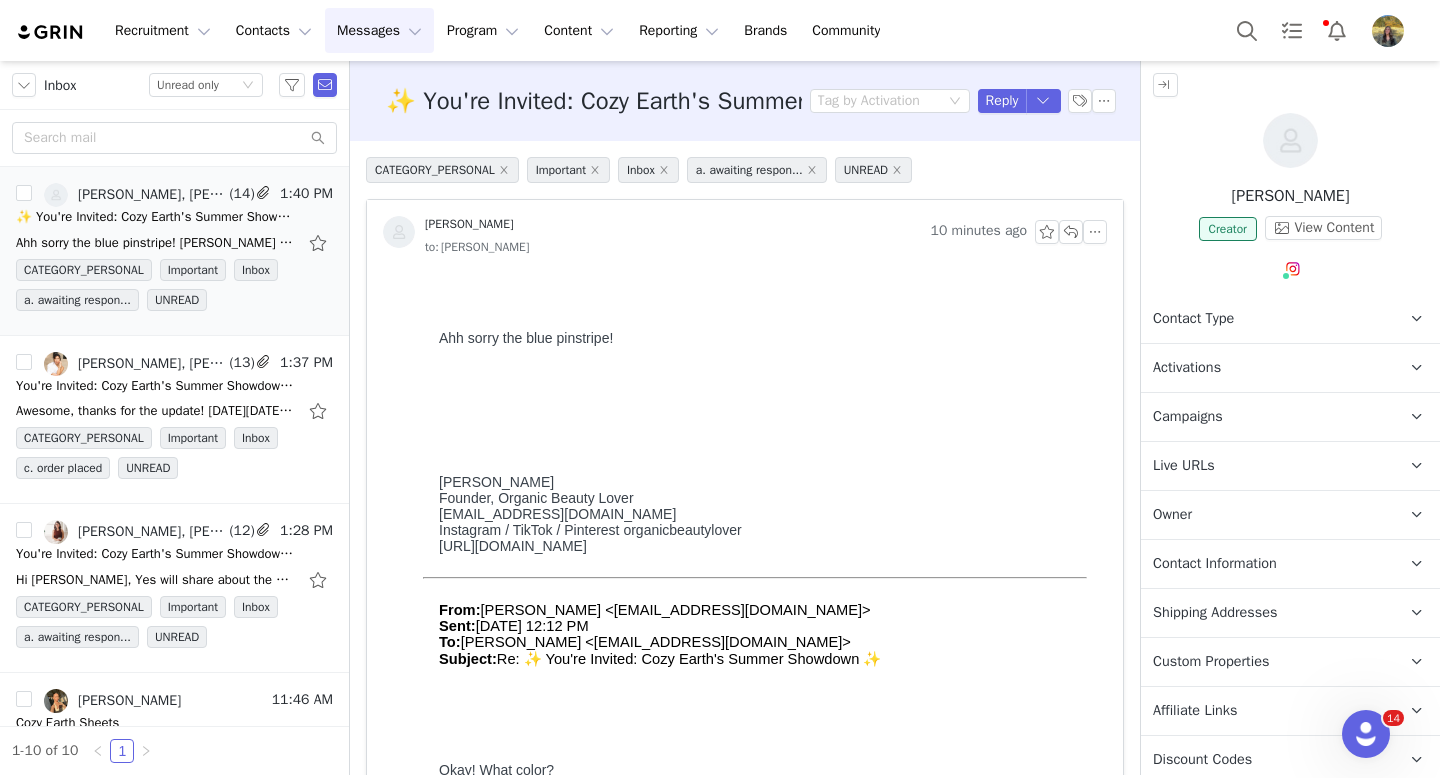 scroll, scrollTop: 0, scrollLeft: 0, axis: both 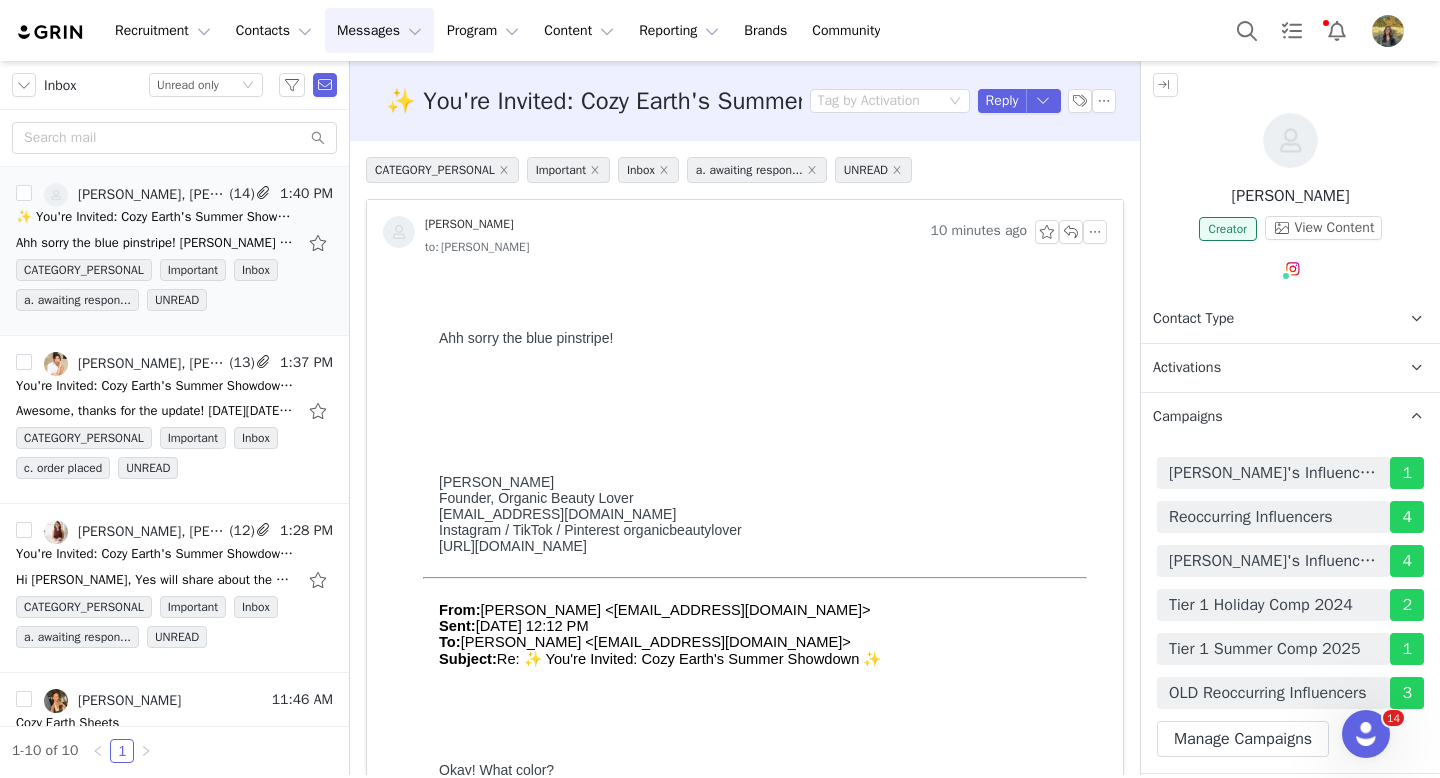 click on "Campaigns  Any campaigns associated with a contact will be available to them via their Live URL." at bounding box center [1266, 417] 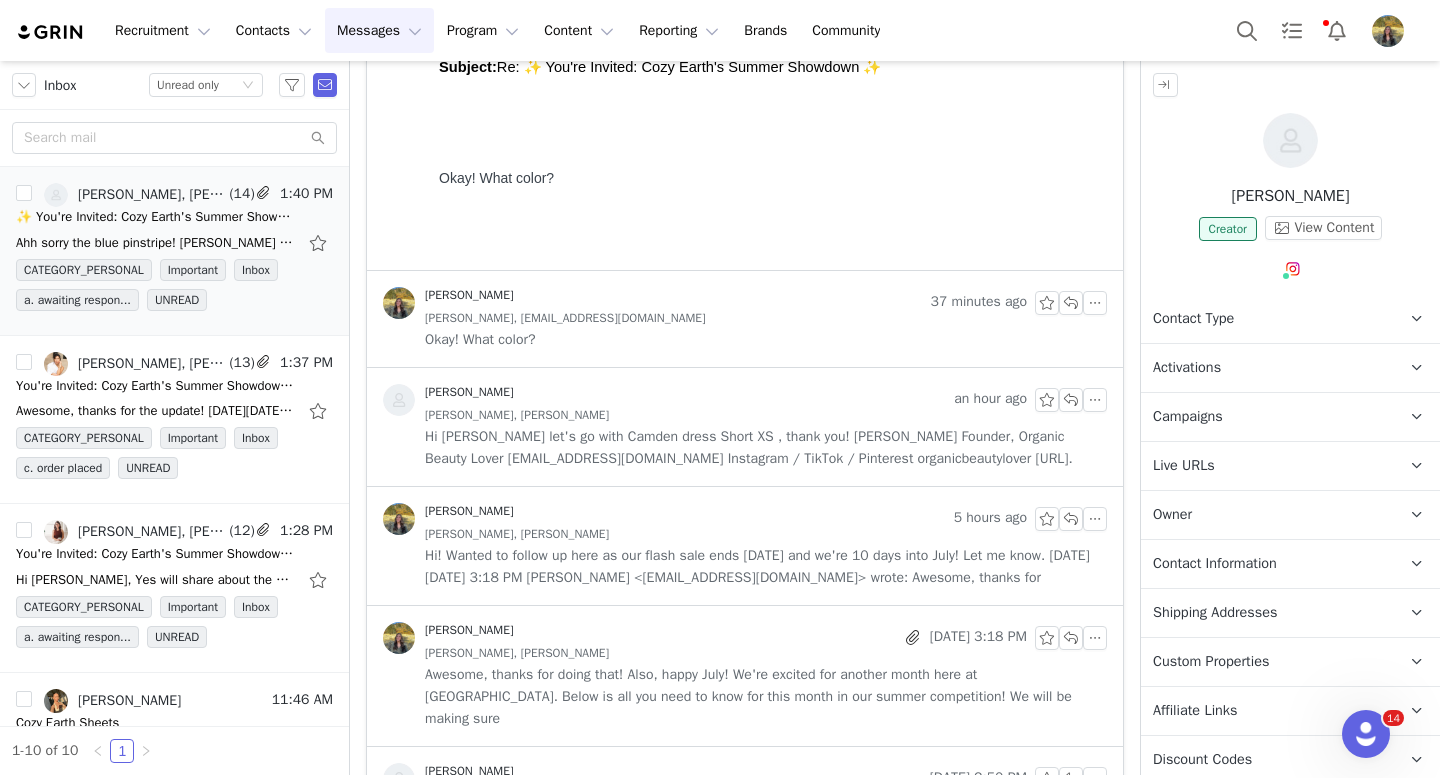 scroll, scrollTop: 0, scrollLeft: 0, axis: both 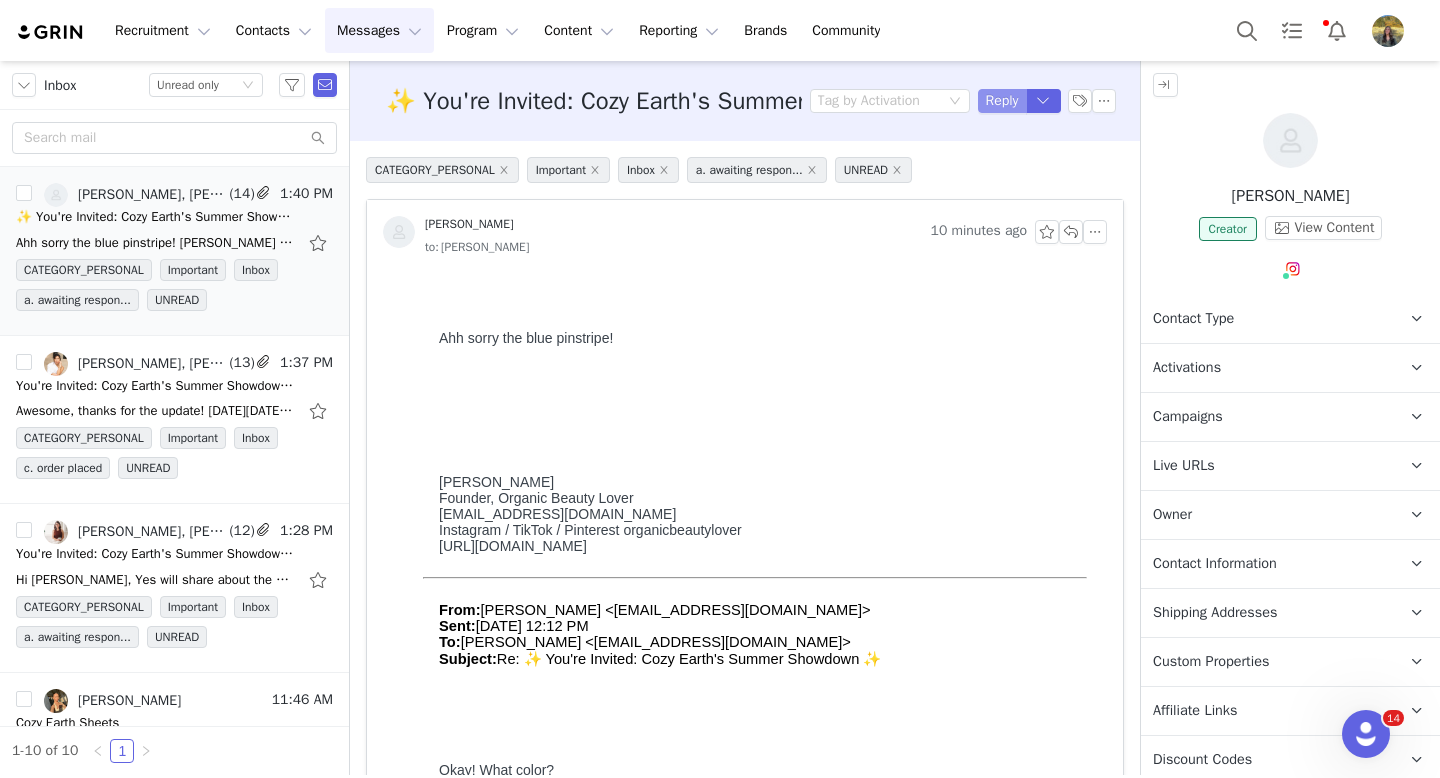click on "Reply" at bounding box center (1002, 101) 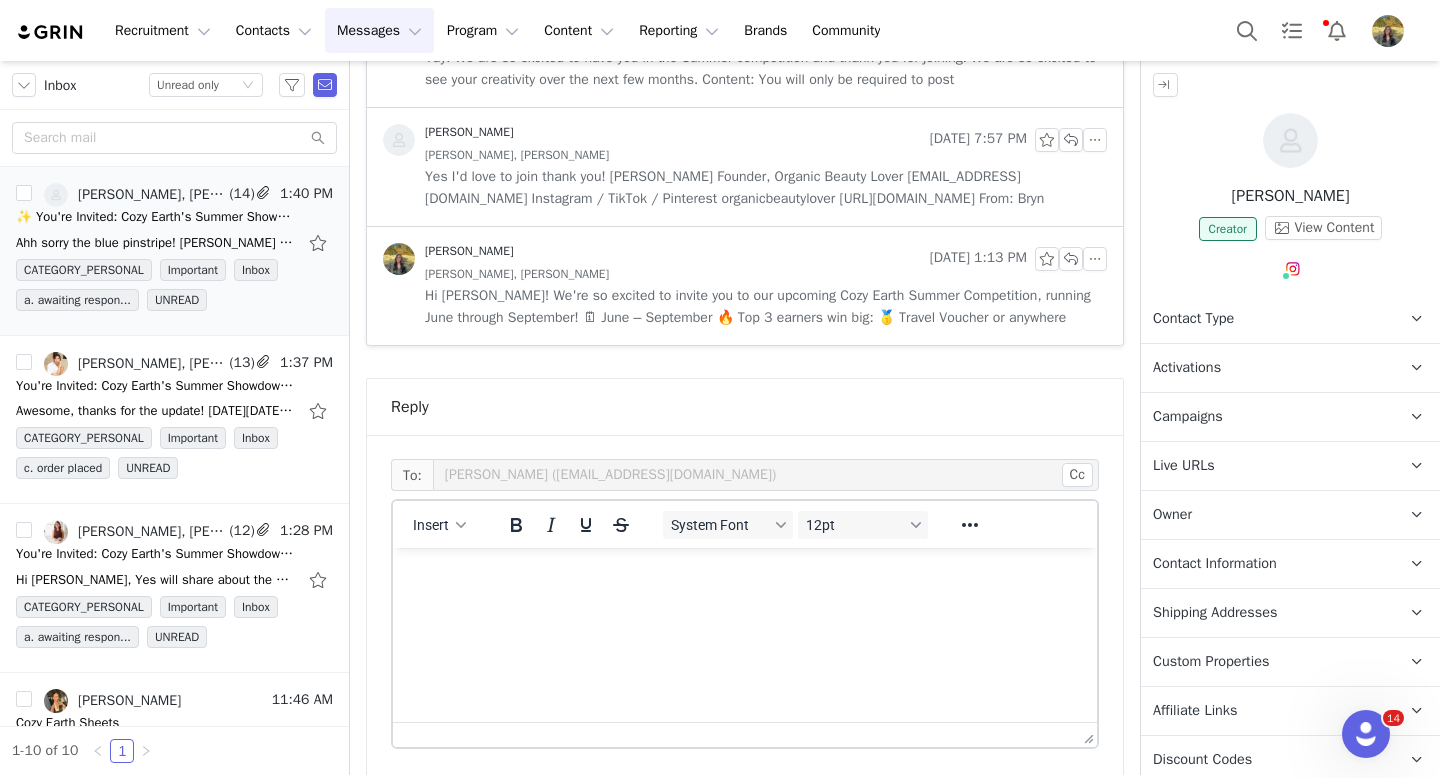 scroll, scrollTop: 2245, scrollLeft: 0, axis: vertical 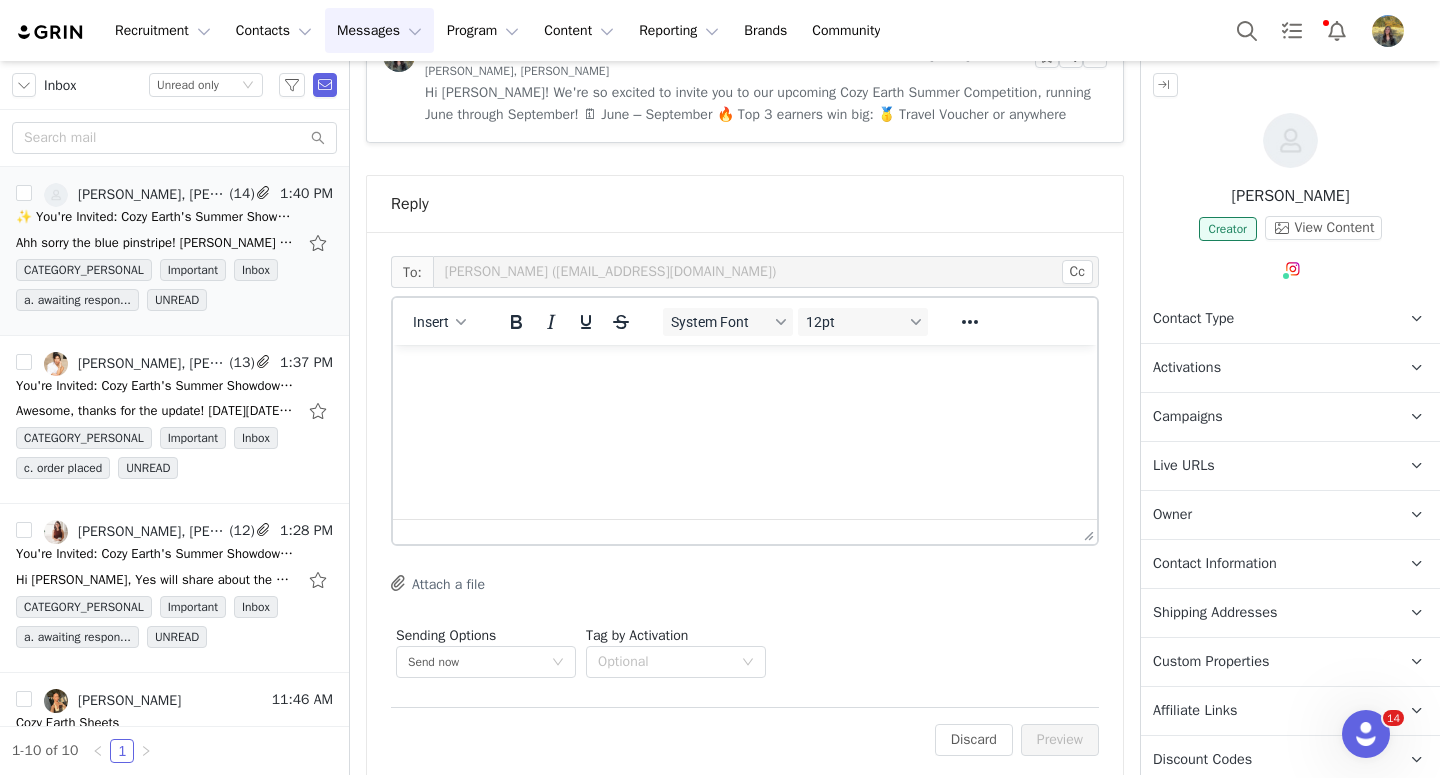 click at bounding box center [745, 372] 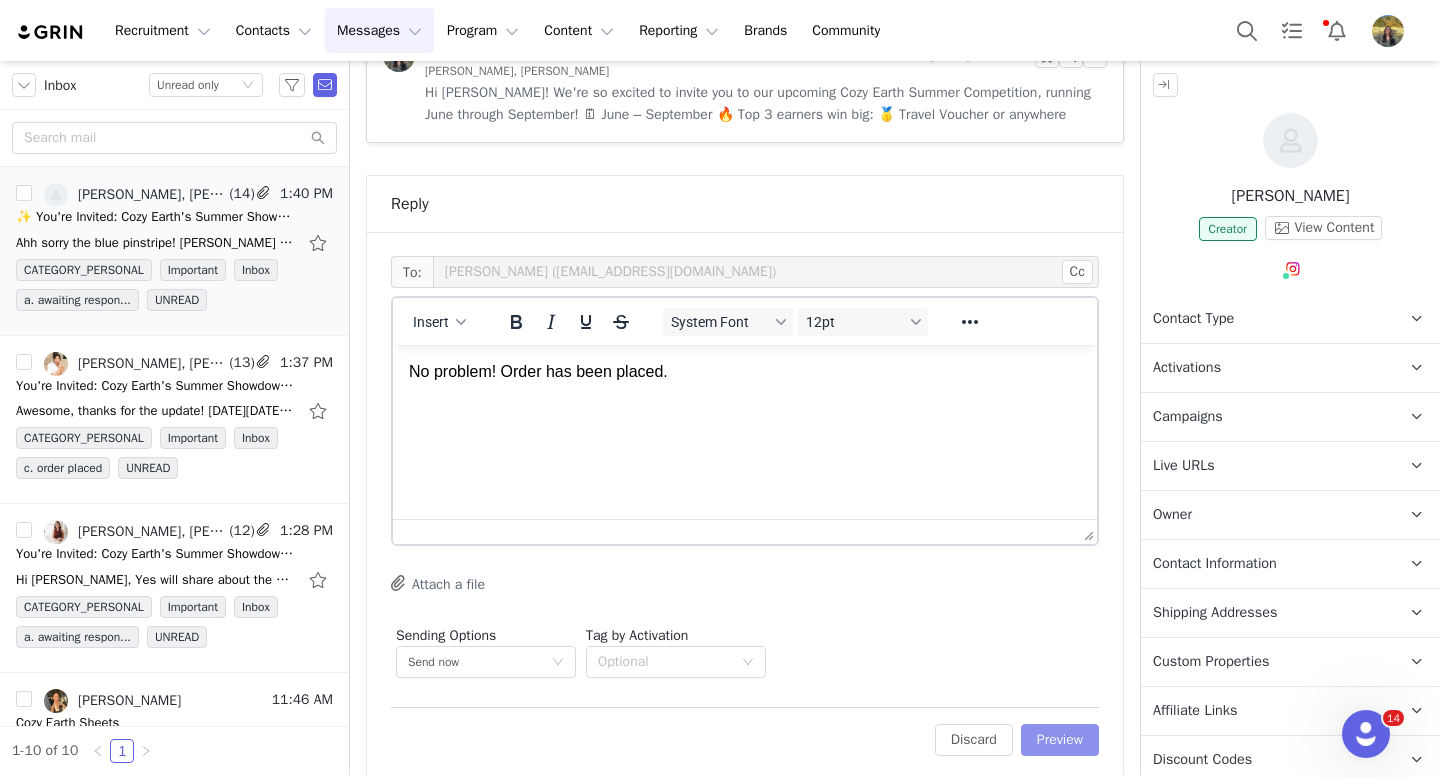click on "Preview" at bounding box center (1060, 740) 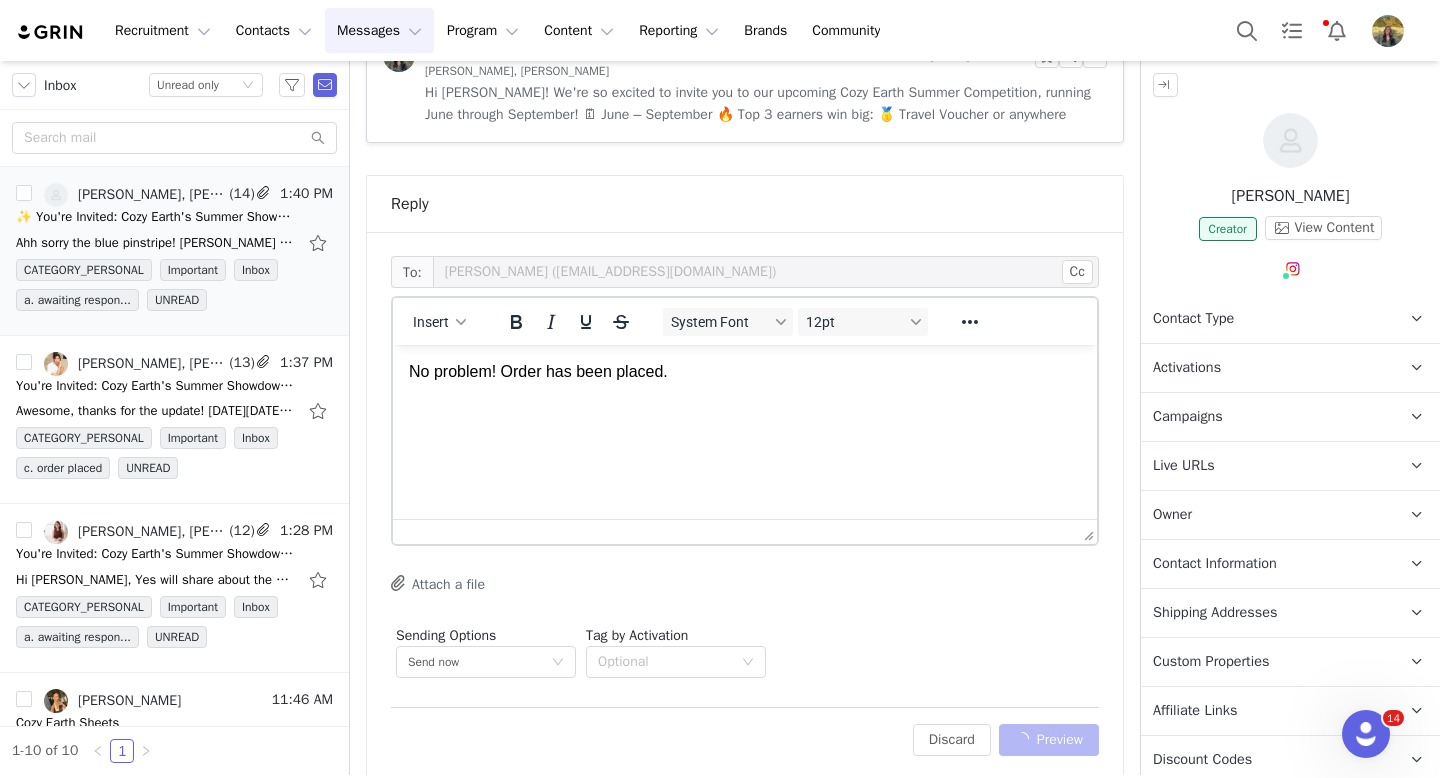 scroll, scrollTop: 2169, scrollLeft: 0, axis: vertical 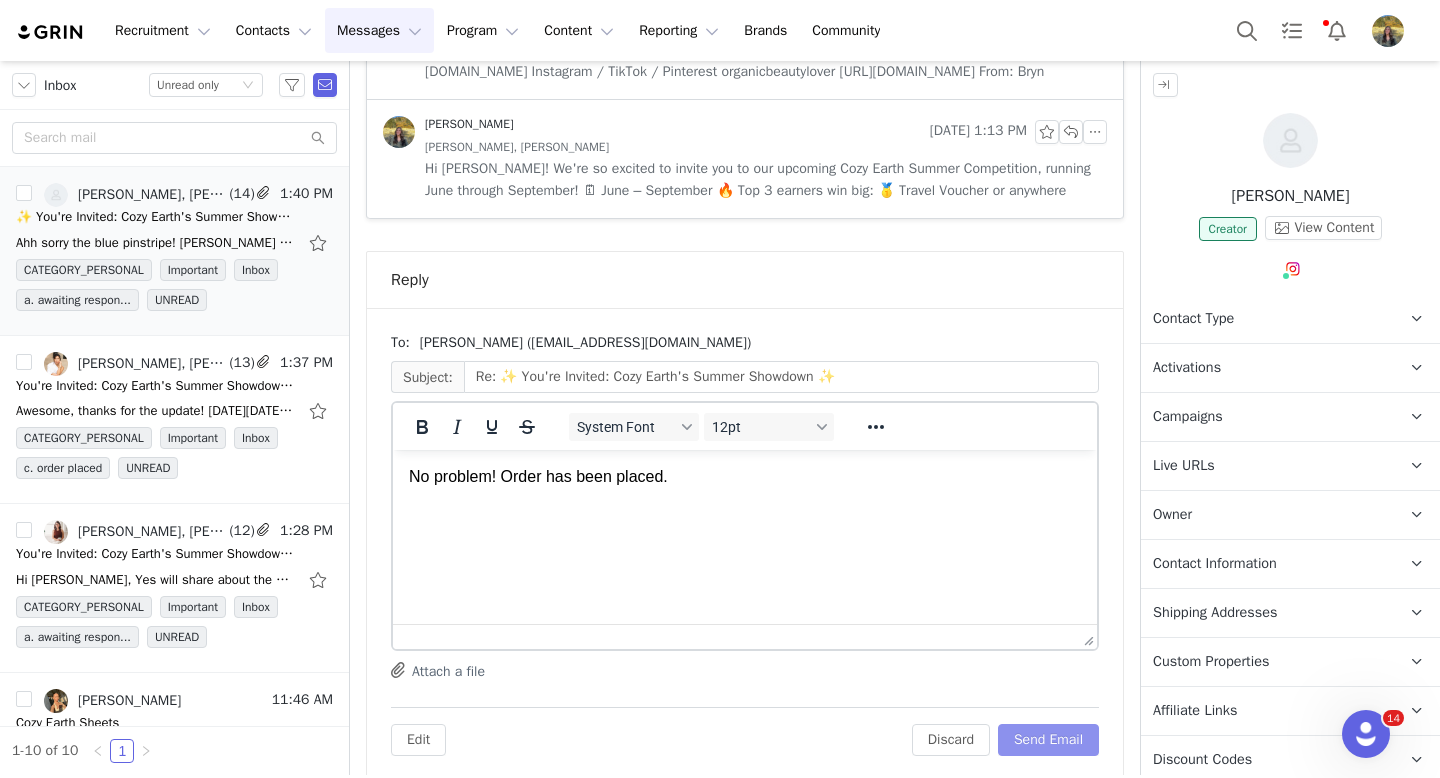 click on "Send Email" at bounding box center [1048, 740] 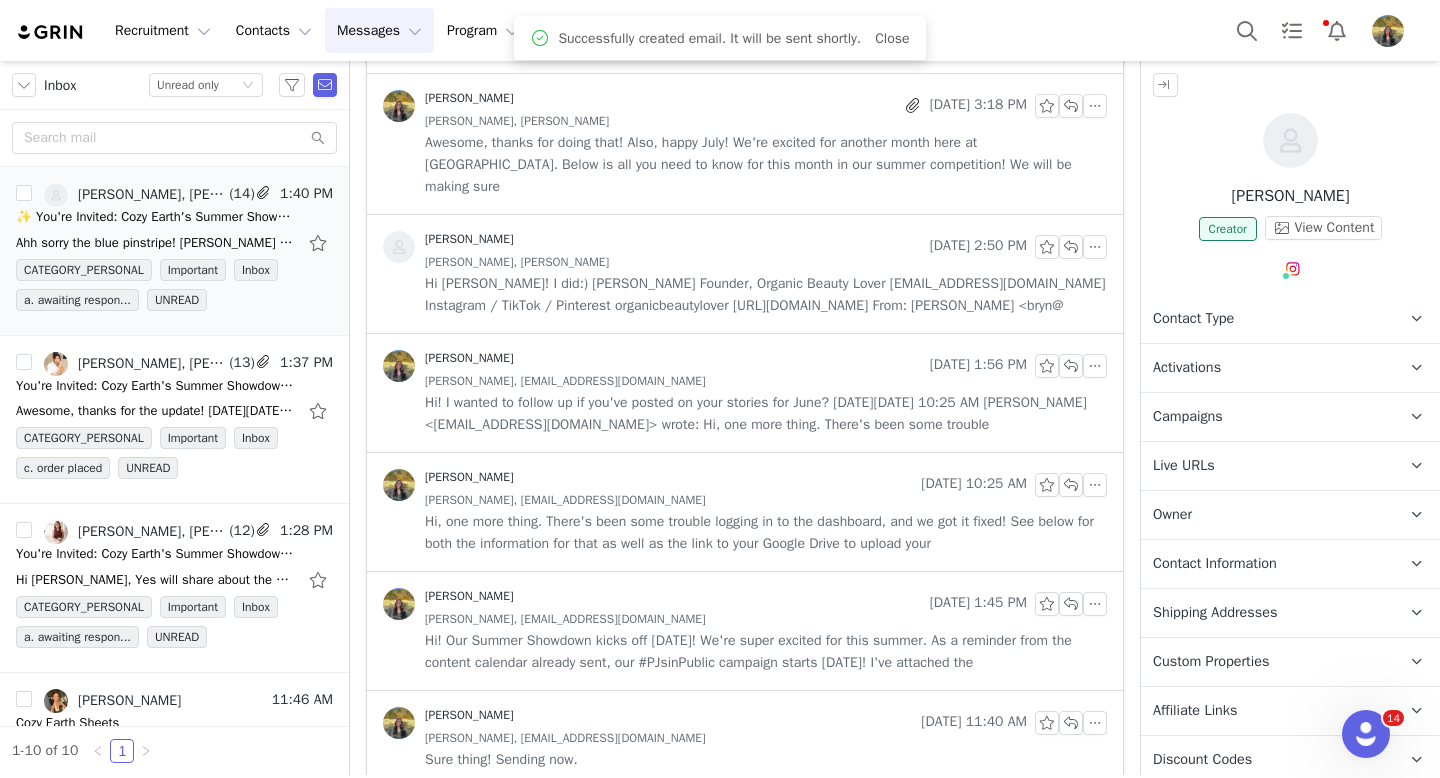 scroll, scrollTop: 0, scrollLeft: 0, axis: both 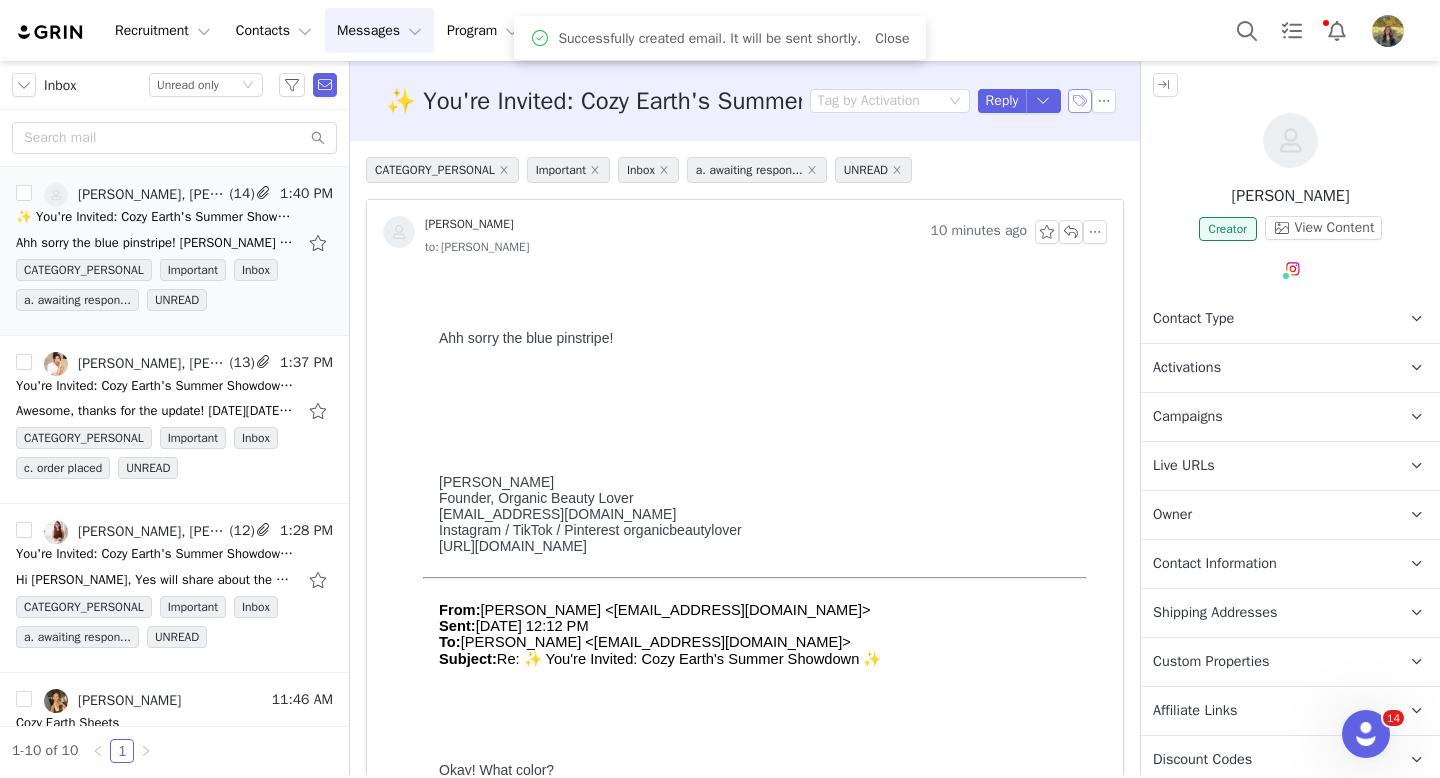 click at bounding box center (1080, 101) 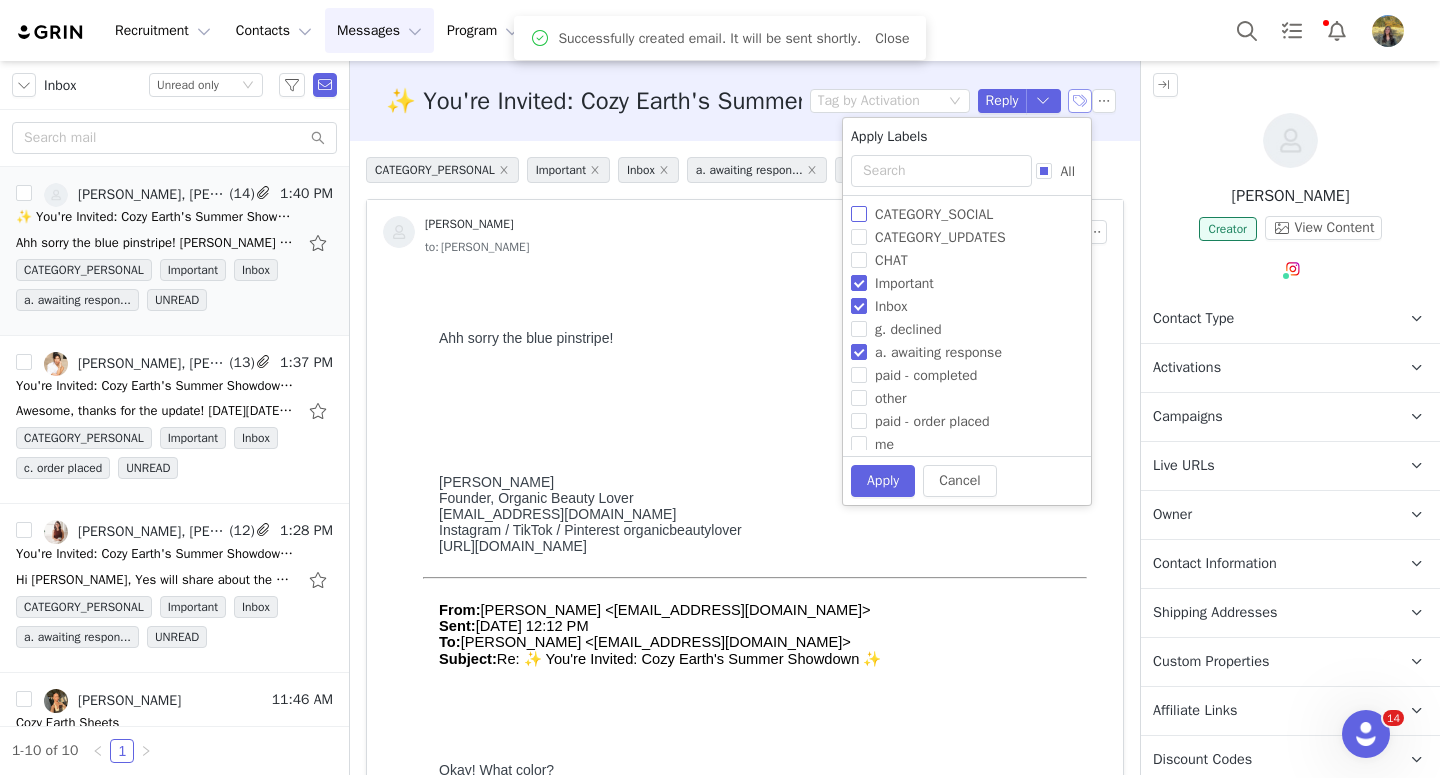 scroll, scrollTop: 113, scrollLeft: 0, axis: vertical 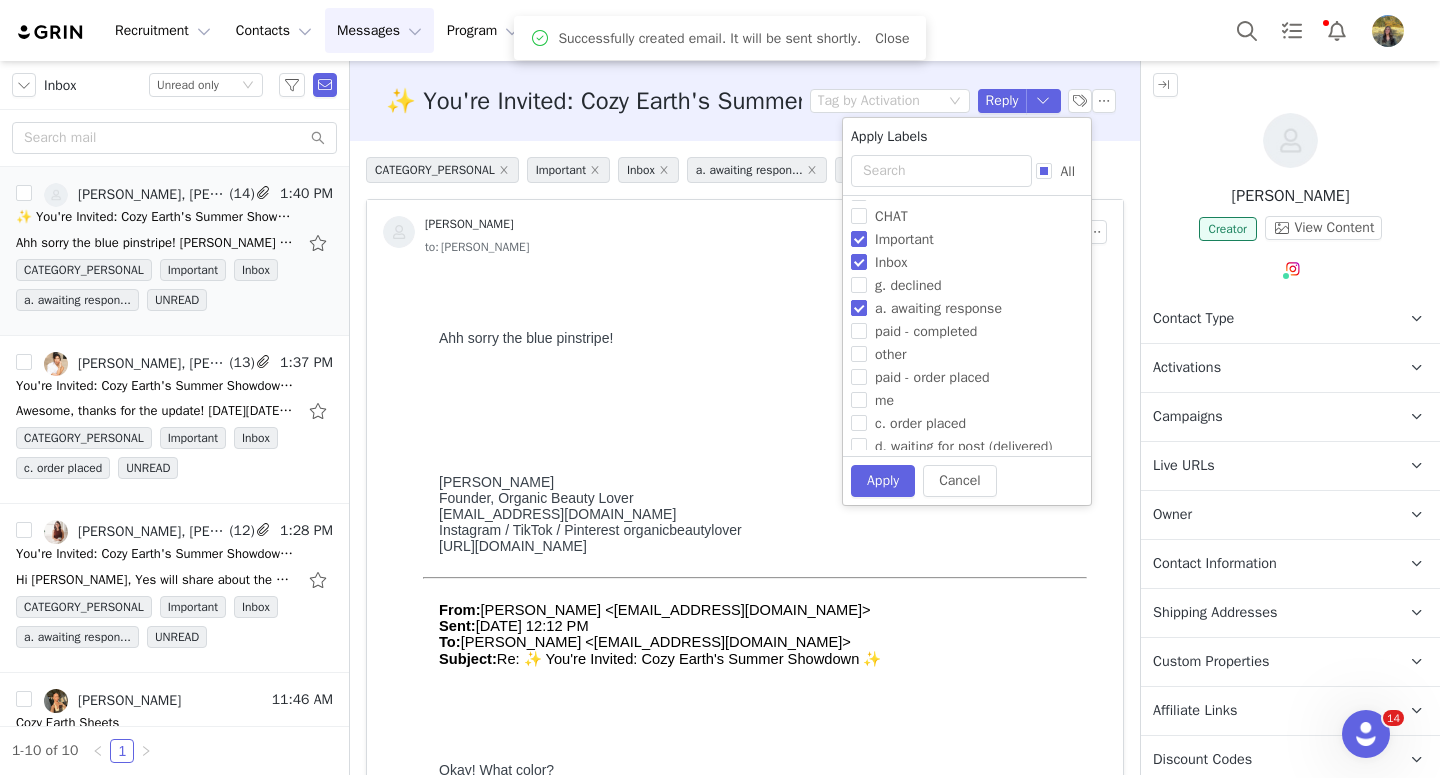click on "a. awaiting response" at bounding box center [963, 307] 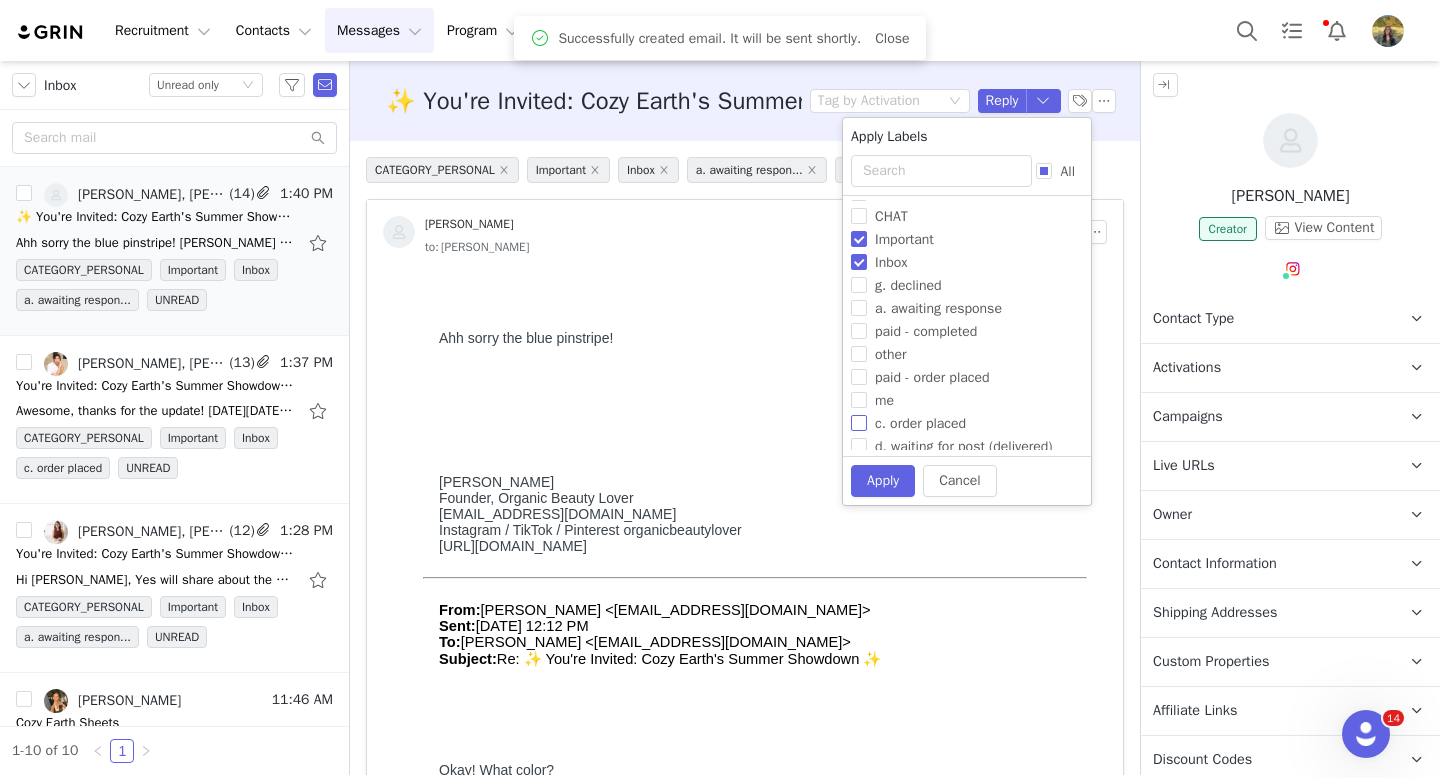 click on "c. order placed" at bounding box center [963, 422] 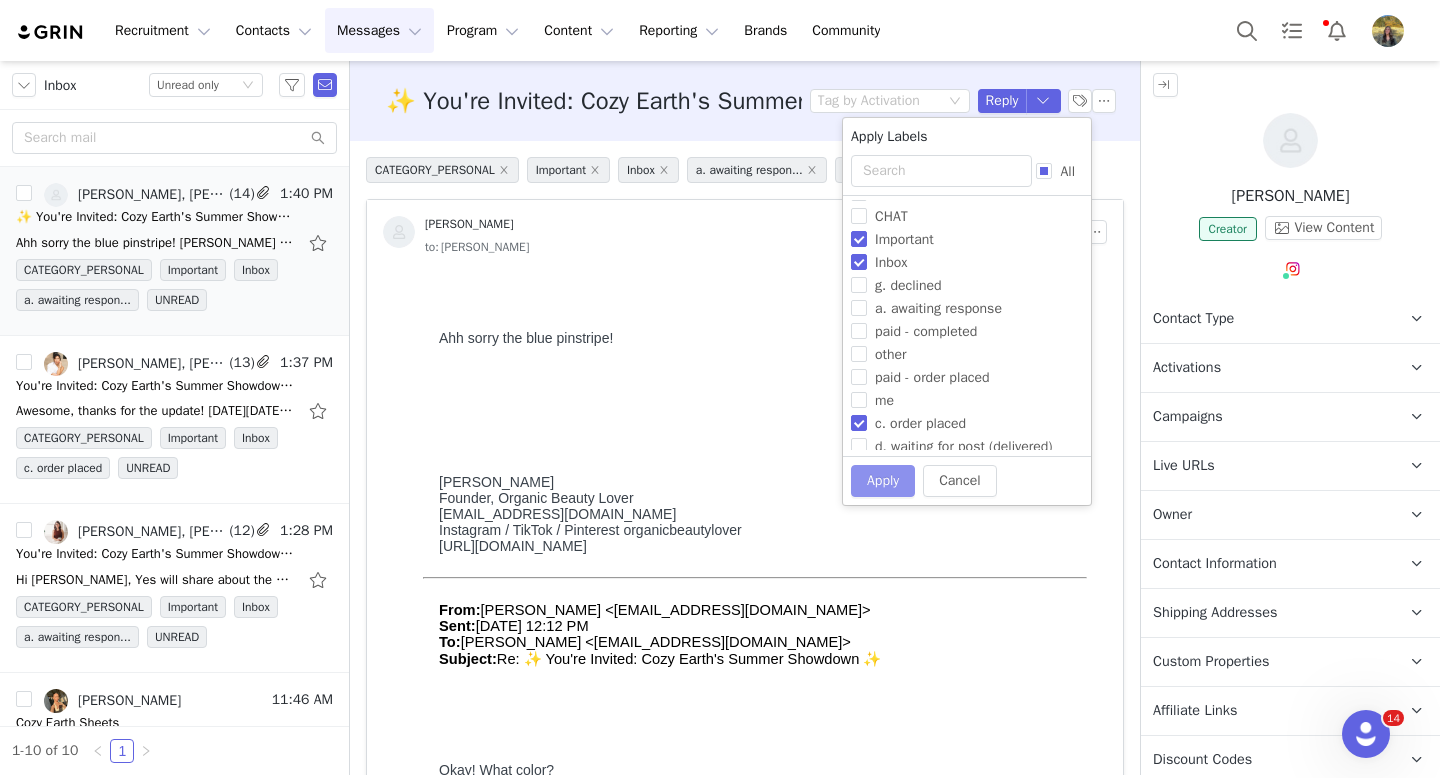 click on "Apply" at bounding box center (883, 481) 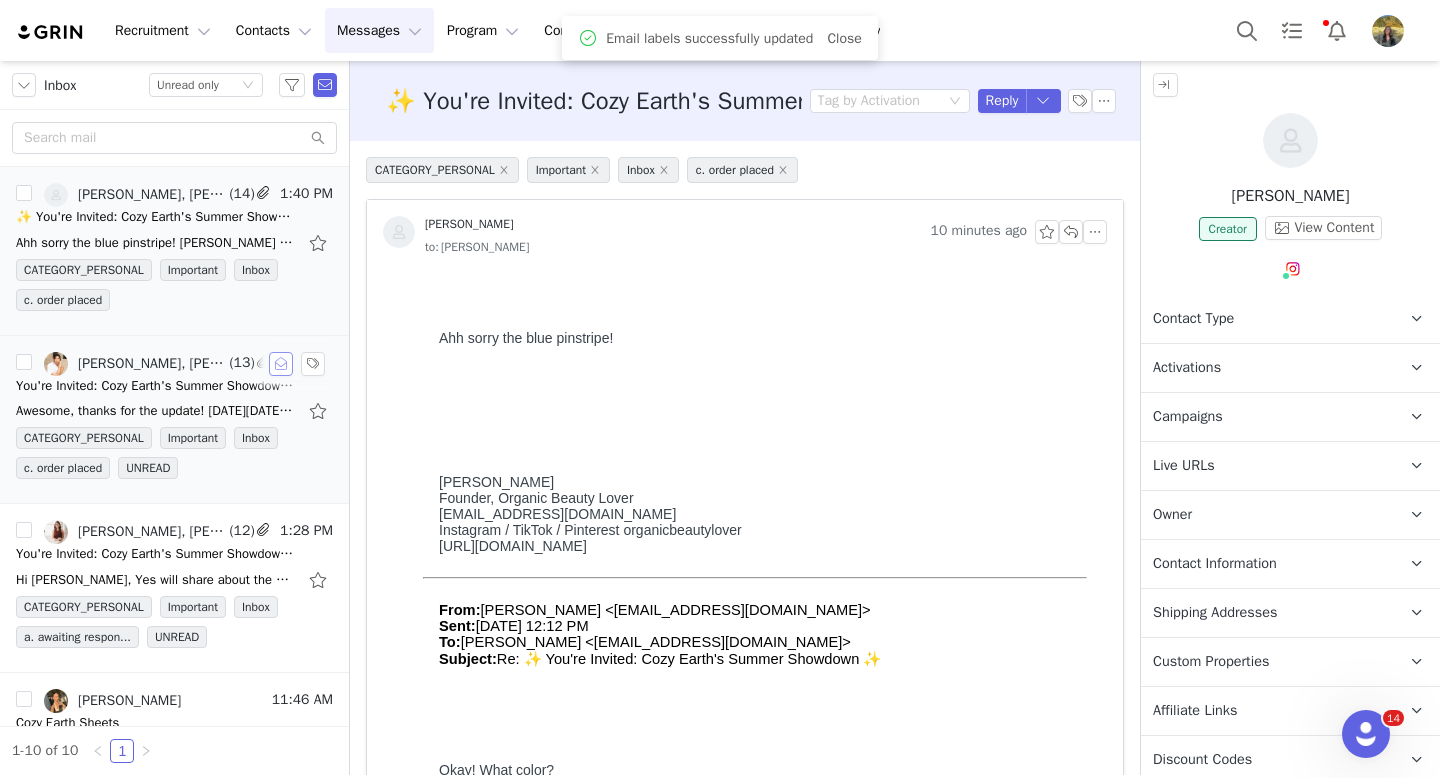 click at bounding box center [281, 364] 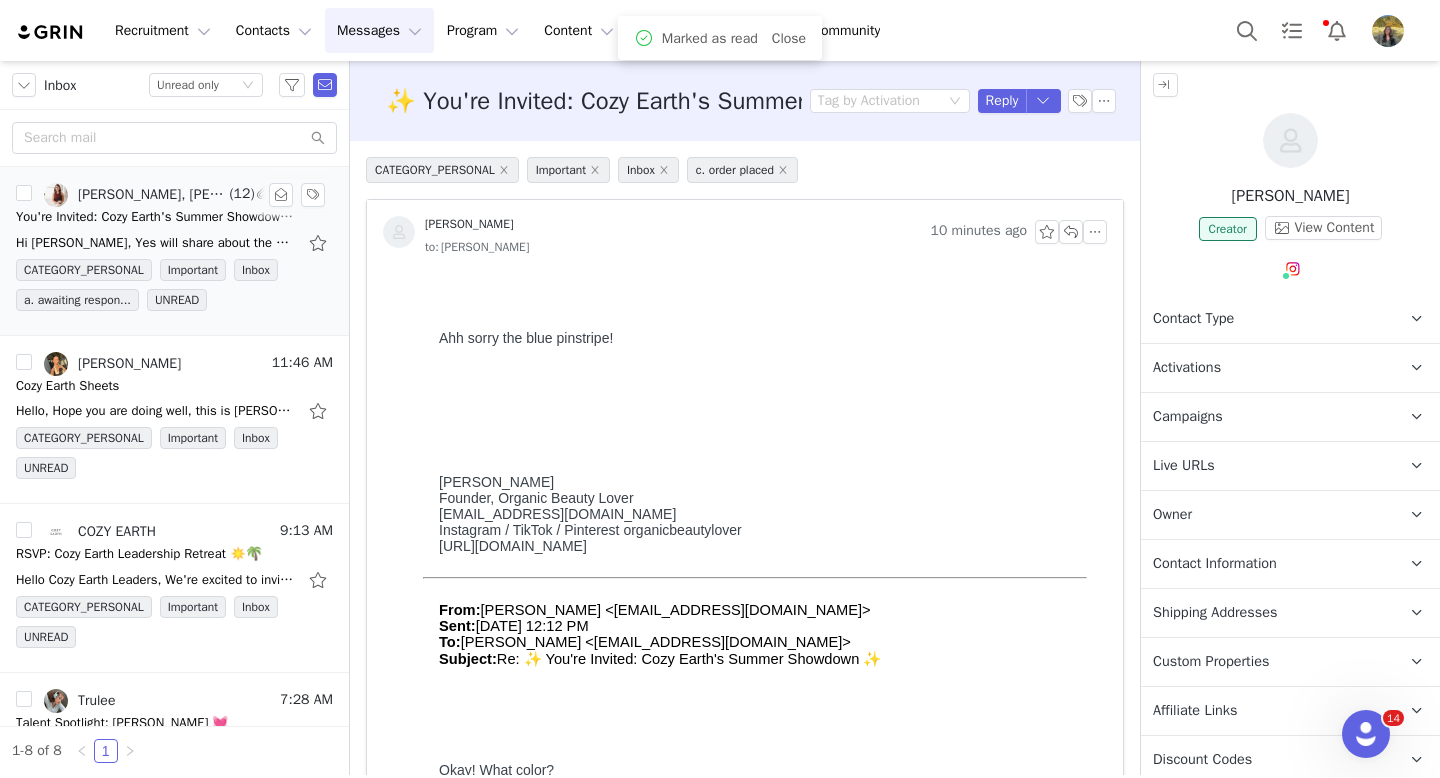 click on "You're Invited: Cozy Earth's Summer Showdown ✨" at bounding box center [156, 217] 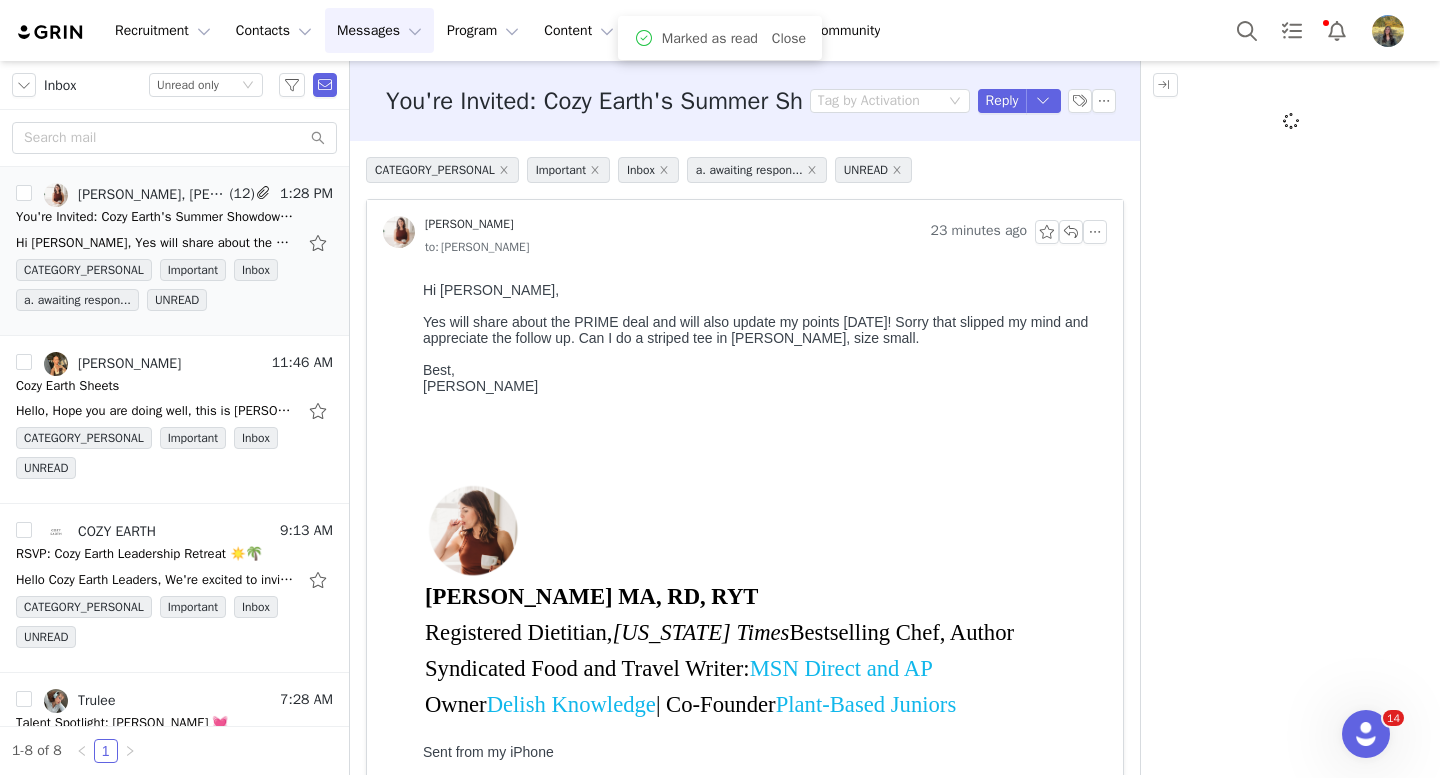 scroll, scrollTop: 0, scrollLeft: 0, axis: both 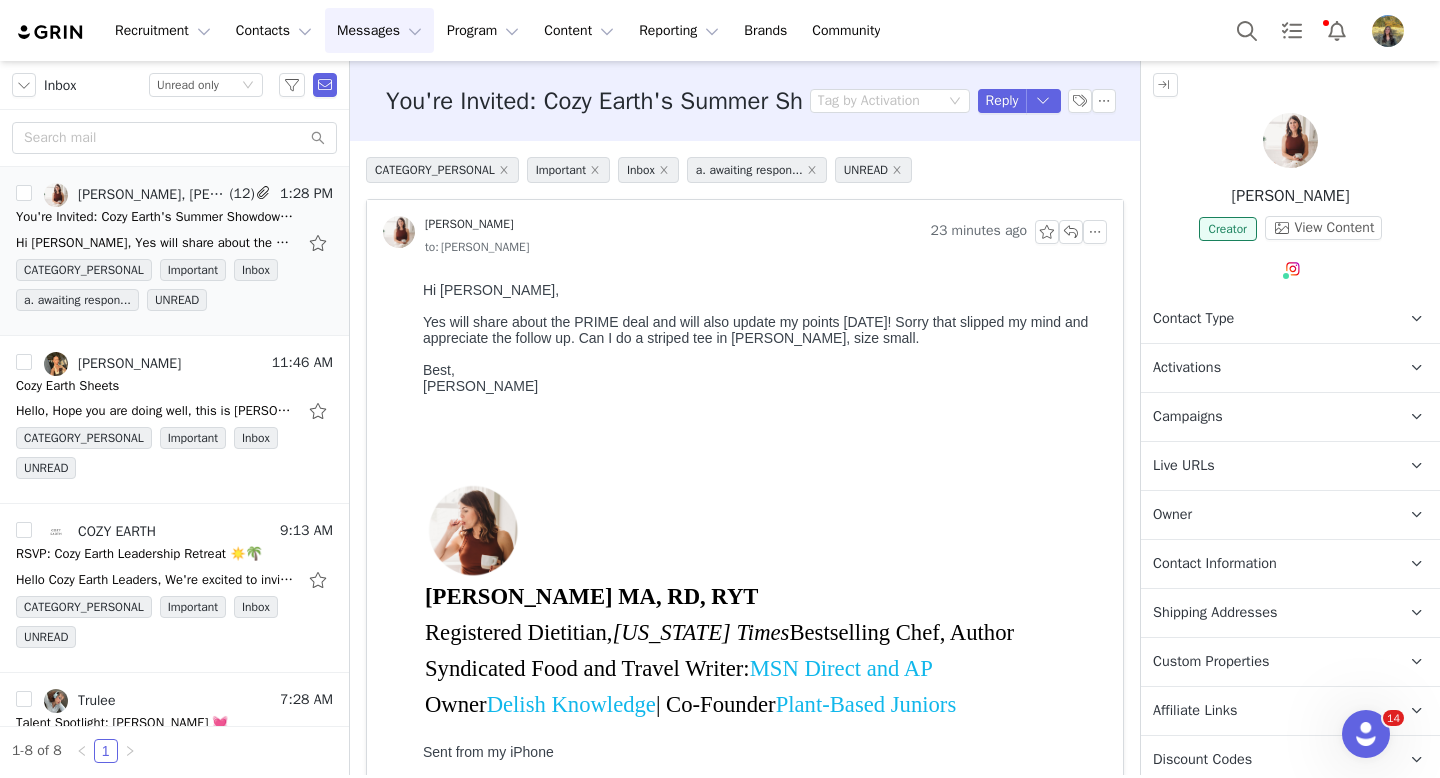 click on "Campaigns" at bounding box center (1188, 417) 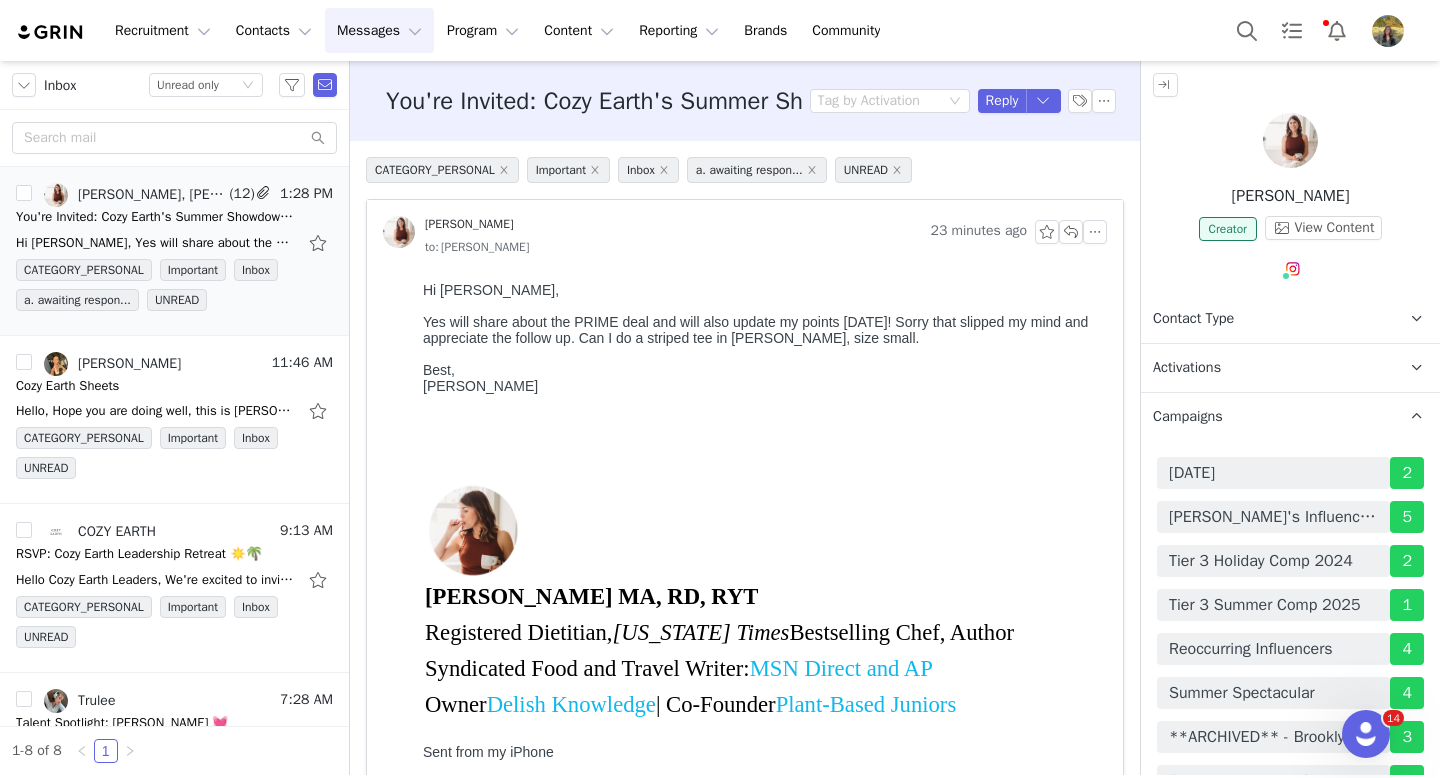 click on "Campaigns" at bounding box center [1188, 417] 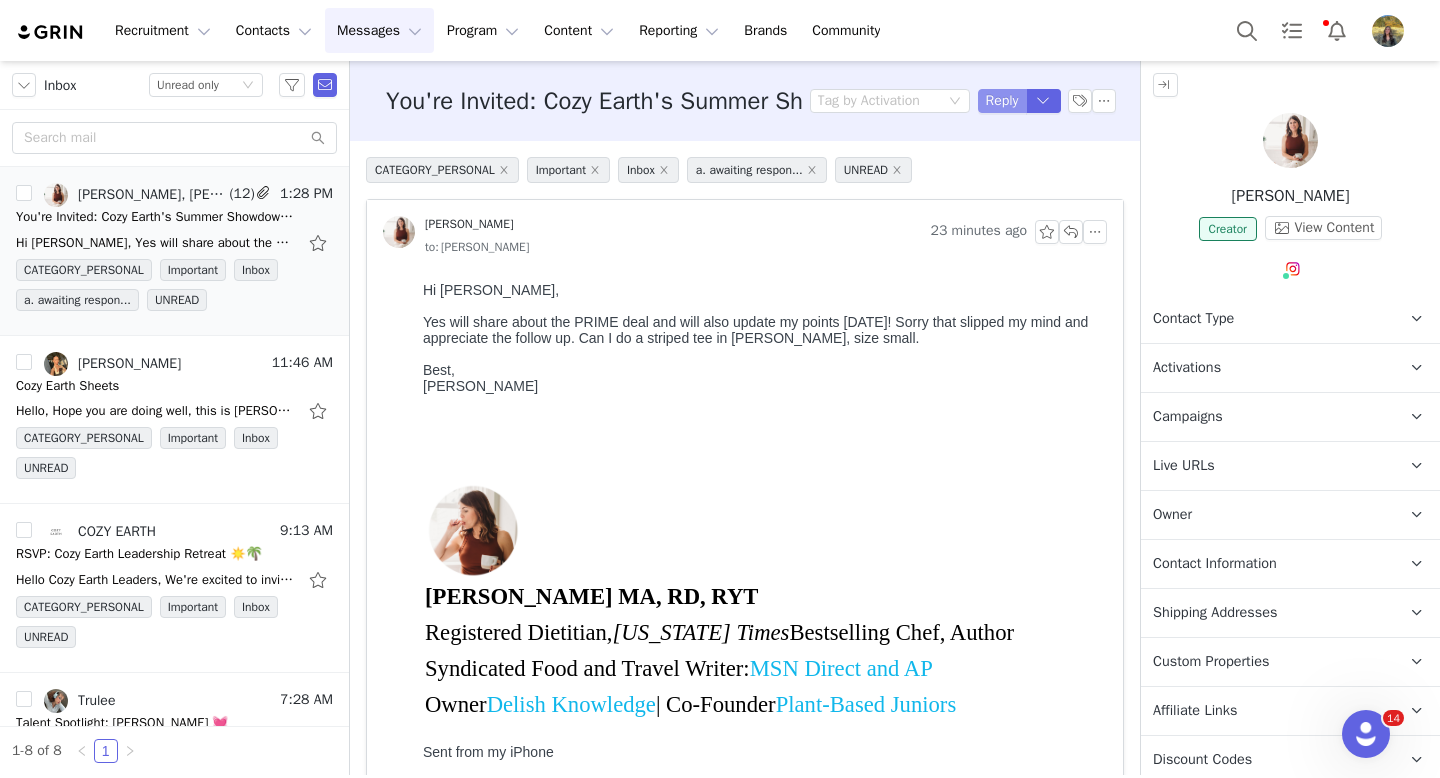 click on "Reply" at bounding box center [1002, 101] 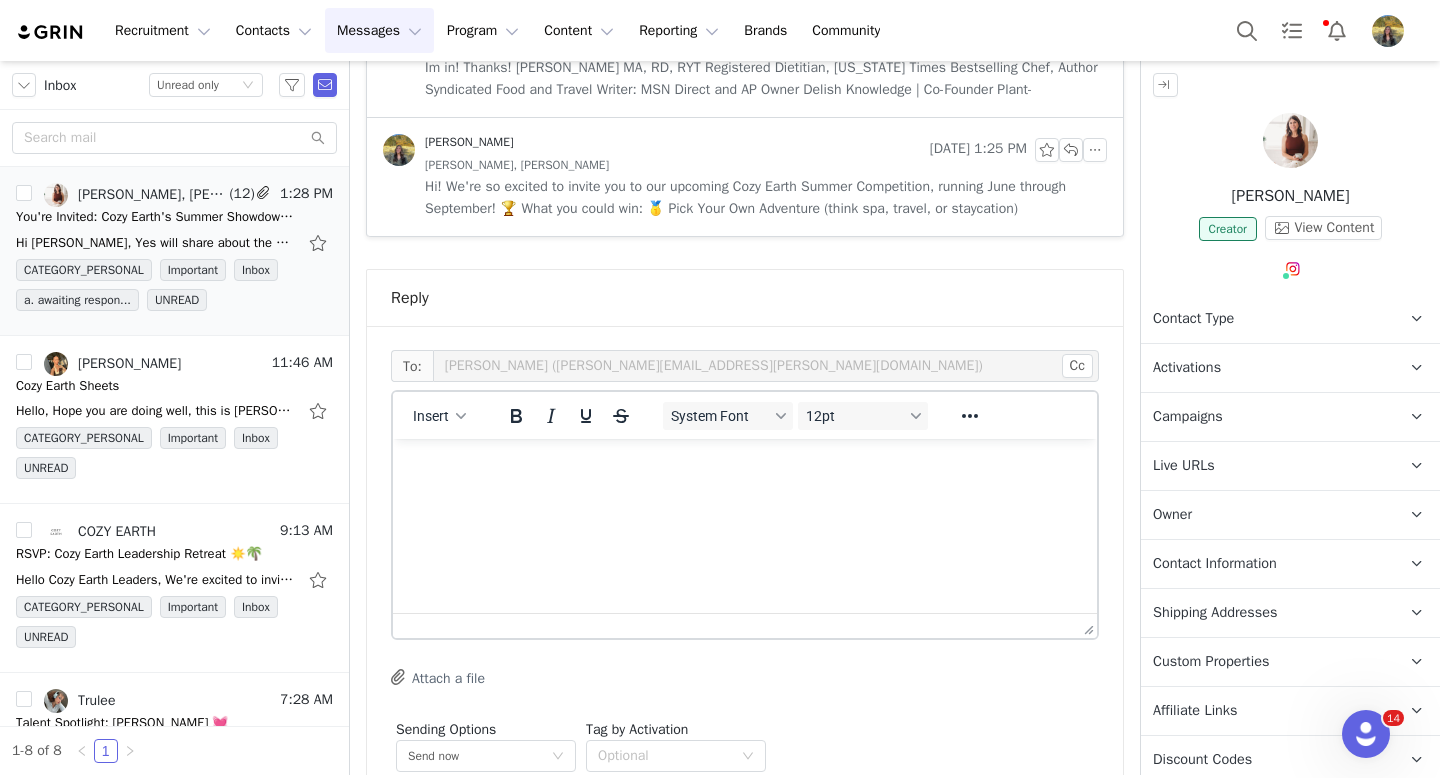 scroll, scrollTop: 3621, scrollLeft: 0, axis: vertical 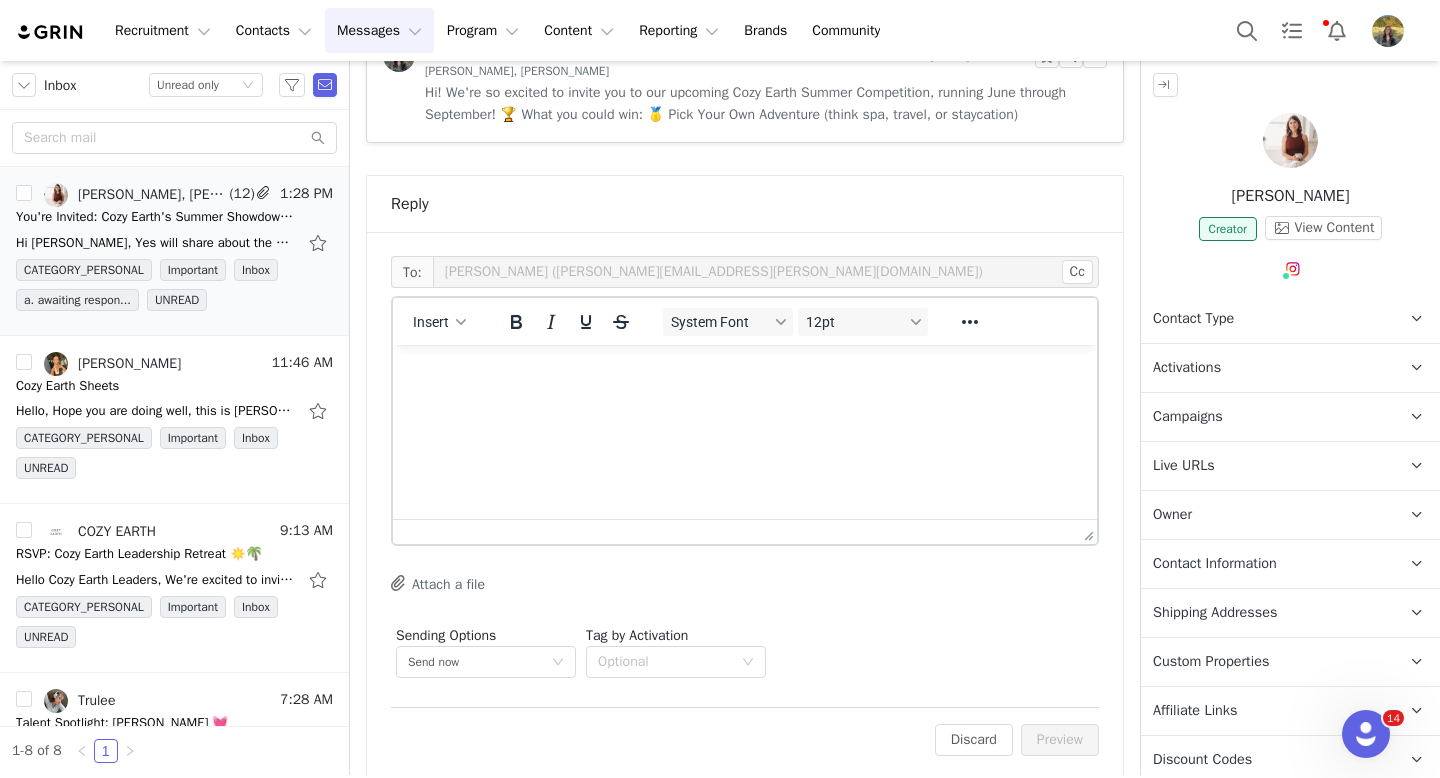 click at bounding box center [745, 372] 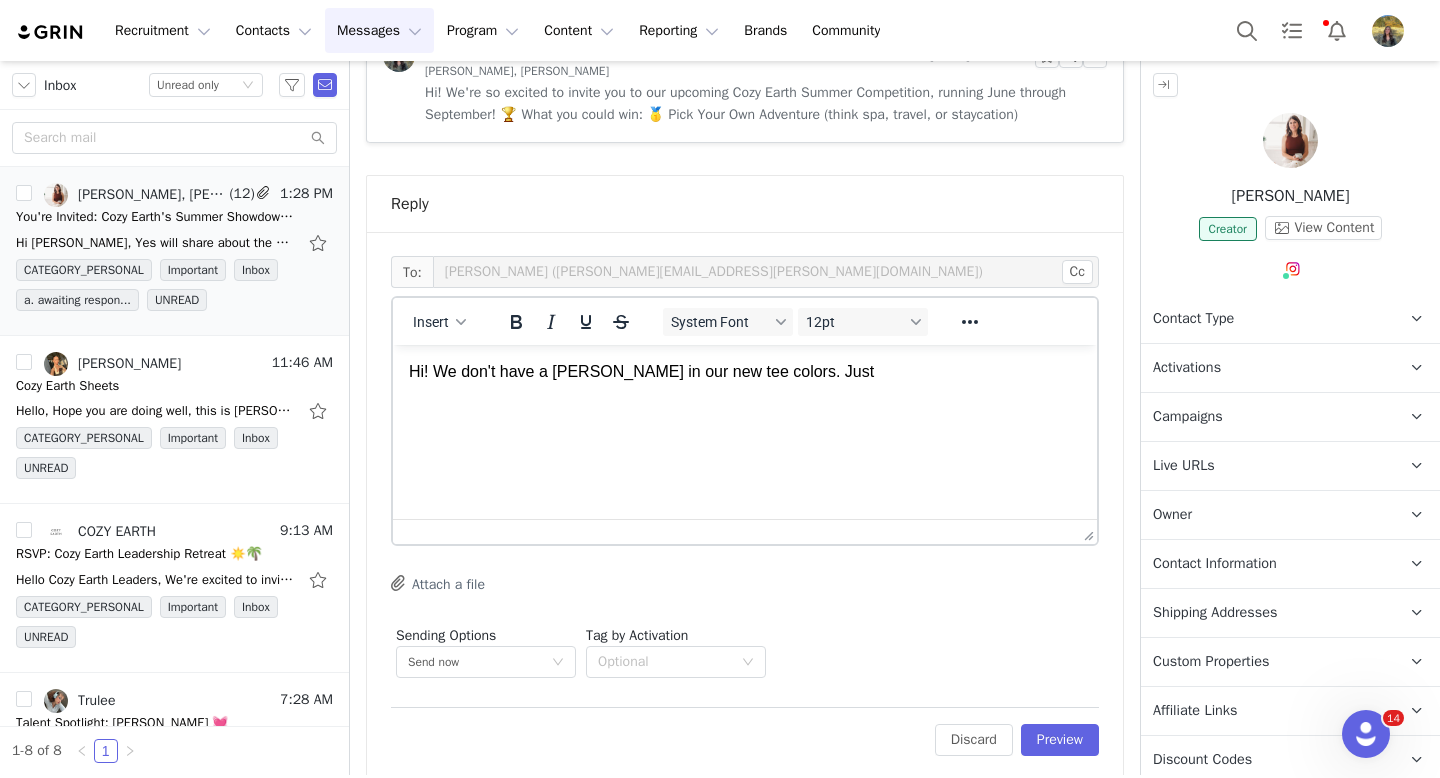 click on "Hi! We don't have a dawn in our new tee colors. Just" at bounding box center (745, 372) 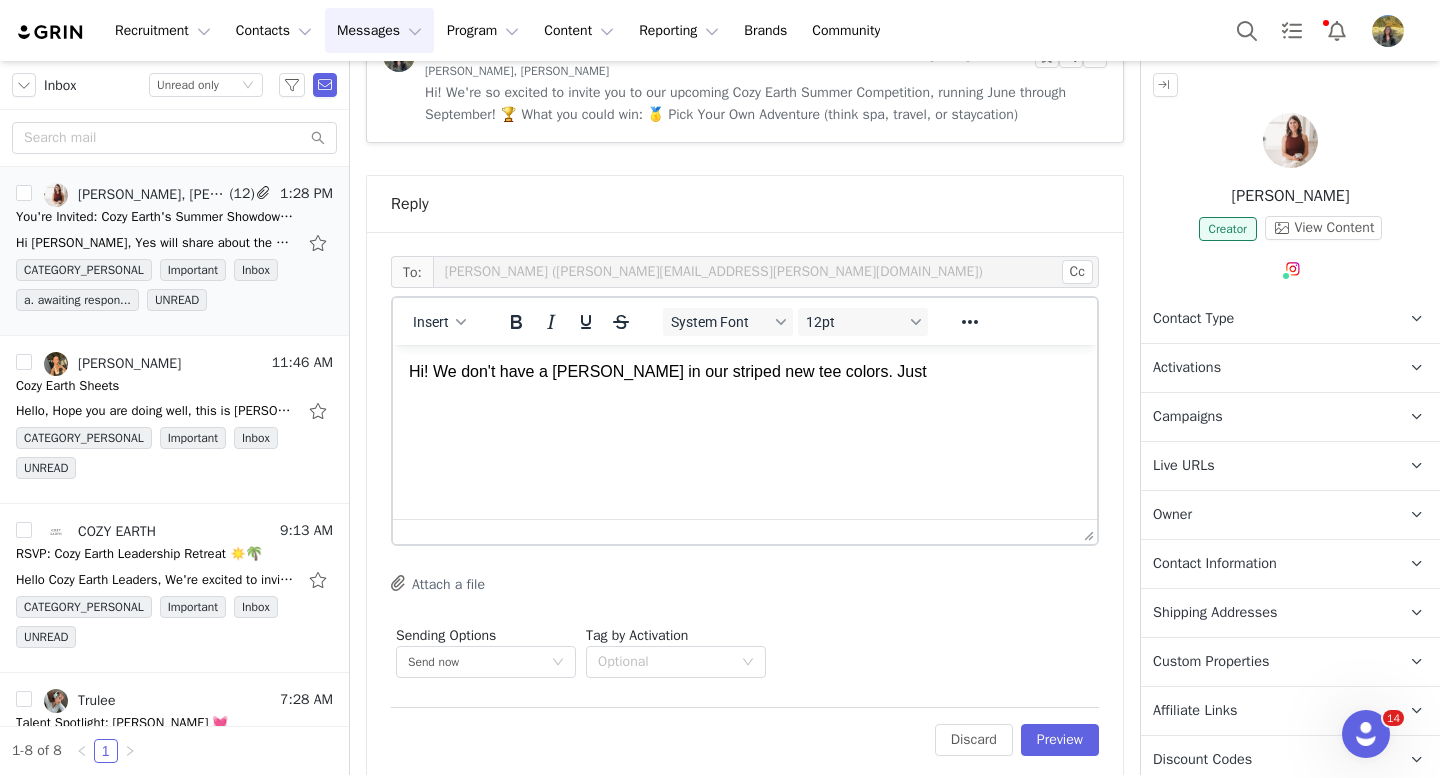 click on "Hi! We don't have a dawn in our striped new tee colors. Just" at bounding box center [745, 372] 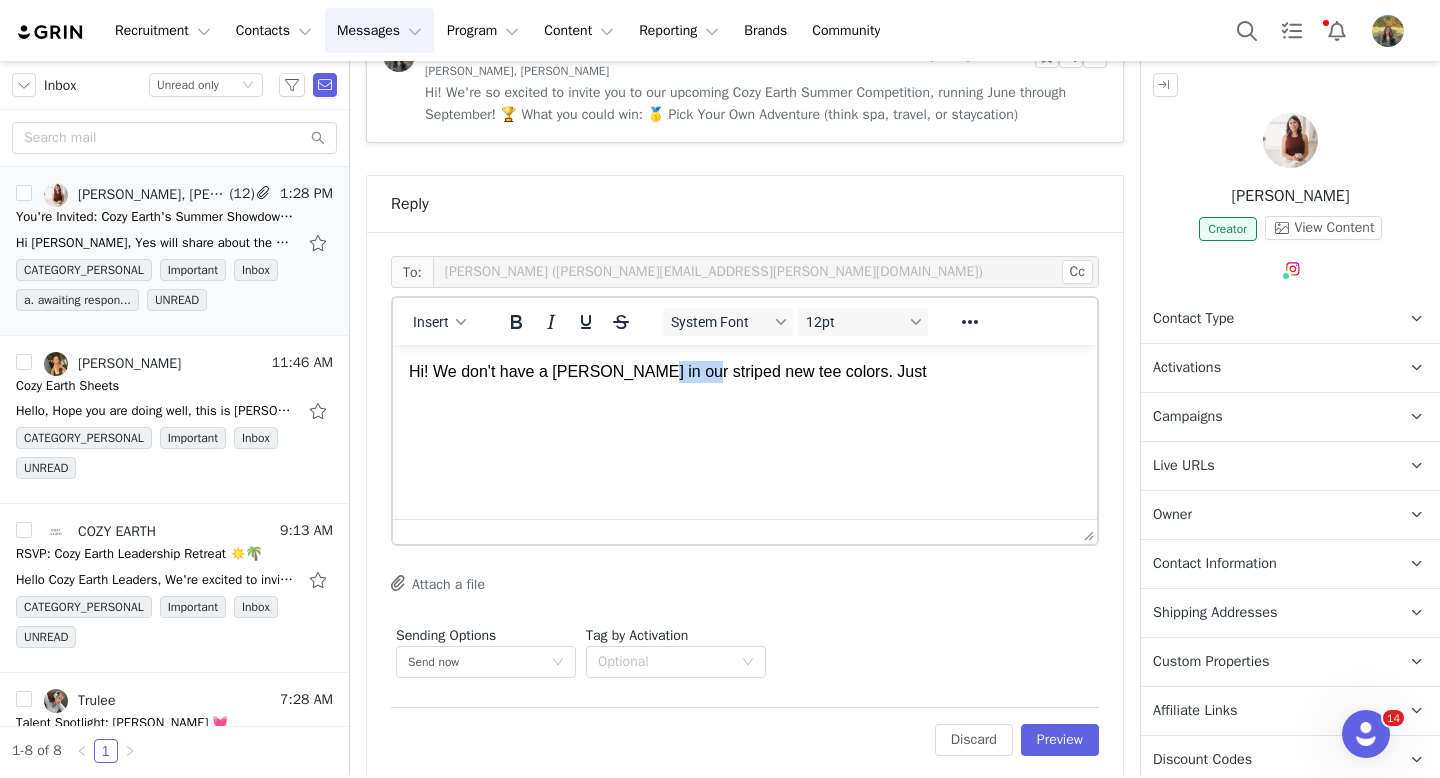 click on "Hi! We don't have a dawn in our striped new tee colors. Just" at bounding box center [745, 372] 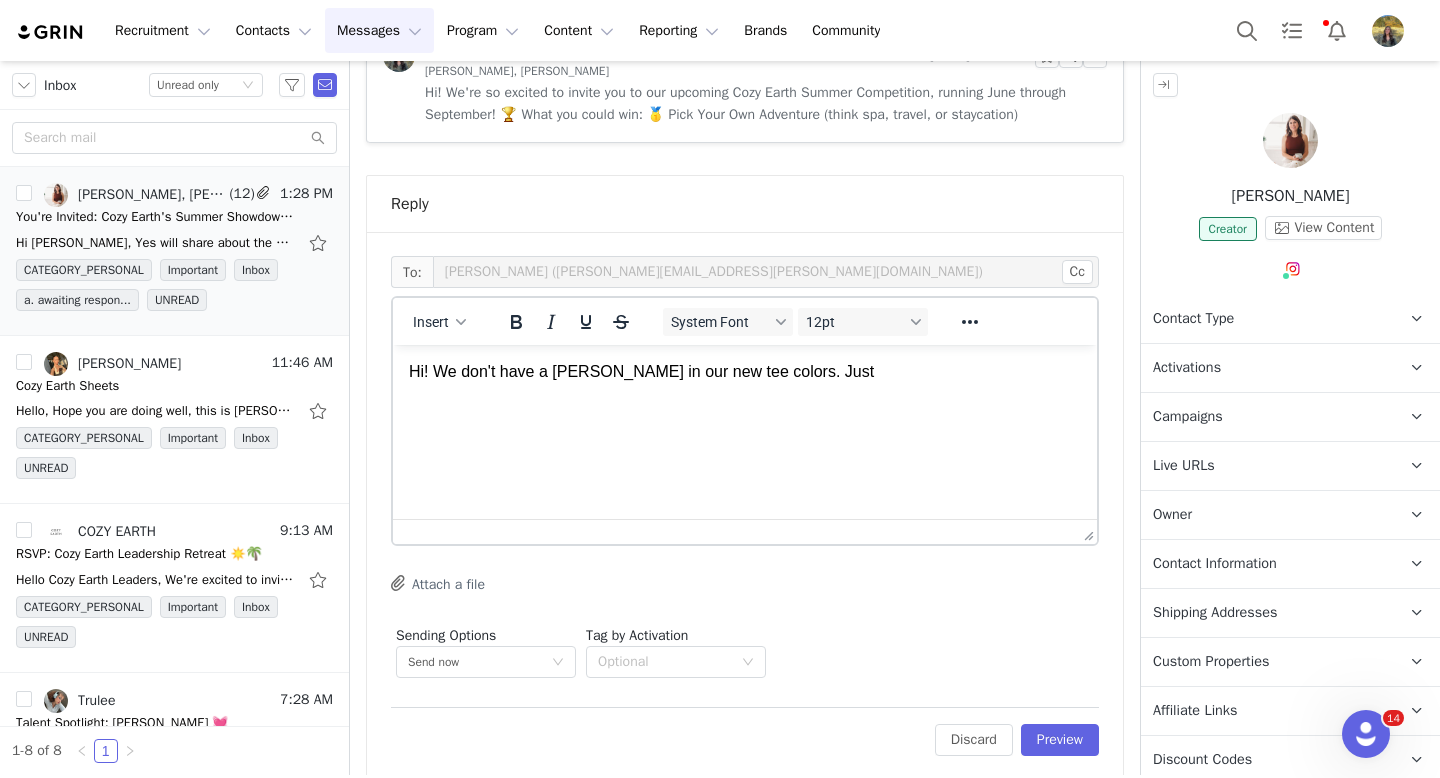 click on "Hi! We don't have a dawn in our new tee colors. Just" at bounding box center (745, 372) 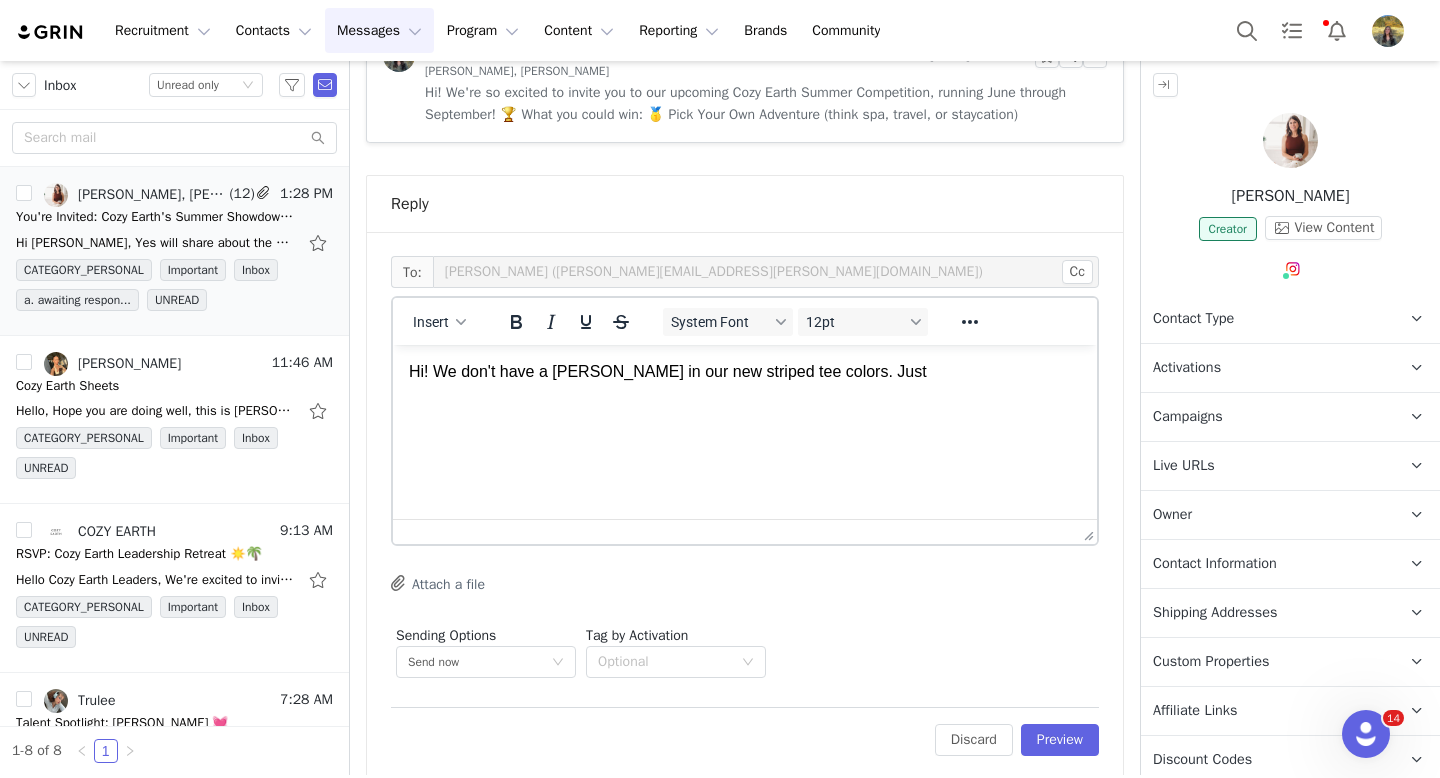 click on "Hi! We don't have a dawn in our new striped tee colors. Just" at bounding box center [745, 372] 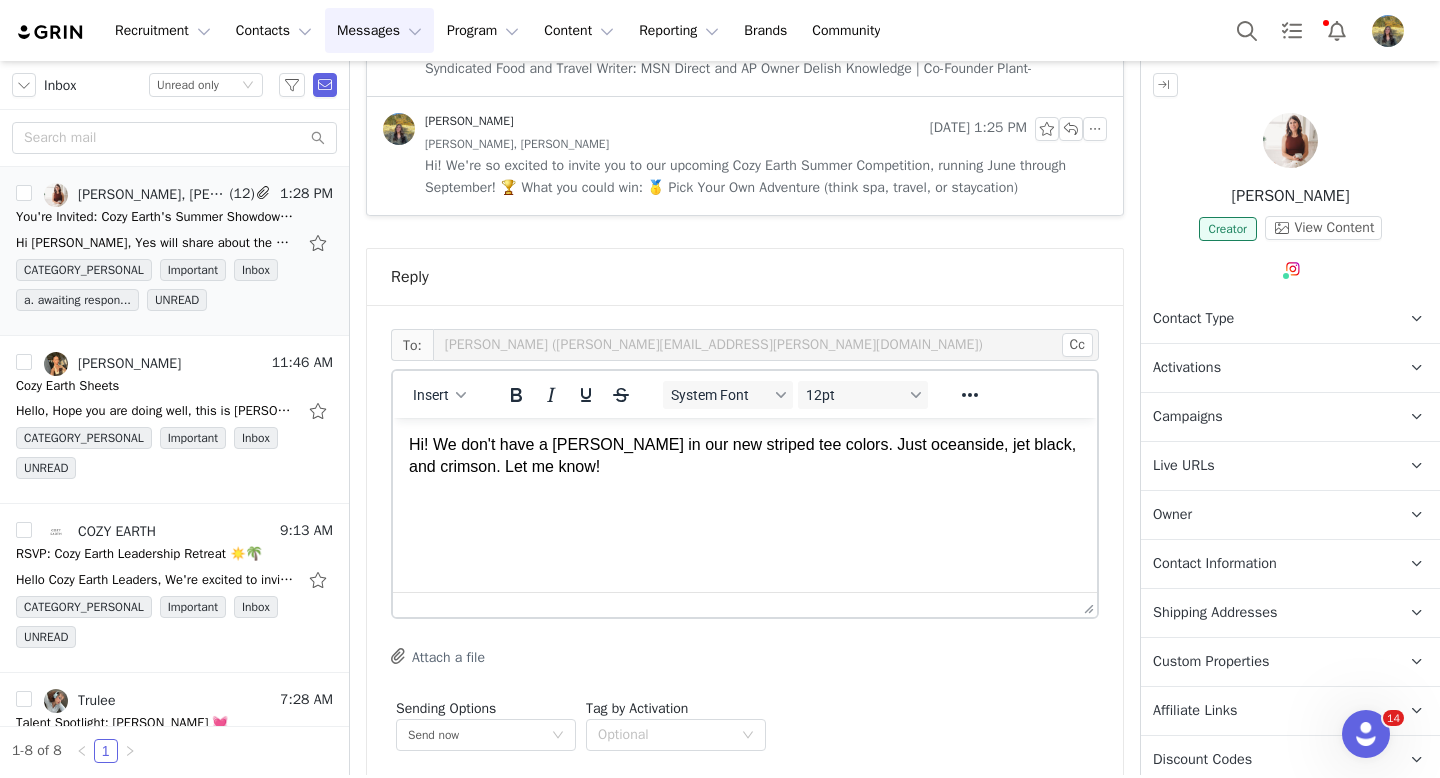 scroll, scrollTop: 3621, scrollLeft: 0, axis: vertical 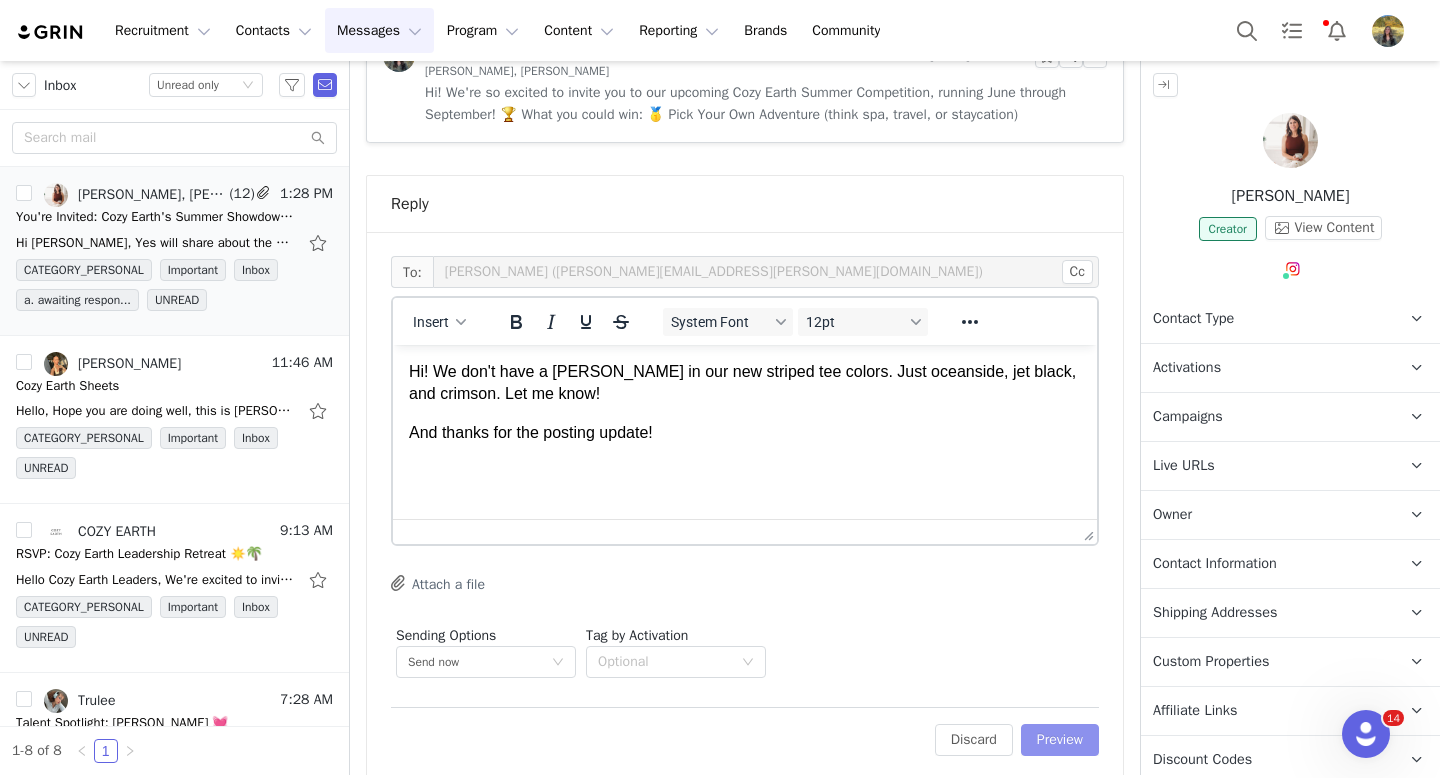 click on "Preview" at bounding box center [1060, 740] 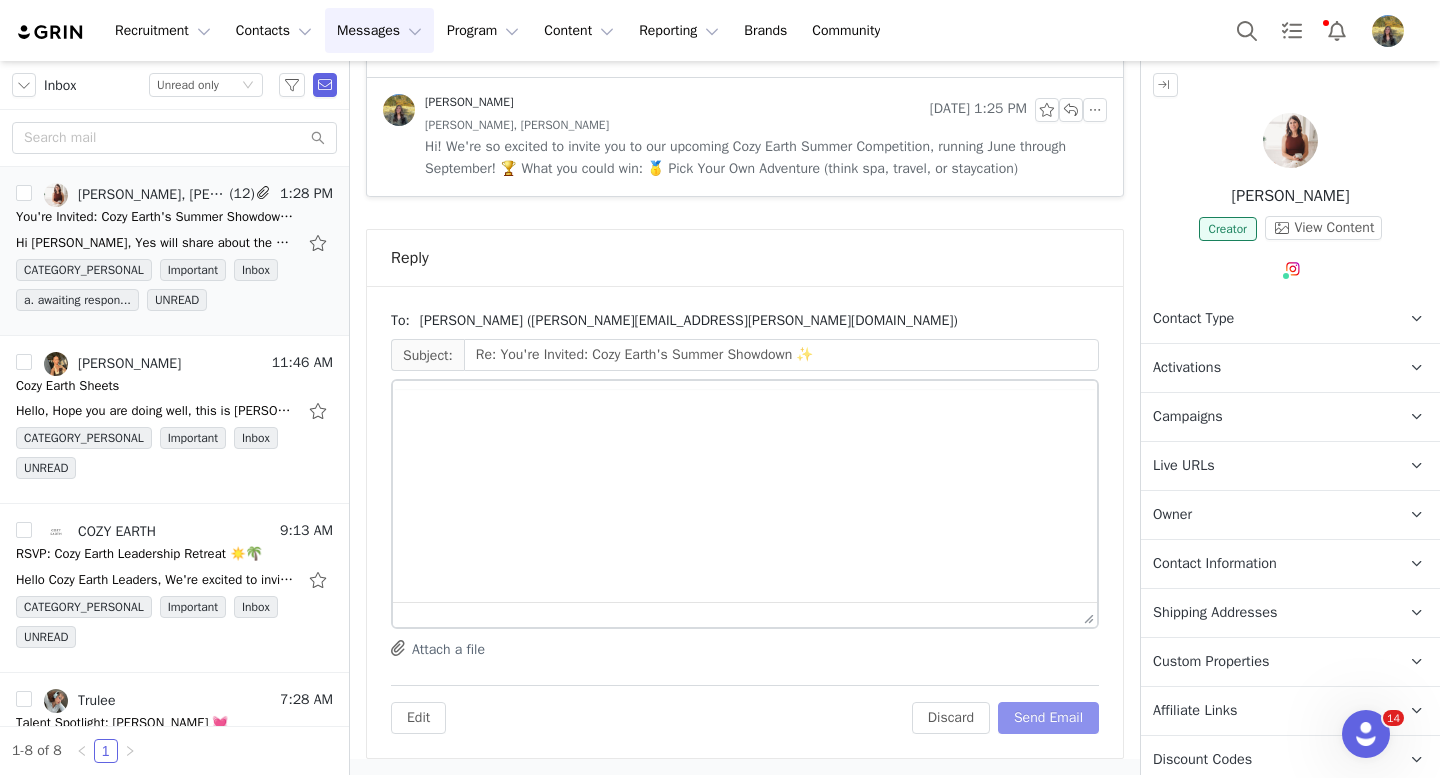 scroll, scrollTop: 3545, scrollLeft: 0, axis: vertical 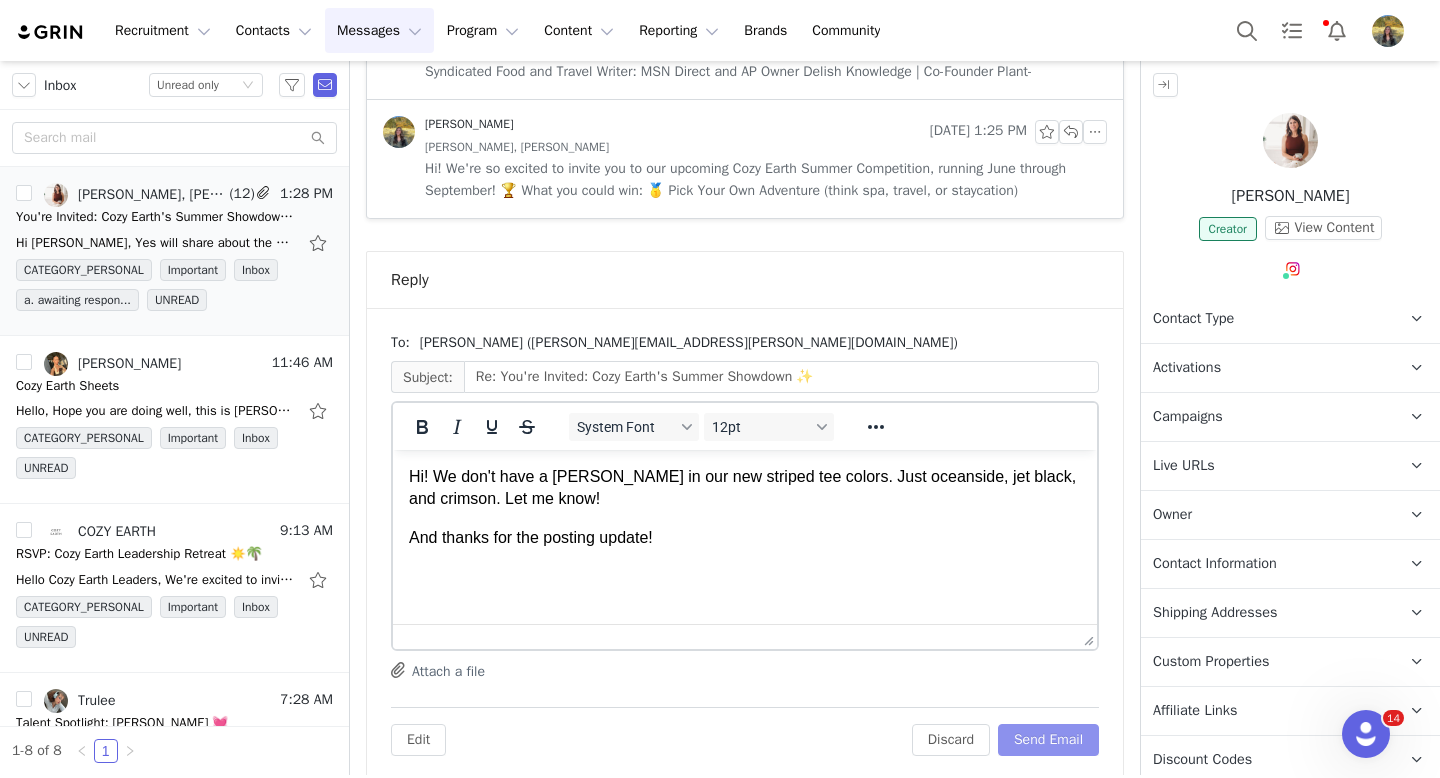 click on "Send Email" at bounding box center [1048, 740] 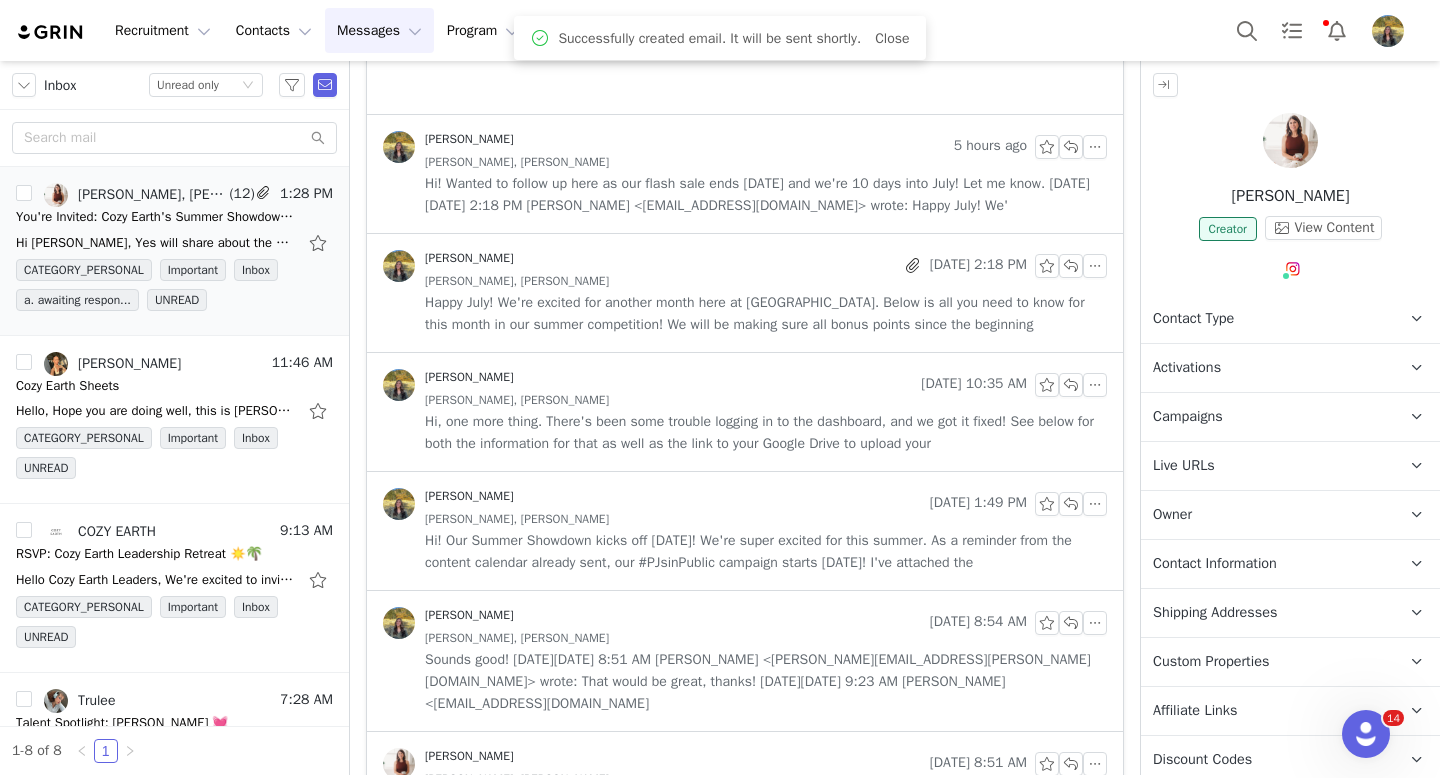 scroll, scrollTop: 2199, scrollLeft: 0, axis: vertical 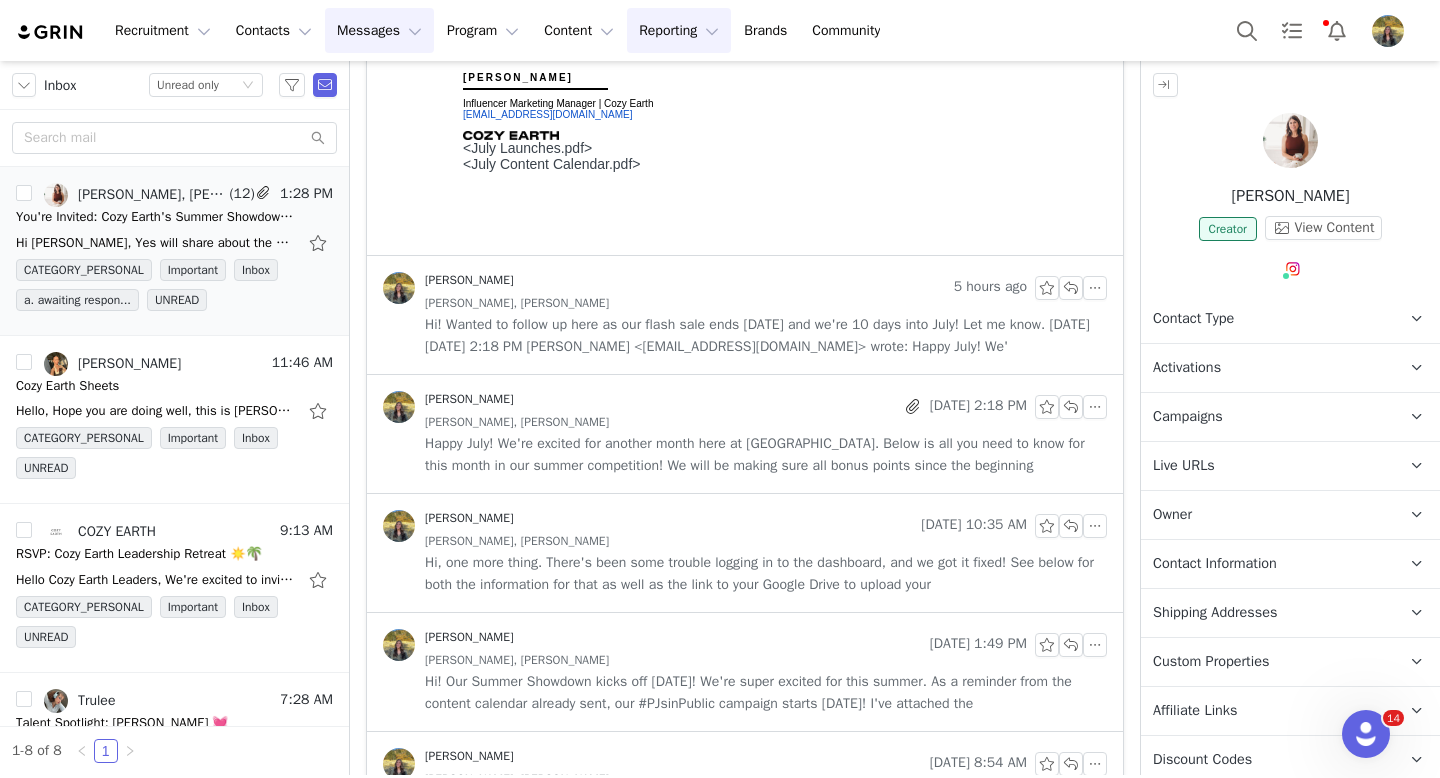 click on "Reporting Reporting" at bounding box center (679, 30) 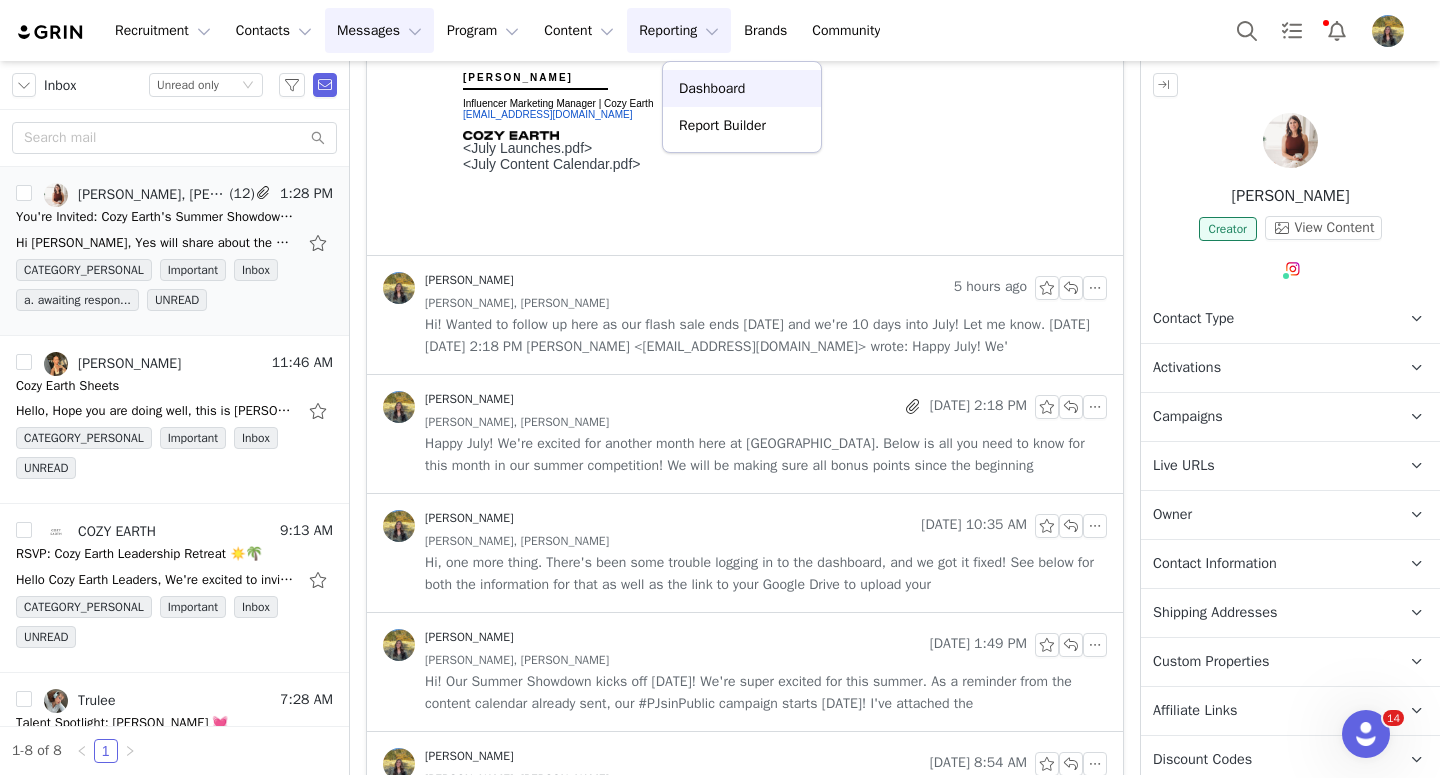 click on "Dashboard" at bounding box center (712, 88) 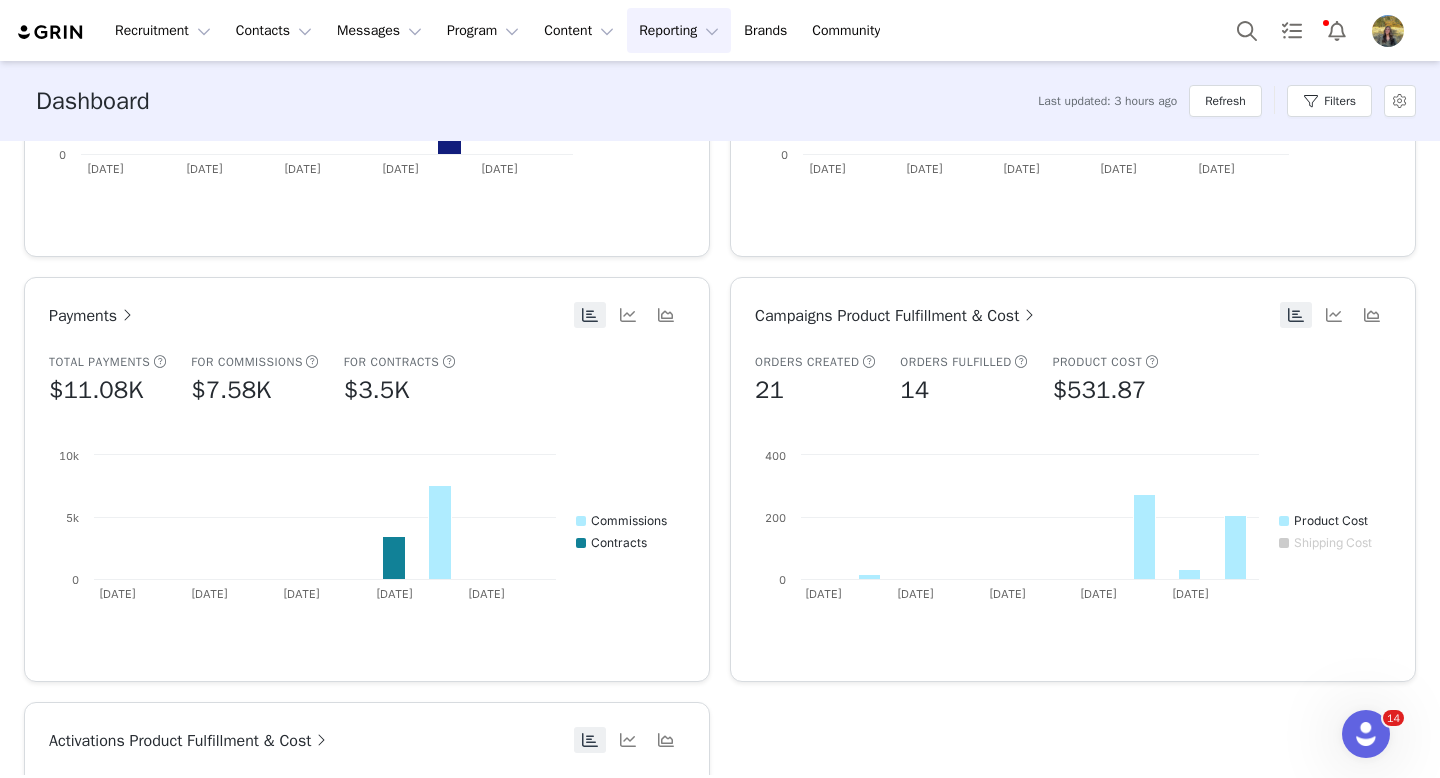 scroll, scrollTop: 1228, scrollLeft: 0, axis: vertical 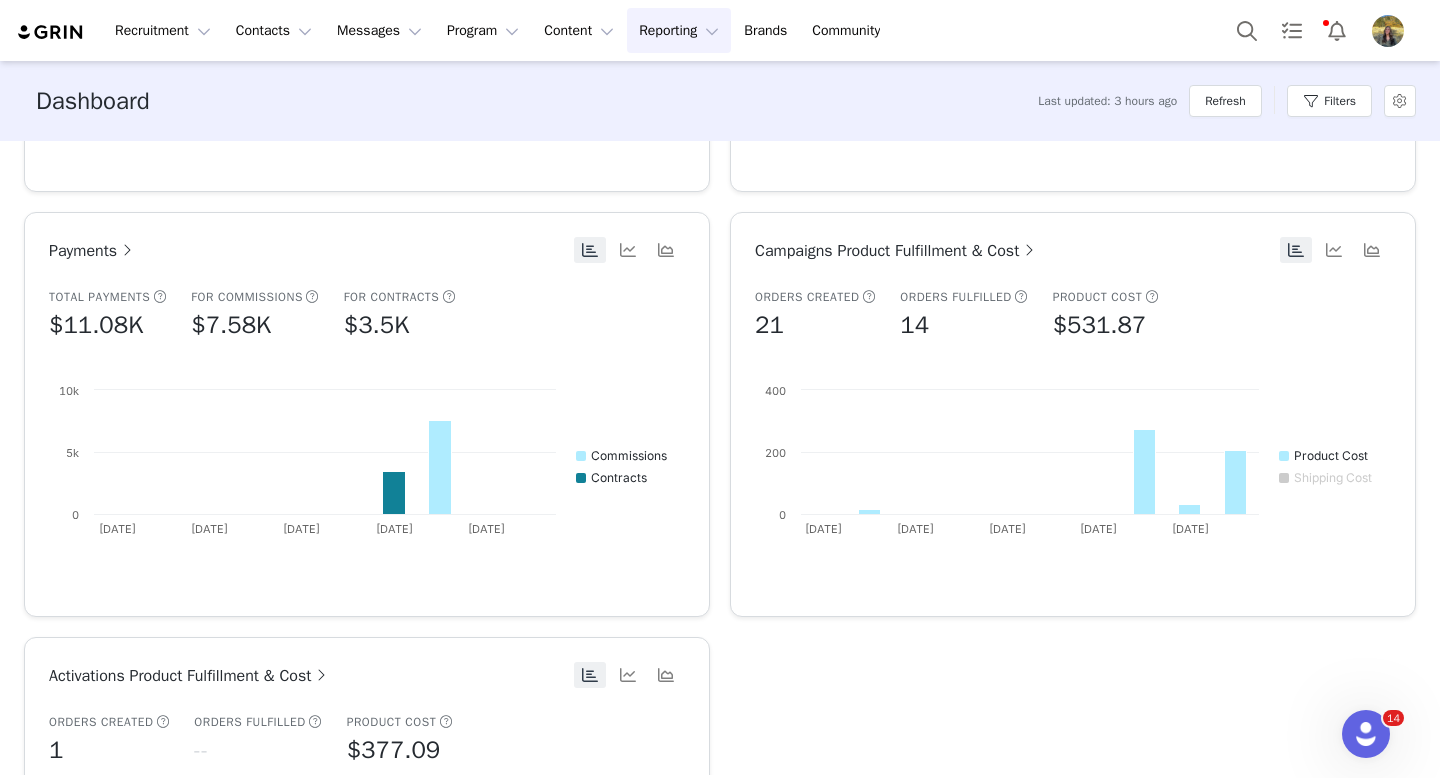 type 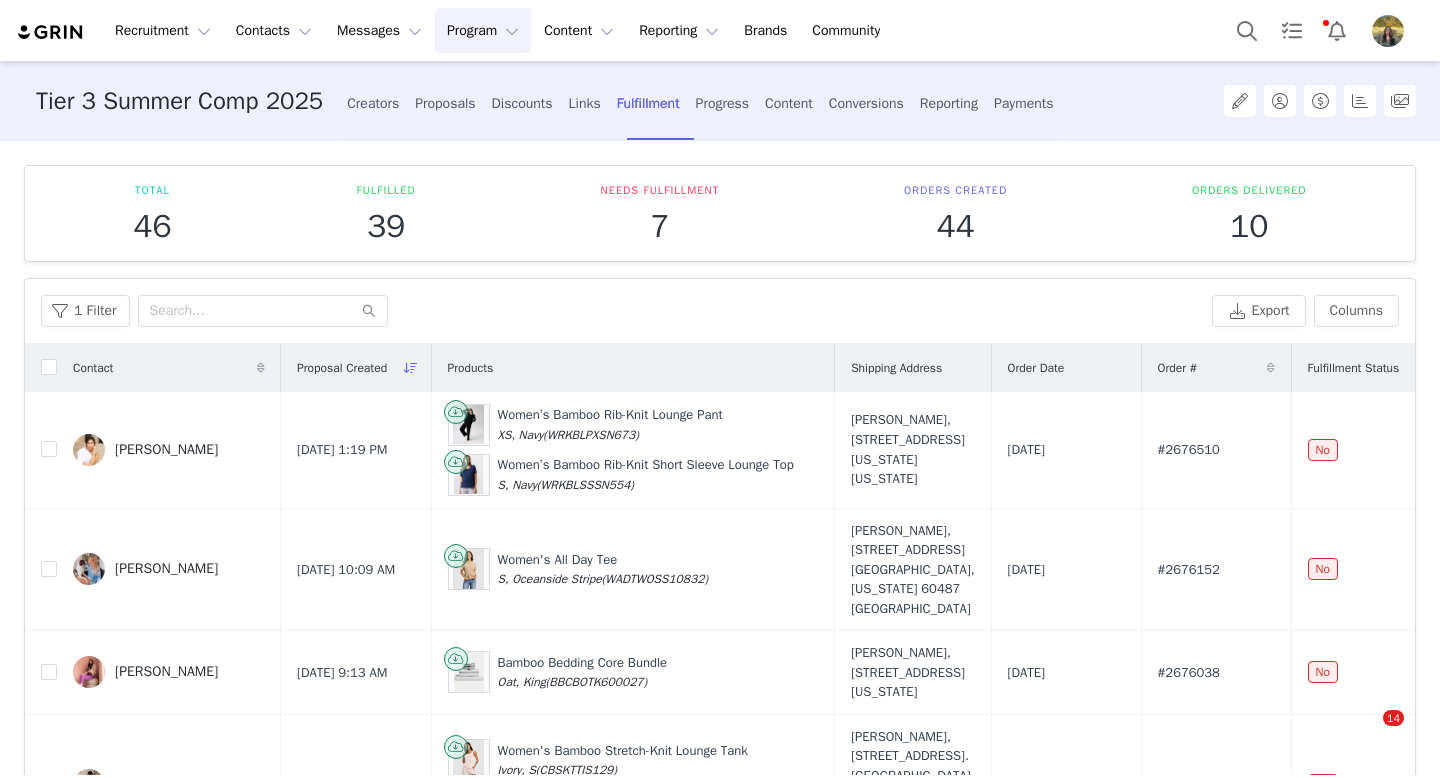 scroll, scrollTop: 0, scrollLeft: 0, axis: both 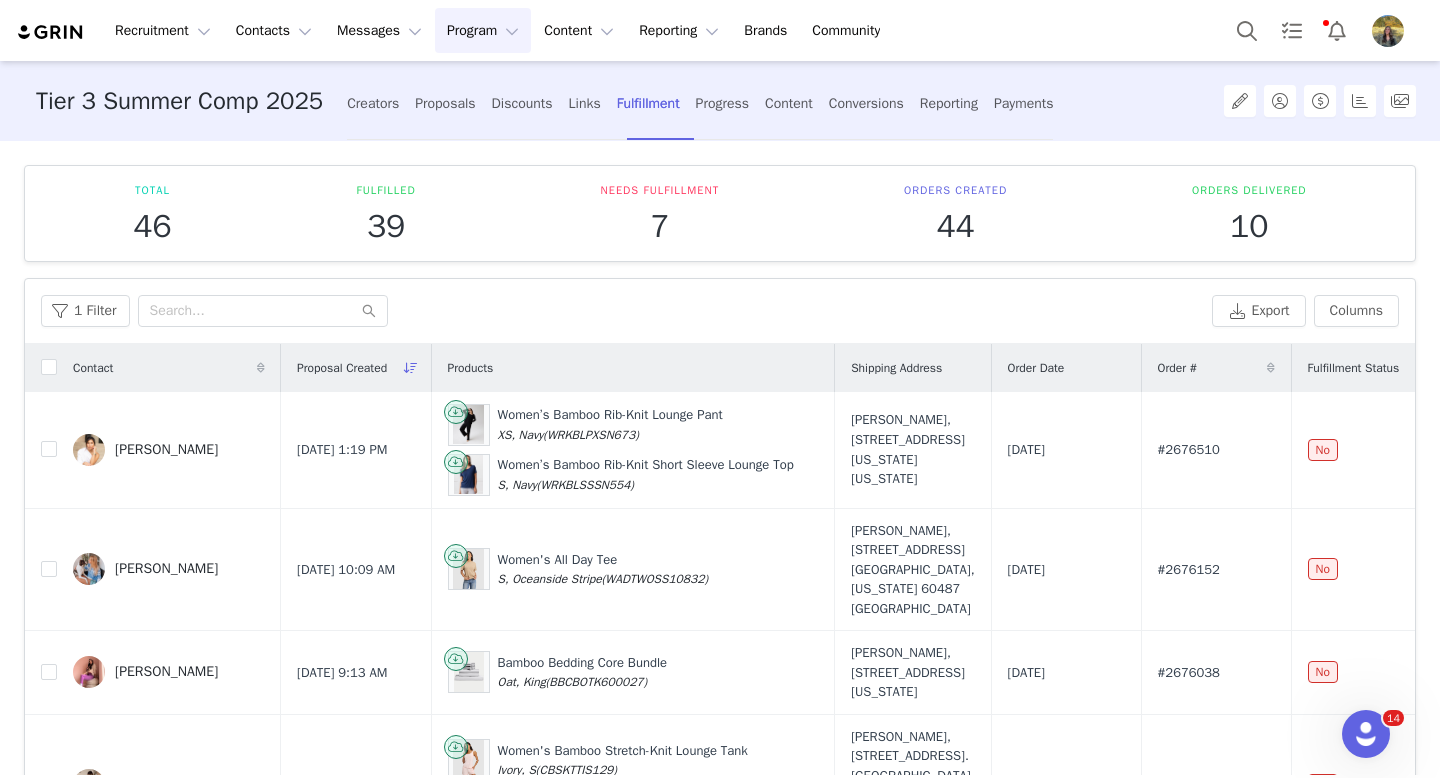 click on "Program Program" at bounding box center (483, 30) 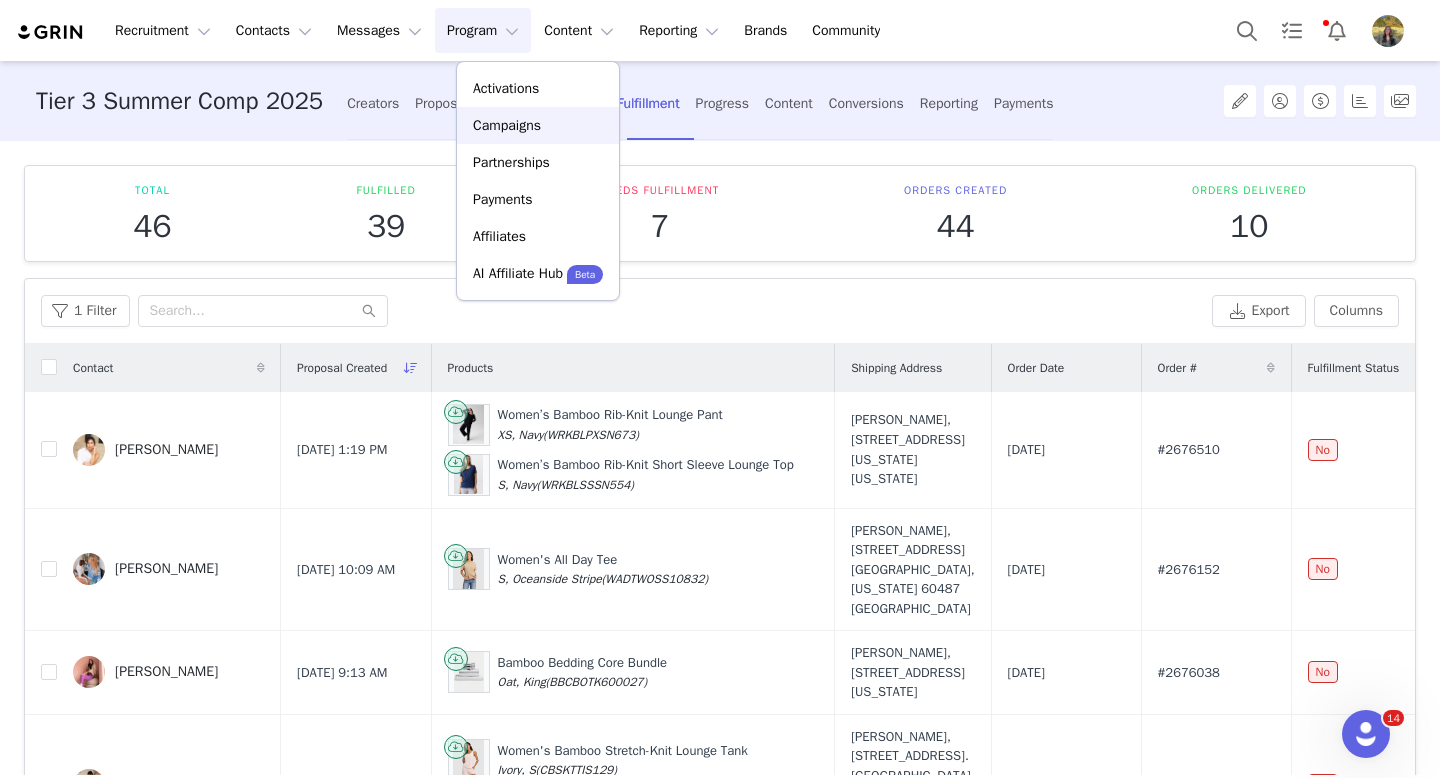 click on "Campaigns" at bounding box center (507, 125) 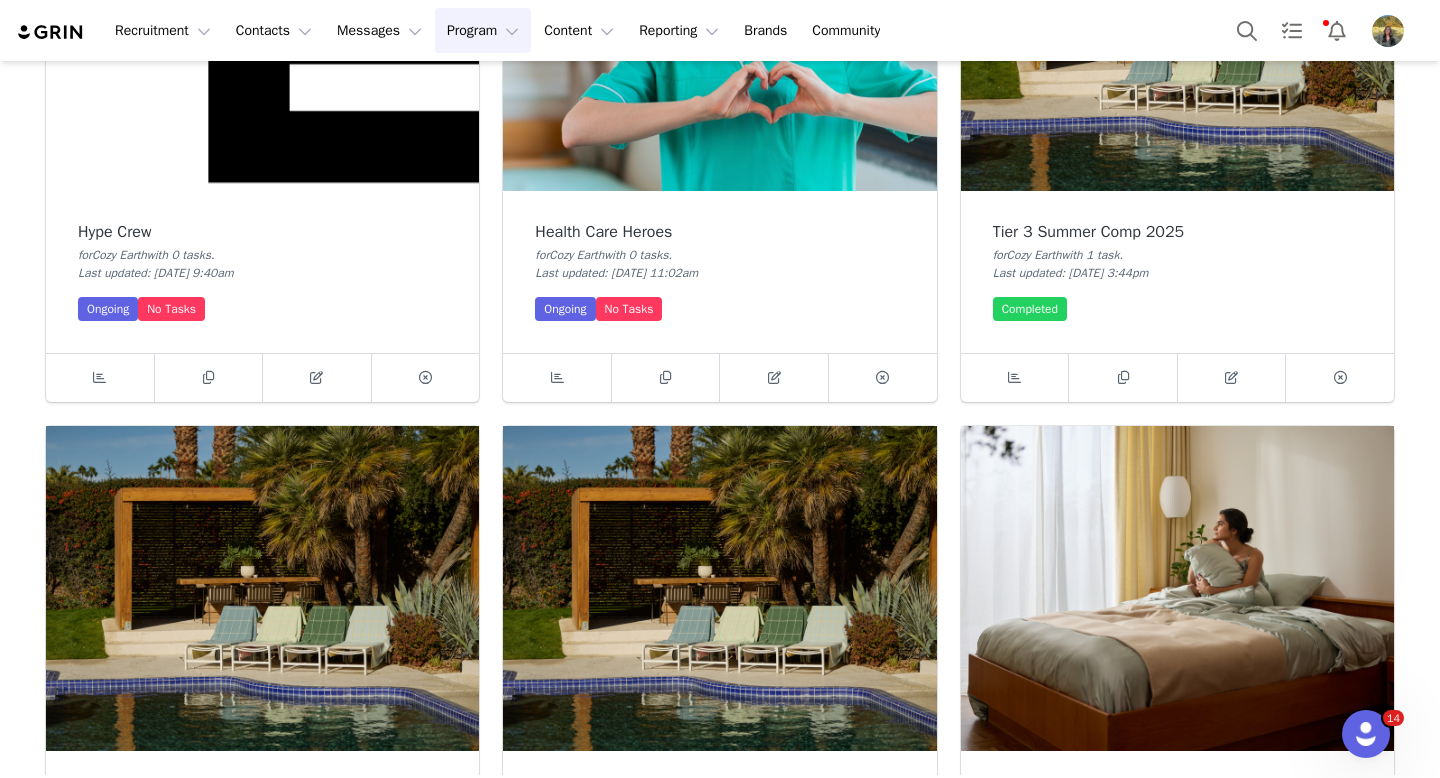 scroll, scrollTop: 491, scrollLeft: 0, axis: vertical 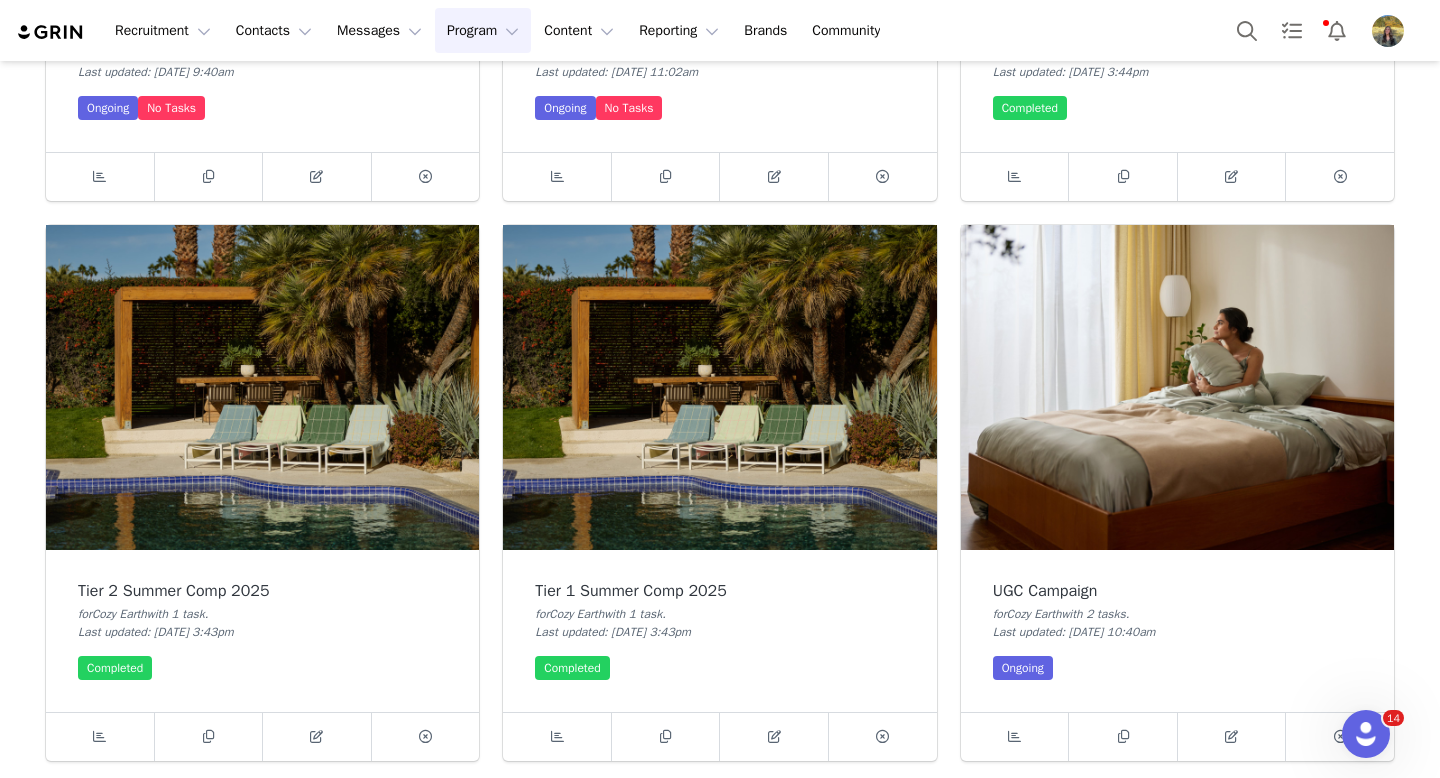 click at bounding box center (719, 387) 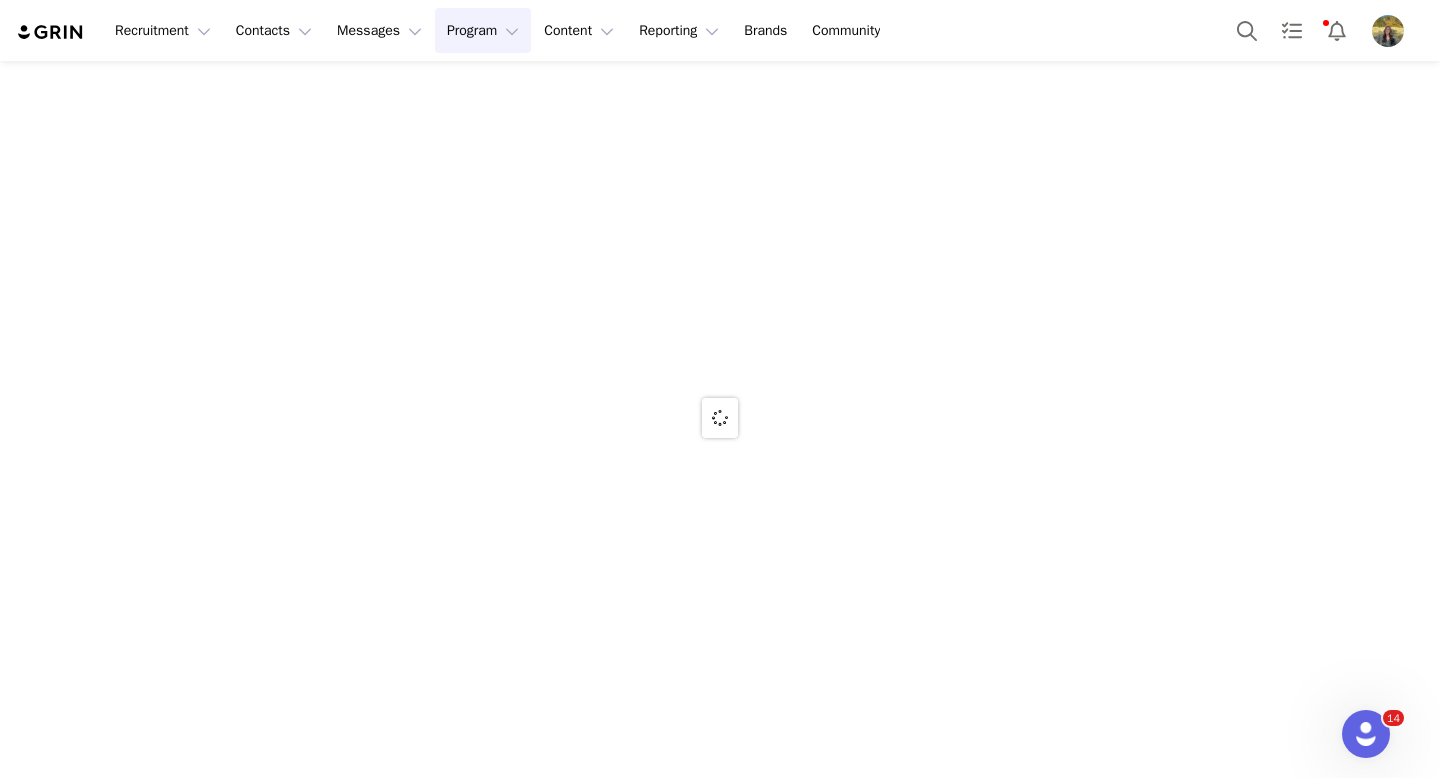 scroll, scrollTop: 0, scrollLeft: 0, axis: both 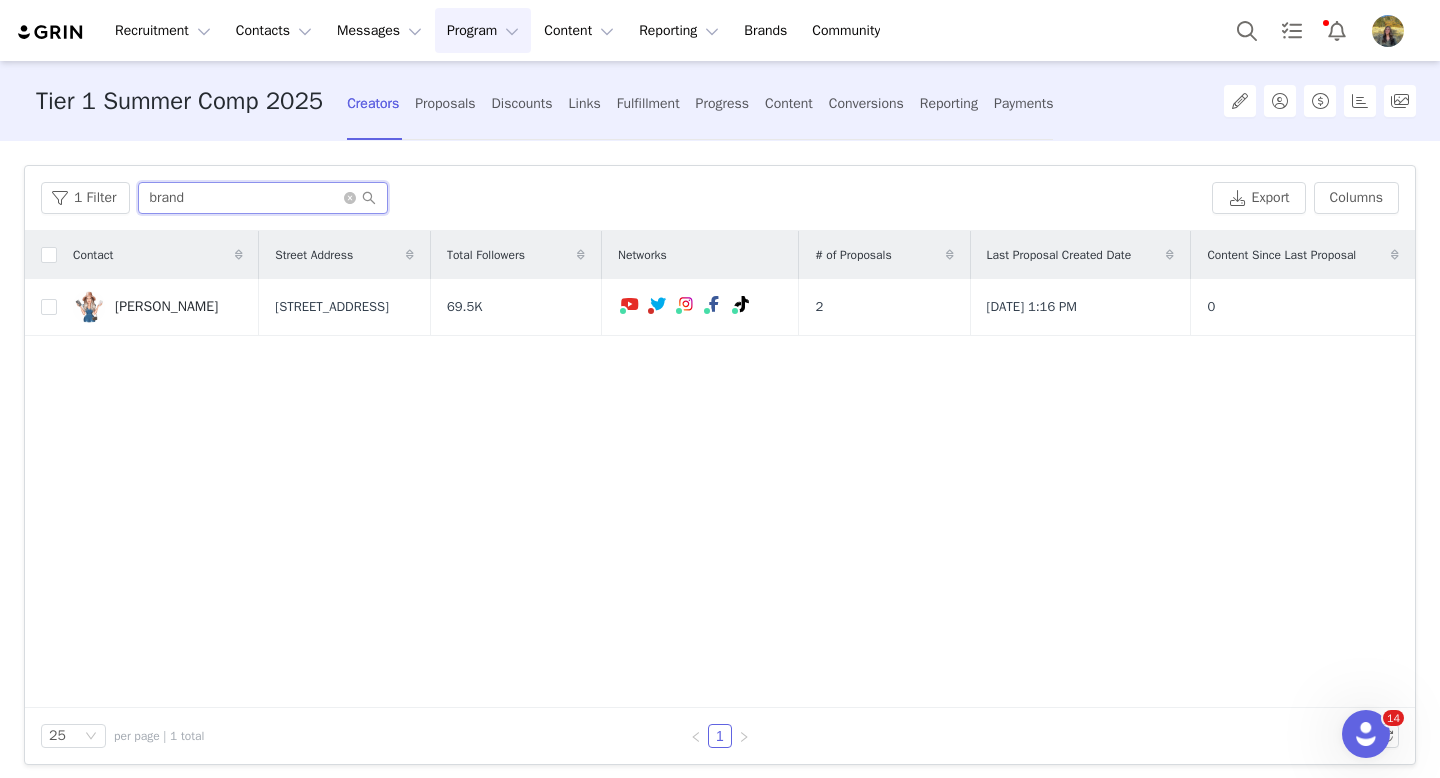 click on "brand" at bounding box center (263, 198) 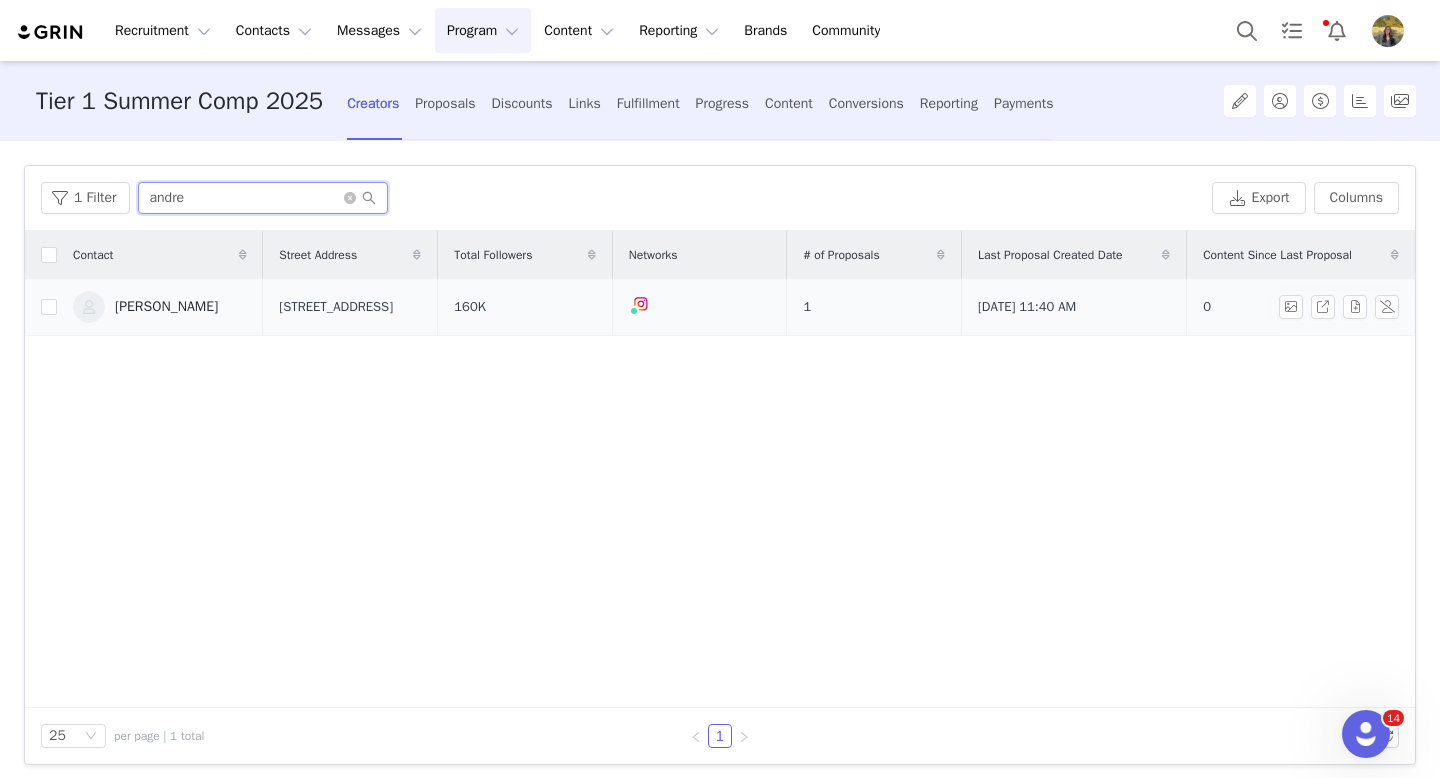 type on "andre" 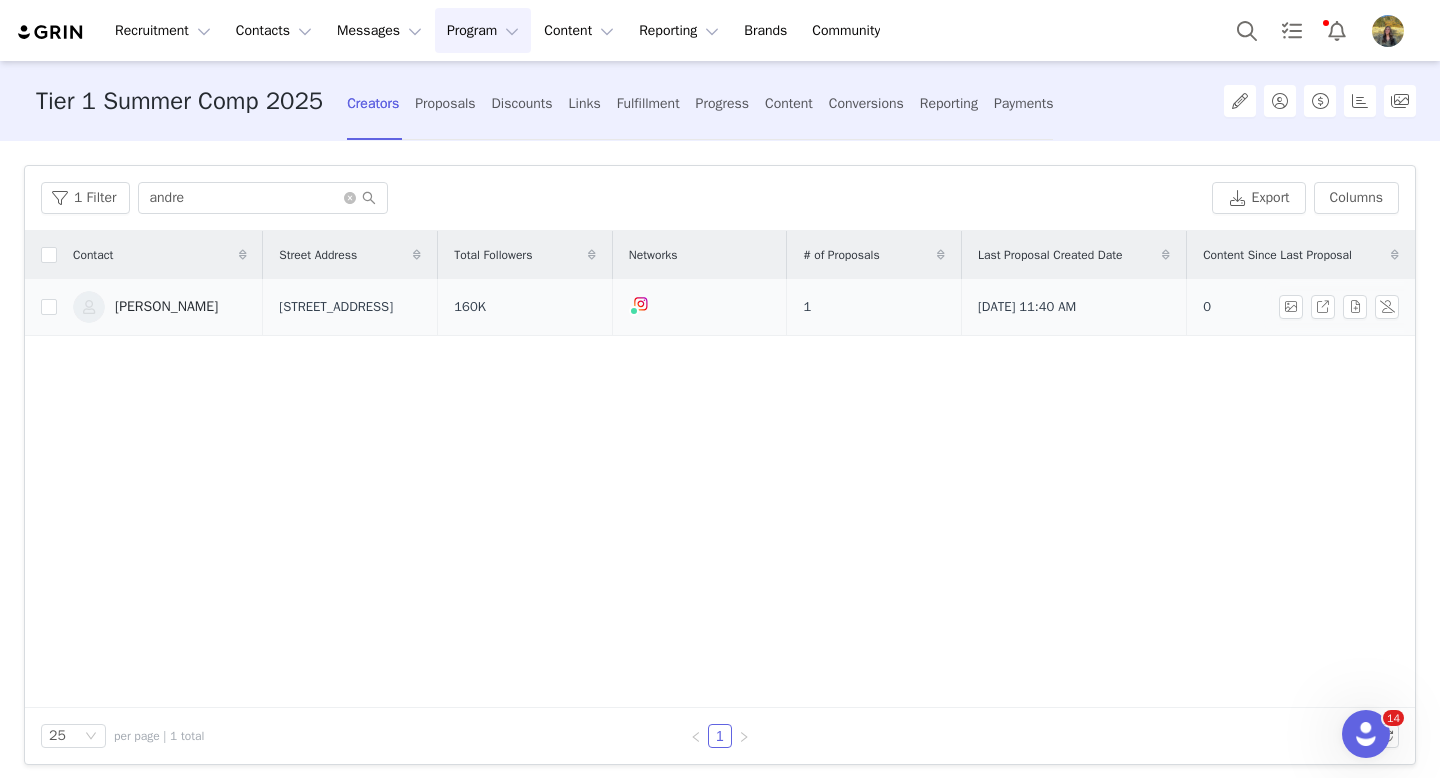 click on "0" at bounding box center (1297, 307) 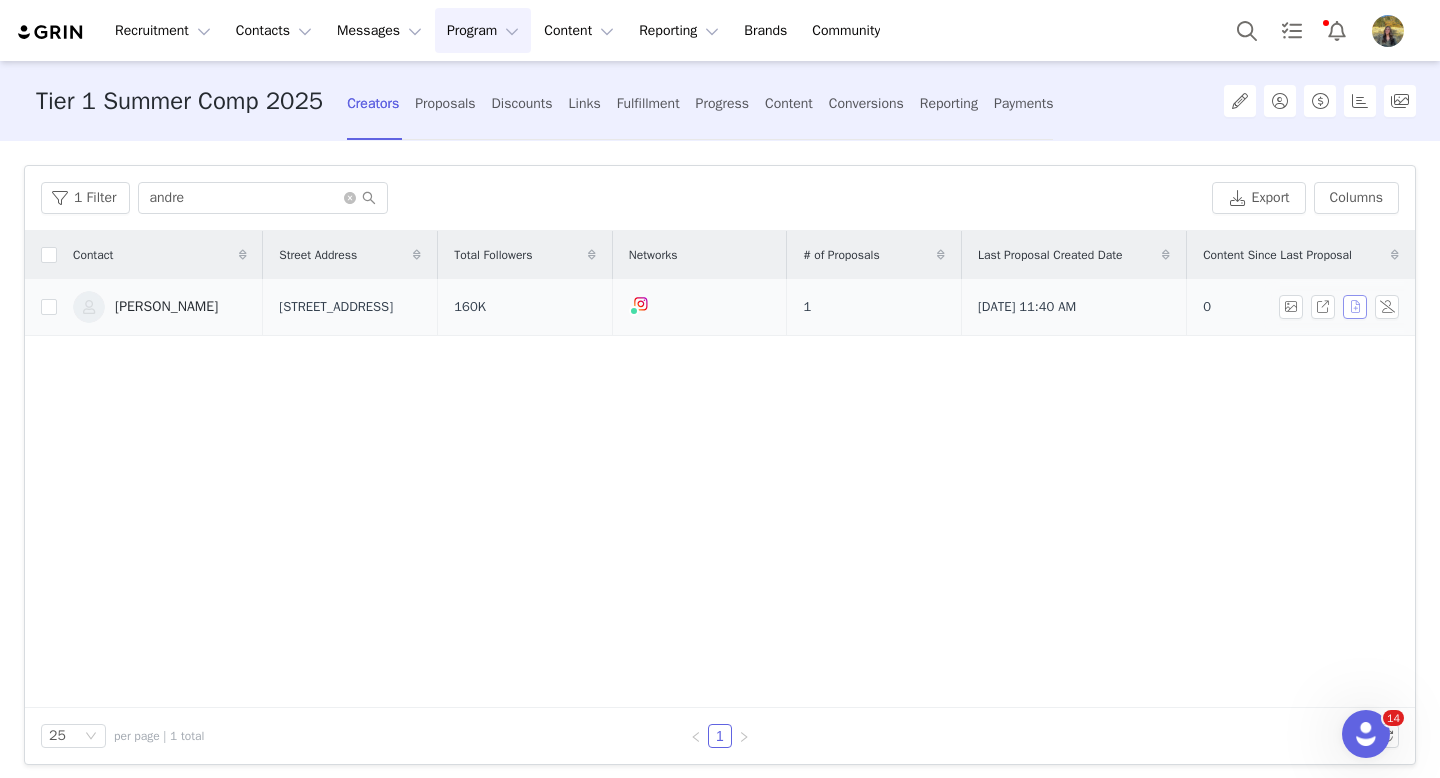 click at bounding box center (1355, 307) 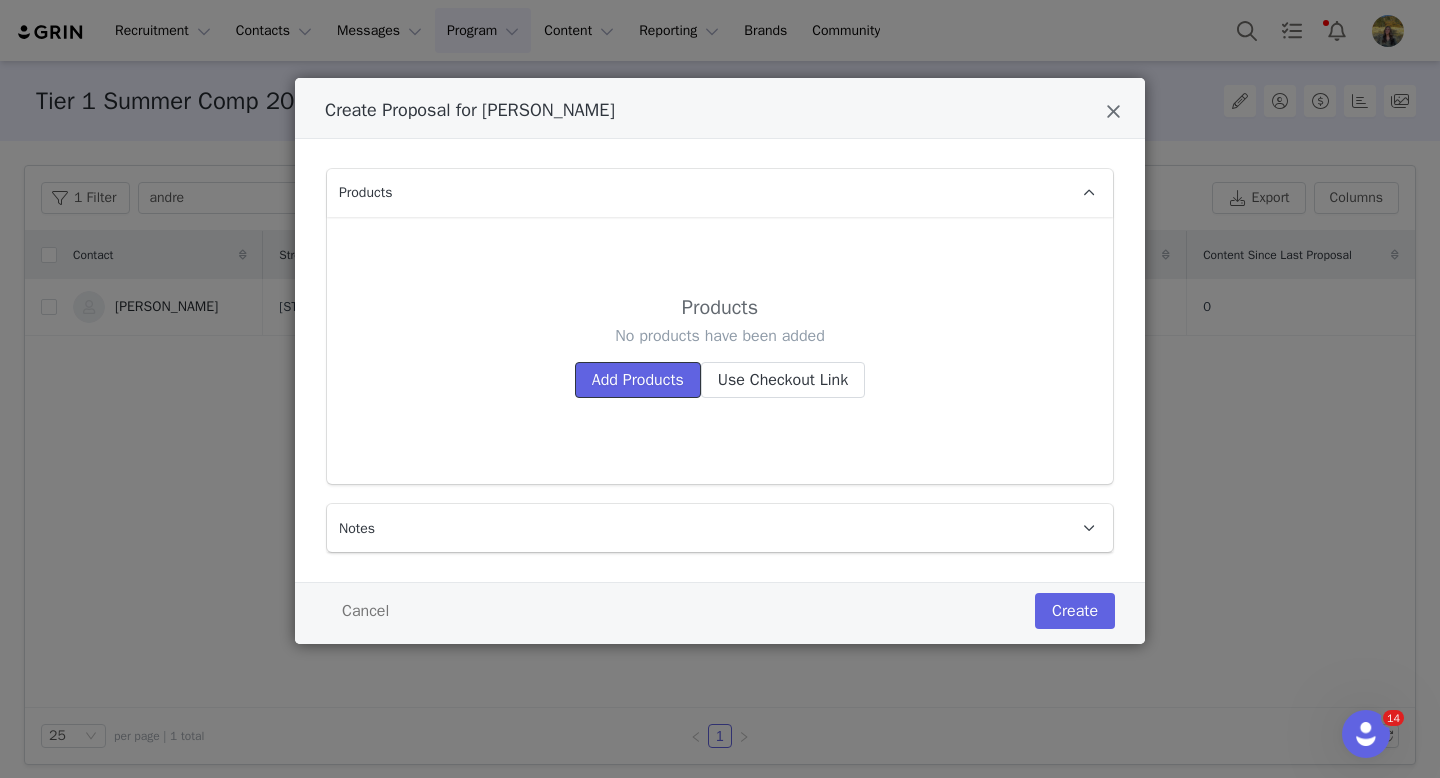 click on "Add Products" at bounding box center (638, 380) 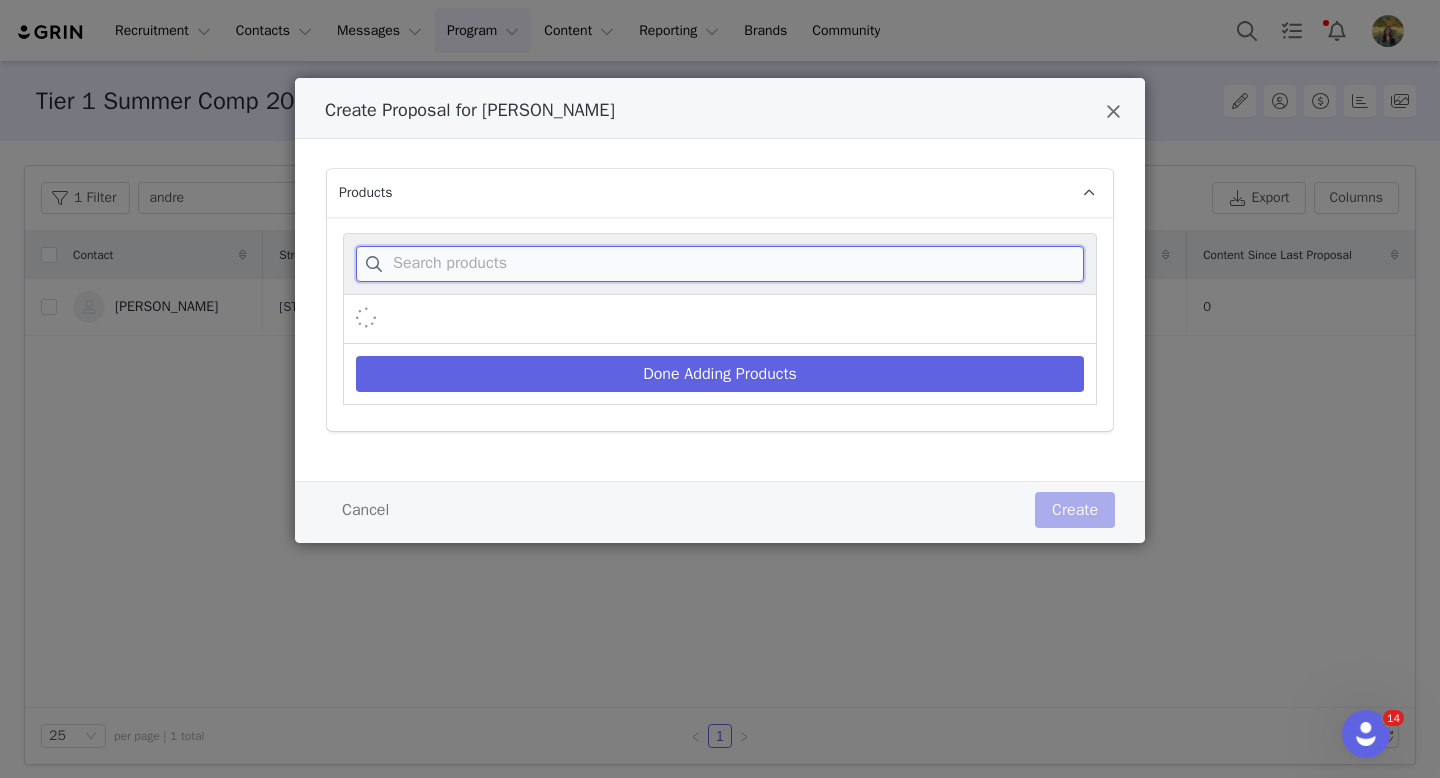 click at bounding box center (720, 264) 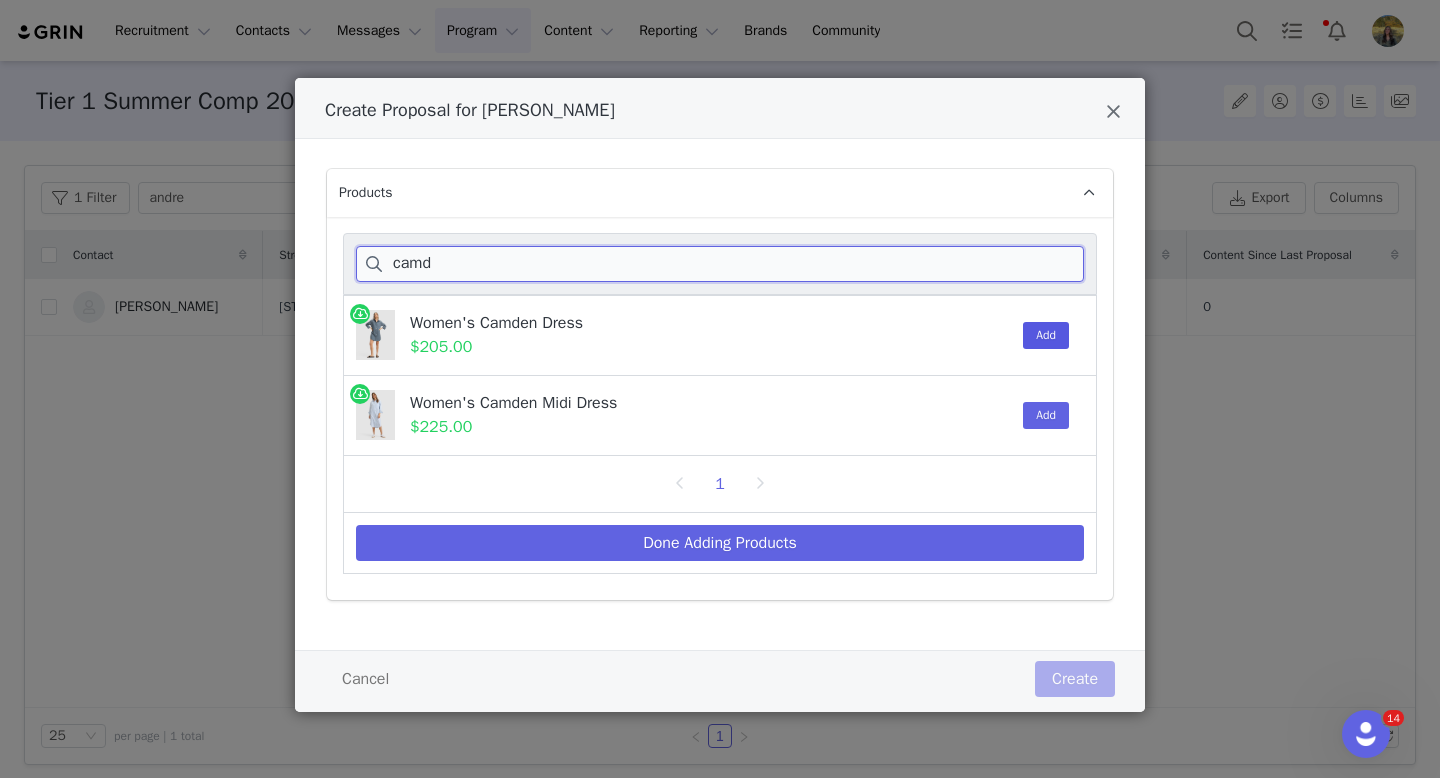 type on "camd" 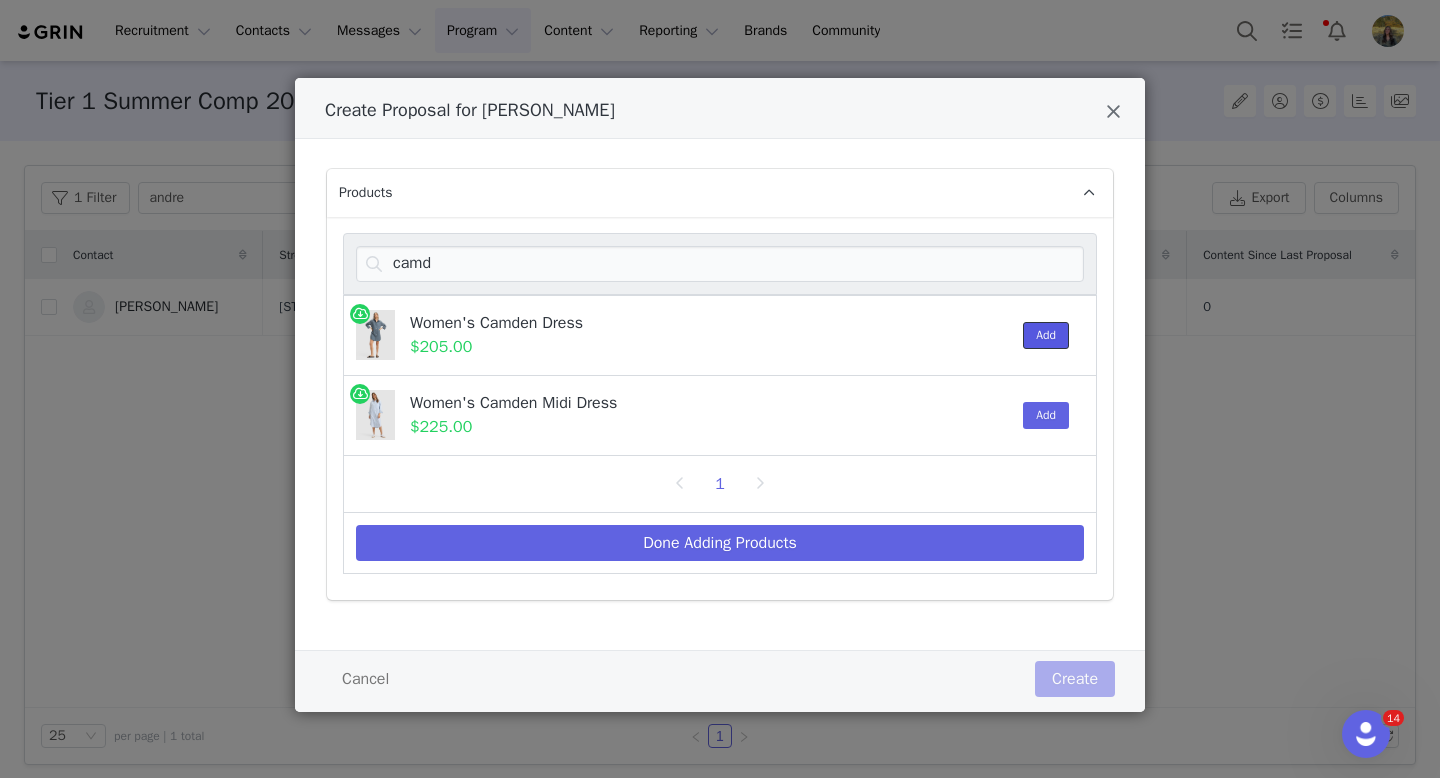 click on "Add" at bounding box center (1046, 335) 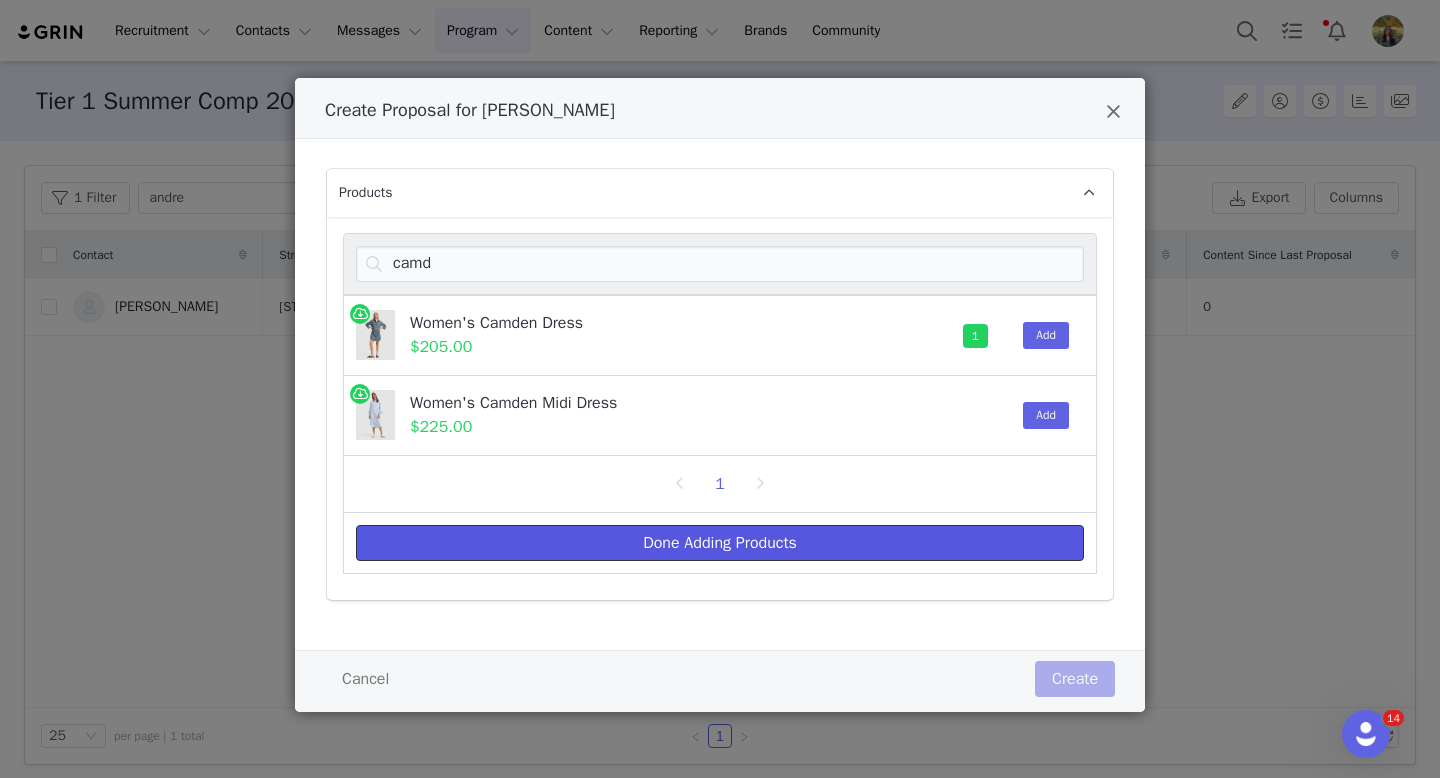 click on "Done Adding Products" at bounding box center (720, 543) 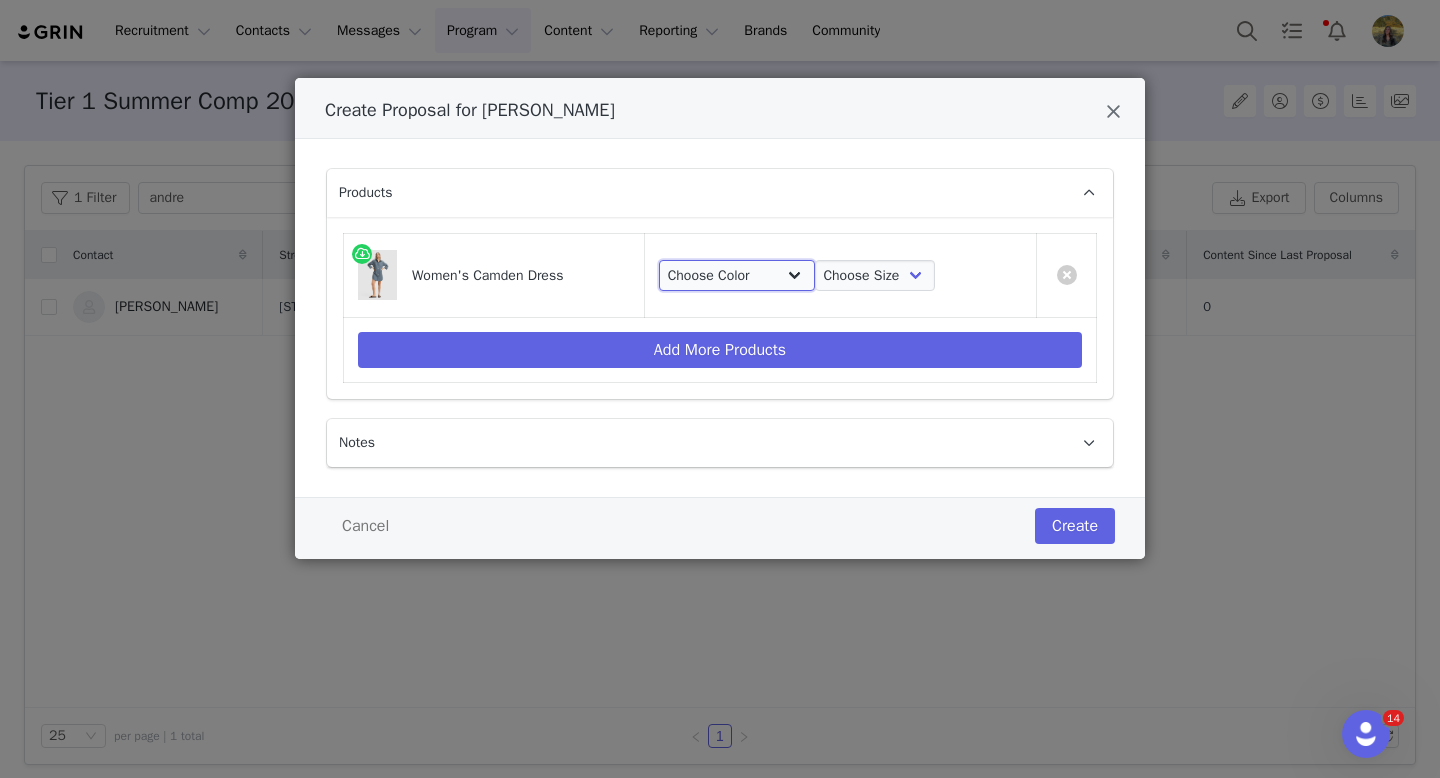 click on "Choose Color  [PERSON_NAME]   Blue Oxford Stripe" at bounding box center [737, 276] 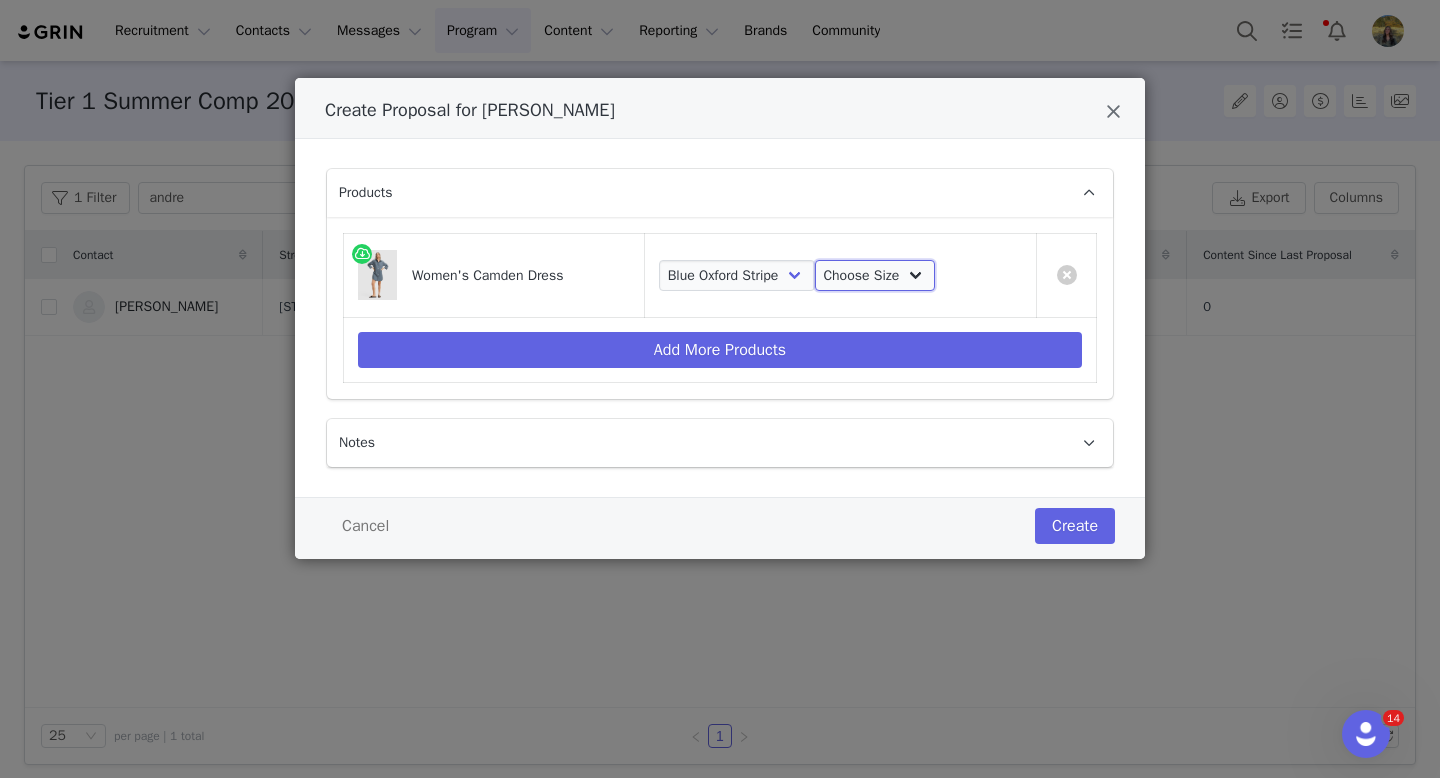 click on "Choose Size  XS   S   M   L   XL   XXL" at bounding box center (875, 276) 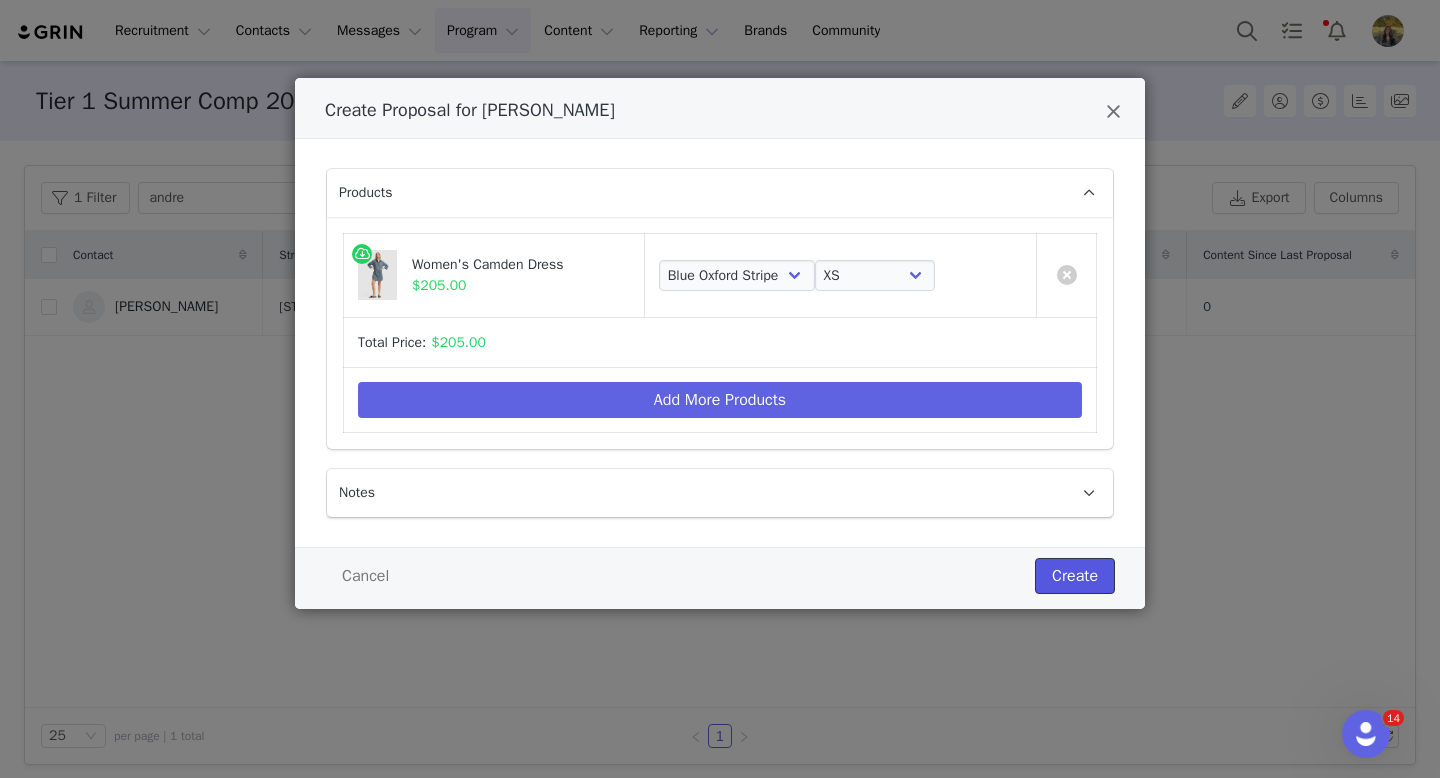 click on "Create" at bounding box center [1075, 576] 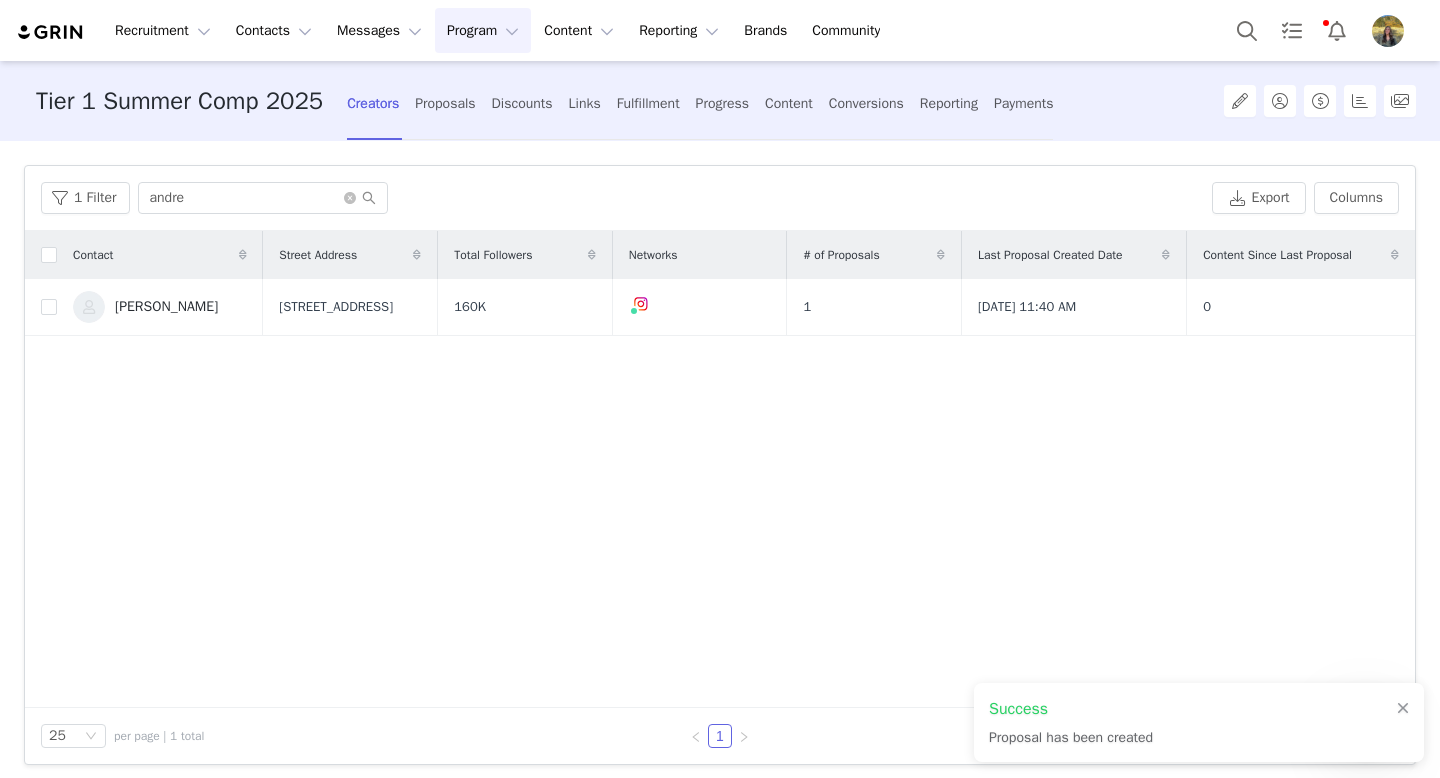 click on "Creators Proposals Discounts Links Fulfillment Progress Content Conversions Reporting Payments" at bounding box center [700, 103] 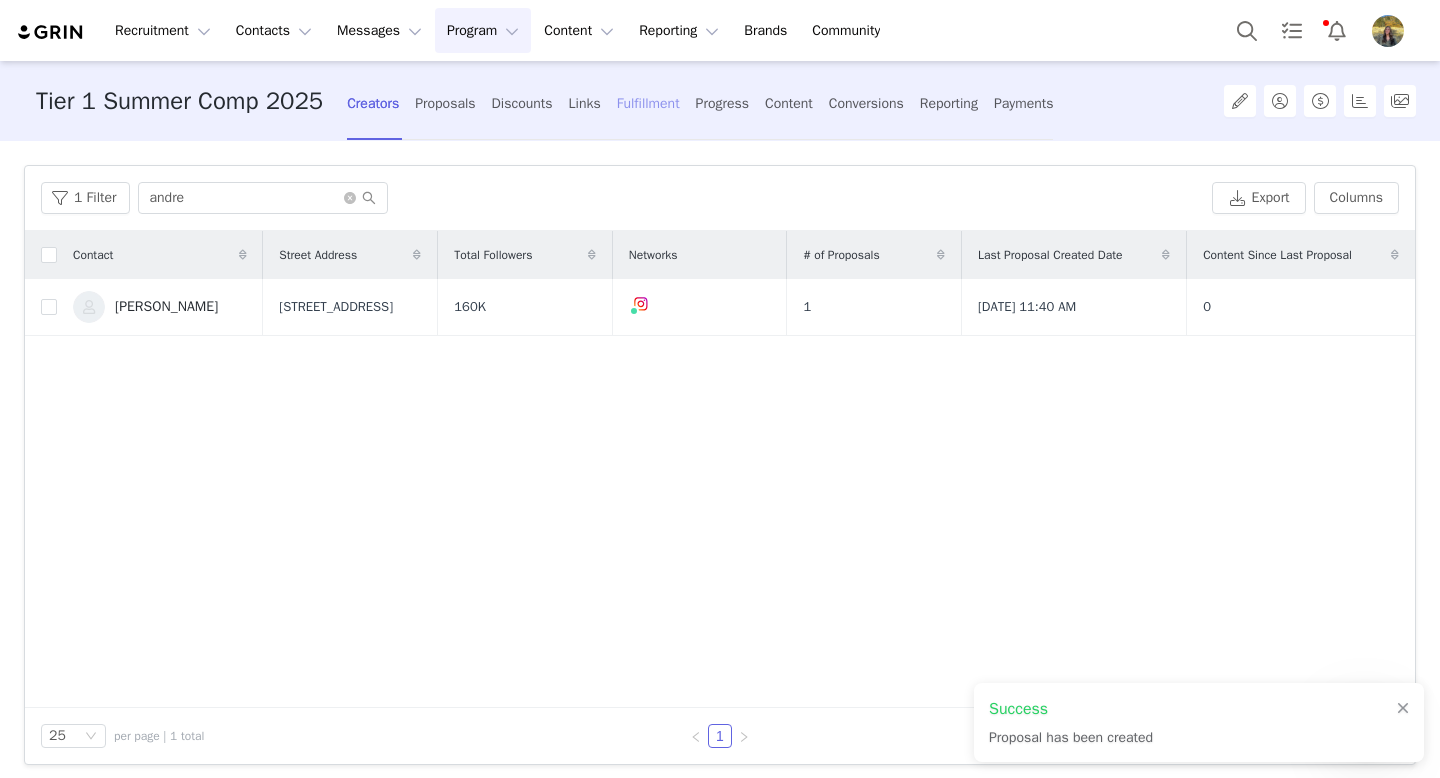click on "Fulfillment" at bounding box center (648, 103) 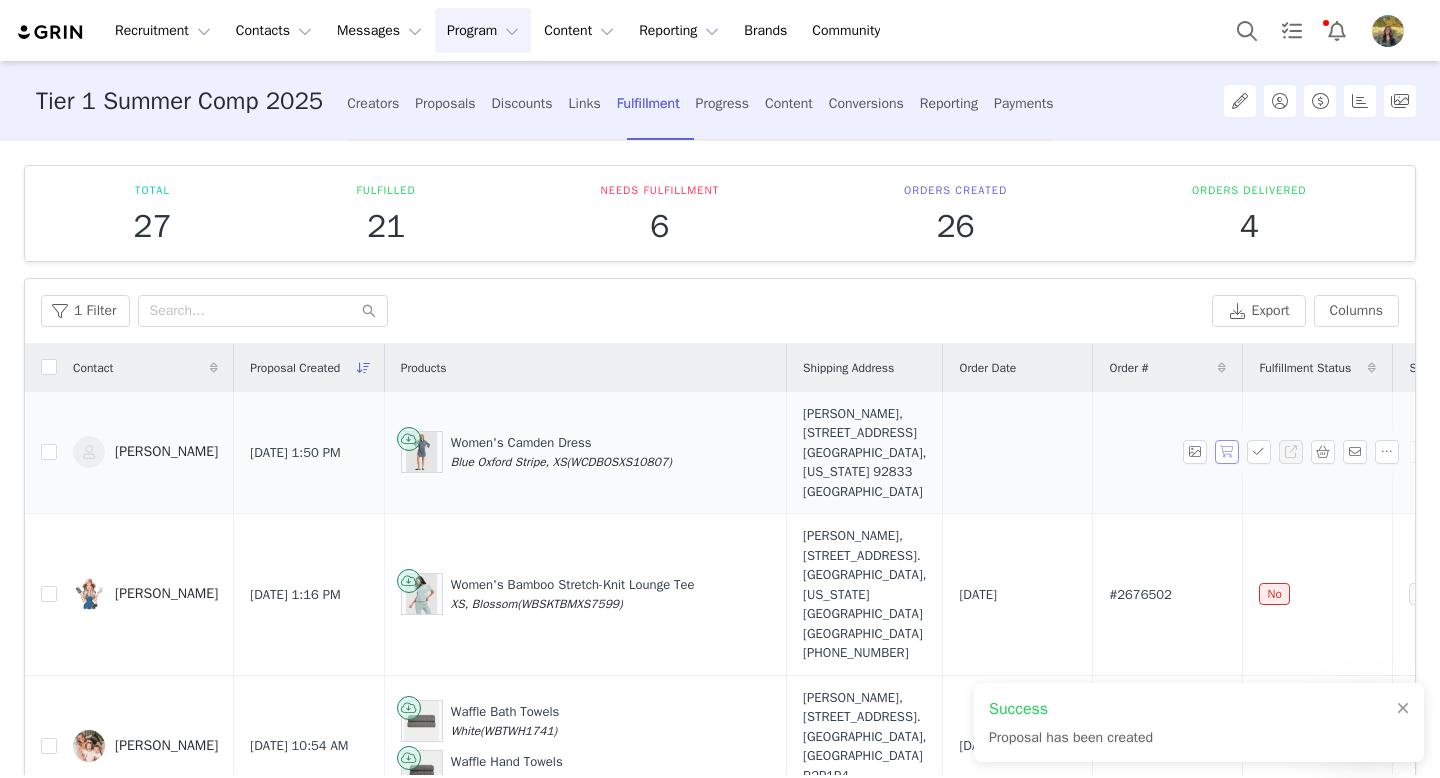 click at bounding box center (1227, 452) 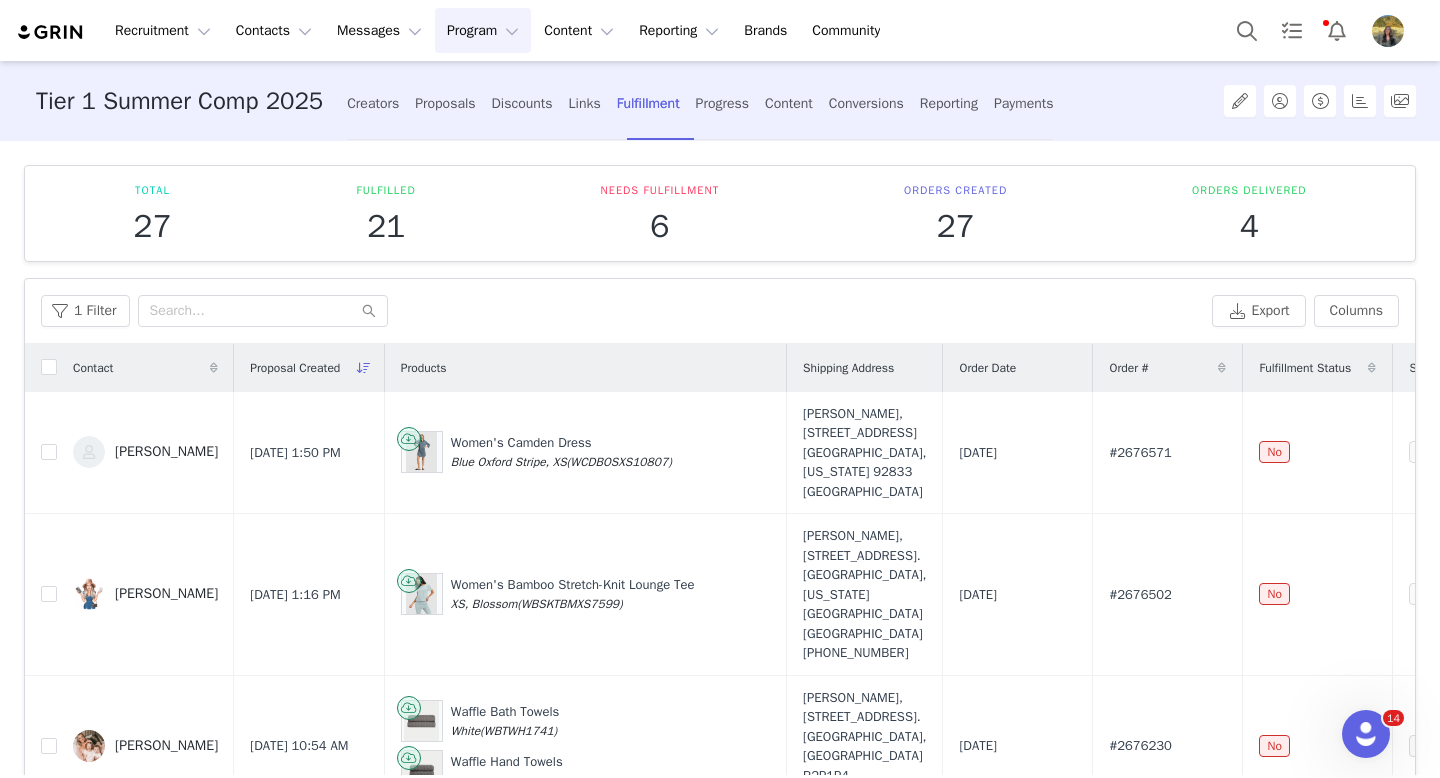 click on "Program Program" at bounding box center [483, 30] 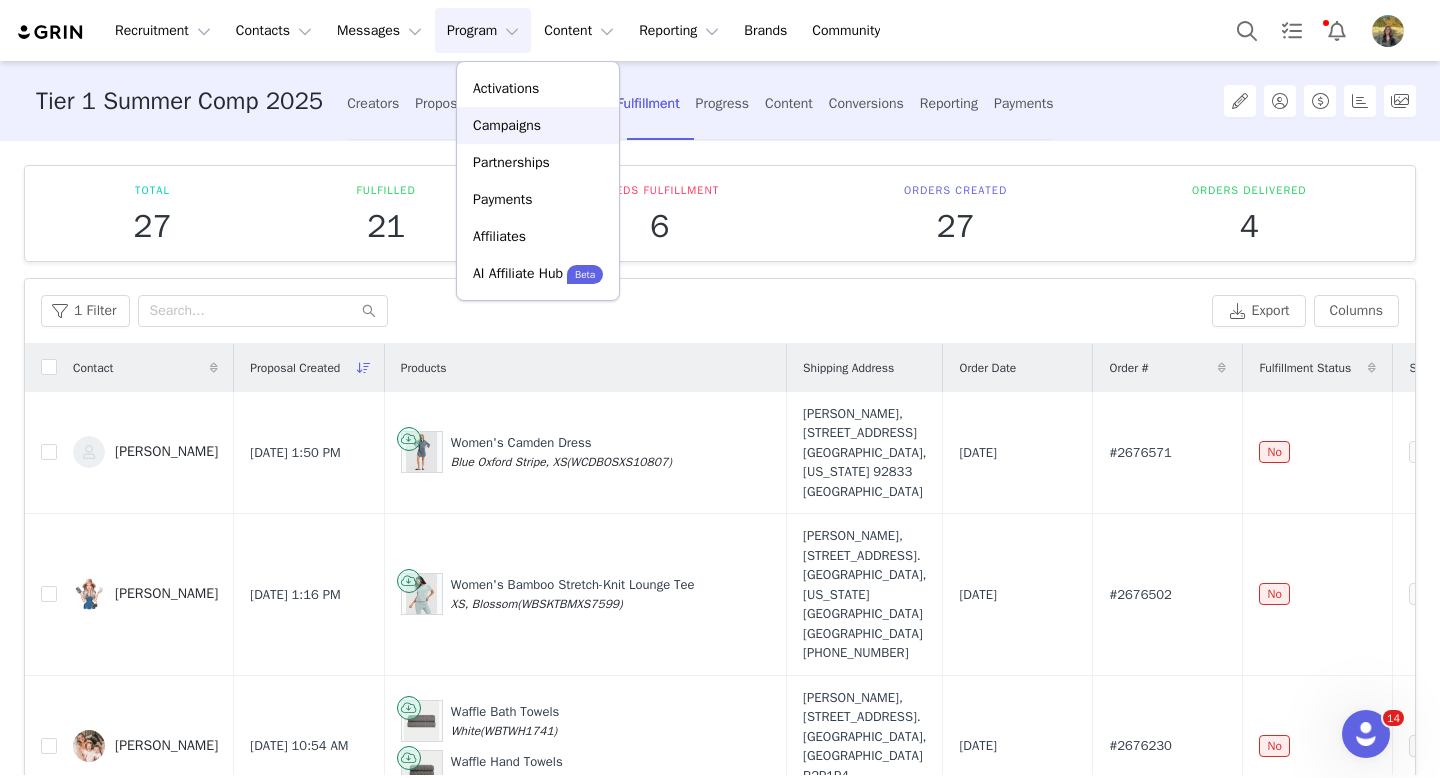 click on "Campaigns" at bounding box center (507, 125) 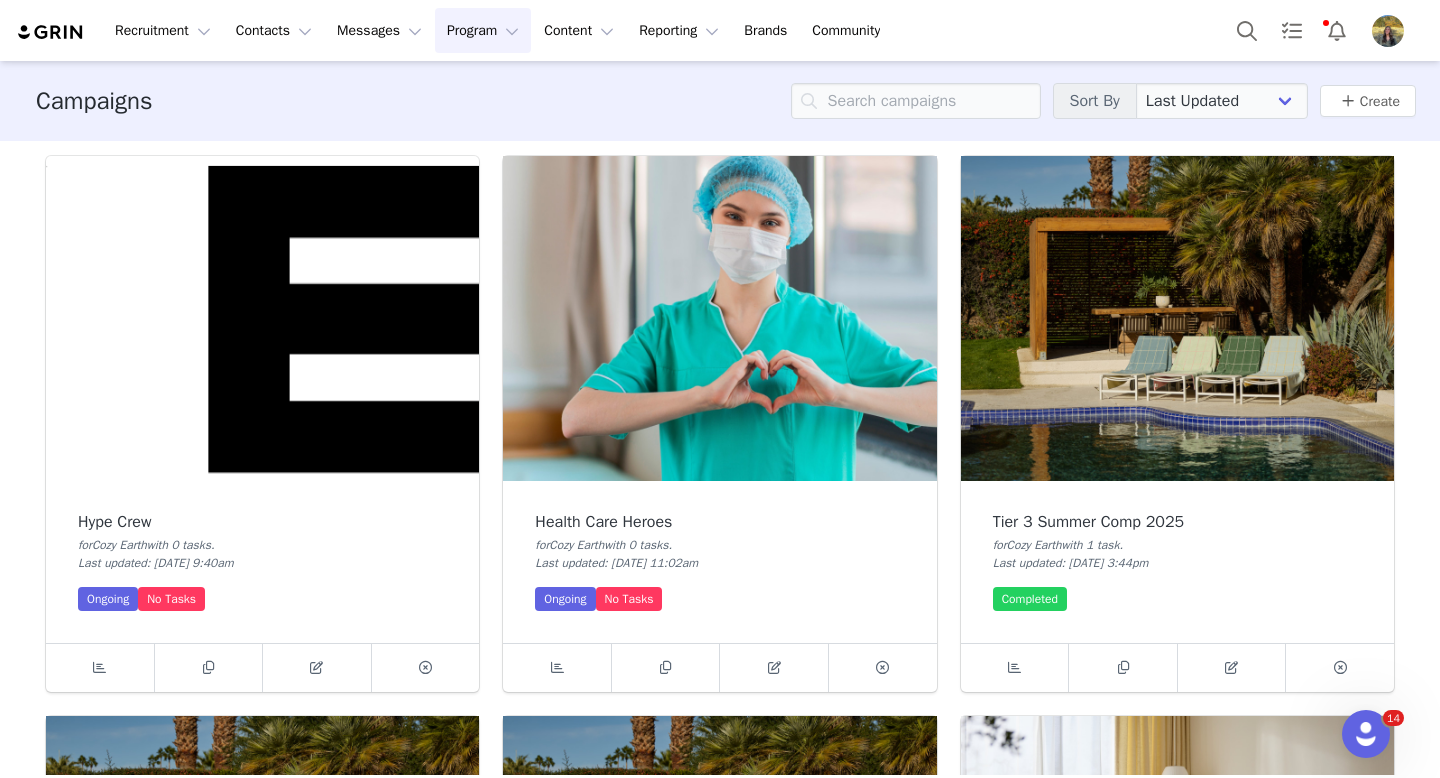 click at bounding box center (1177, 318) 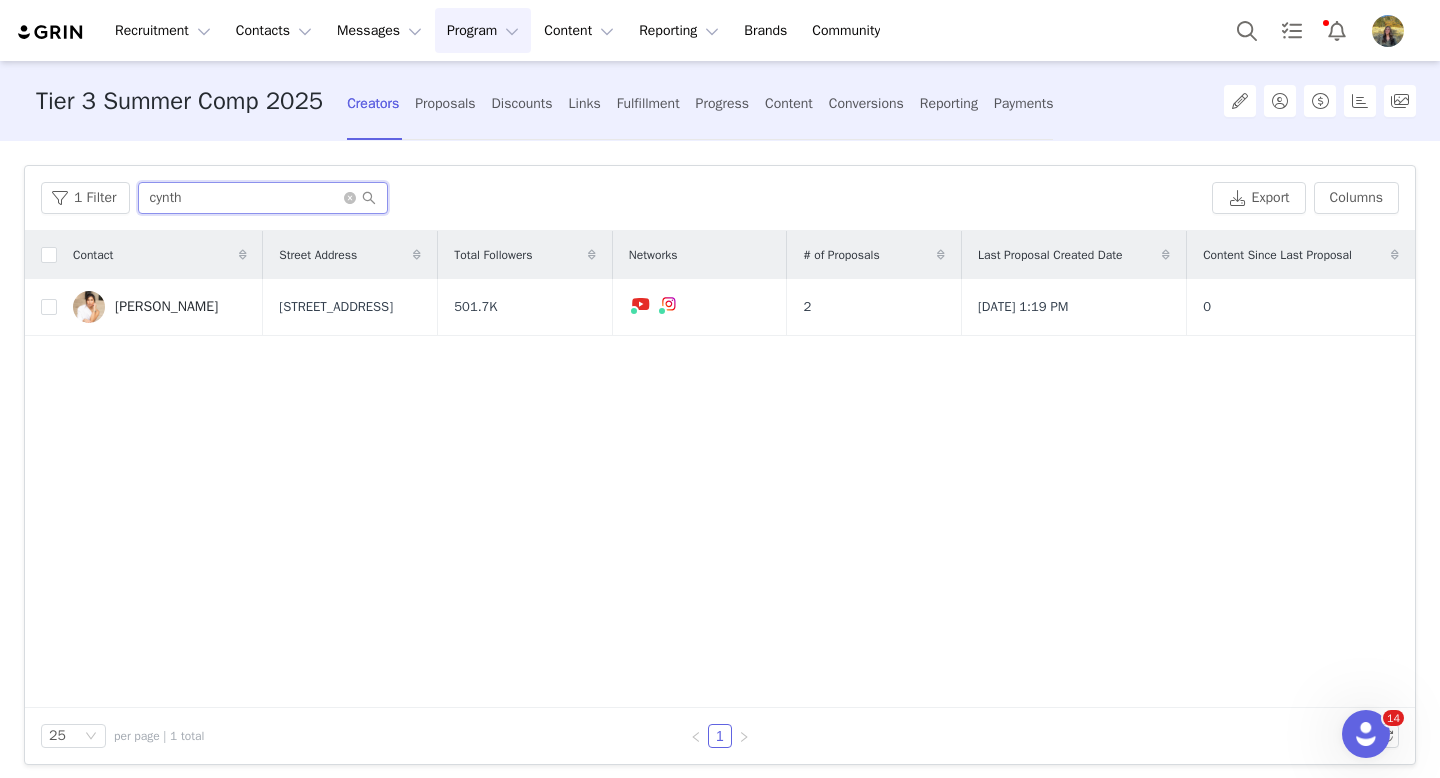 click on "cynth" at bounding box center [263, 198] 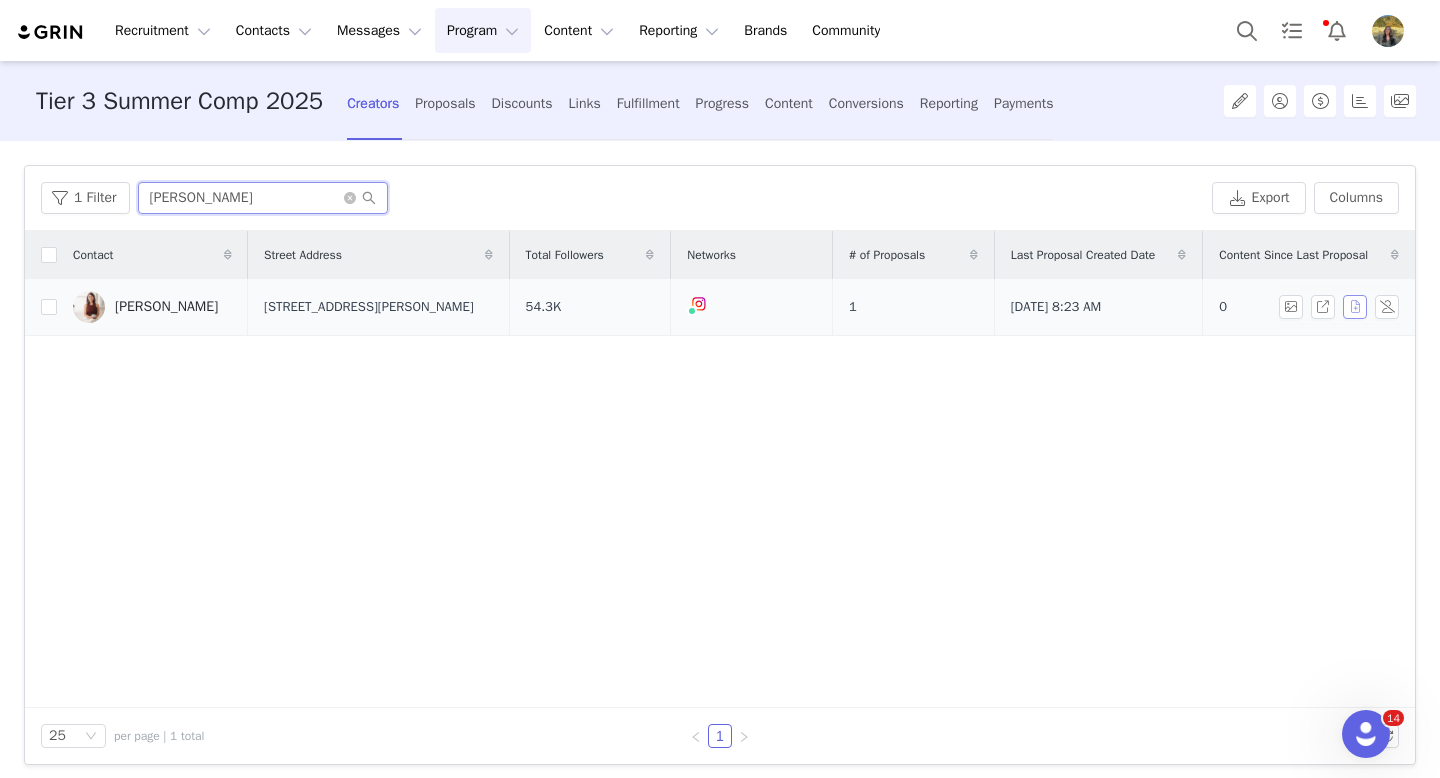 type on "[PERSON_NAME]" 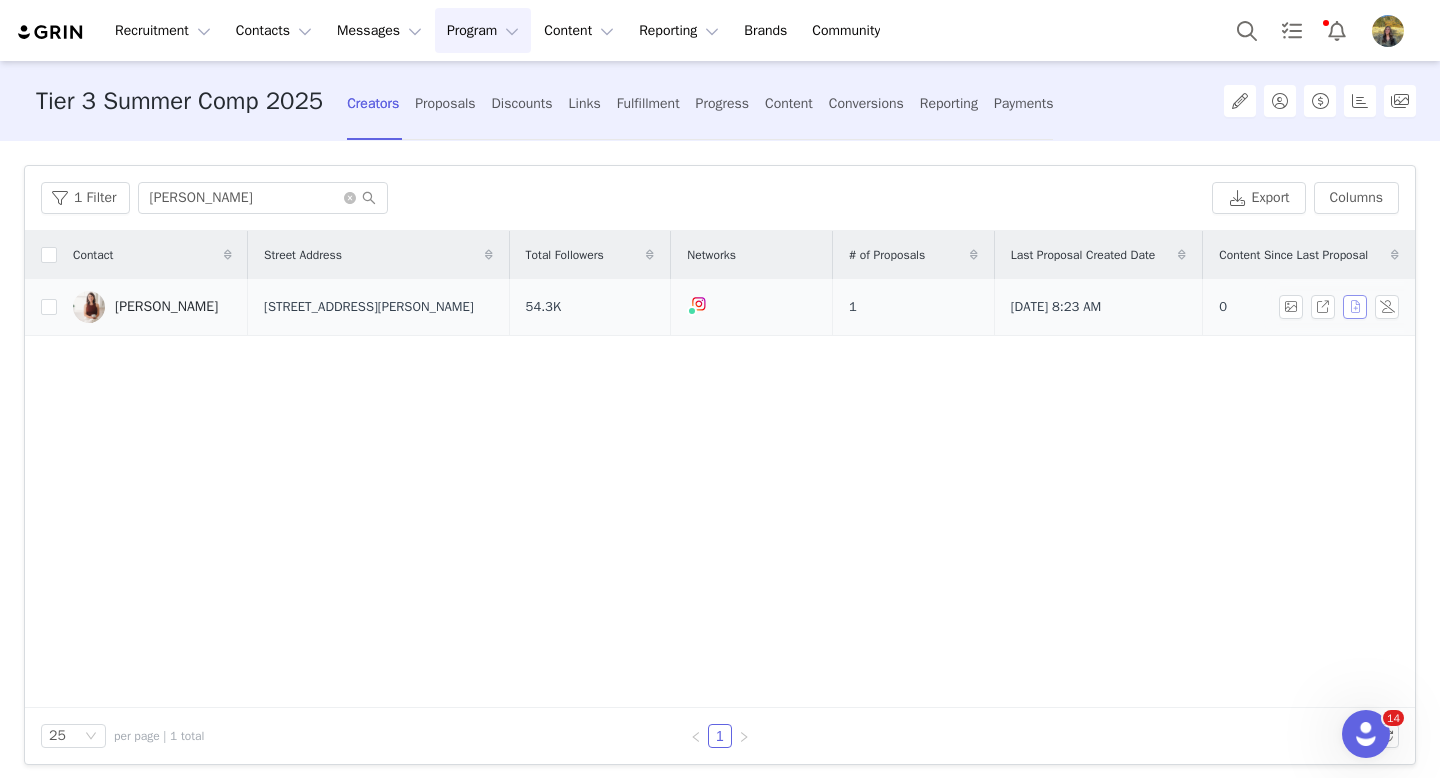 click at bounding box center (1355, 307) 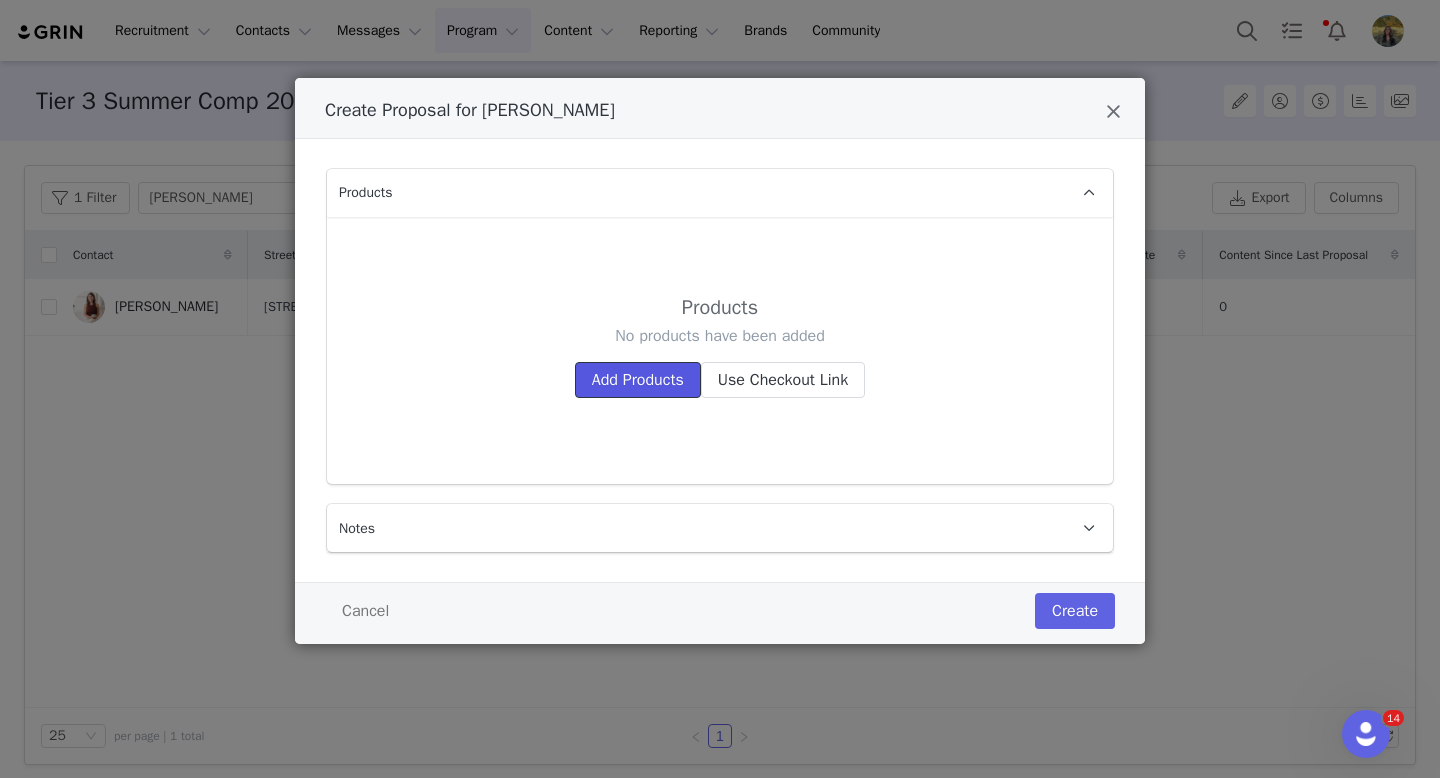 click on "Add Products" at bounding box center (638, 380) 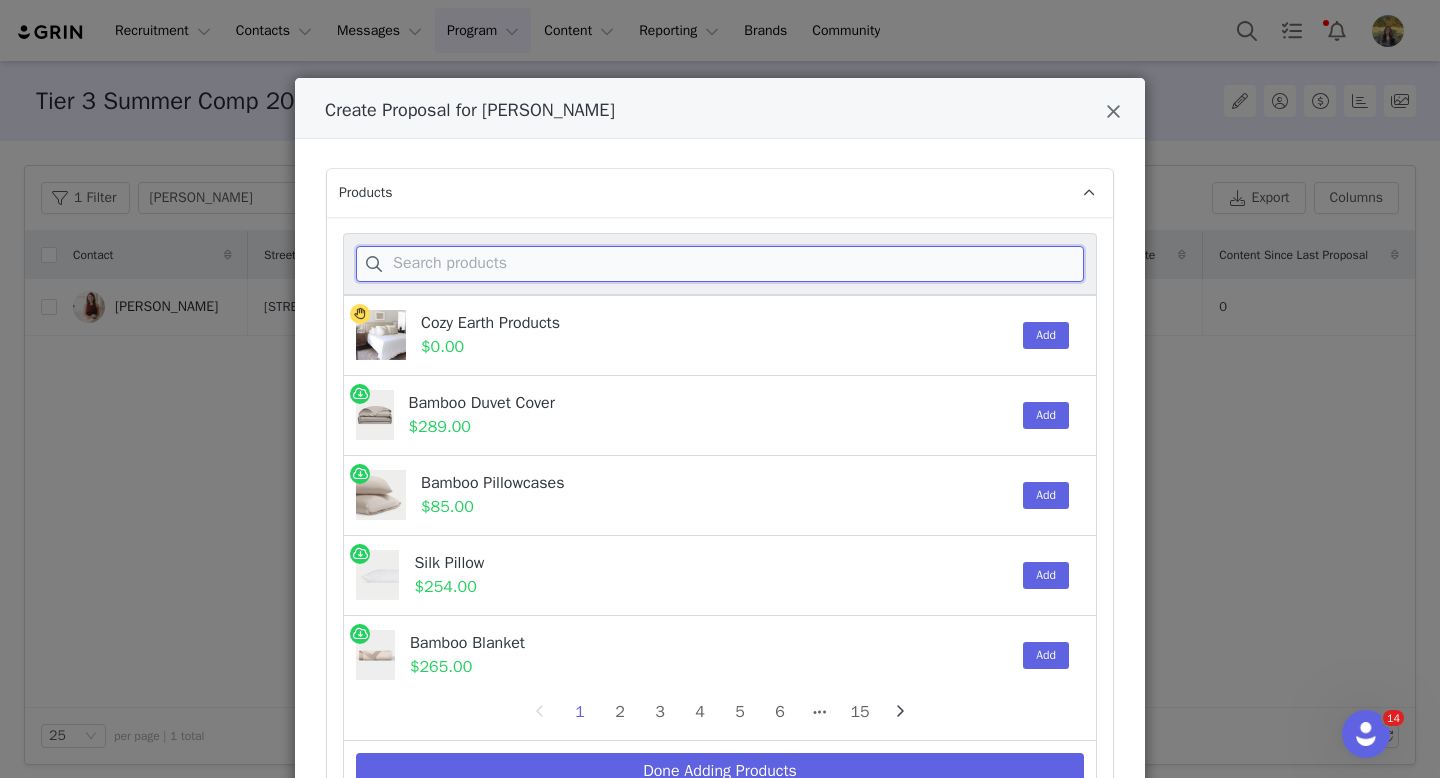 click at bounding box center (720, 264) 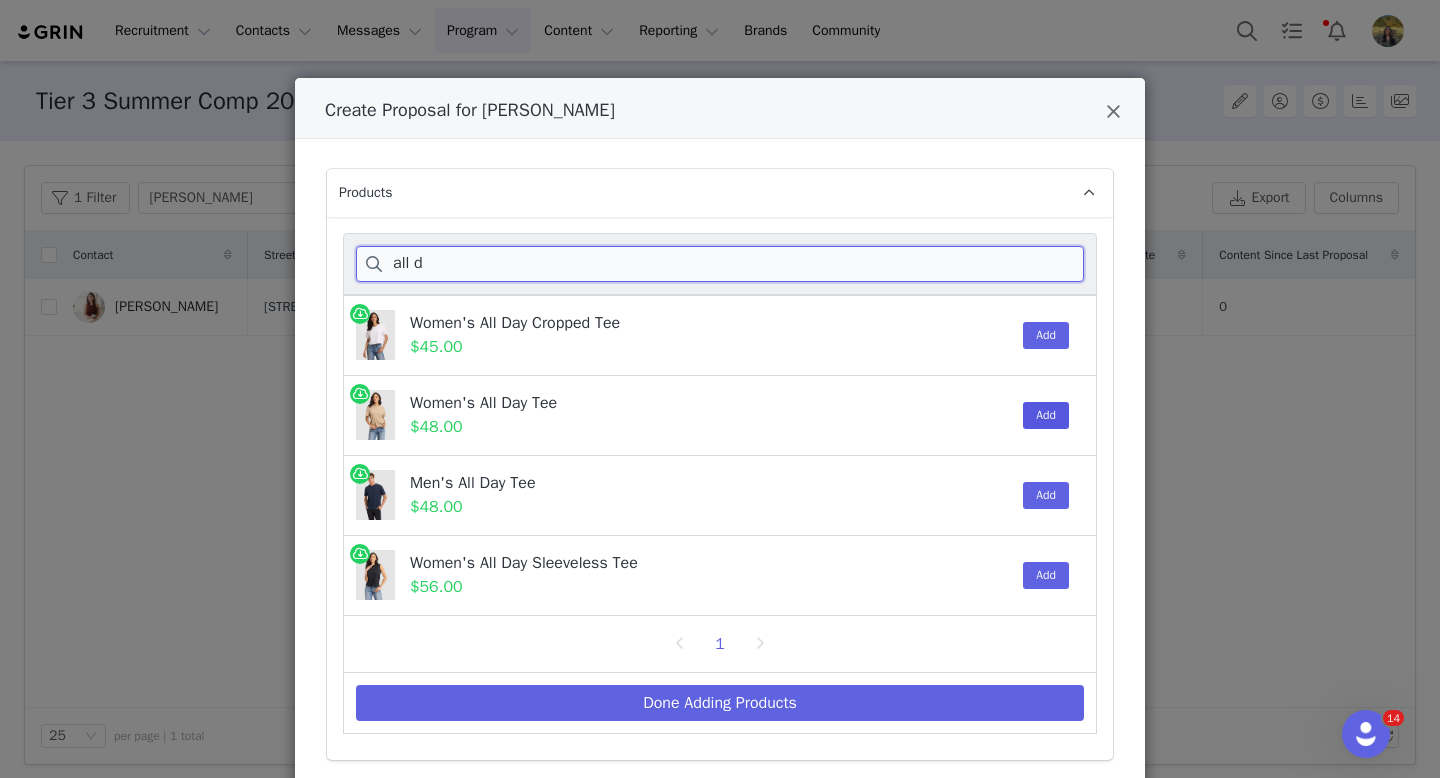 type on "all d" 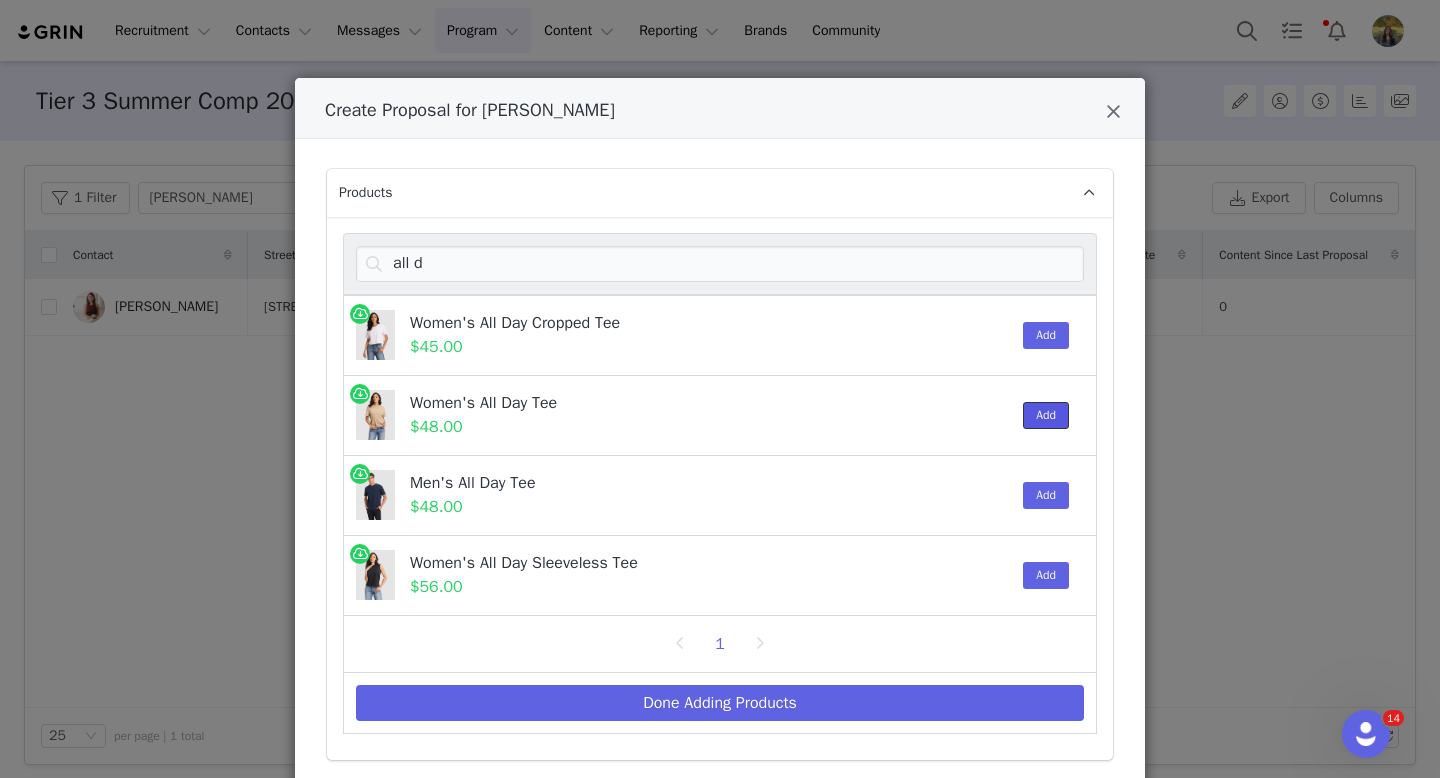 click on "Add" at bounding box center [1046, 415] 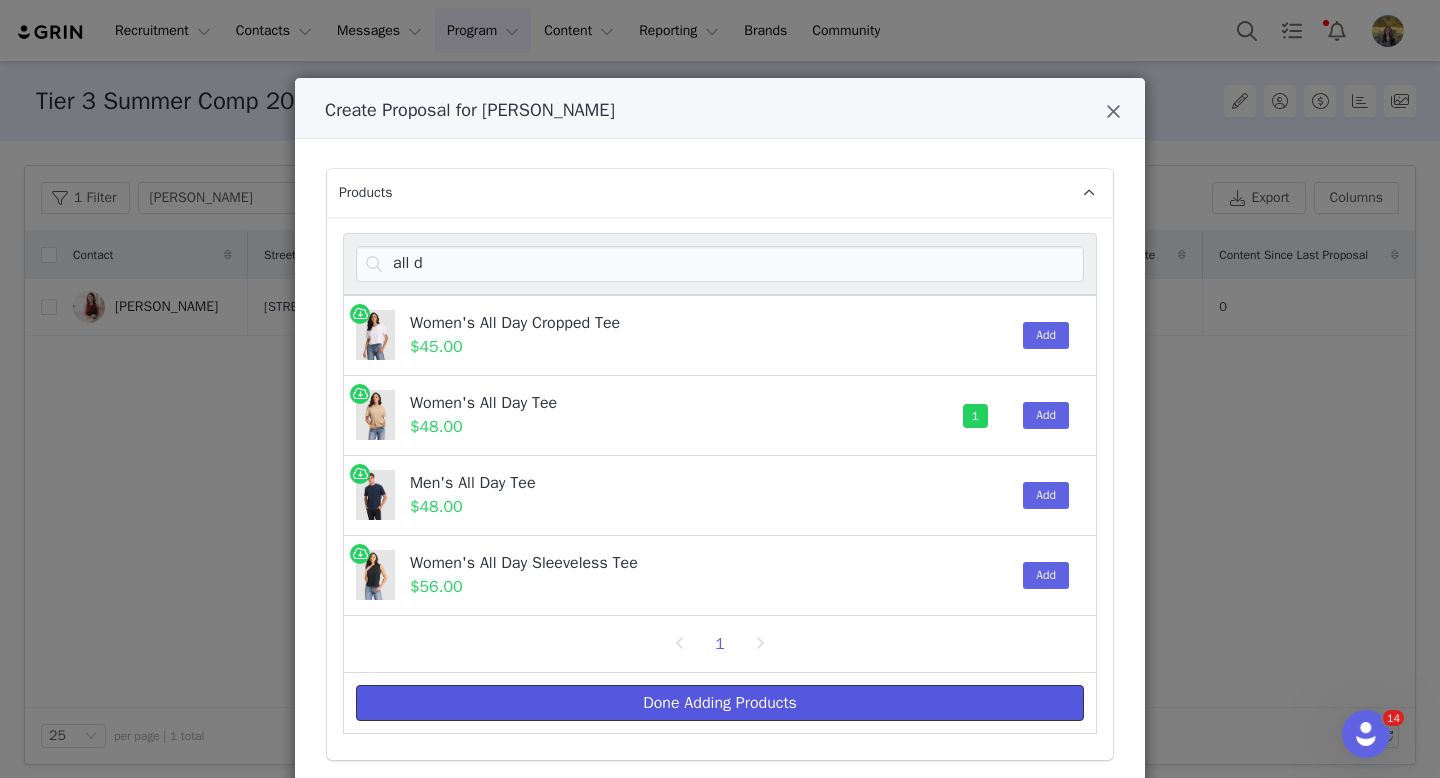 click on "Done Adding Products" at bounding box center [720, 703] 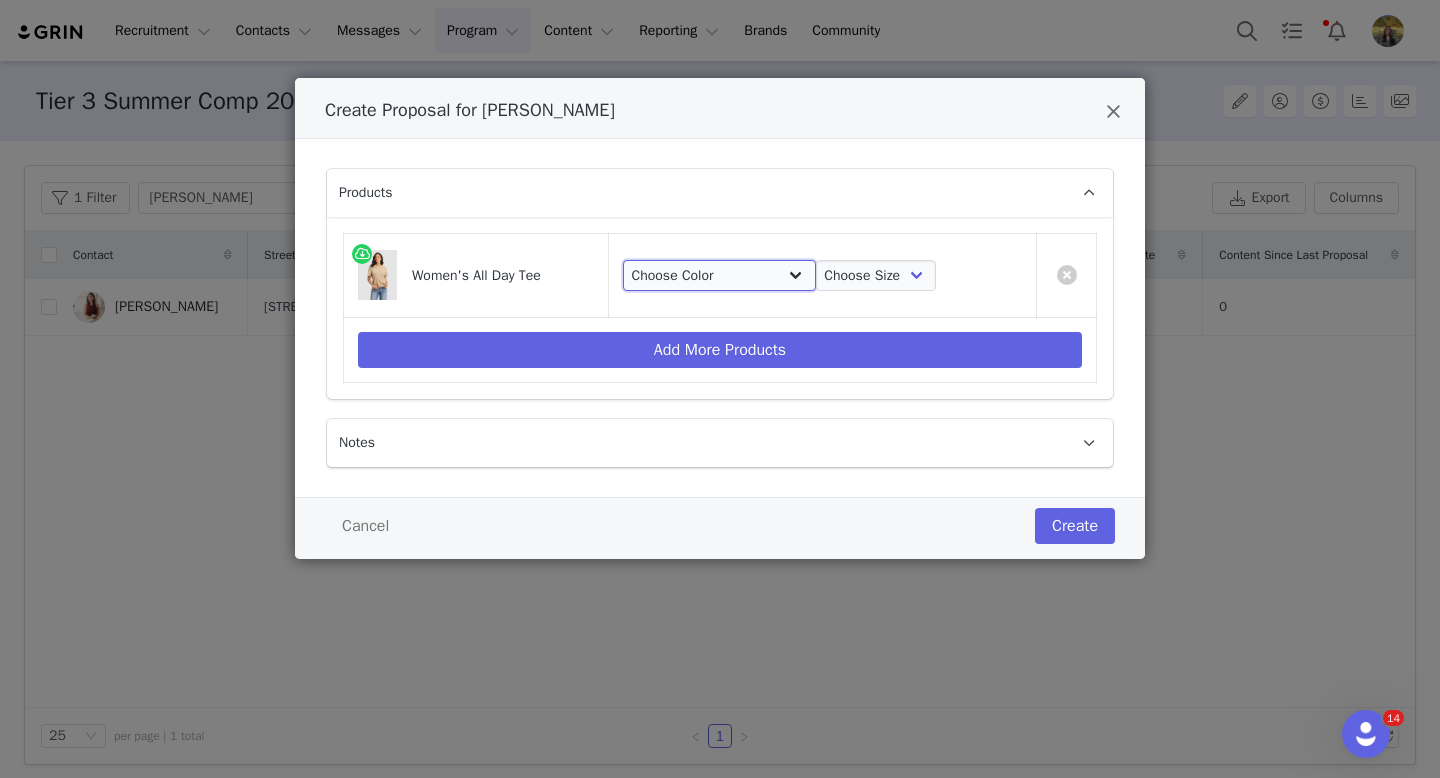click on "Choose Color  French [PERSON_NAME]   Jet Black   White   Coal [PERSON_NAME] Heather   Jet Black Stripe   Crimson Stripe   Deep Blue Heather   Oceanside Stripe   [PERSON_NAME]" at bounding box center [719, 276] 